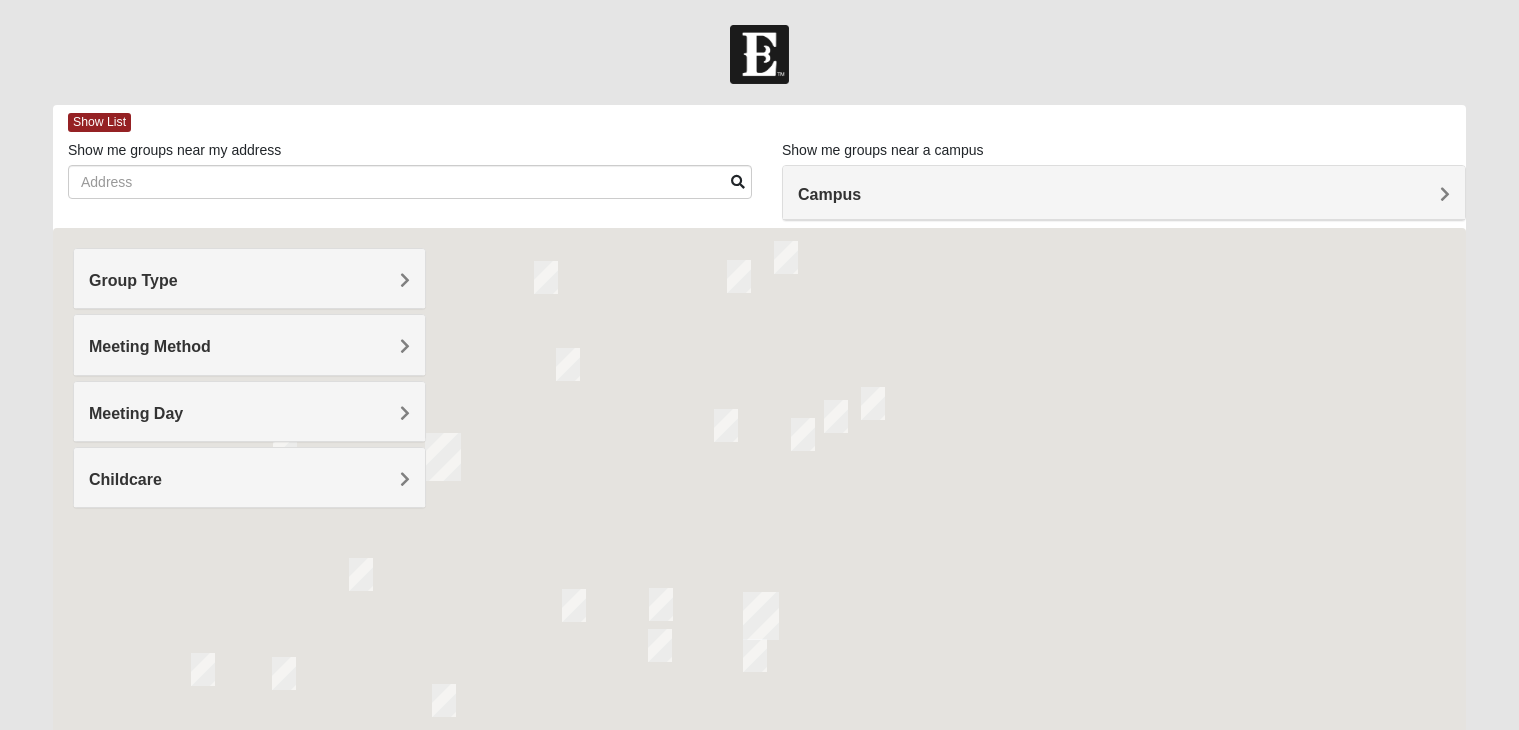 scroll, scrollTop: 0, scrollLeft: 0, axis: both 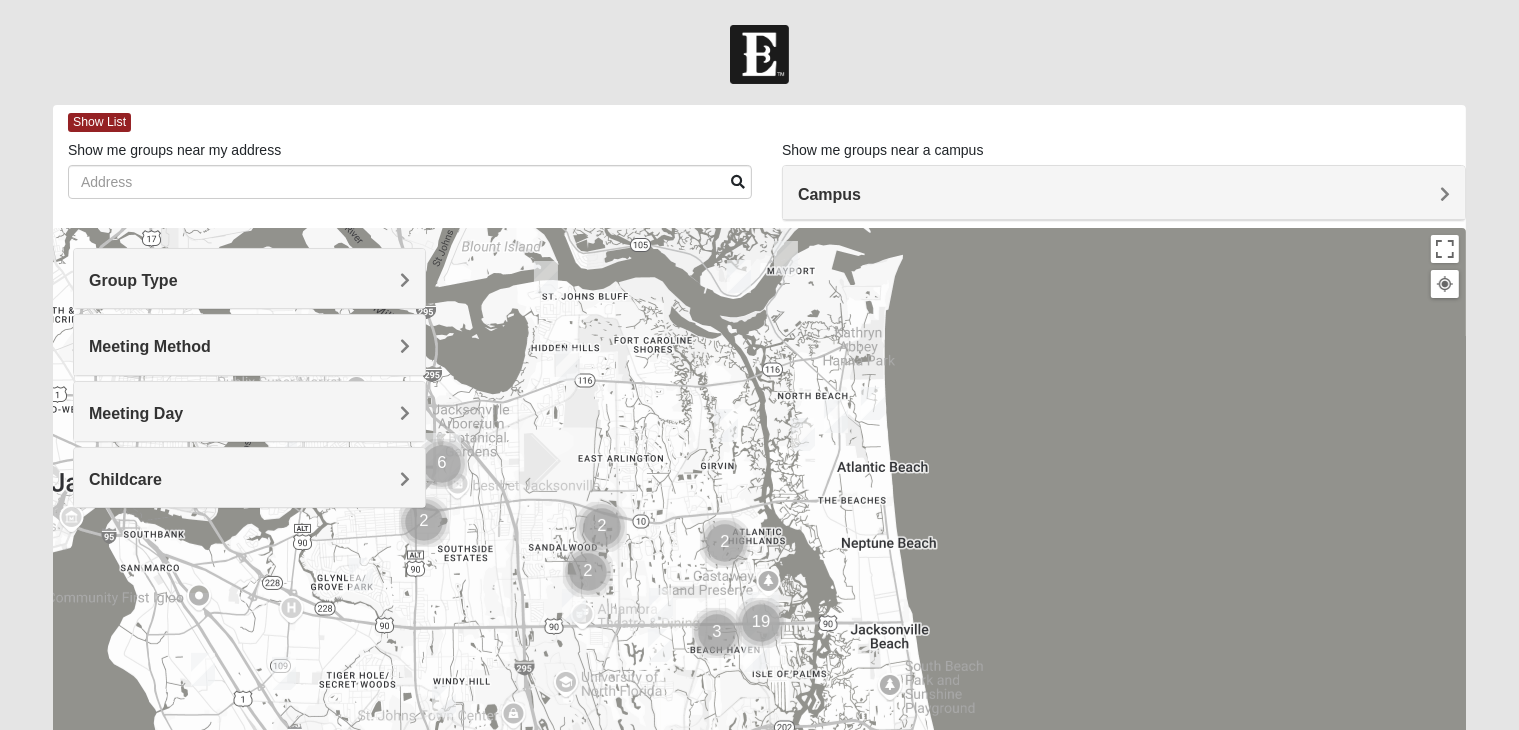 click on "Group Type" at bounding box center [249, 278] 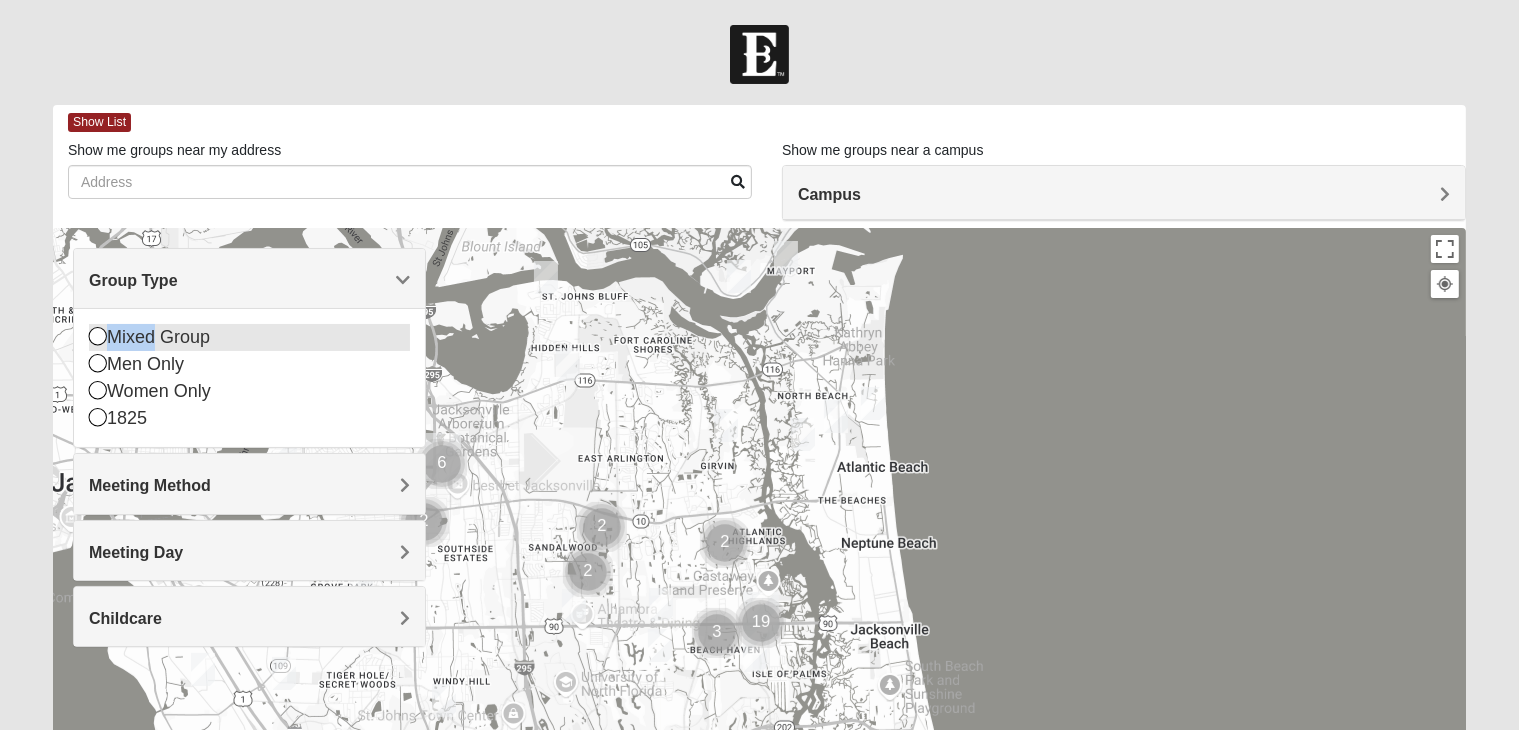 drag, startPoint x: 241, startPoint y: 306, endPoint x: 153, endPoint y: 345, distance: 96.25487 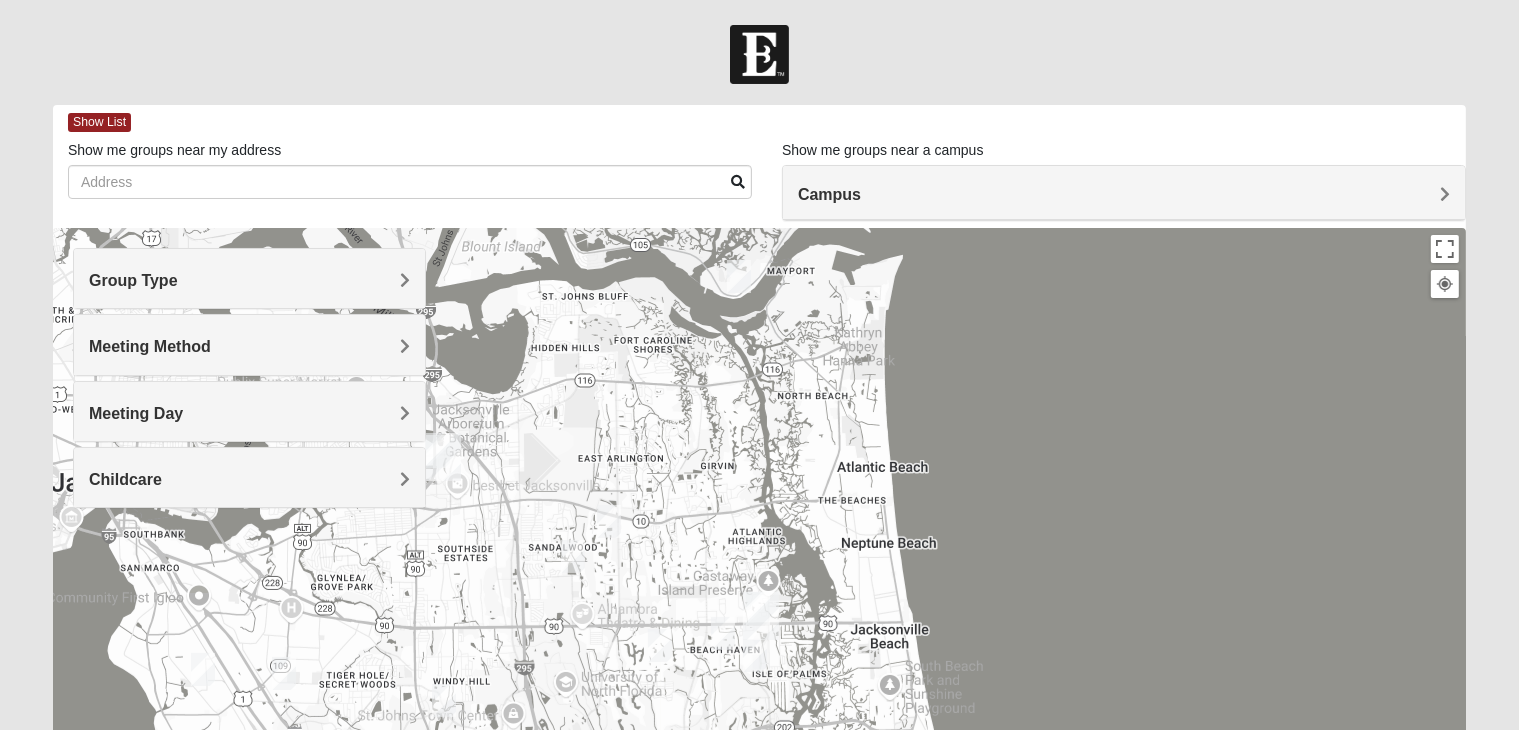 click on "Meeting Method" at bounding box center (249, 346) 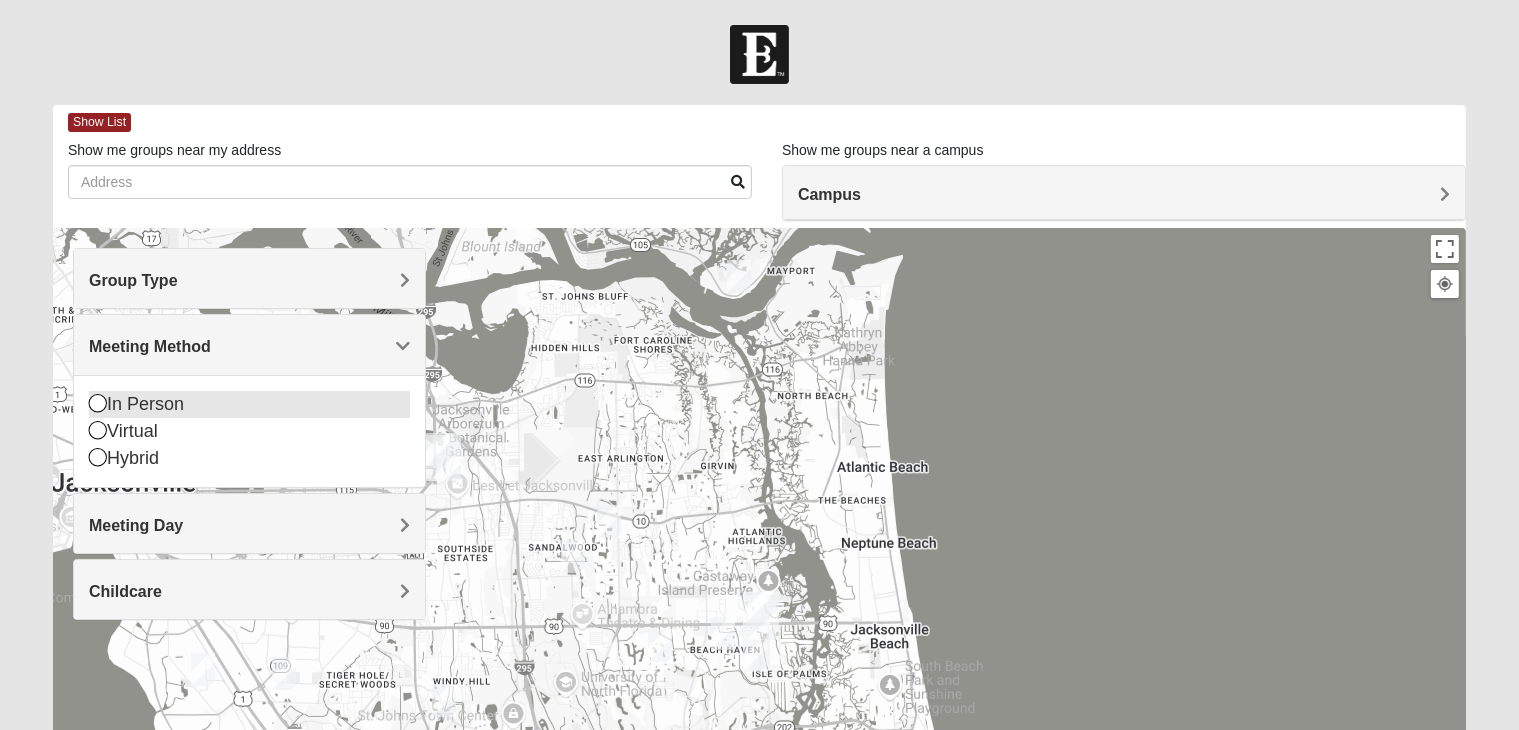 click on "In Person" at bounding box center (249, 404) 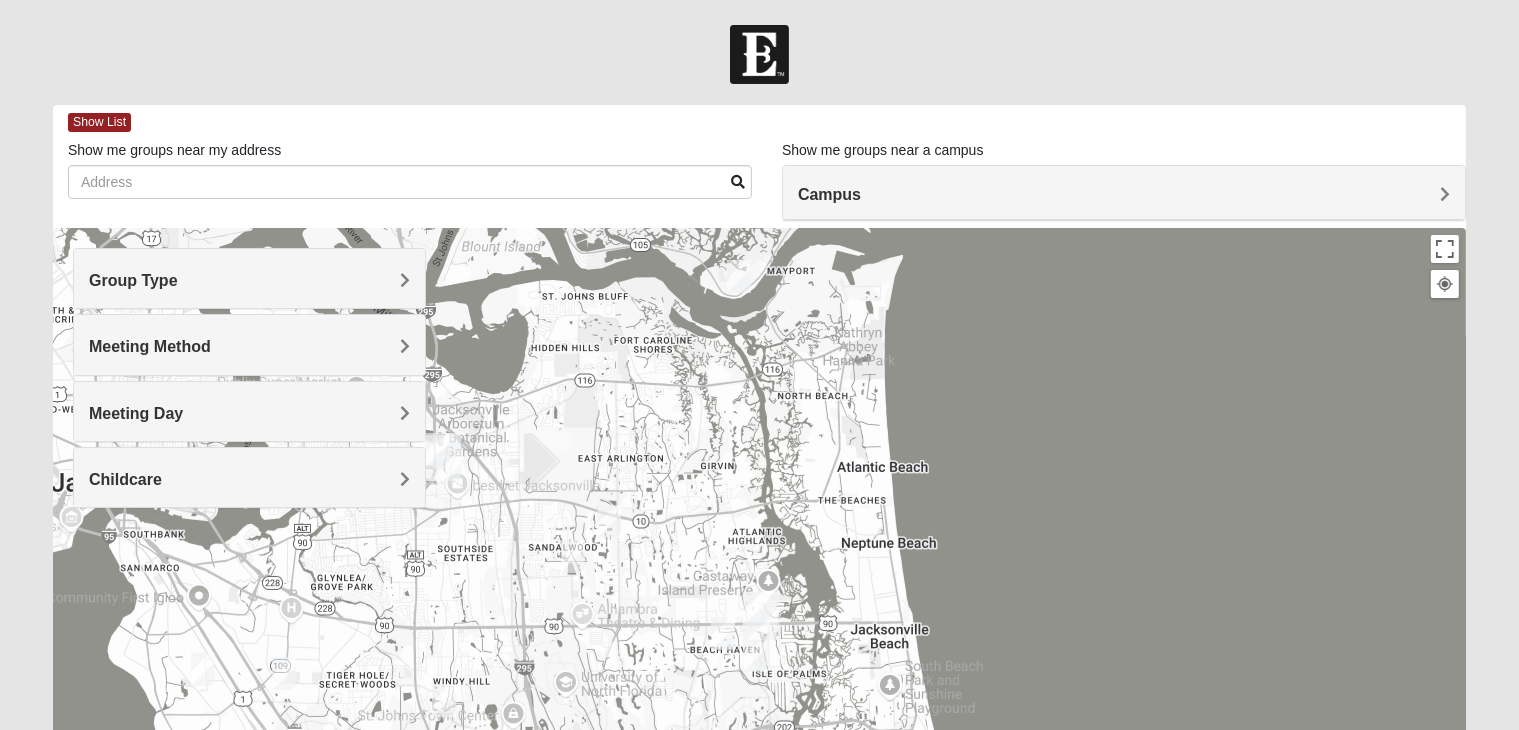 click on "Meeting Day" at bounding box center [136, 413] 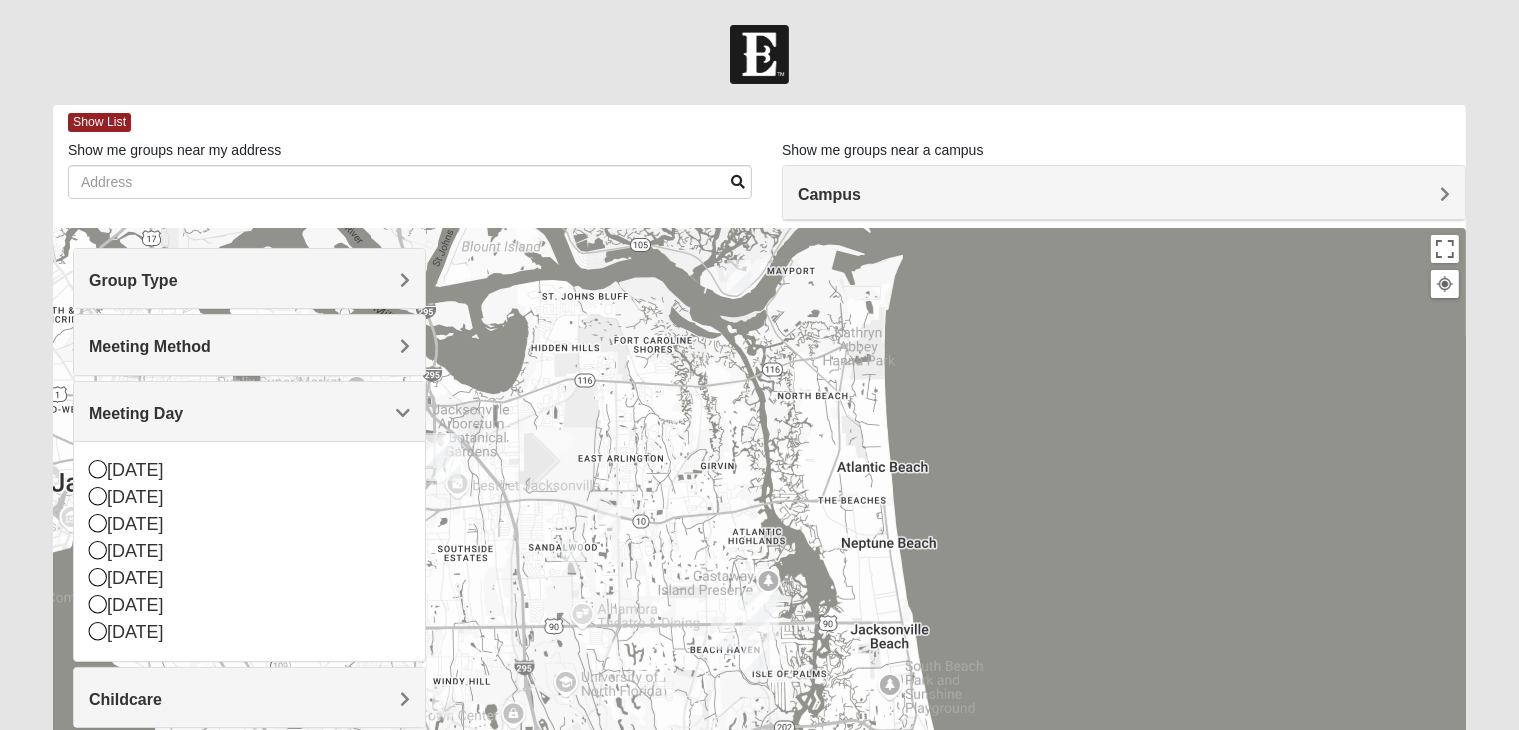 click on "Meeting Day" at bounding box center (136, 413) 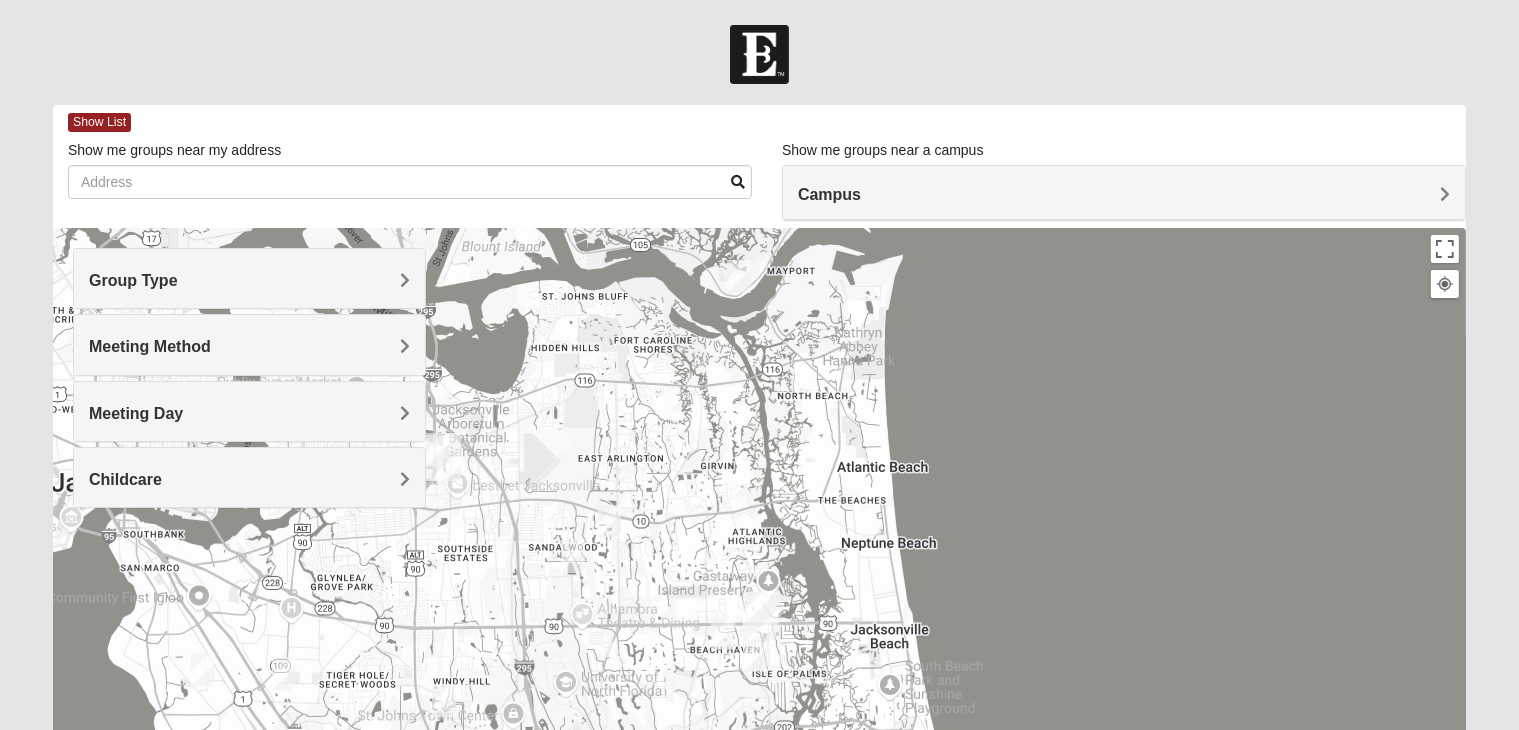 click on "Childcare" at bounding box center [249, 477] 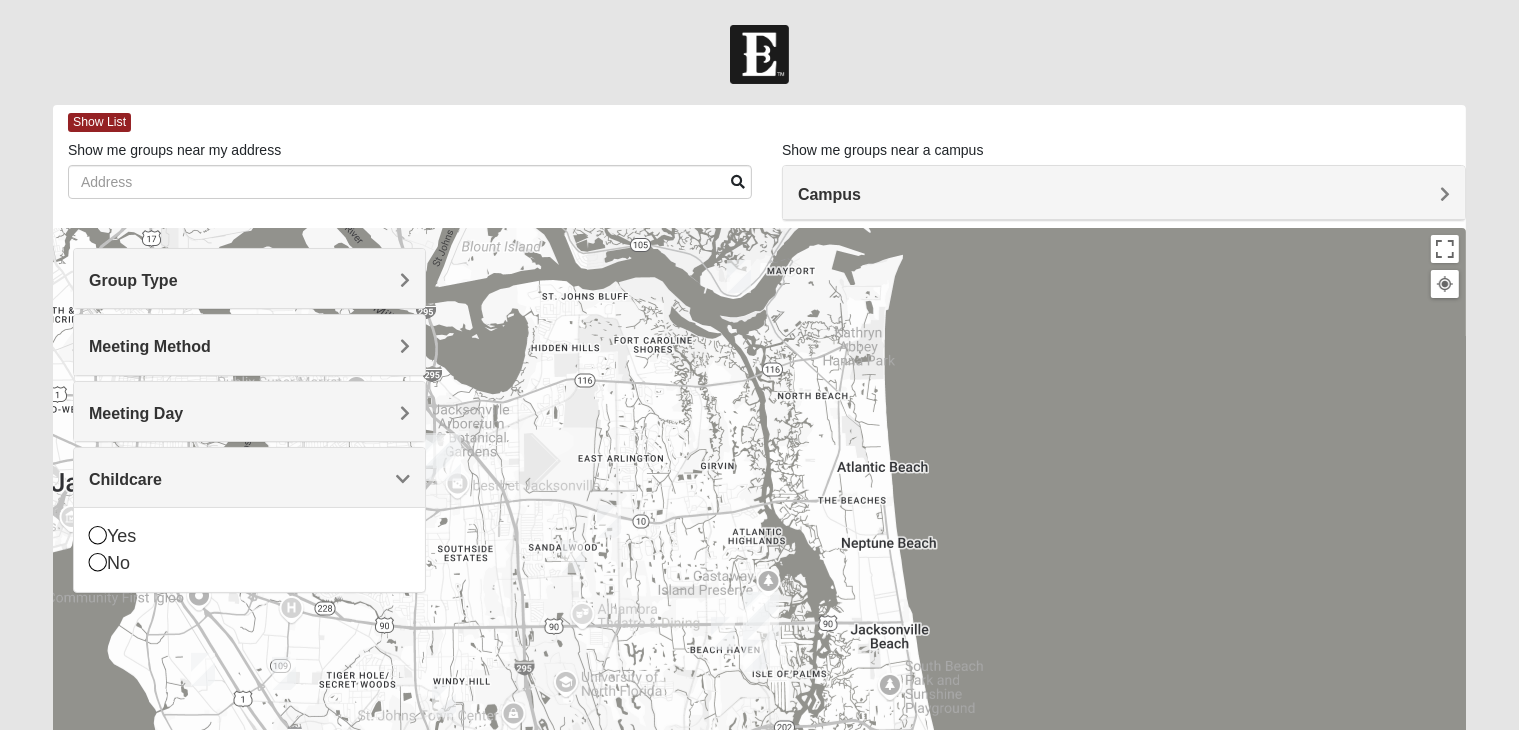 click on "Childcare" at bounding box center (249, 477) 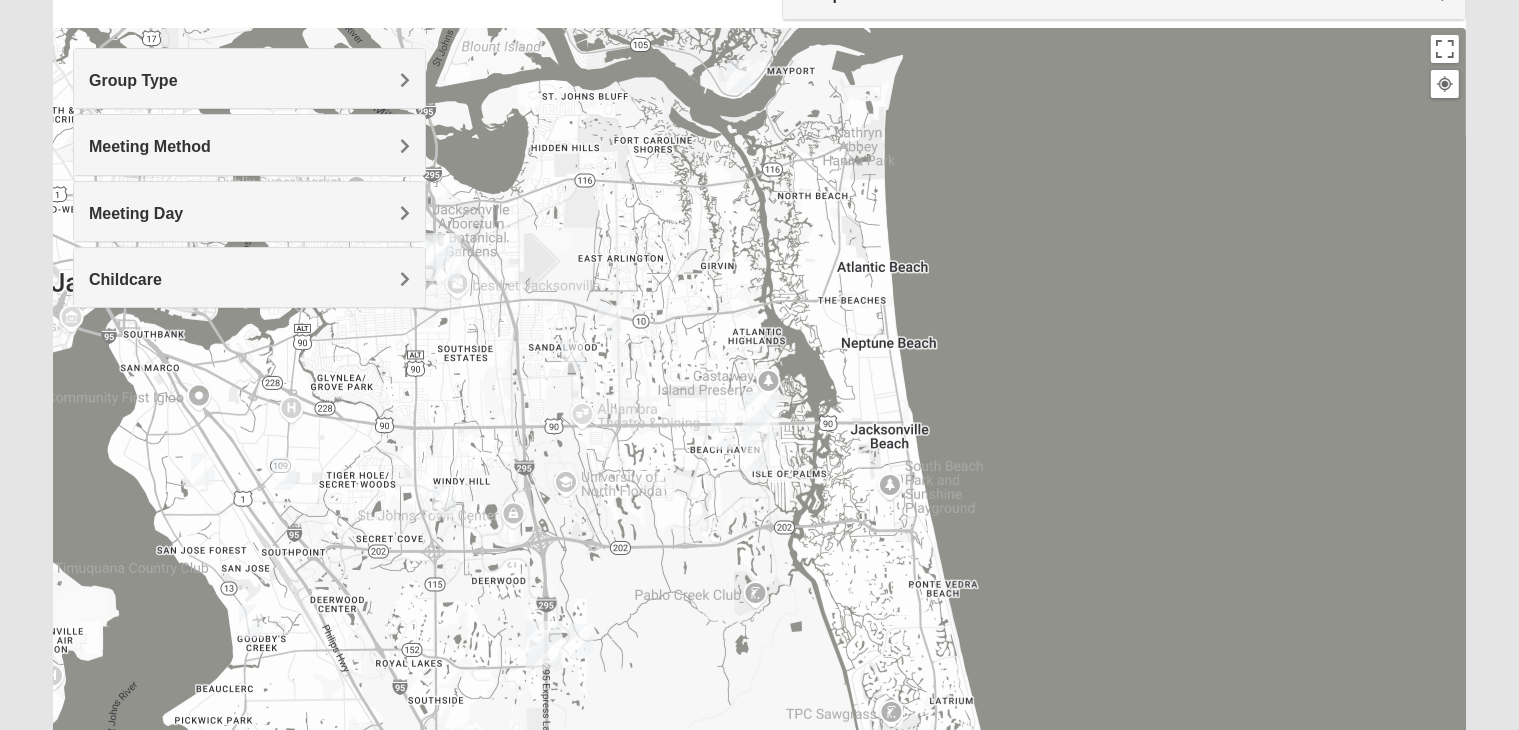 scroll, scrollTop: 179, scrollLeft: 0, axis: vertical 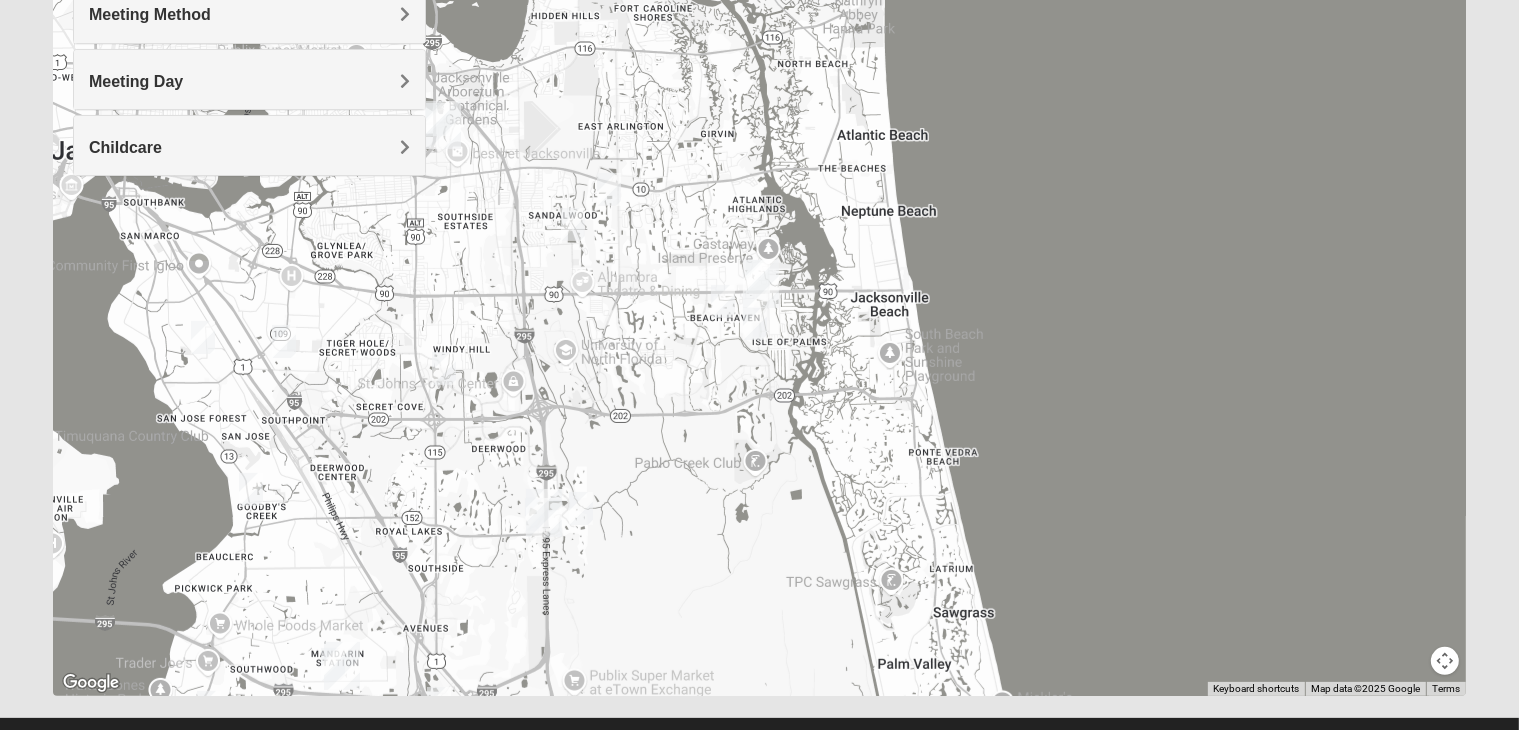 click at bounding box center (251, 489) 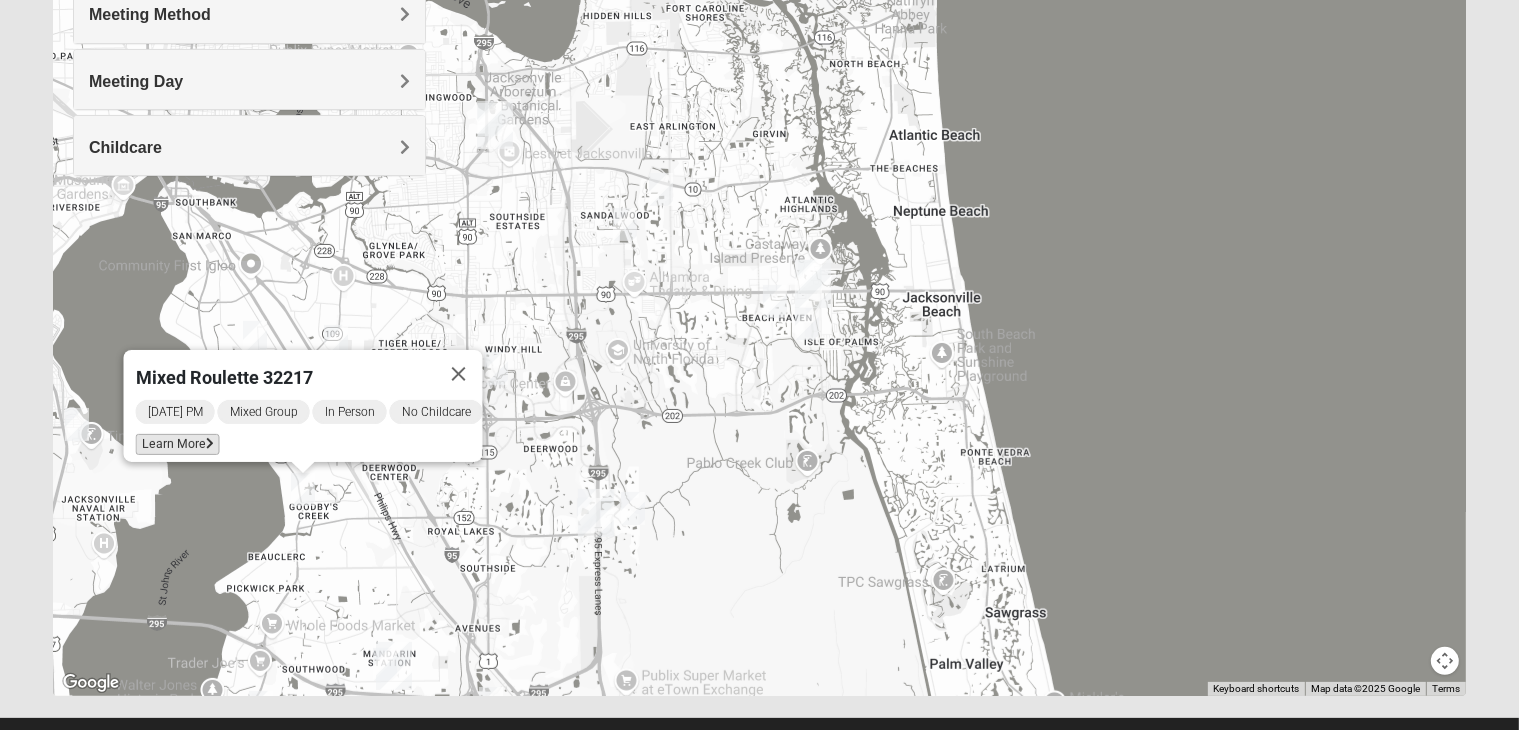click on "Learn More" at bounding box center [178, 444] 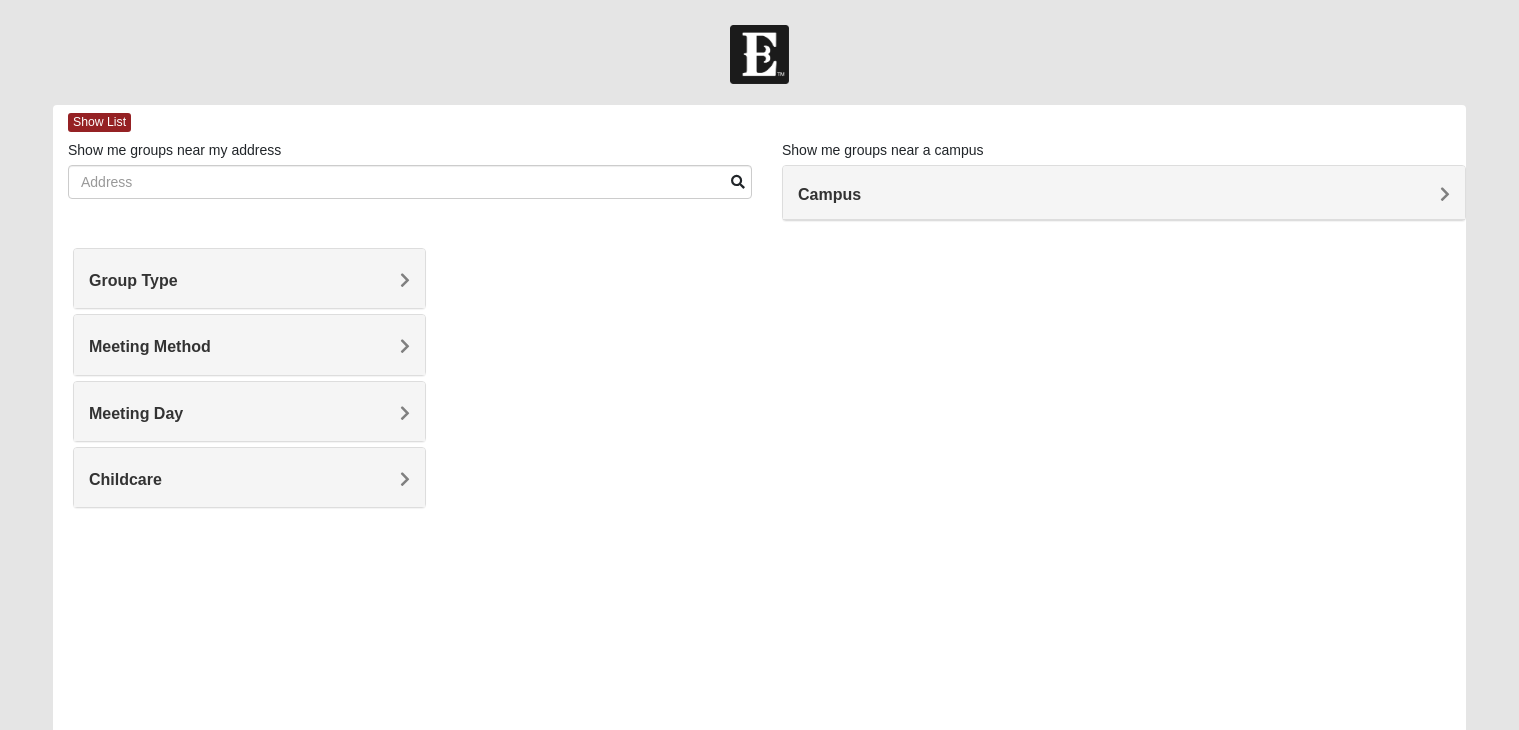 scroll, scrollTop: 0, scrollLeft: 0, axis: both 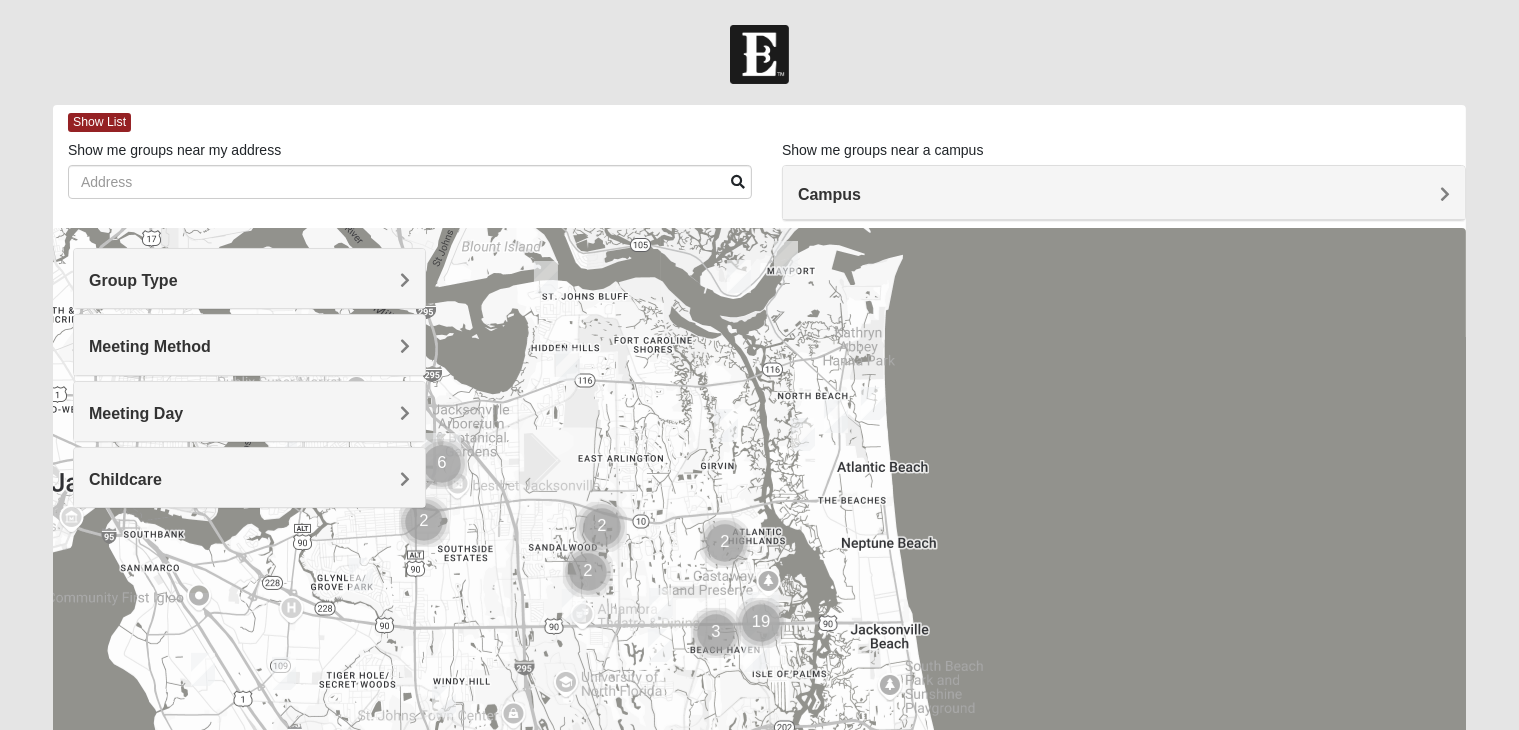 click on "Group Type" at bounding box center [249, 280] 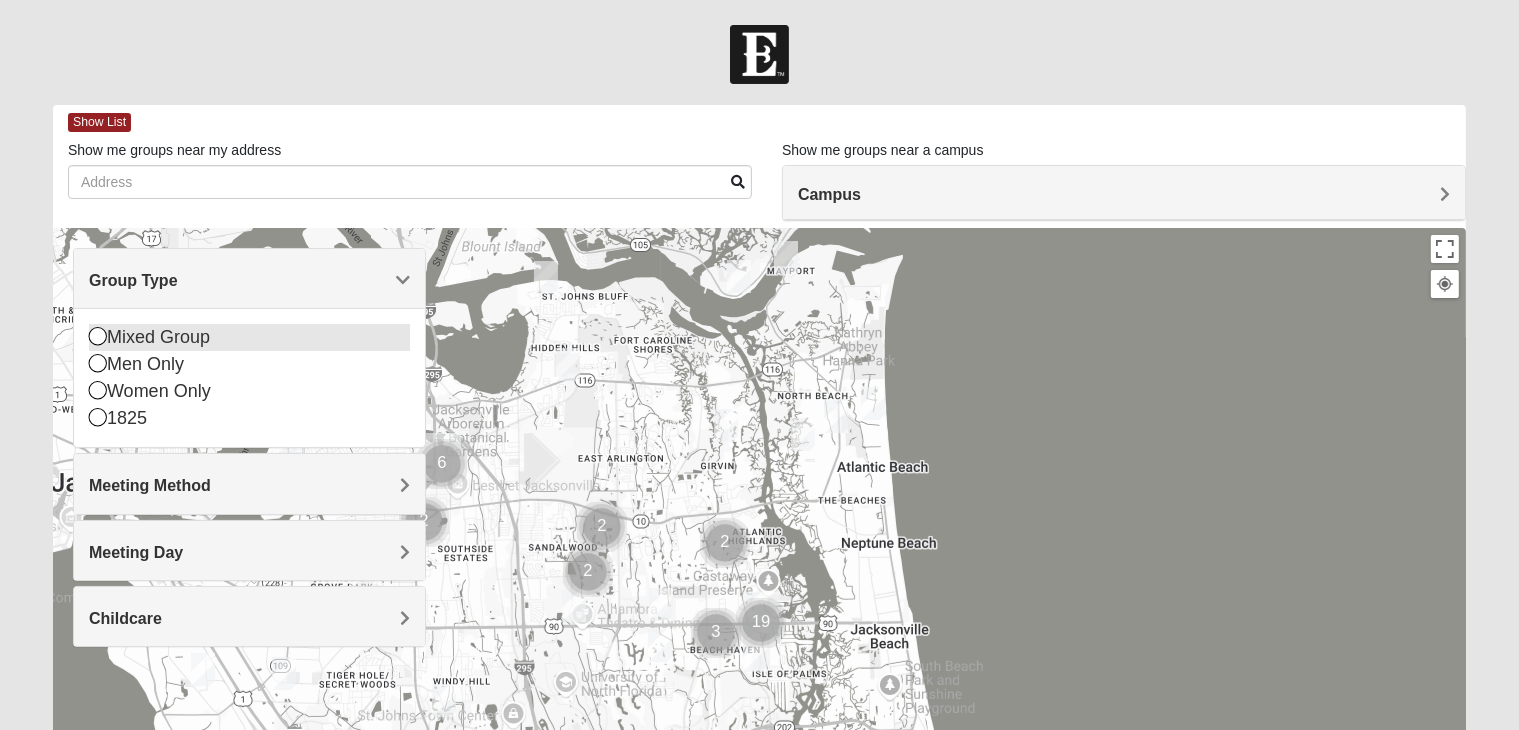click on "Mixed Group" at bounding box center (249, 337) 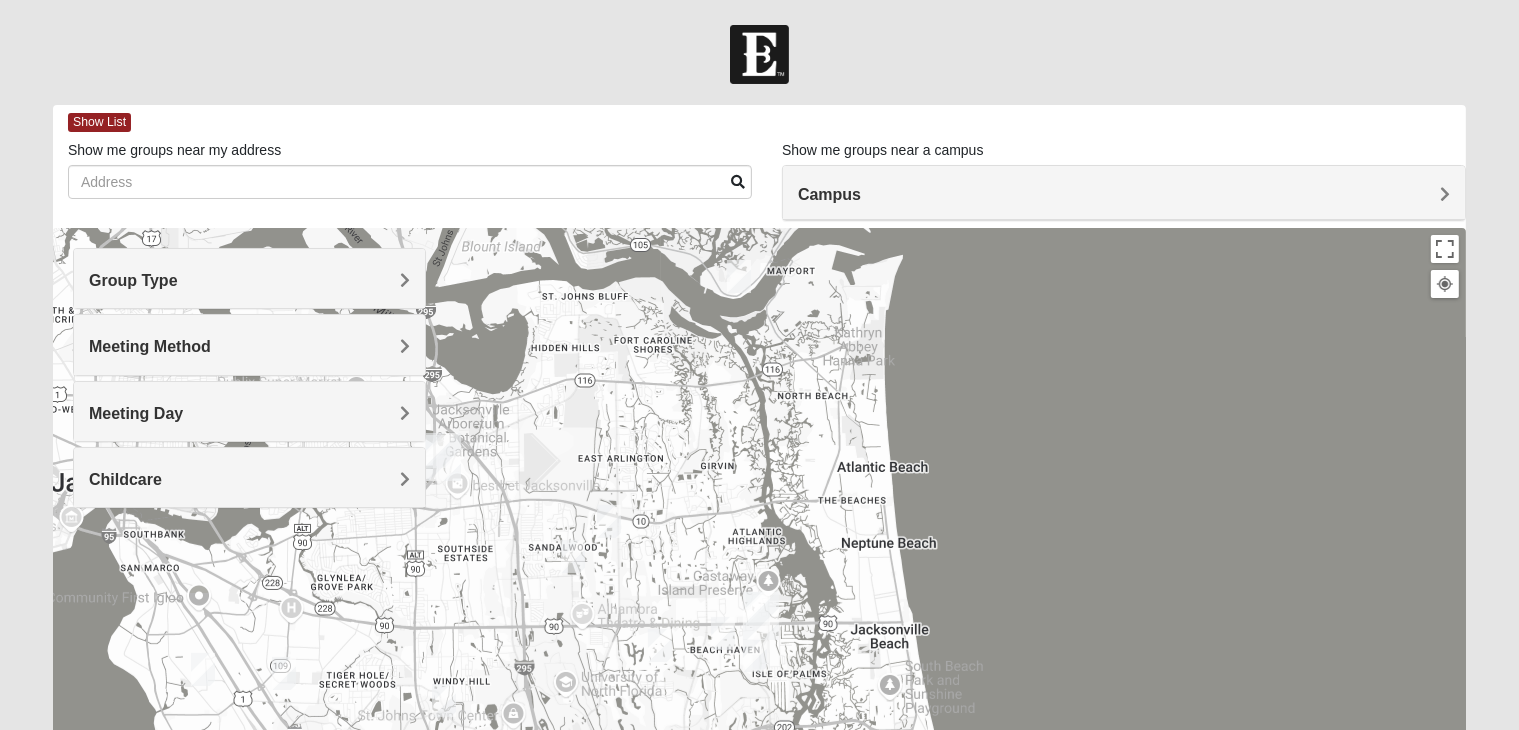 click on "Meeting Method" at bounding box center (249, 344) 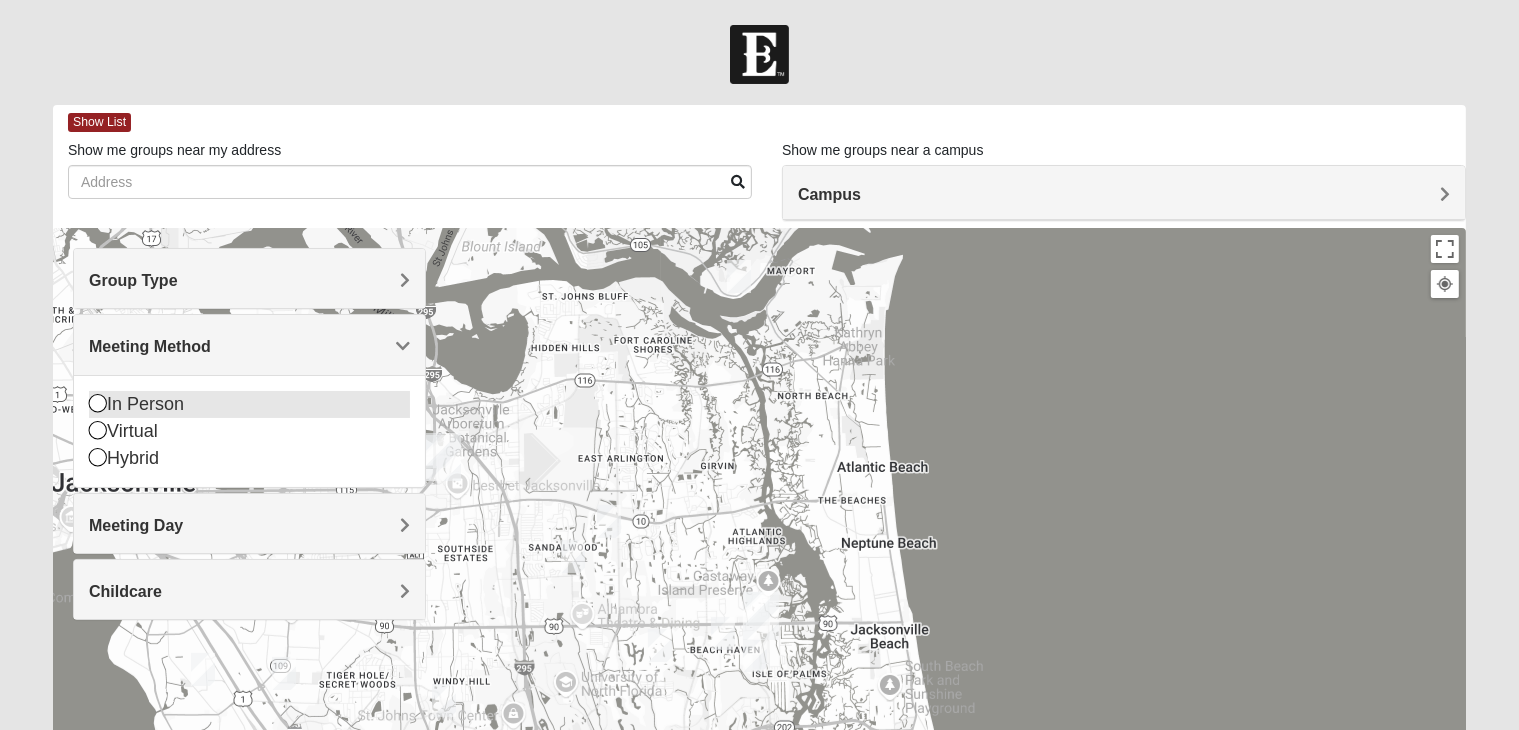 click on "In Person" at bounding box center (249, 404) 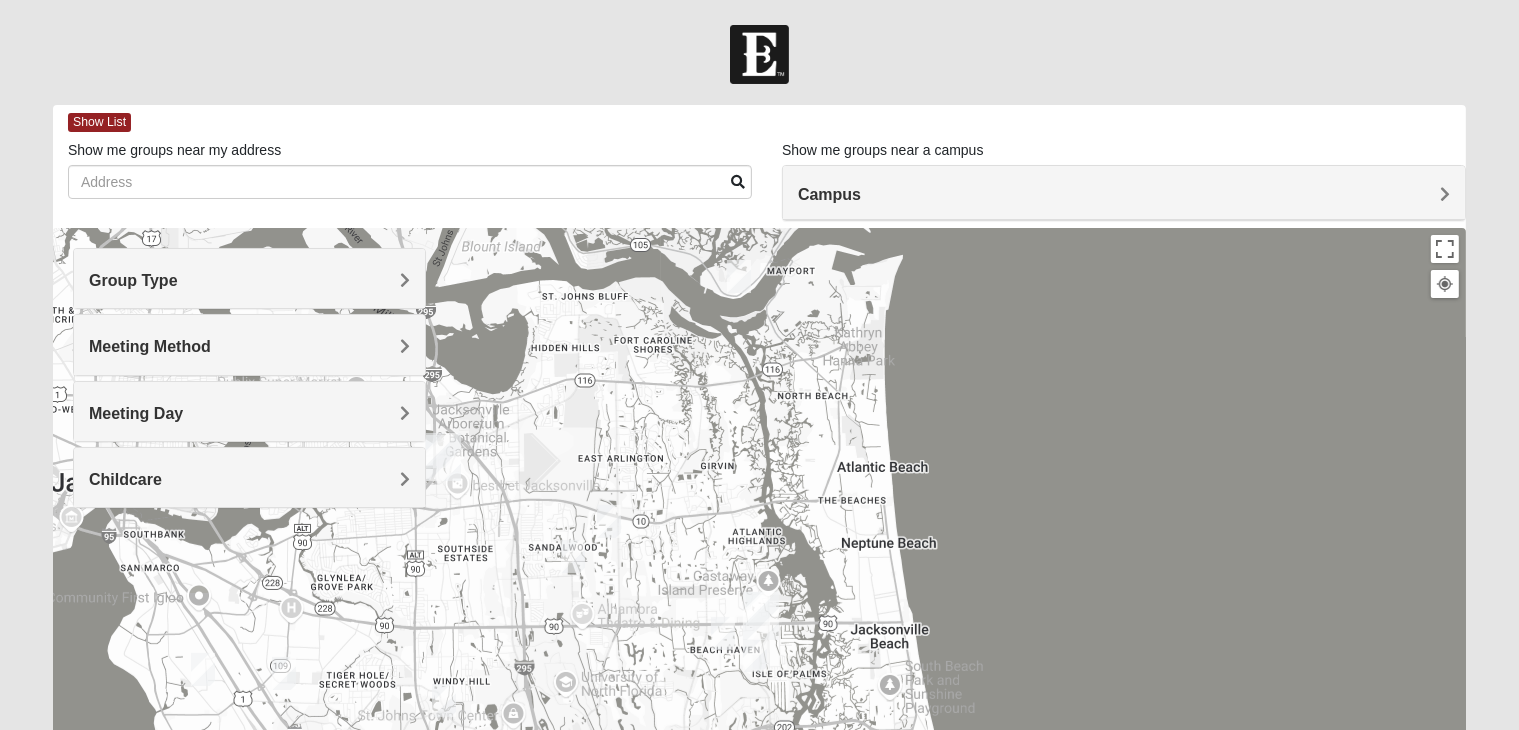 click on "Meeting Day" at bounding box center (249, 413) 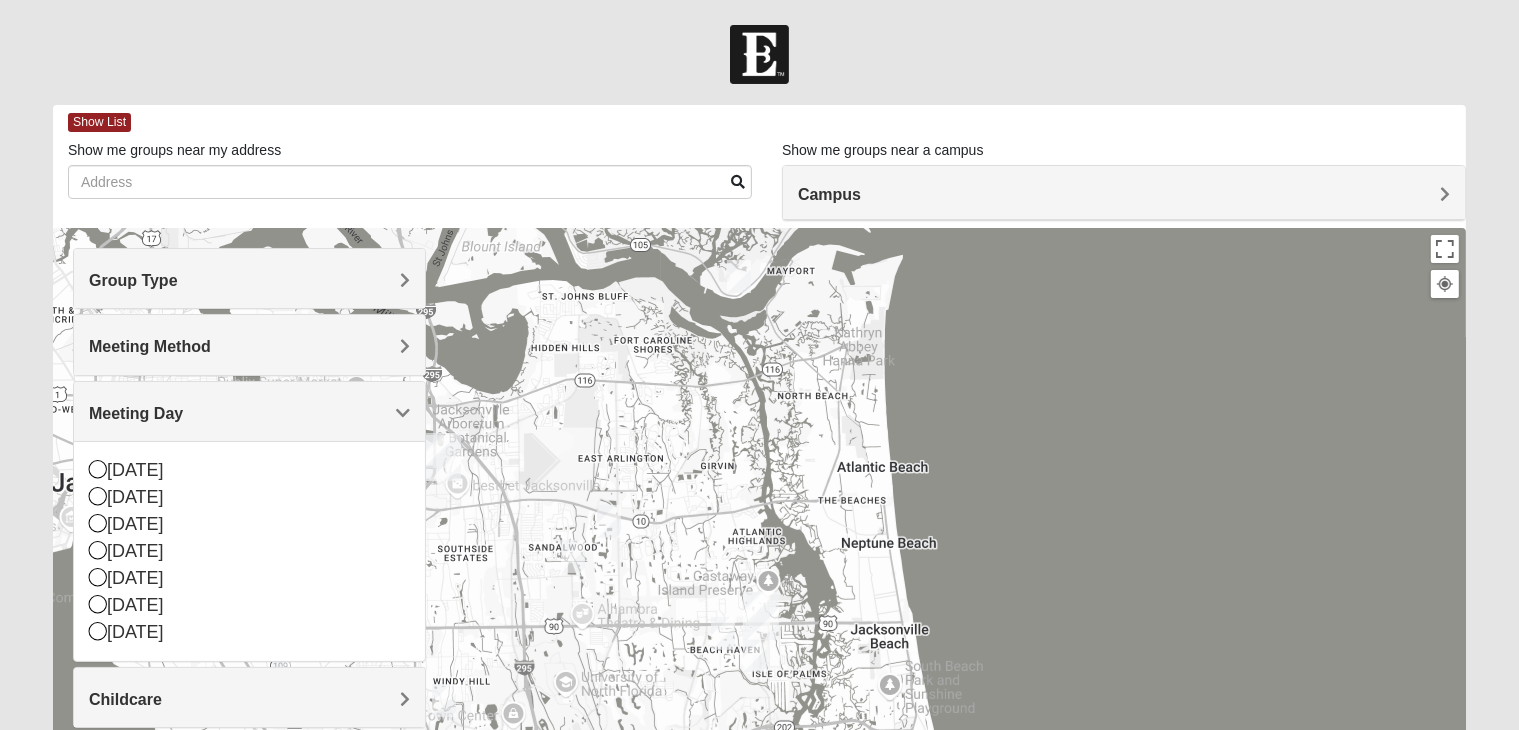 click on "Meeting Day" at bounding box center (249, 413) 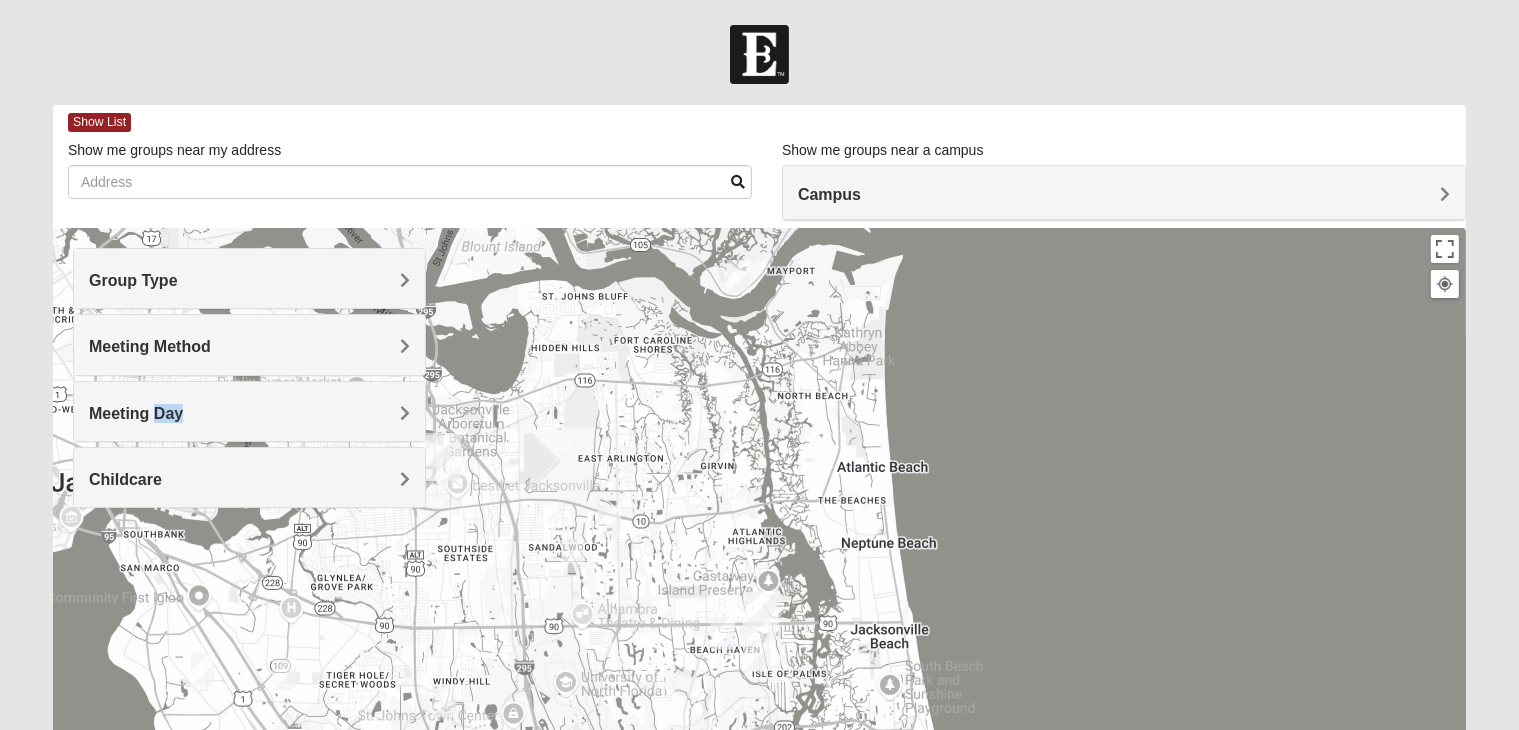 click on "Meeting Day" at bounding box center [249, 413] 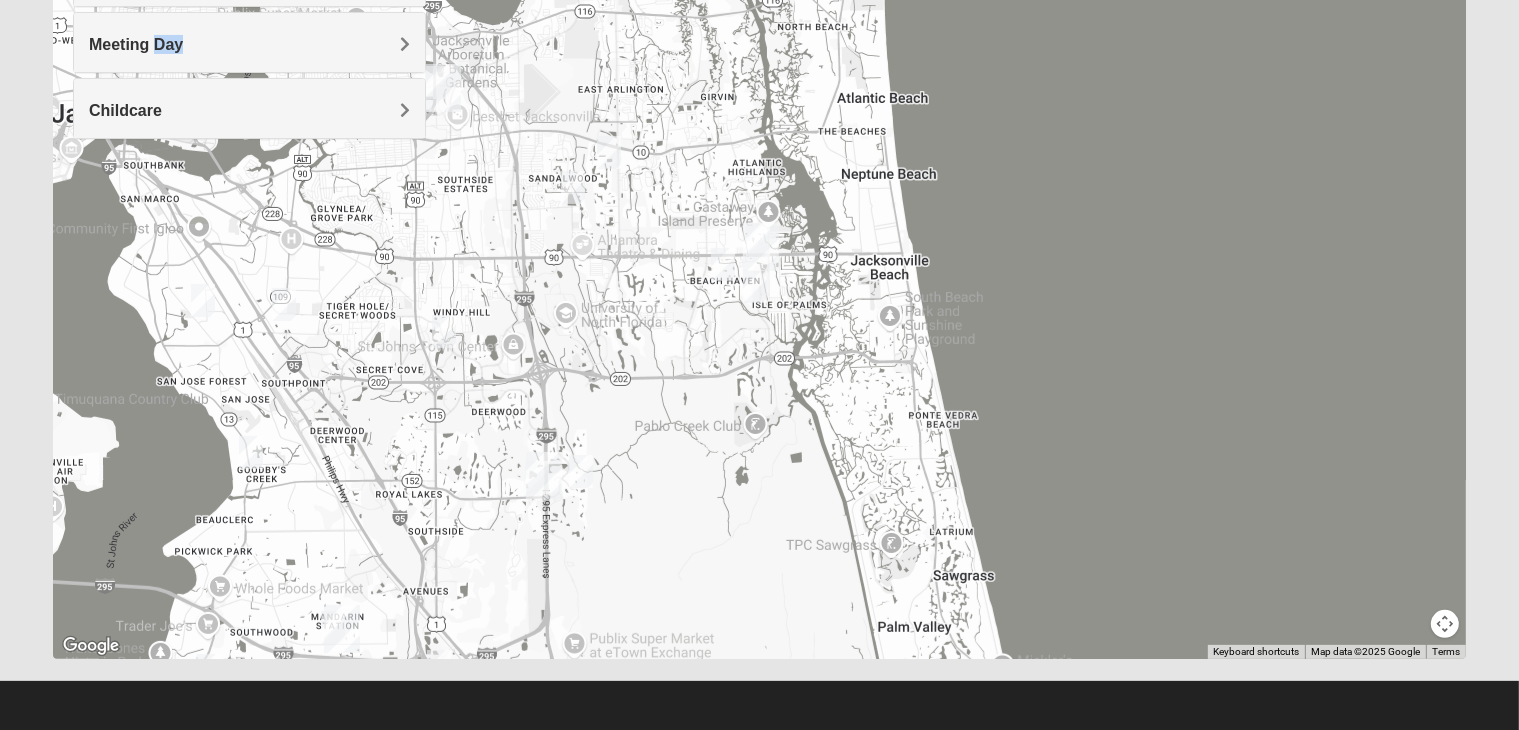 scroll, scrollTop: 371, scrollLeft: 0, axis: vertical 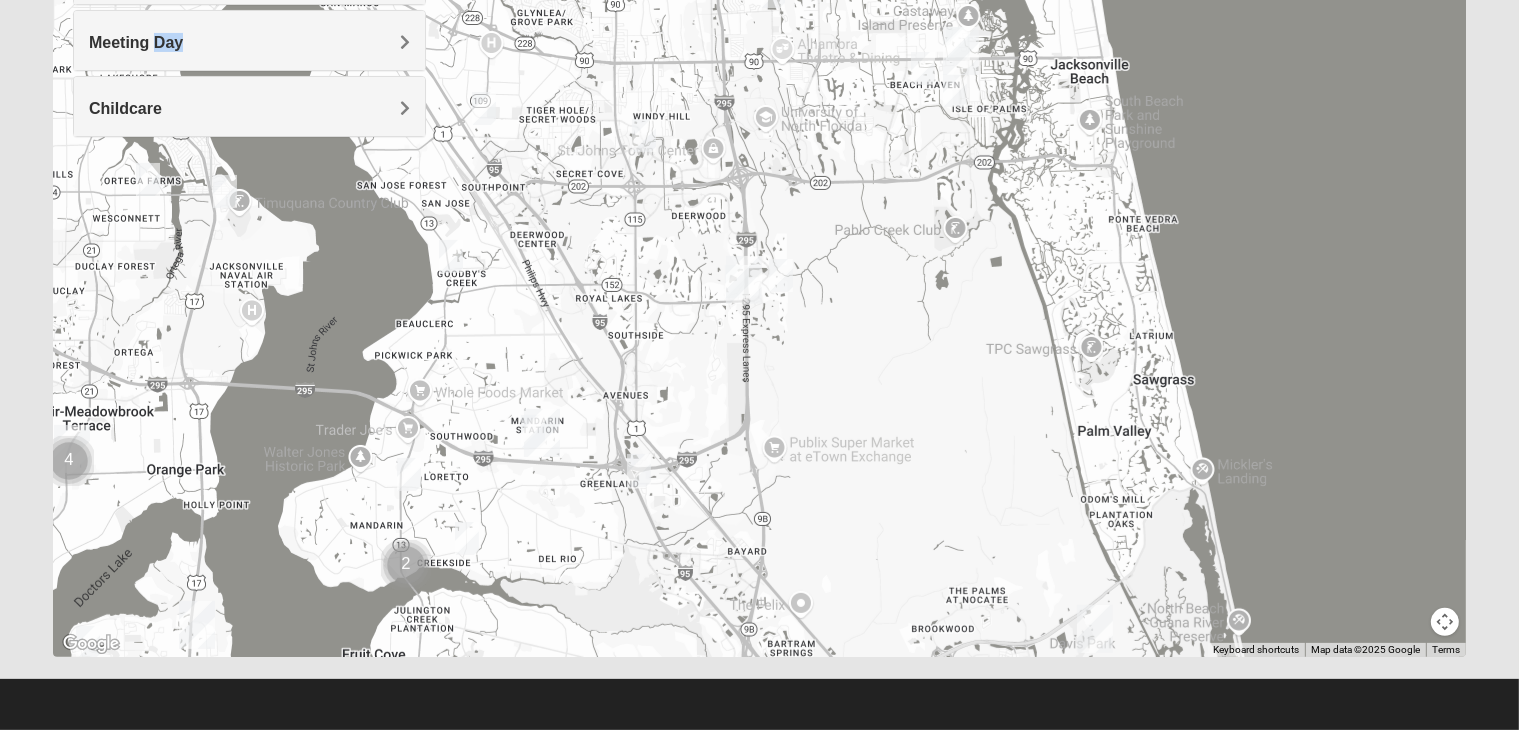drag, startPoint x: 999, startPoint y: 366, endPoint x: 966, endPoint y: 281, distance: 91.18114 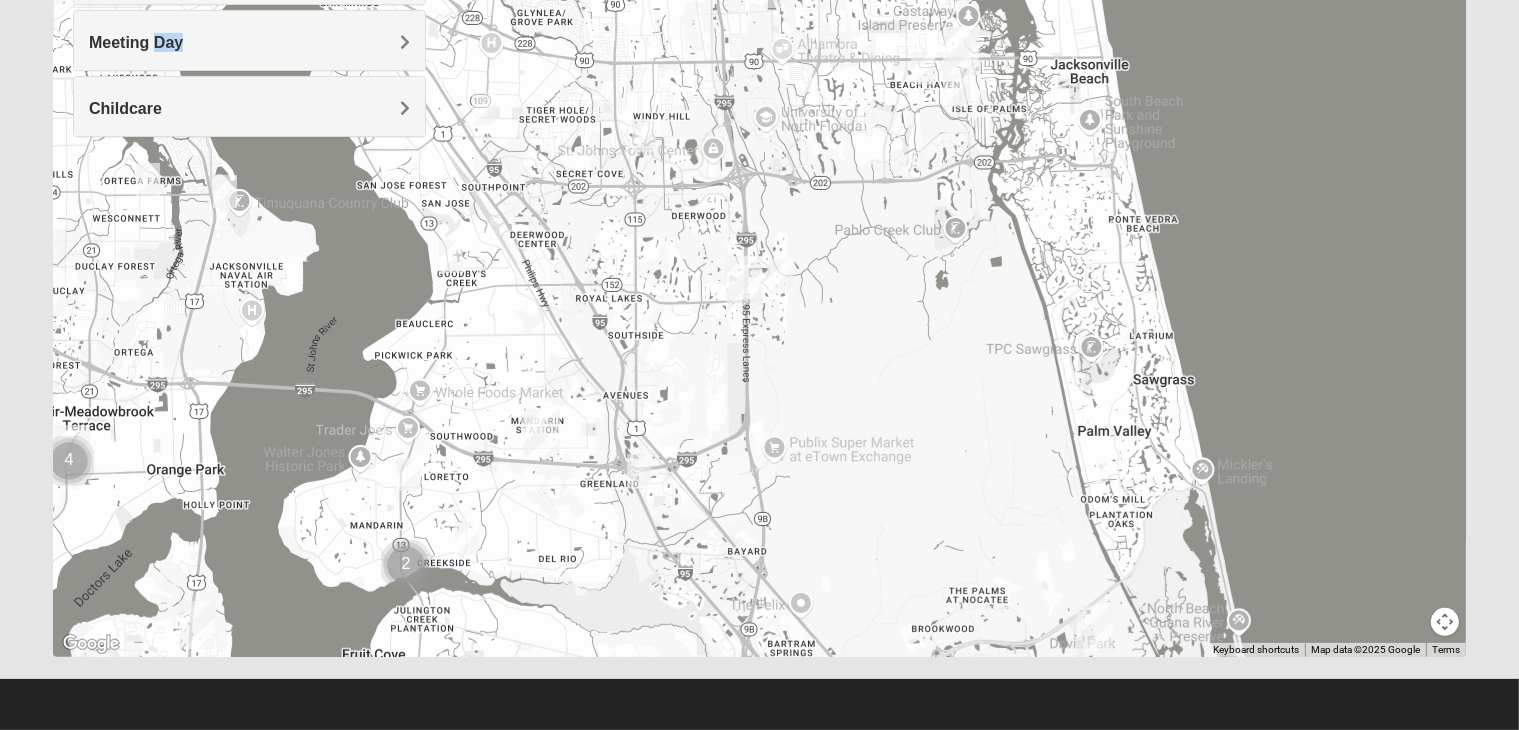 click at bounding box center (639, 470) 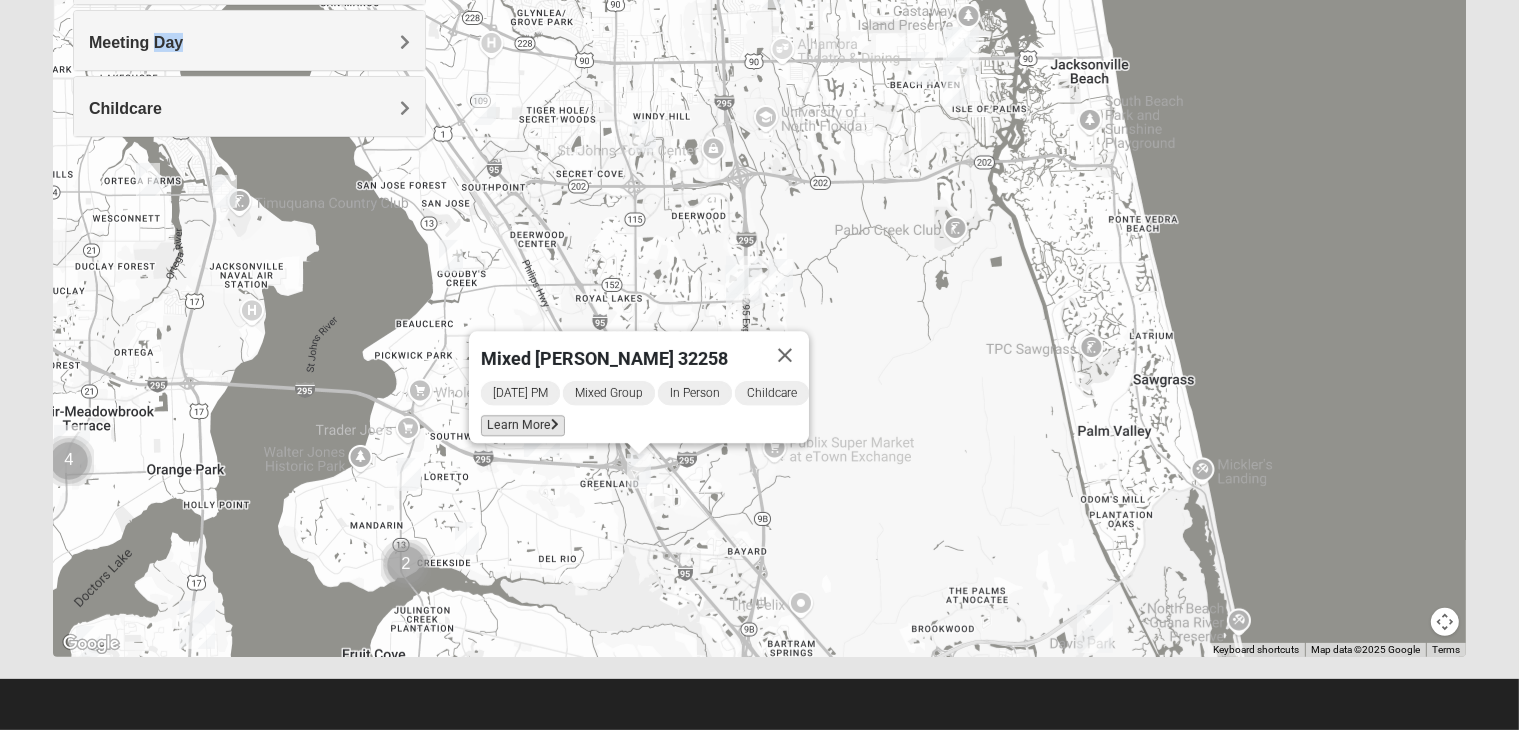 click on "Learn More" at bounding box center (523, 425) 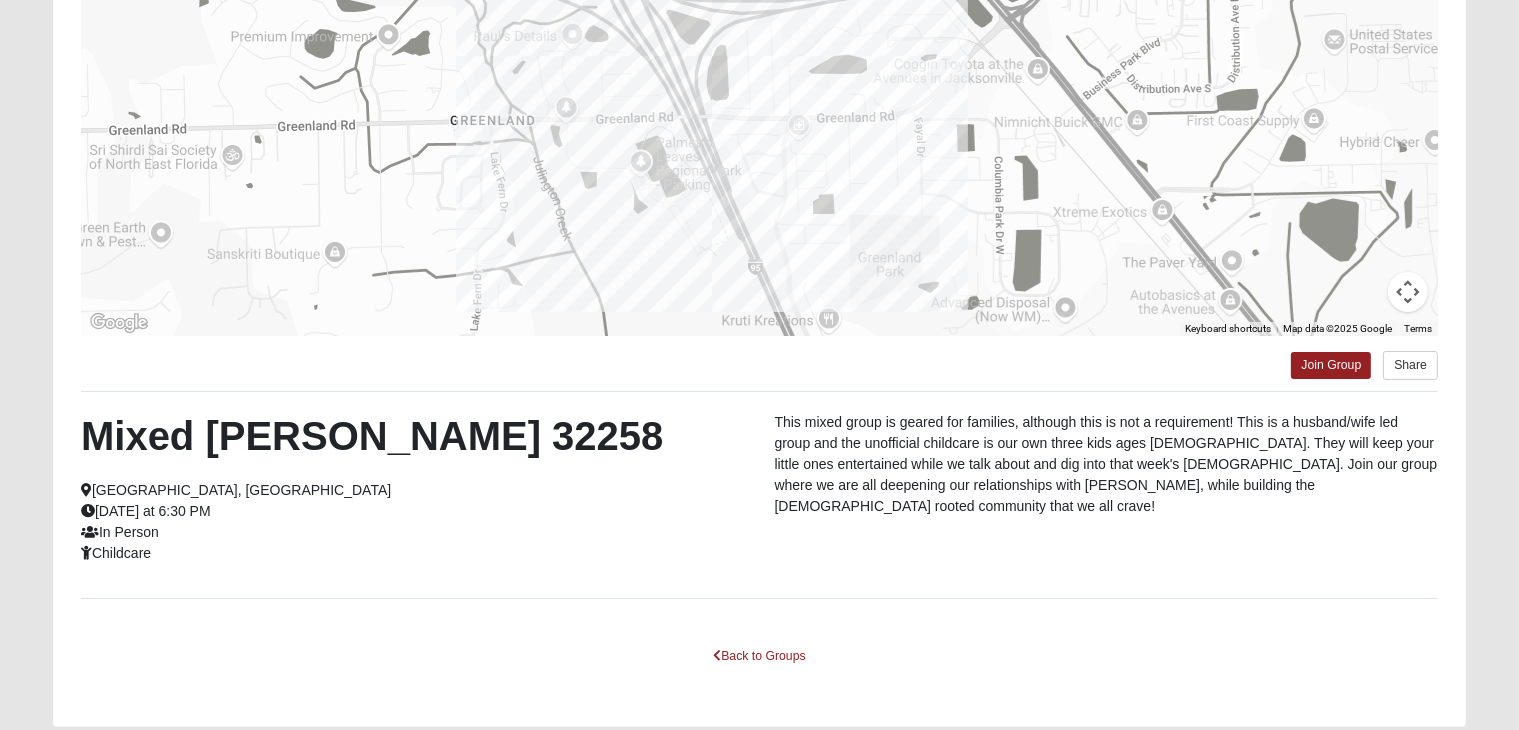 scroll, scrollTop: 352, scrollLeft: 0, axis: vertical 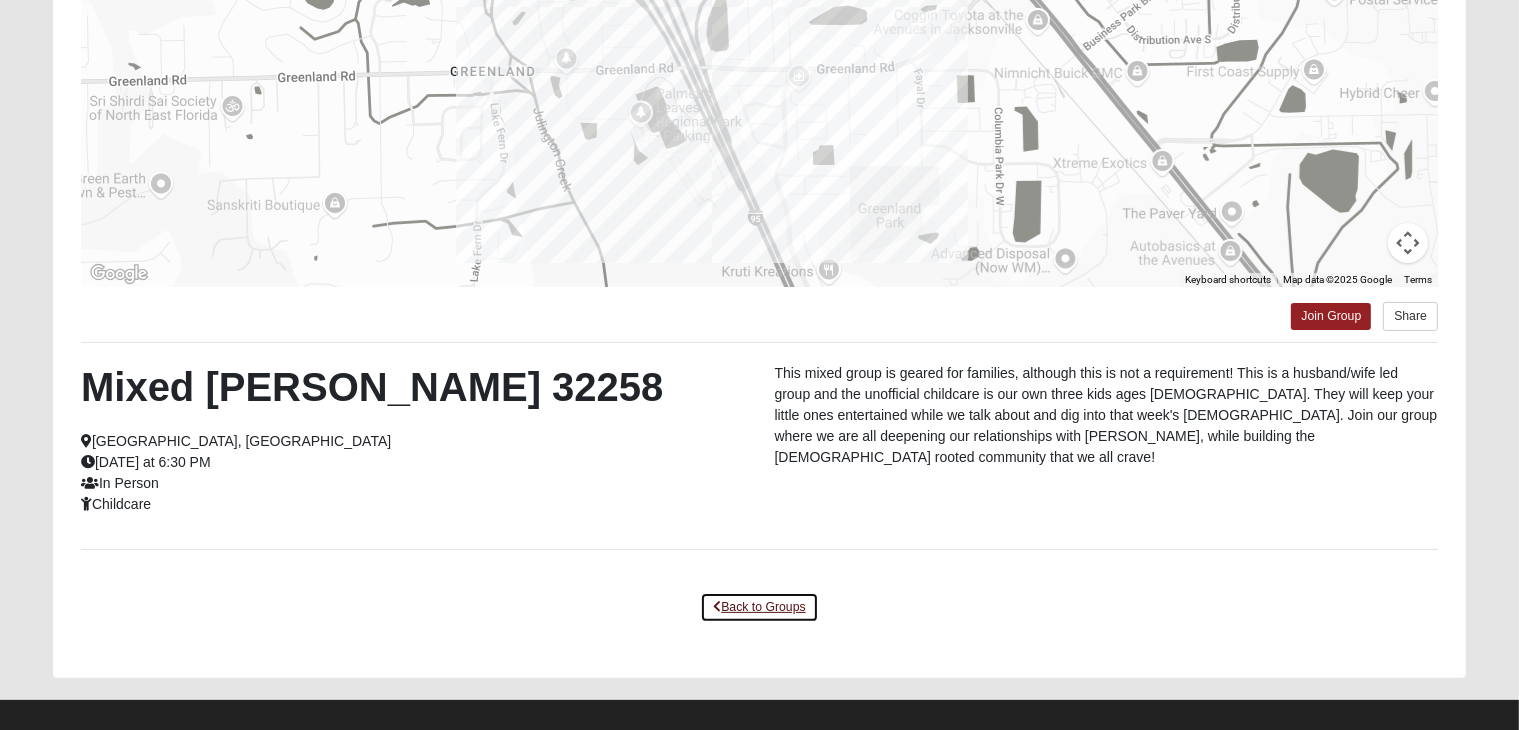 click on "Back to Groups" at bounding box center (759, 607) 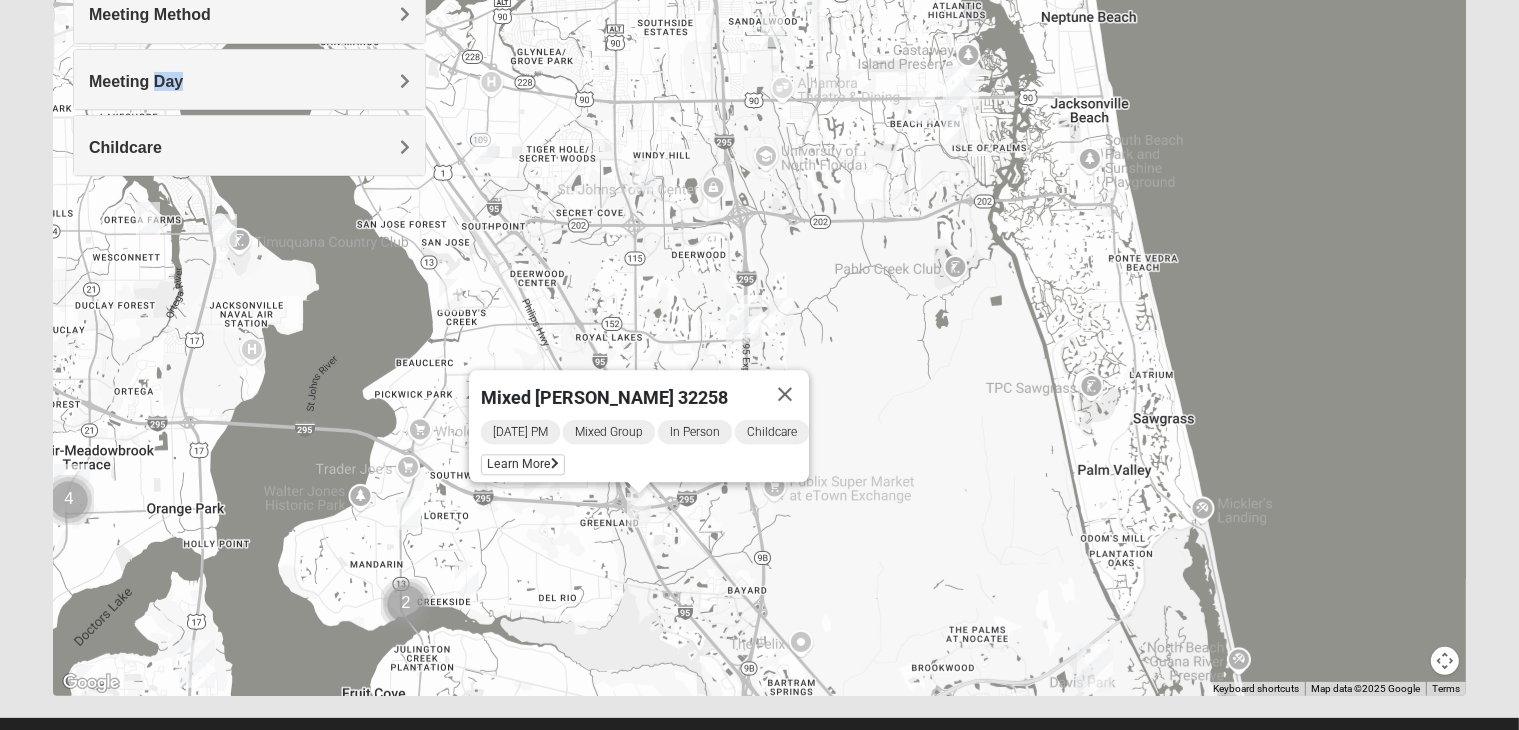 click on "To navigate, press the arrow keys. Mixed Shelar 32258          Thursday PM      Mixed Group      In Person      Childcare Learn More" at bounding box center [759, 296] 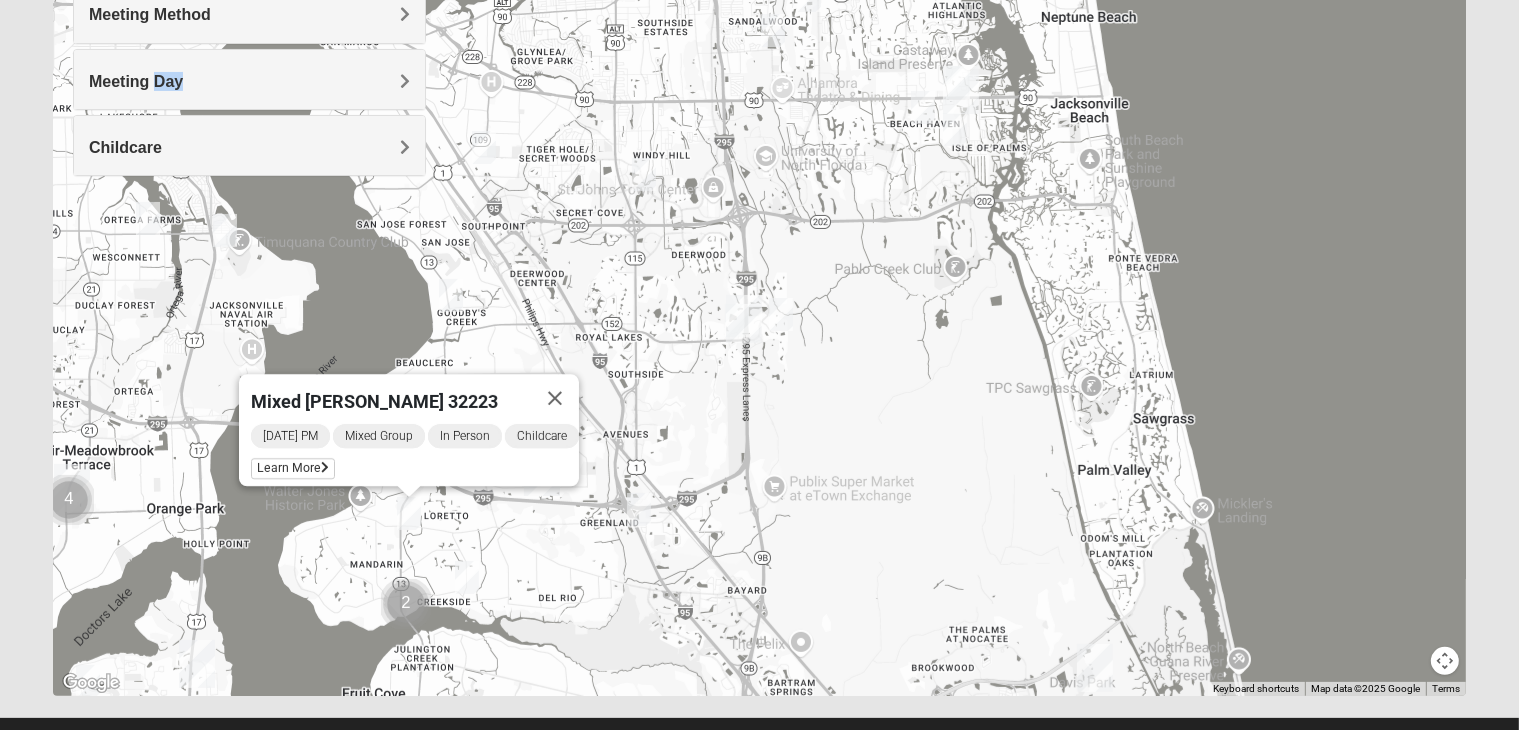 click at bounding box center [467, 577] 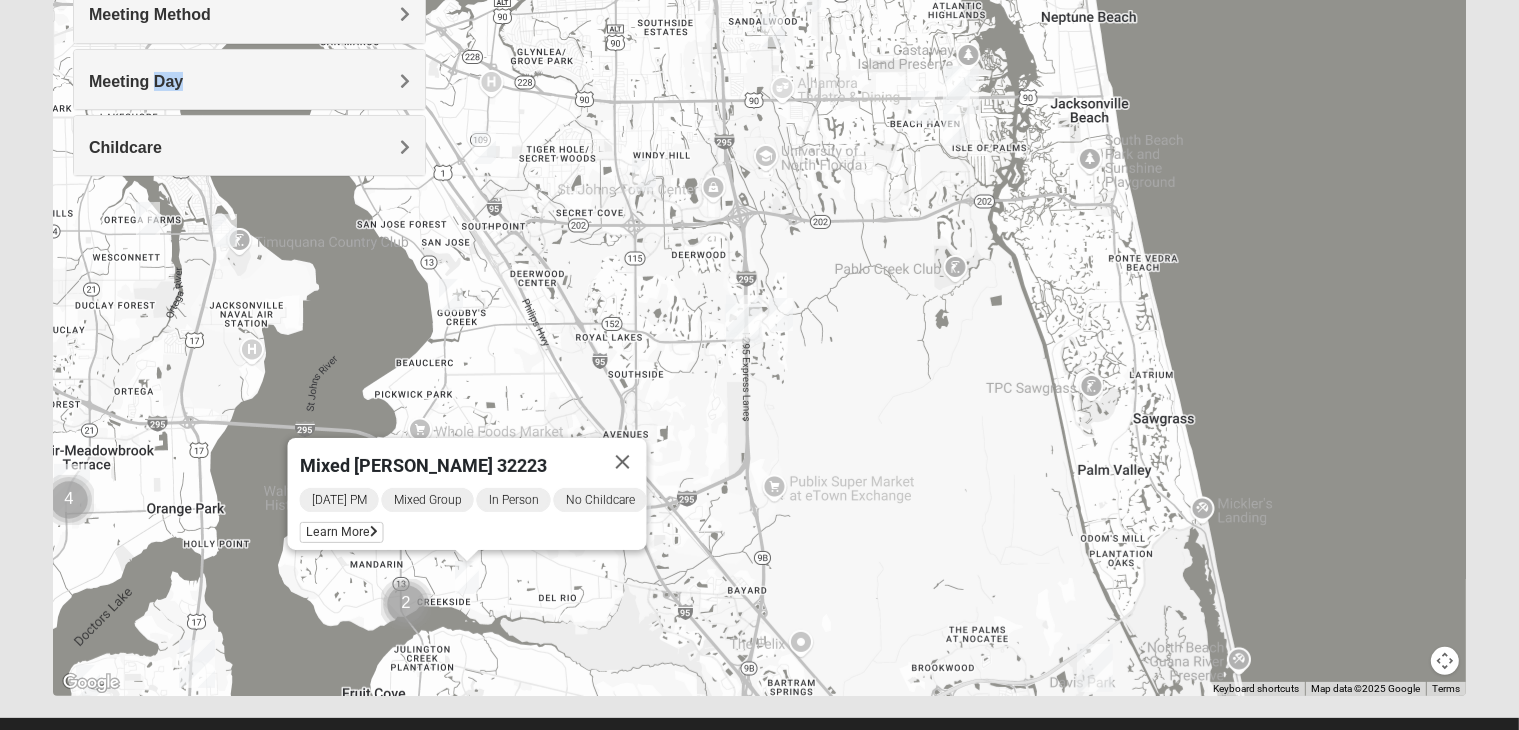 click on "To navigate, press the arrow keys. Mixed Lloyd 32223          Wednesday PM      Mixed Group      In Person      No Childcare Learn More" at bounding box center [759, 296] 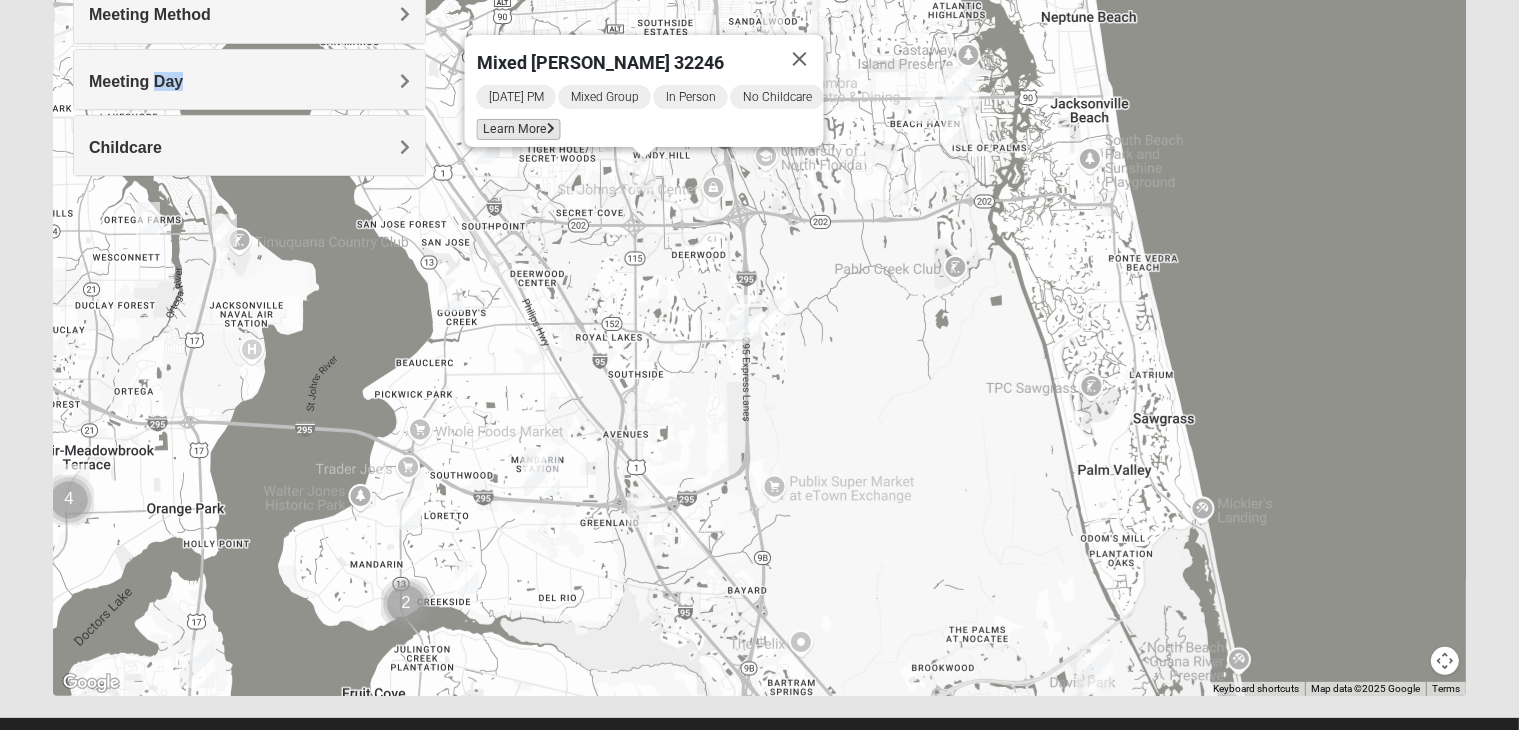 click on "Learn More" at bounding box center (519, 129) 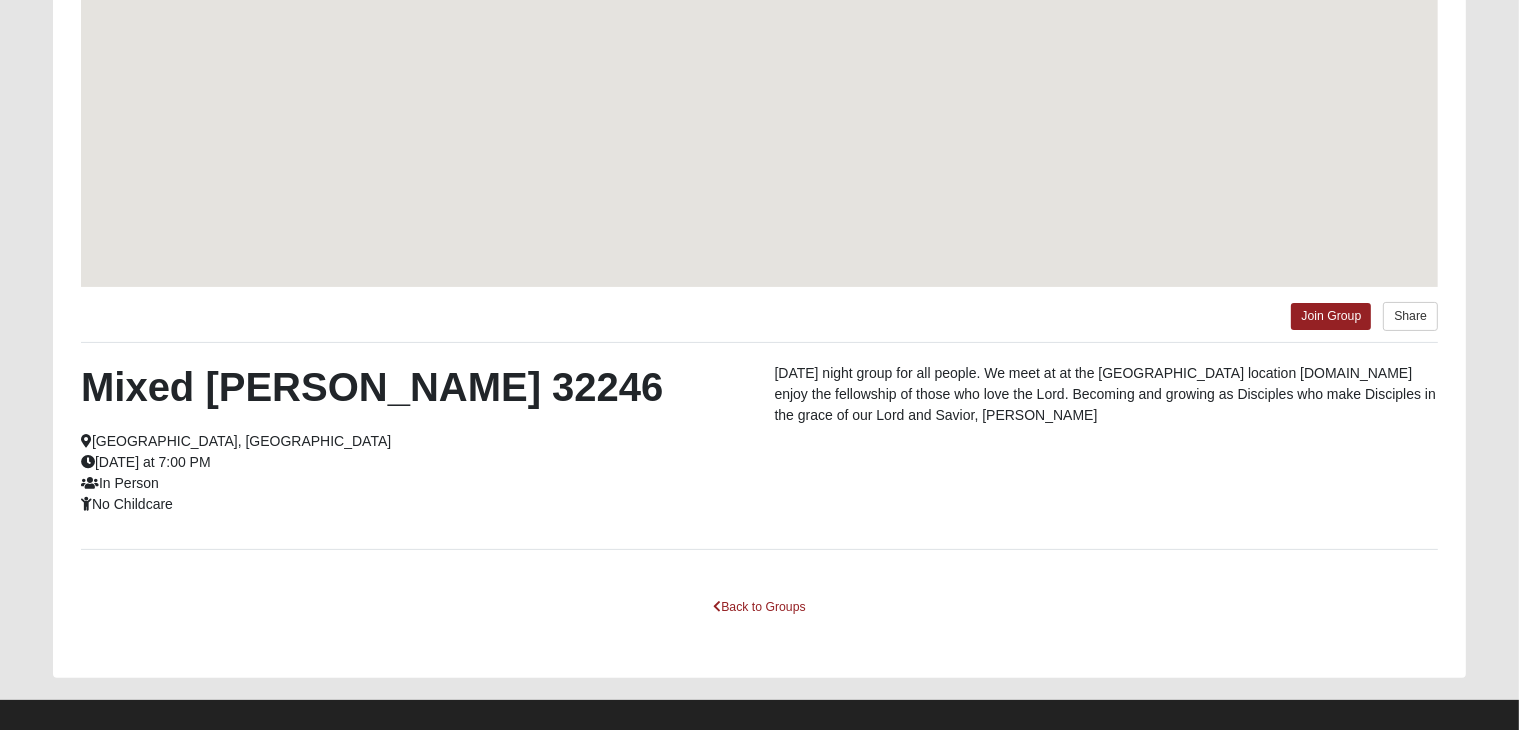 scroll, scrollTop: 244, scrollLeft: 0, axis: vertical 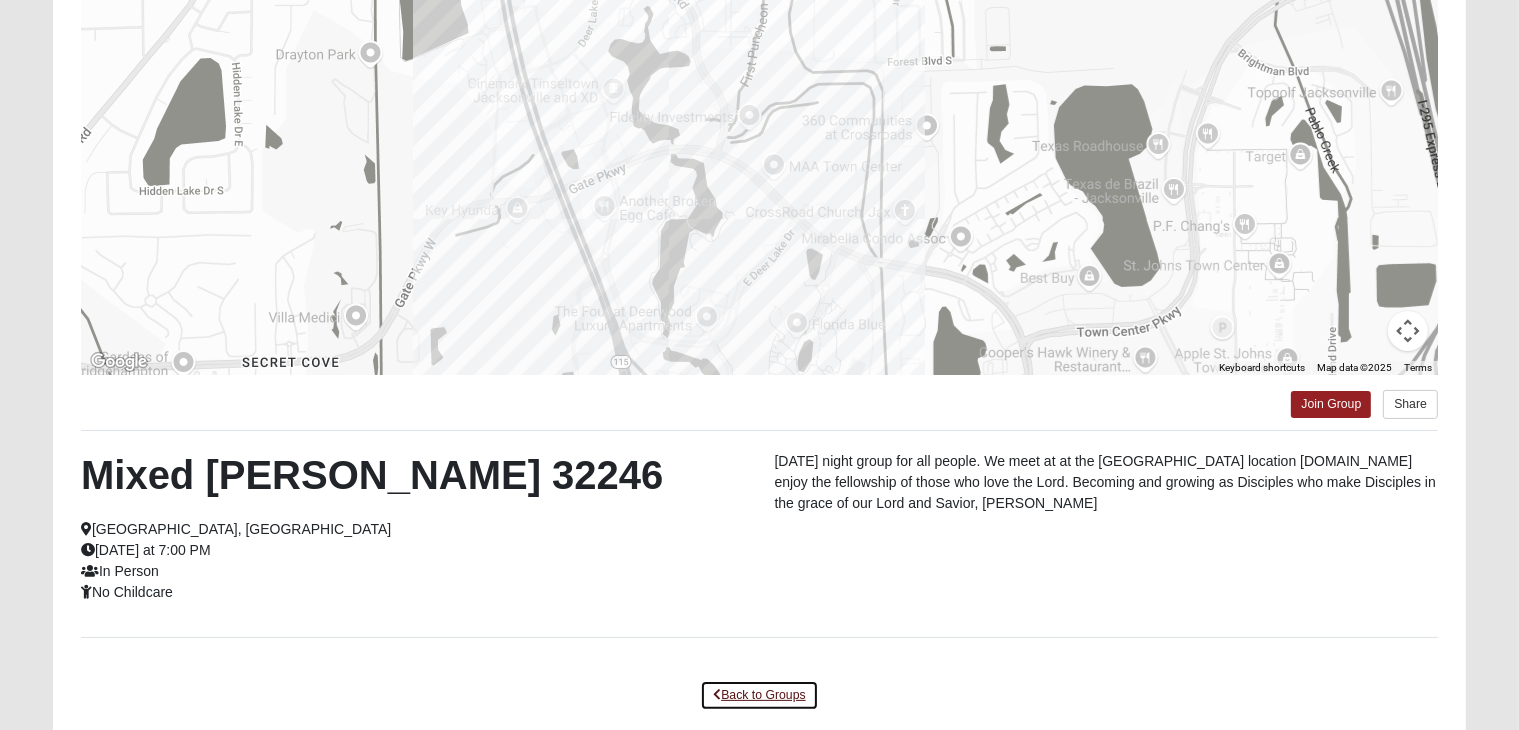 click on "Back to Groups" at bounding box center (759, 695) 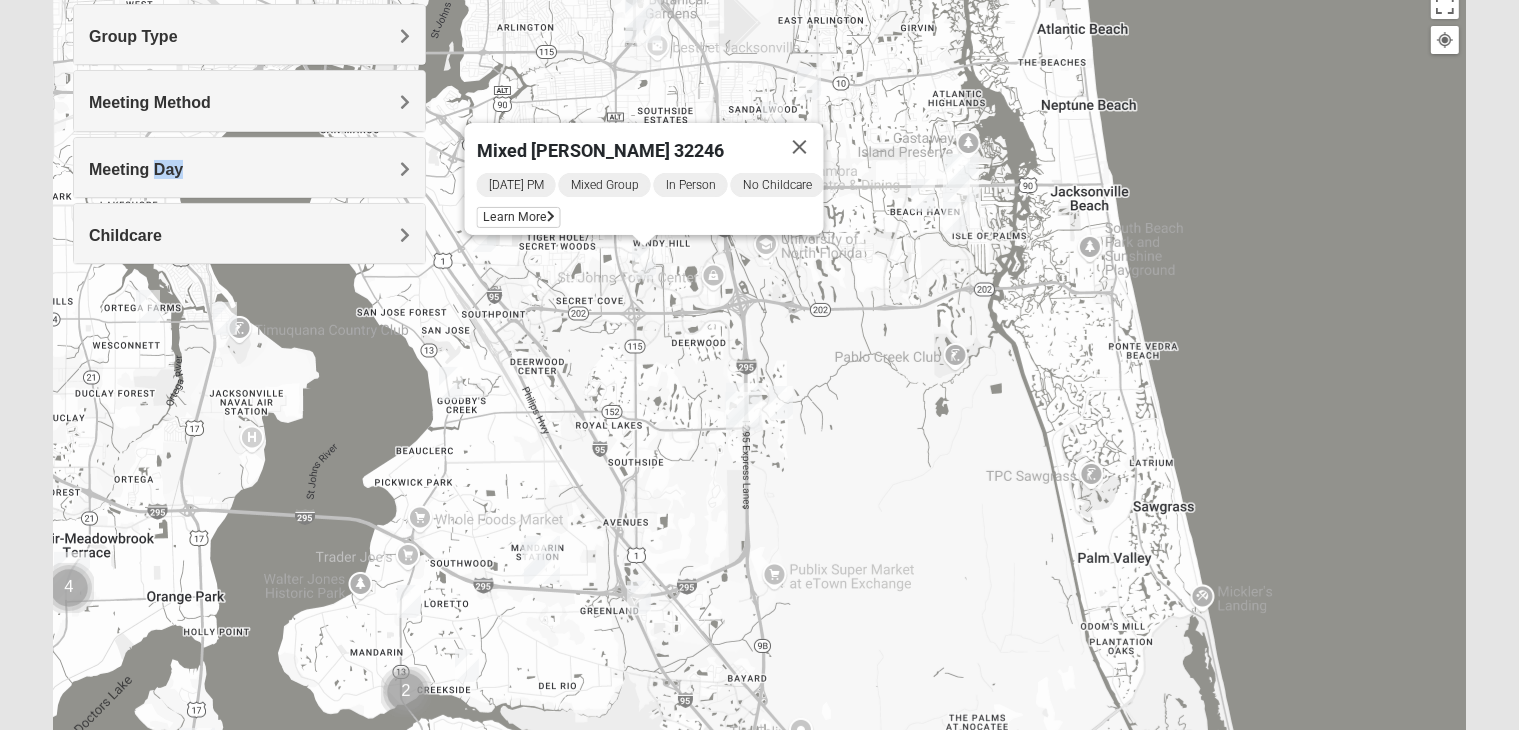 click on "To navigate, press the arrow keys. Mixed Barba 32246          Tuesday PM      Mixed Group      In Person      No Childcare Learn More" at bounding box center [759, 384] 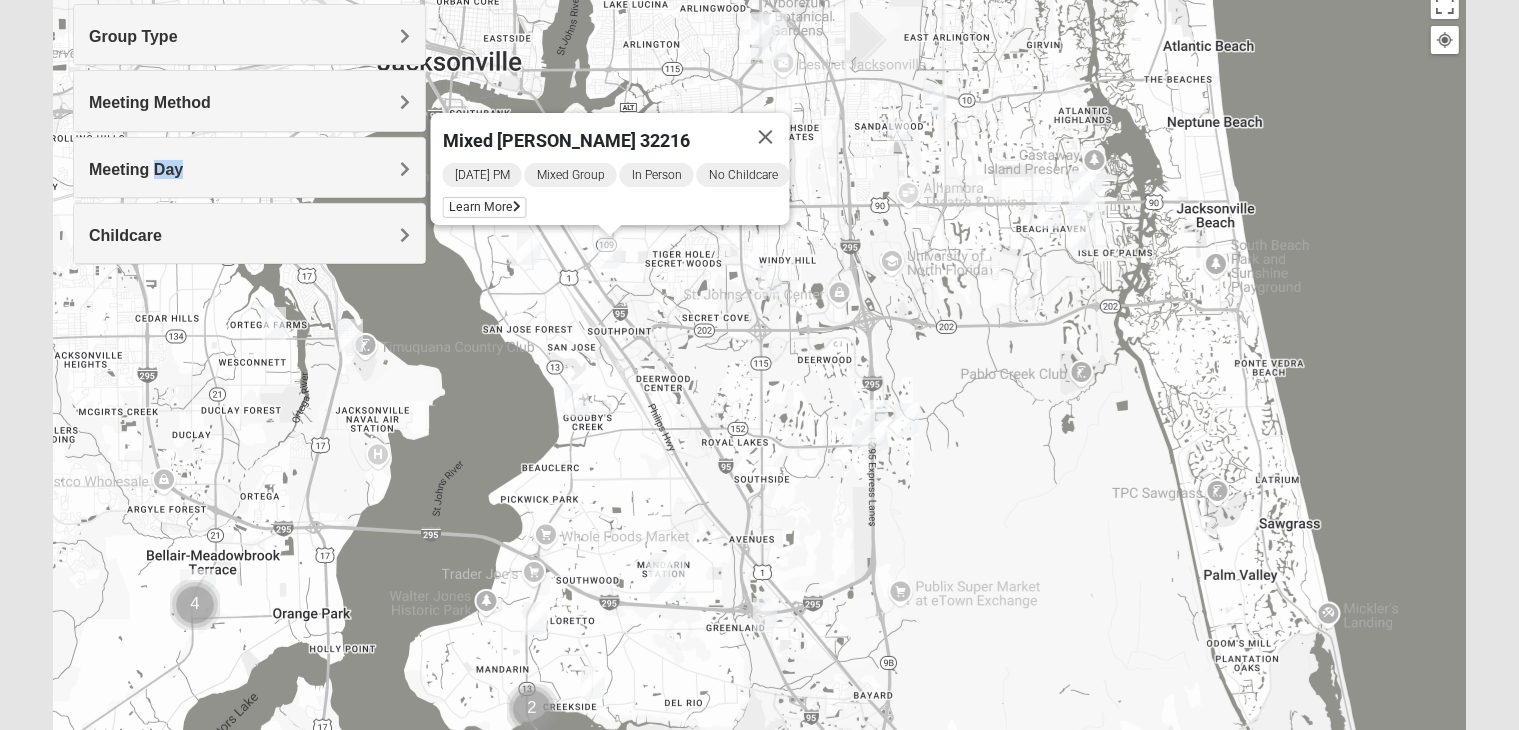 drag, startPoint x: 733, startPoint y: 399, endPoint x: 914, endPoint y: 428, distance: 183.30849 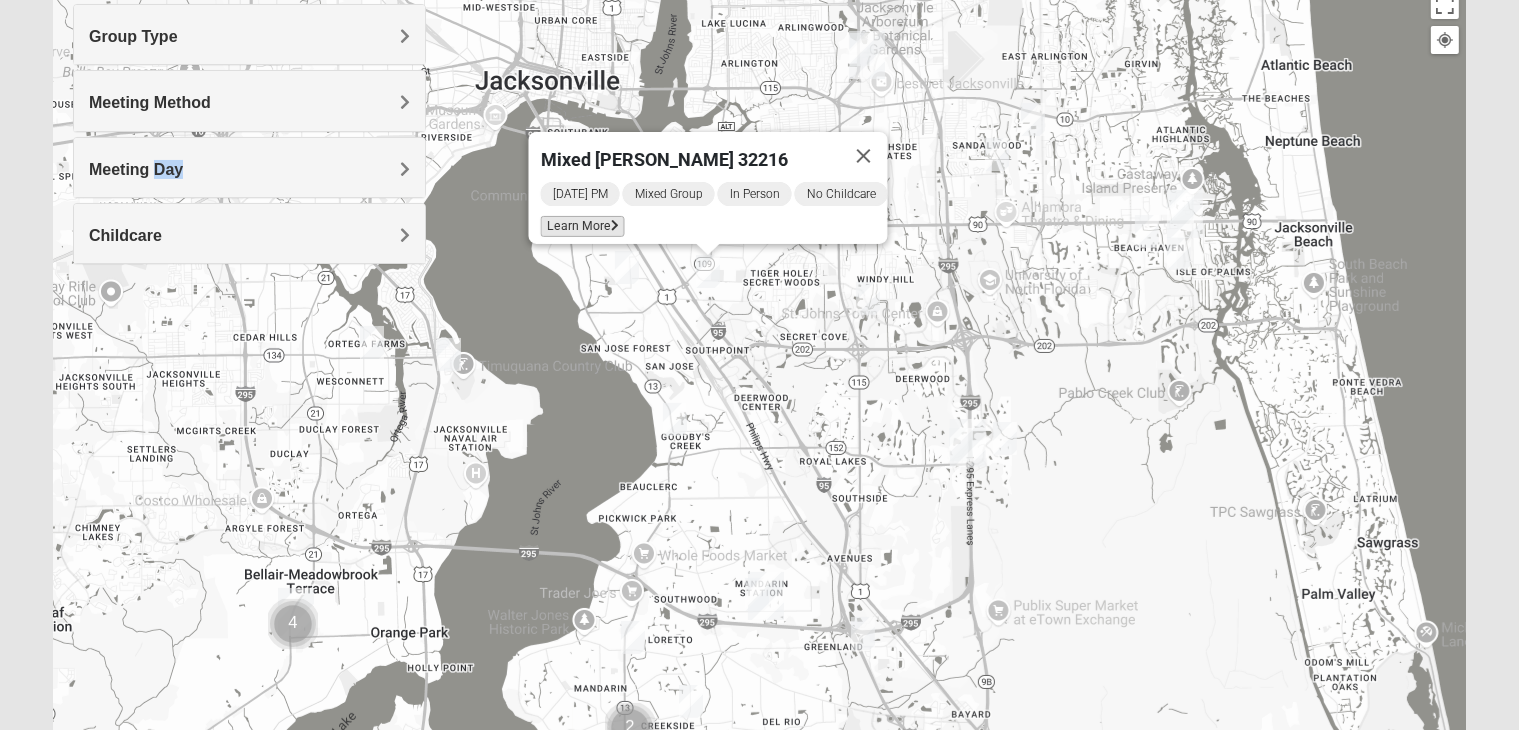 click on "Learn More" at bounding box center (583, 226) 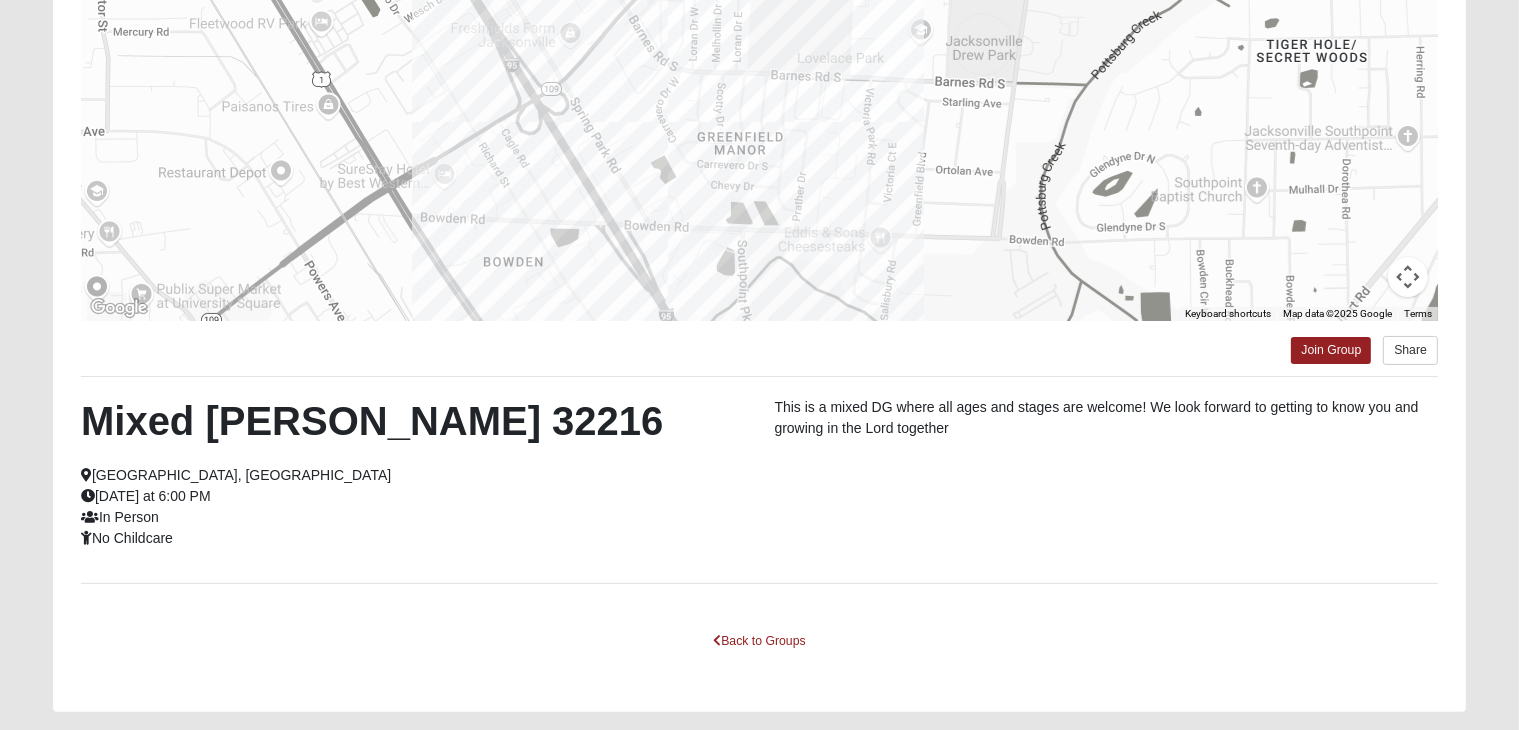 scroll, scrollTop: 329, scrollLeft: 0, axis: vertical 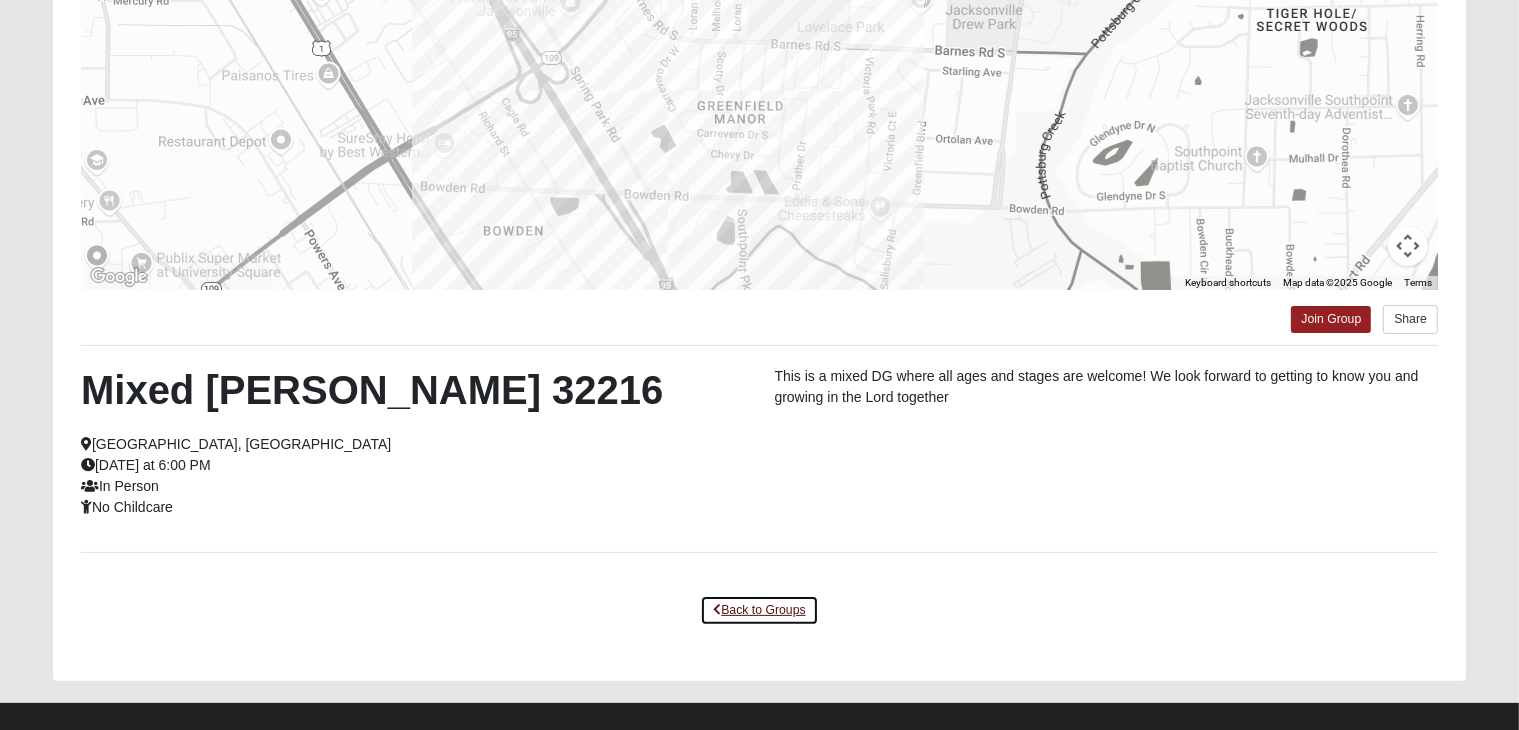 click on "Back to Groups" at bounding box center [759, 610] 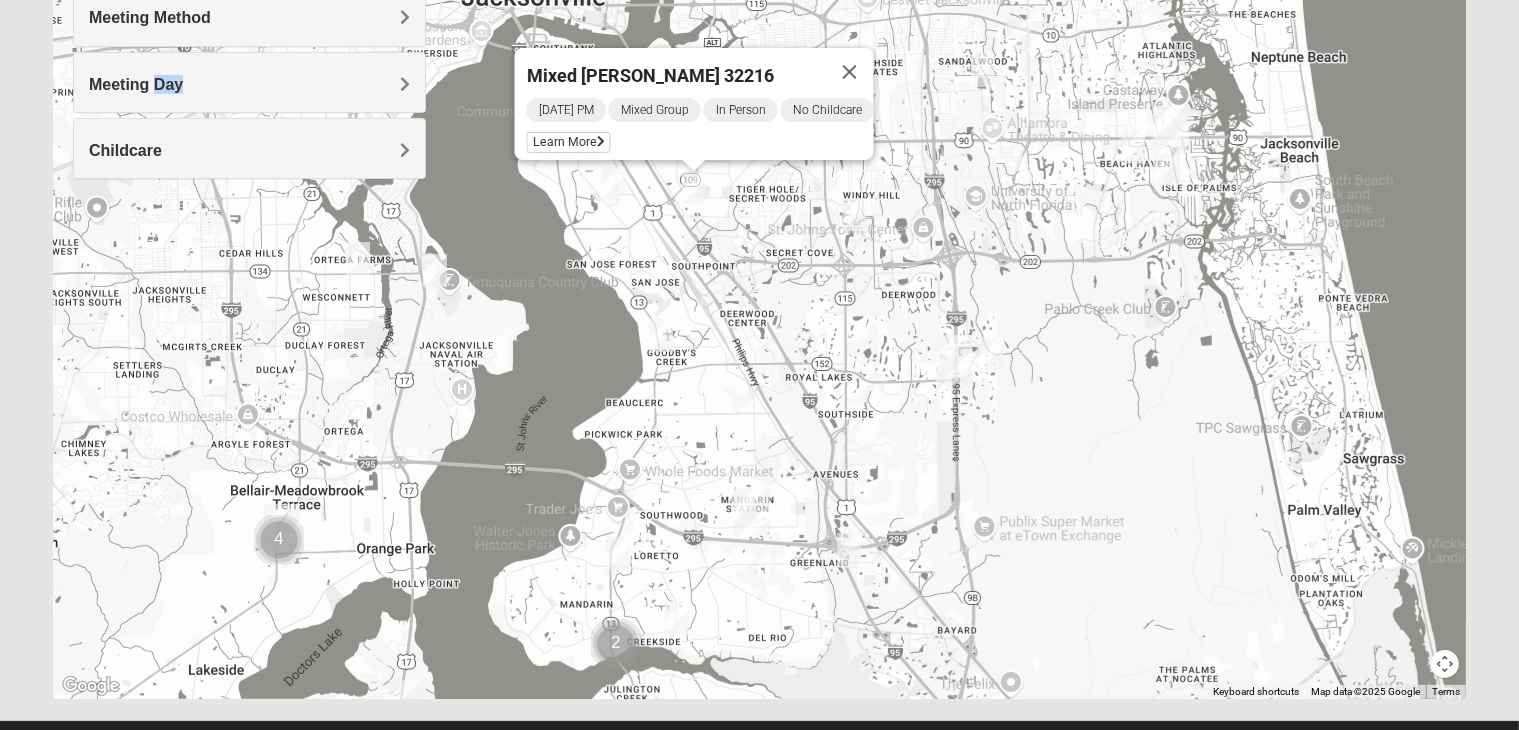 drag, startPoint x: 1028, startPoint y: 523, endPoint x: 1010, endPoint y: 524, distance: 18.027756 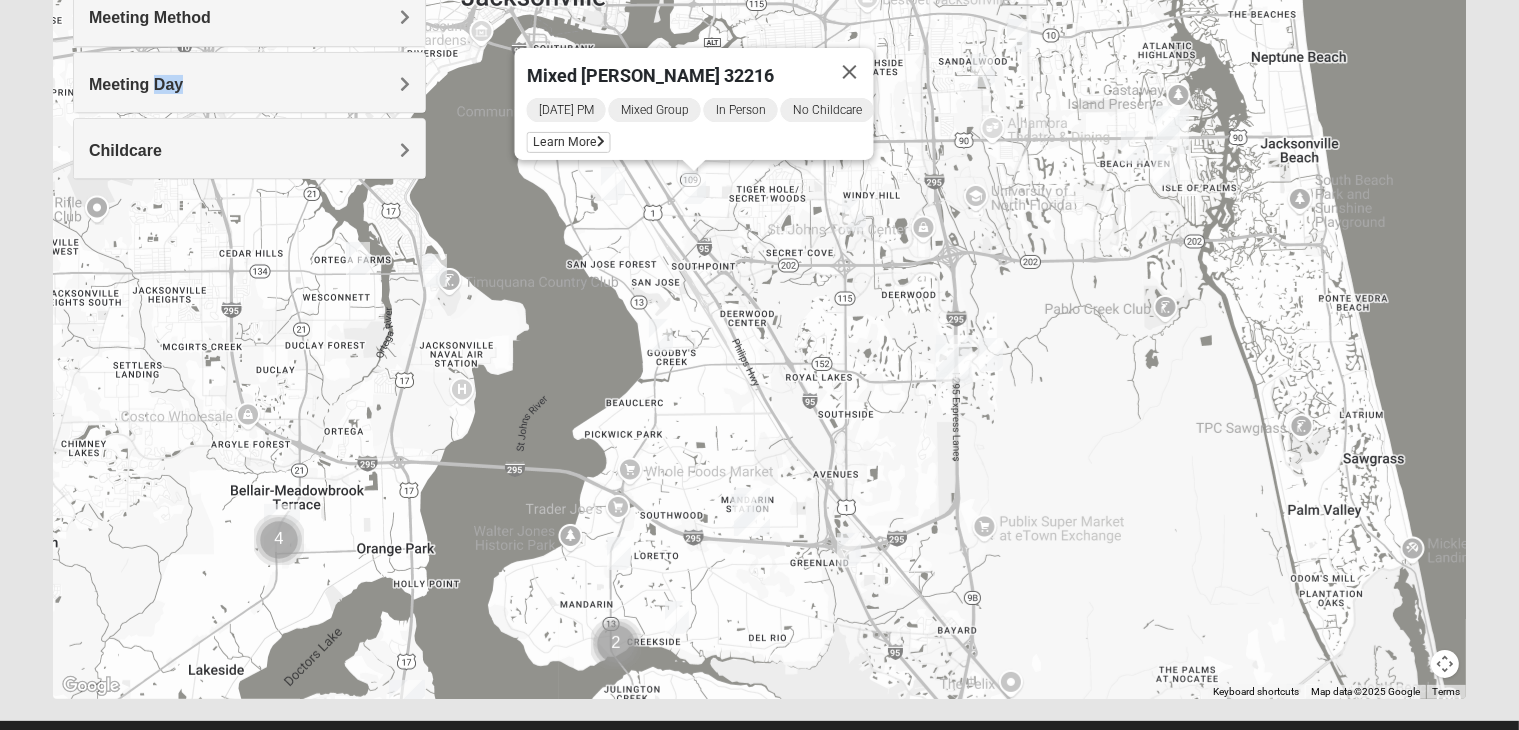 click at bounding box center [991, 354] 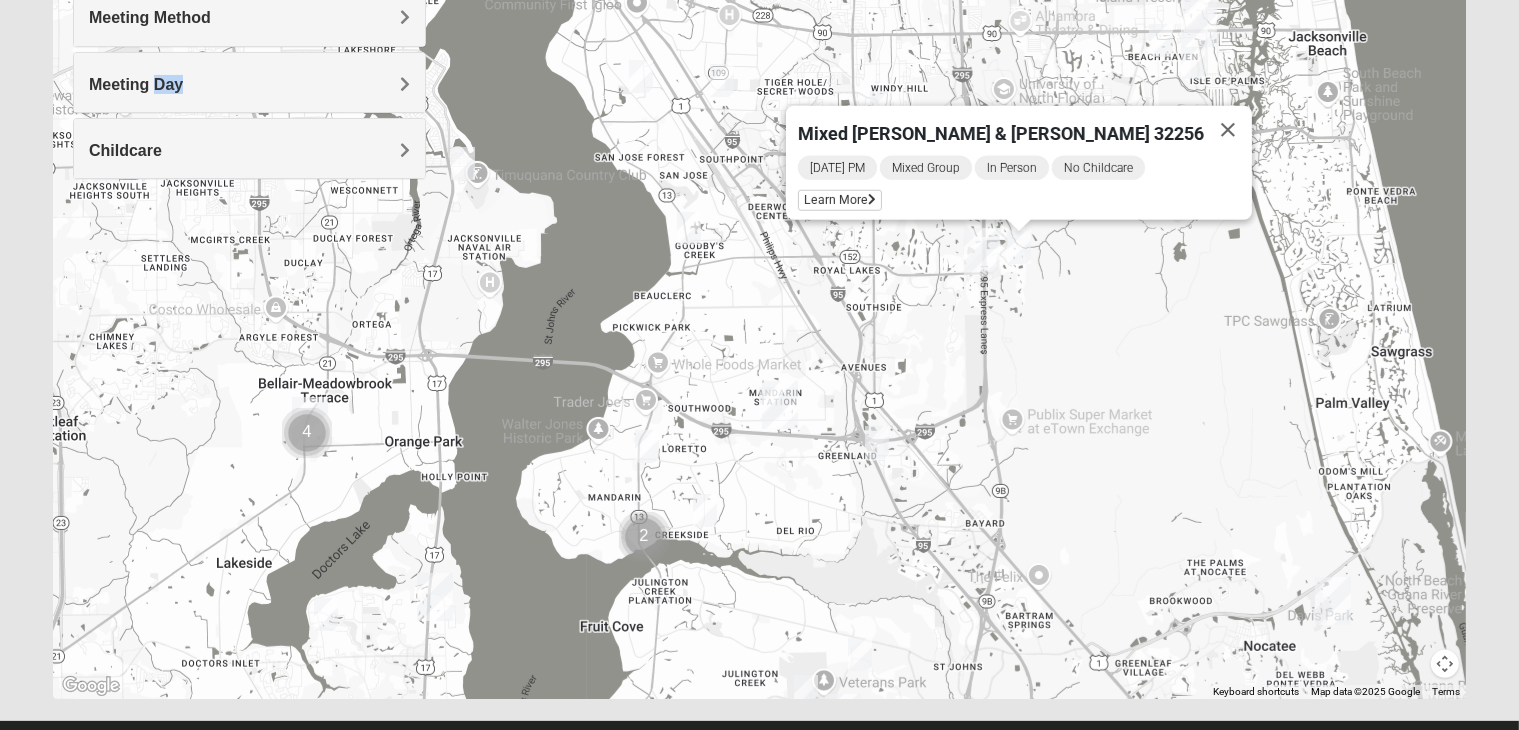 drag, startPoint x: 834, startPoint y: 548, endPoint x: 855, endPoint y: 476, distance: 75 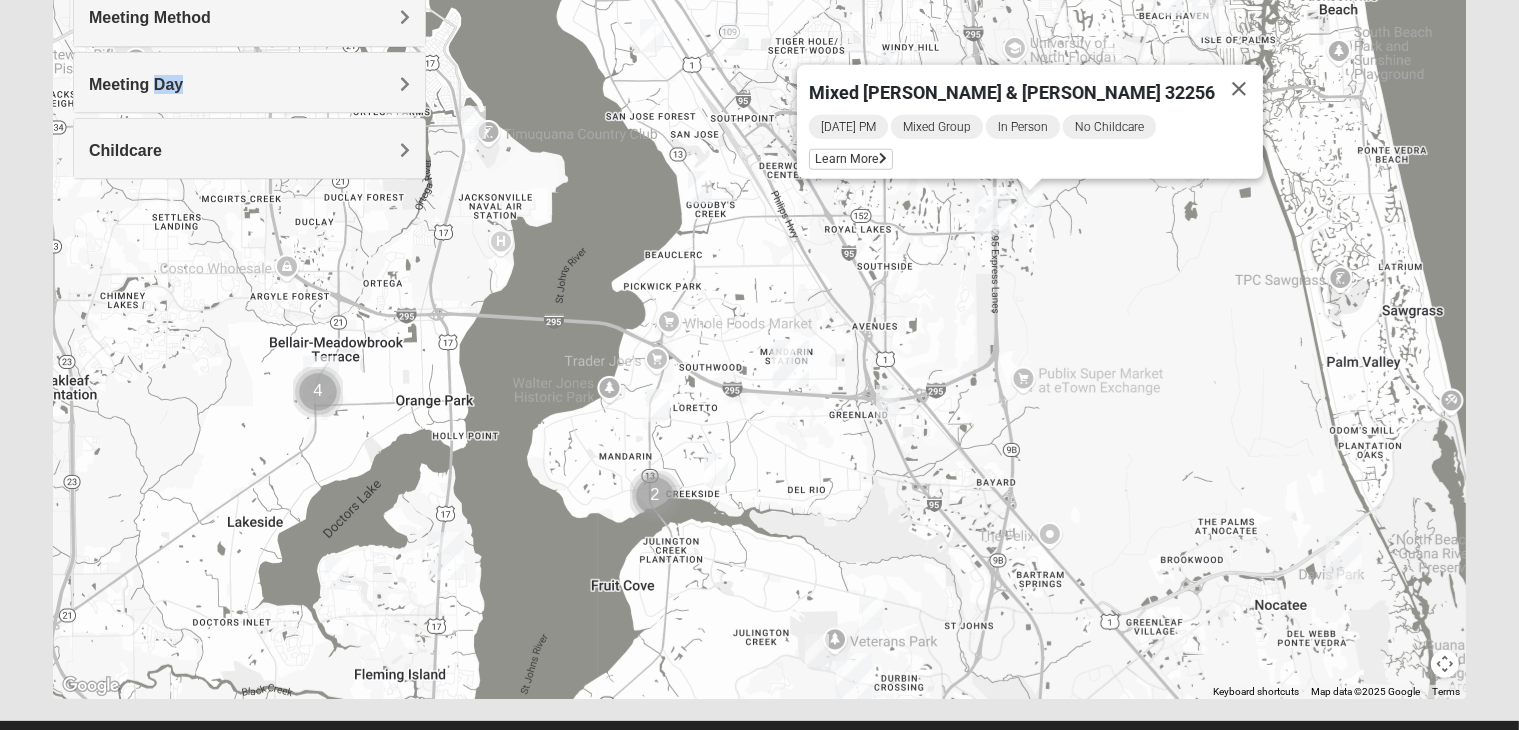 click at bounding box center (655, 496) 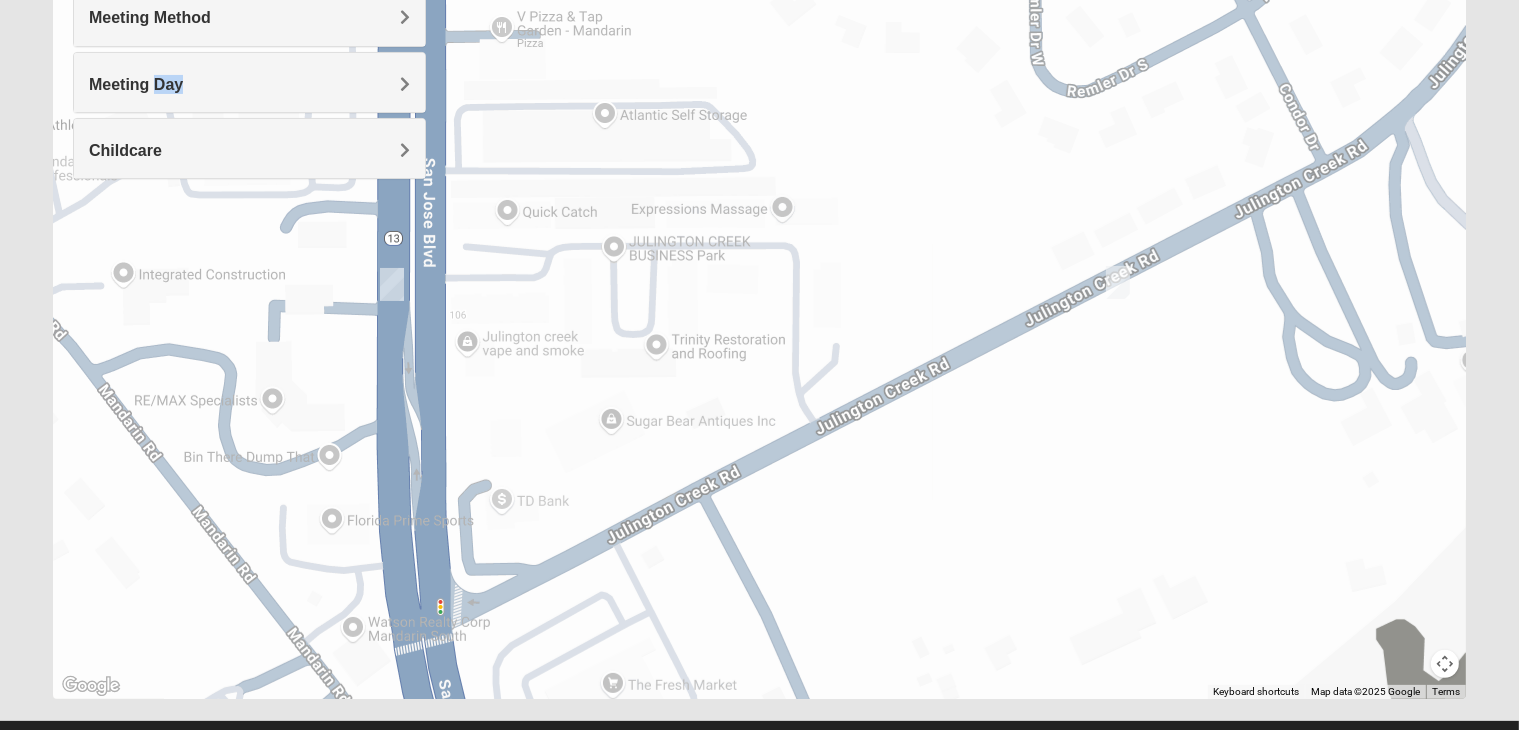 click at bounding box center [392, 284] 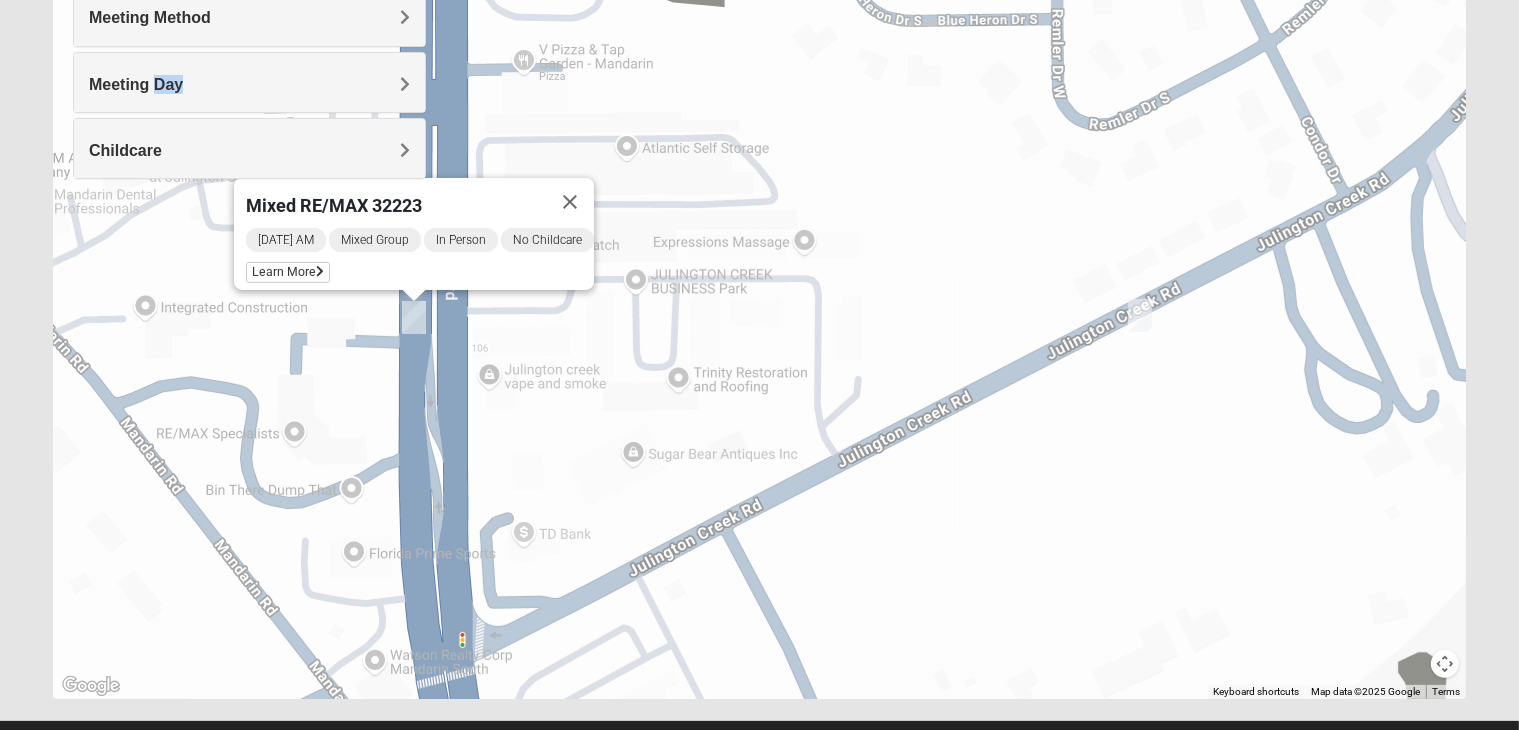 drag, startPoint x: 722, startPoint y: 239, endPoint x: 749, endPoint y: 314, distance: 79.71198 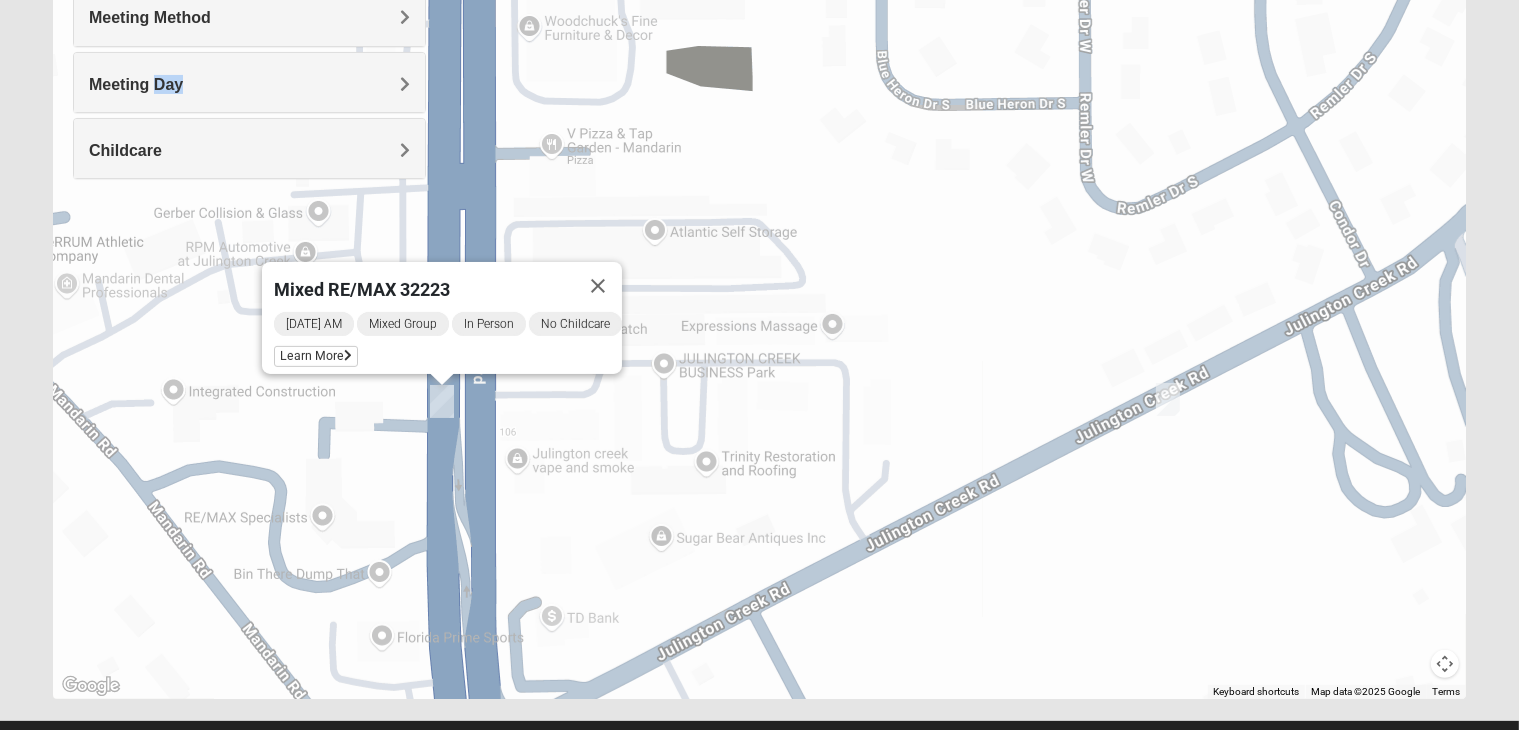 click at bounding box center (1168, 399) 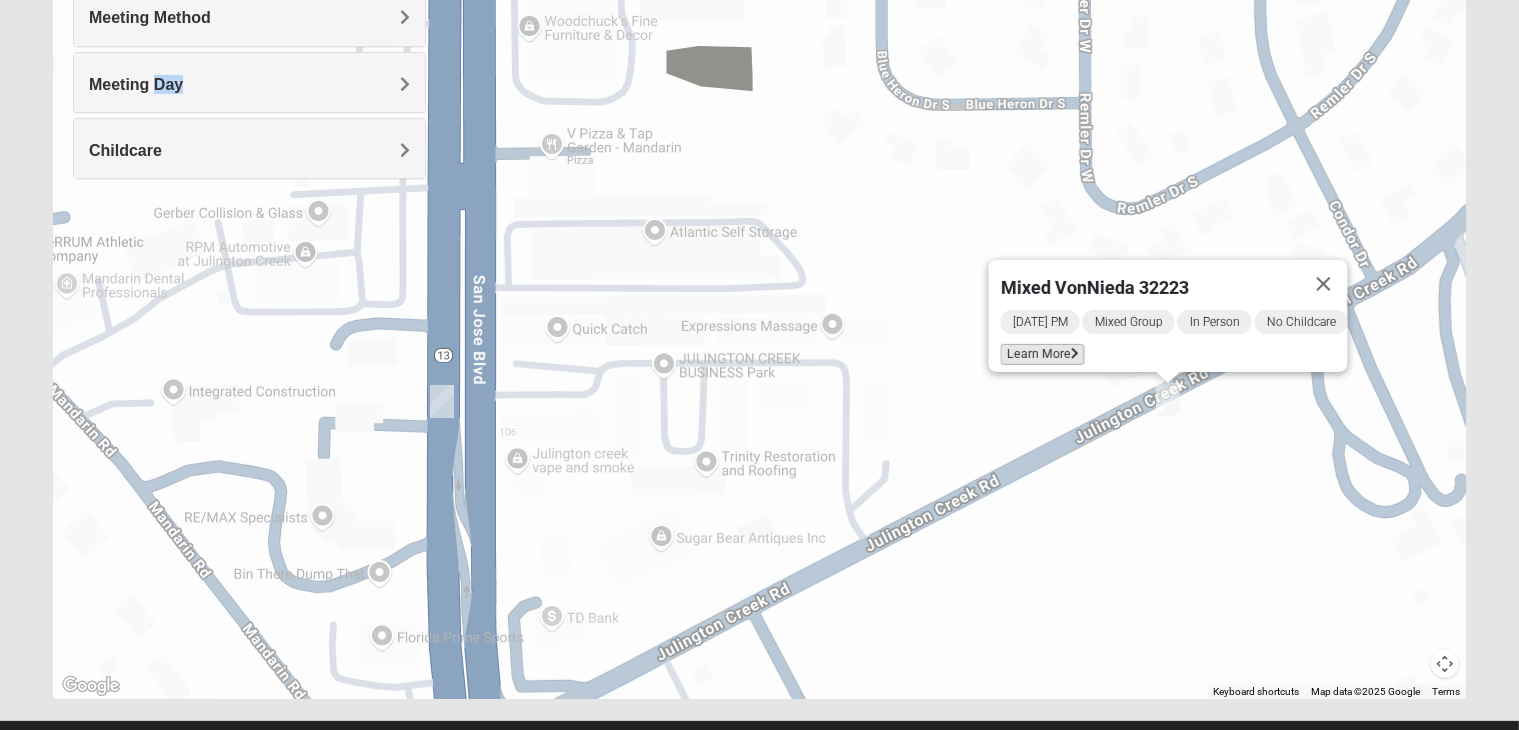 click on "Learn More" at bounding box center [1043, 354] 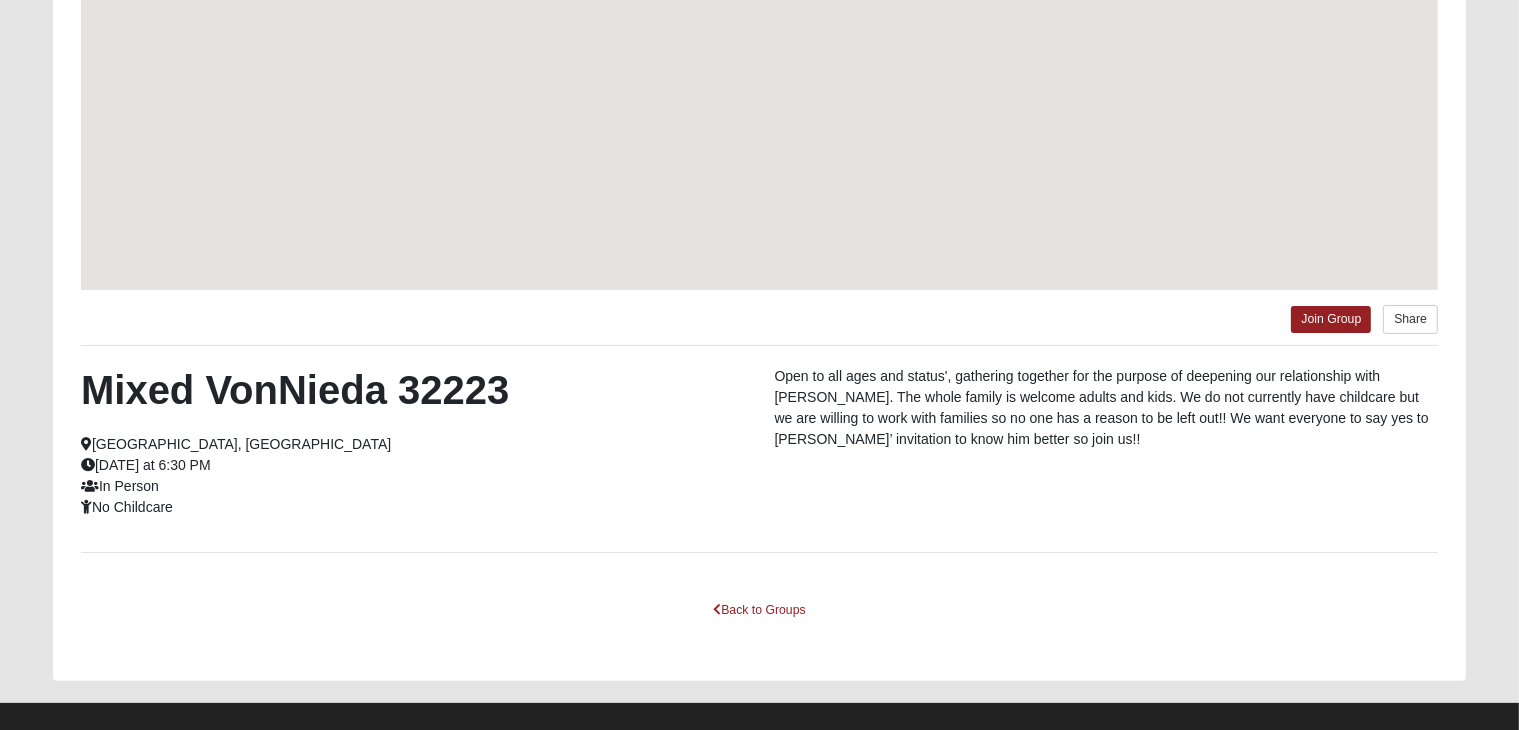 scroll, scrollTop: 241, scrollLeft: 0, axis: vertical 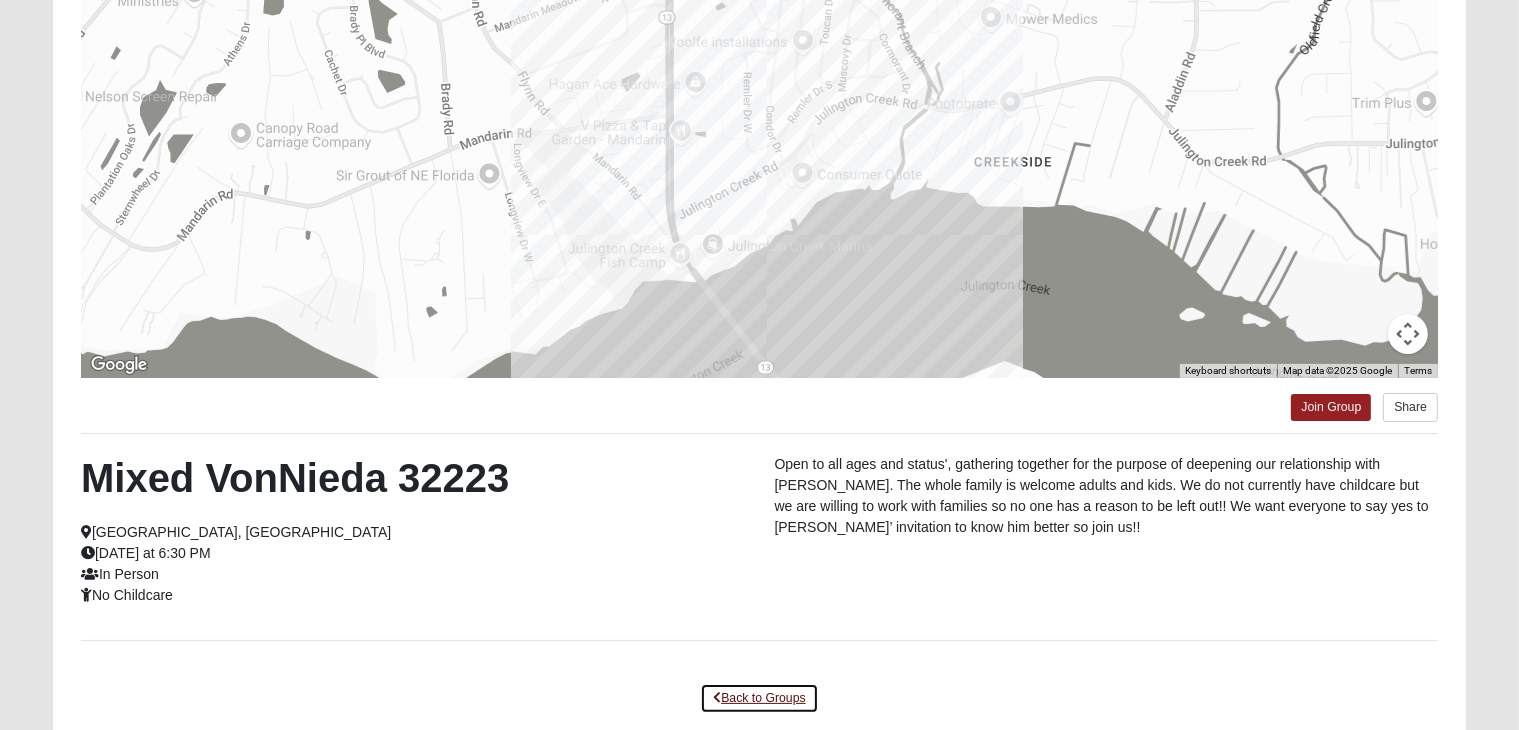 click on "Back to Groups" at bounding box center (759, 698) 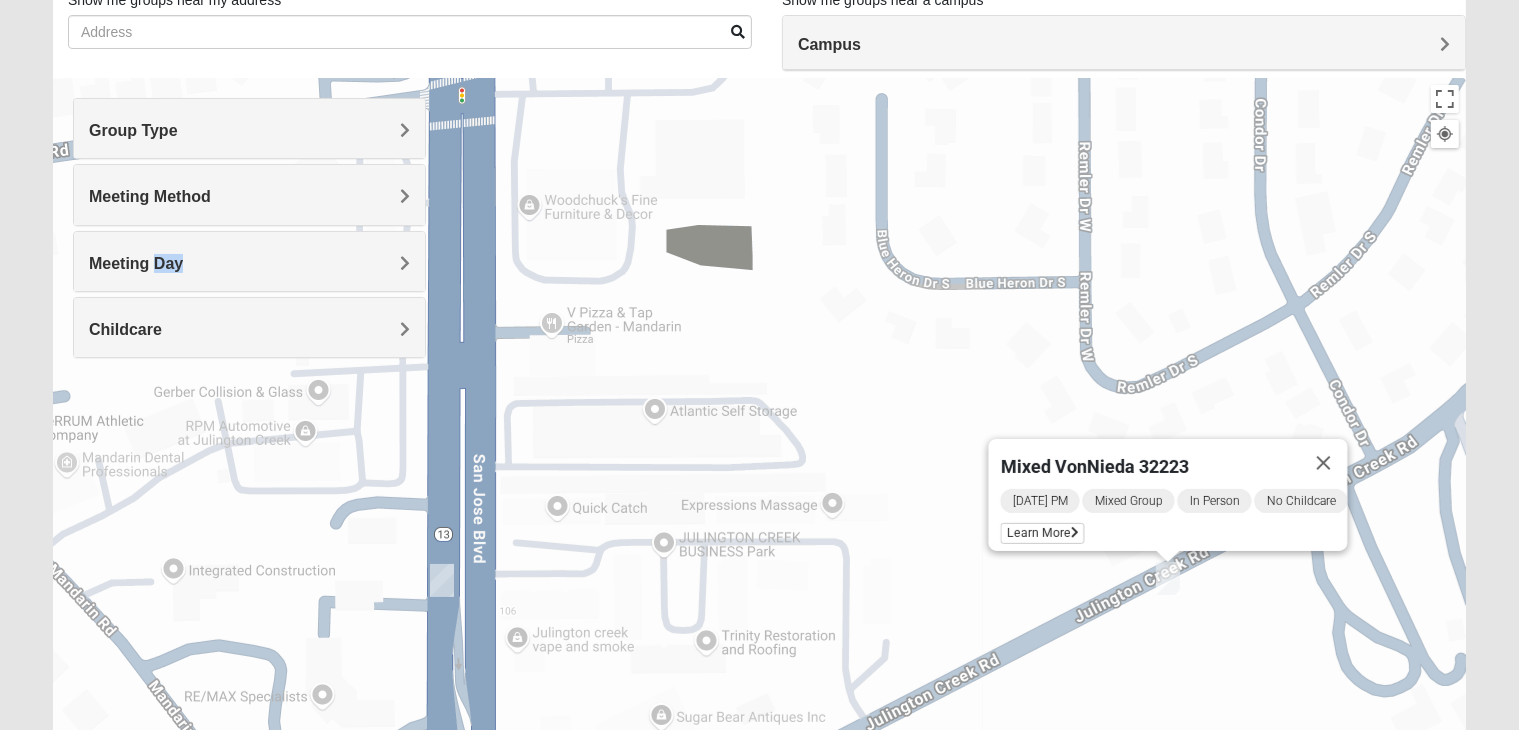 scroll, scrollTop: 84, scrollLeft: 0, axis: vertical 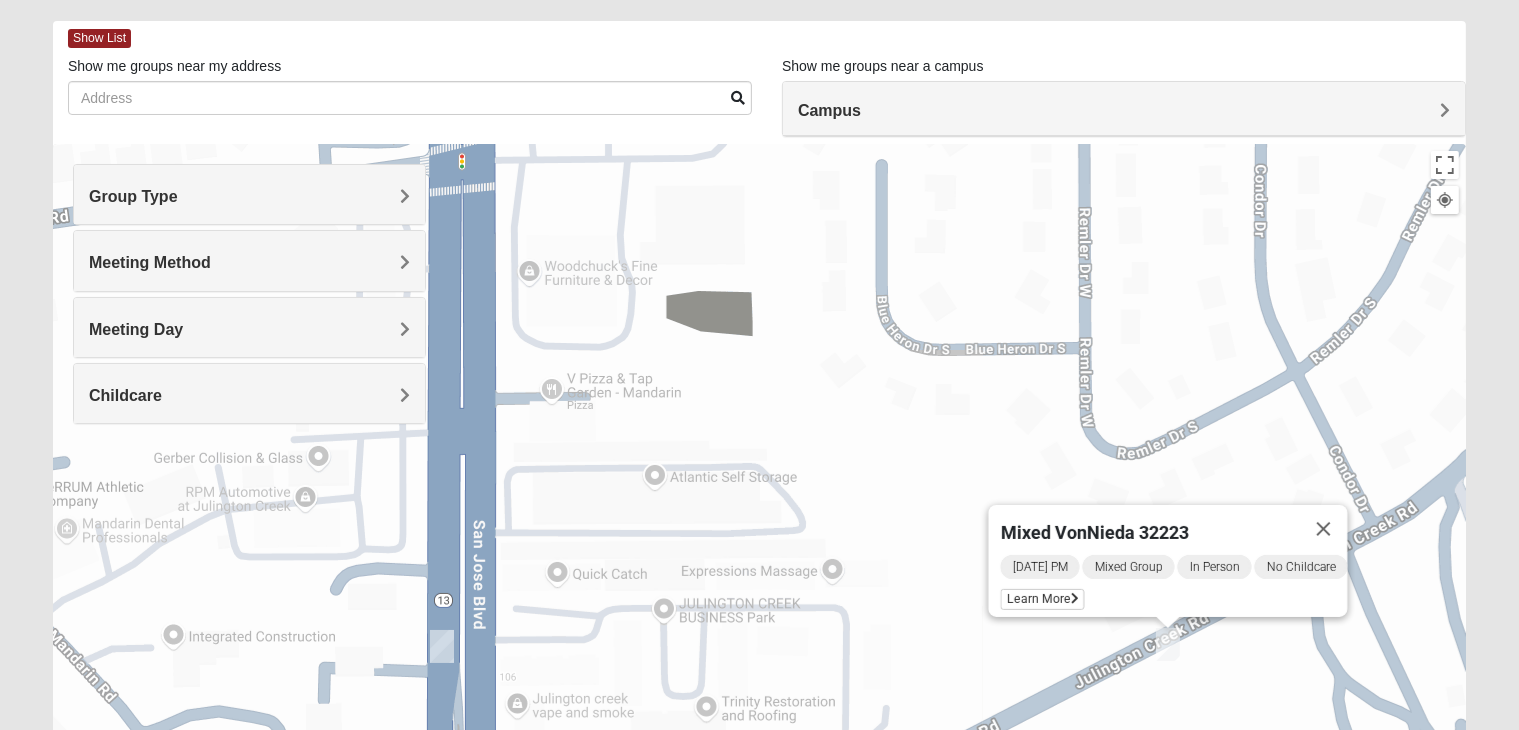 click on "Show List
Loading Groups
Keywords
Filter
Additional Filters
Campus
Arlington
Baymeadows
Eleven22 Online
Fleming Island
Jesup
Mandarin
North Jax Orange Park 1825" at bounding box center [759, 492] 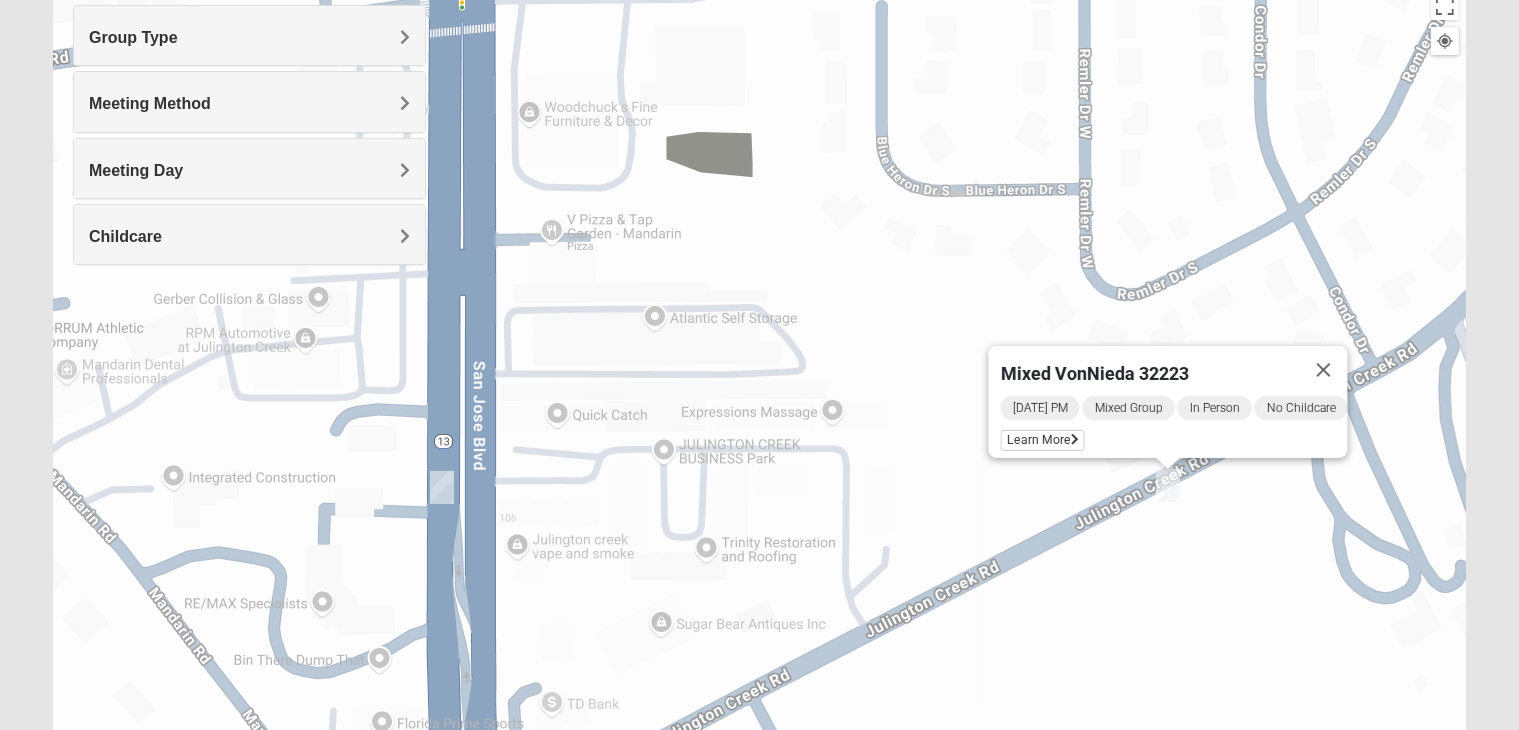 scroll, scrollTop: 244, scrollLeft: 0, axis: vertical 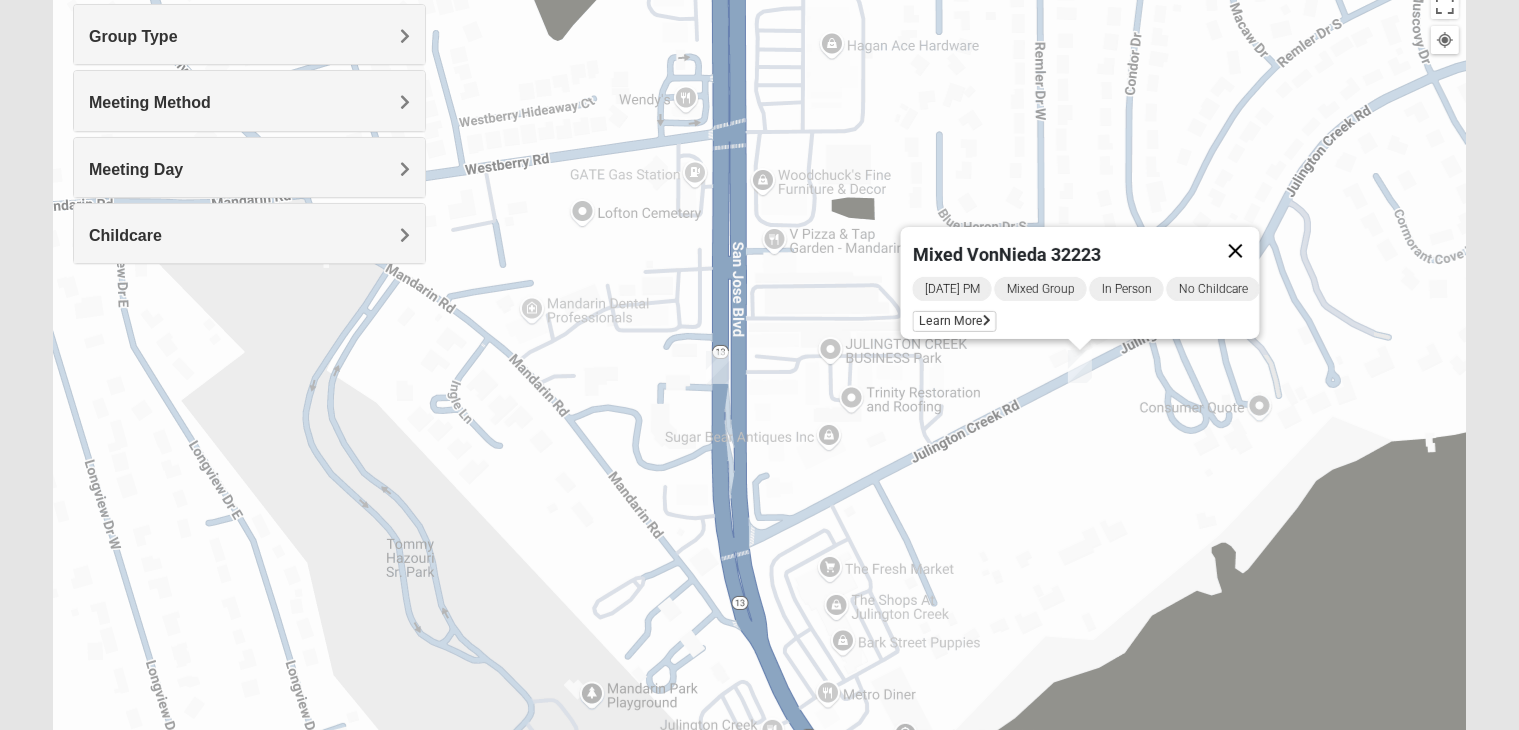 click at bounding box center [1236, 251] 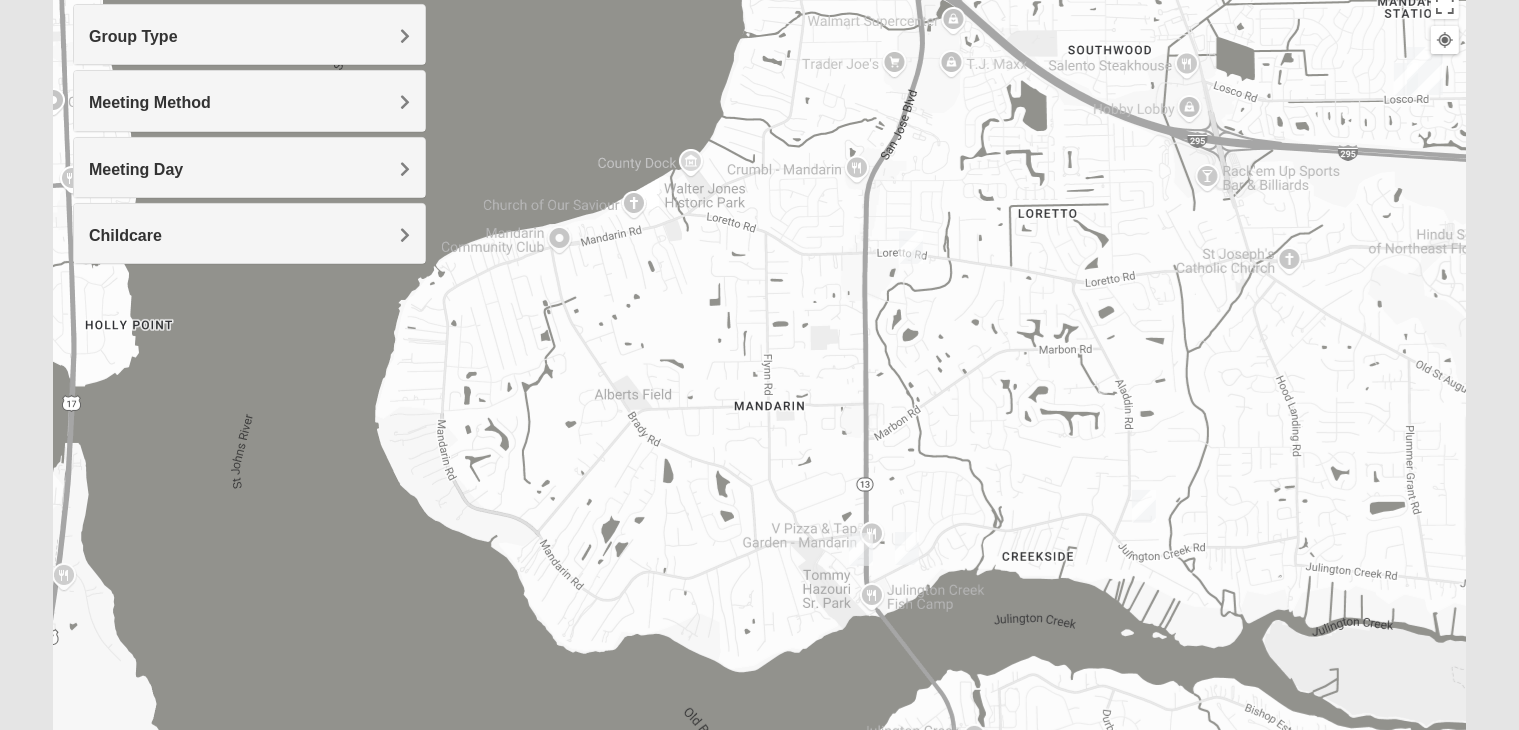 drag, startPoint x: 1198, startPoint y: 253, endPoint x: 983, endPoint y: 442, distance: 286.26212 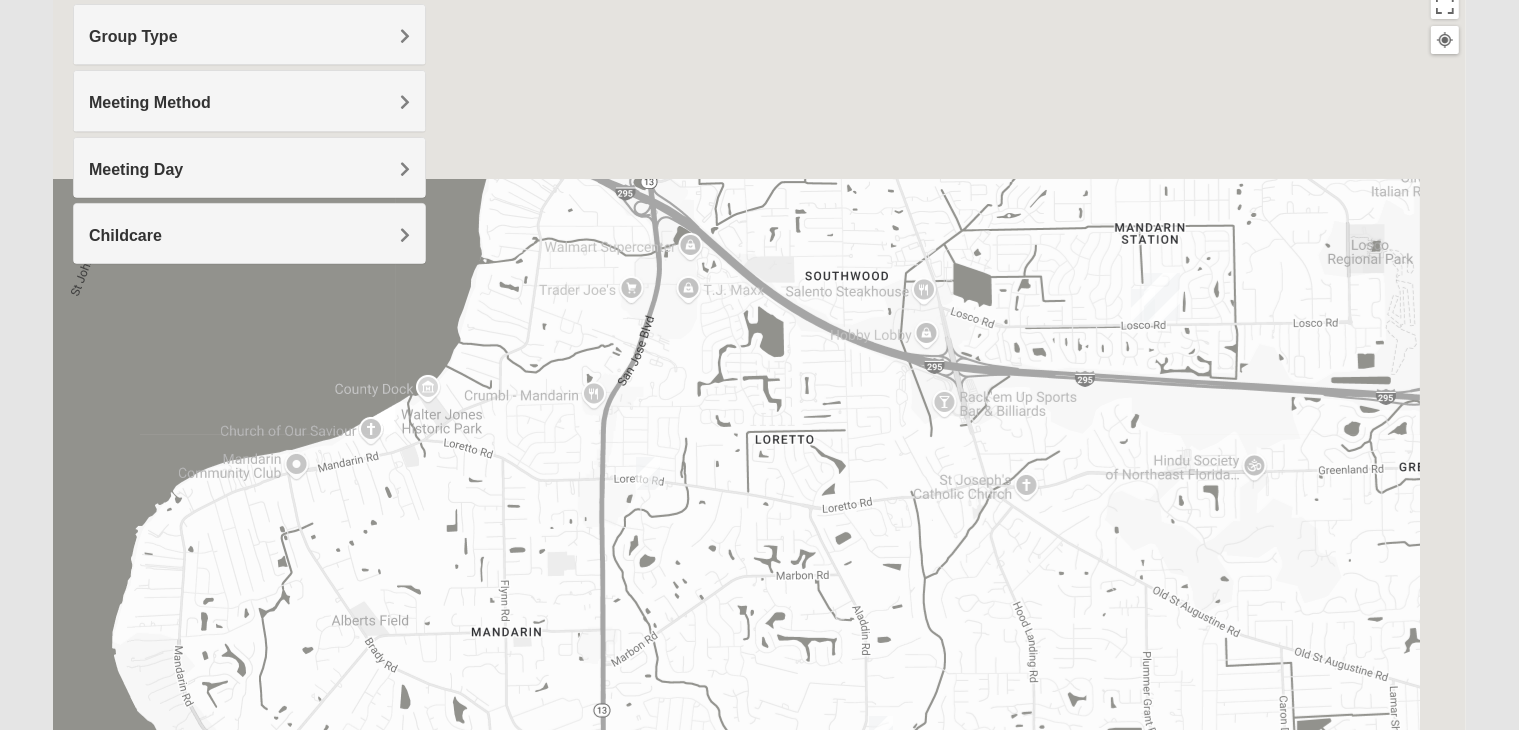 drag, startPoint x: 1333, startPoint y: 235, endPoint x: 1066, endPoint y: 467, distance: 353.71317 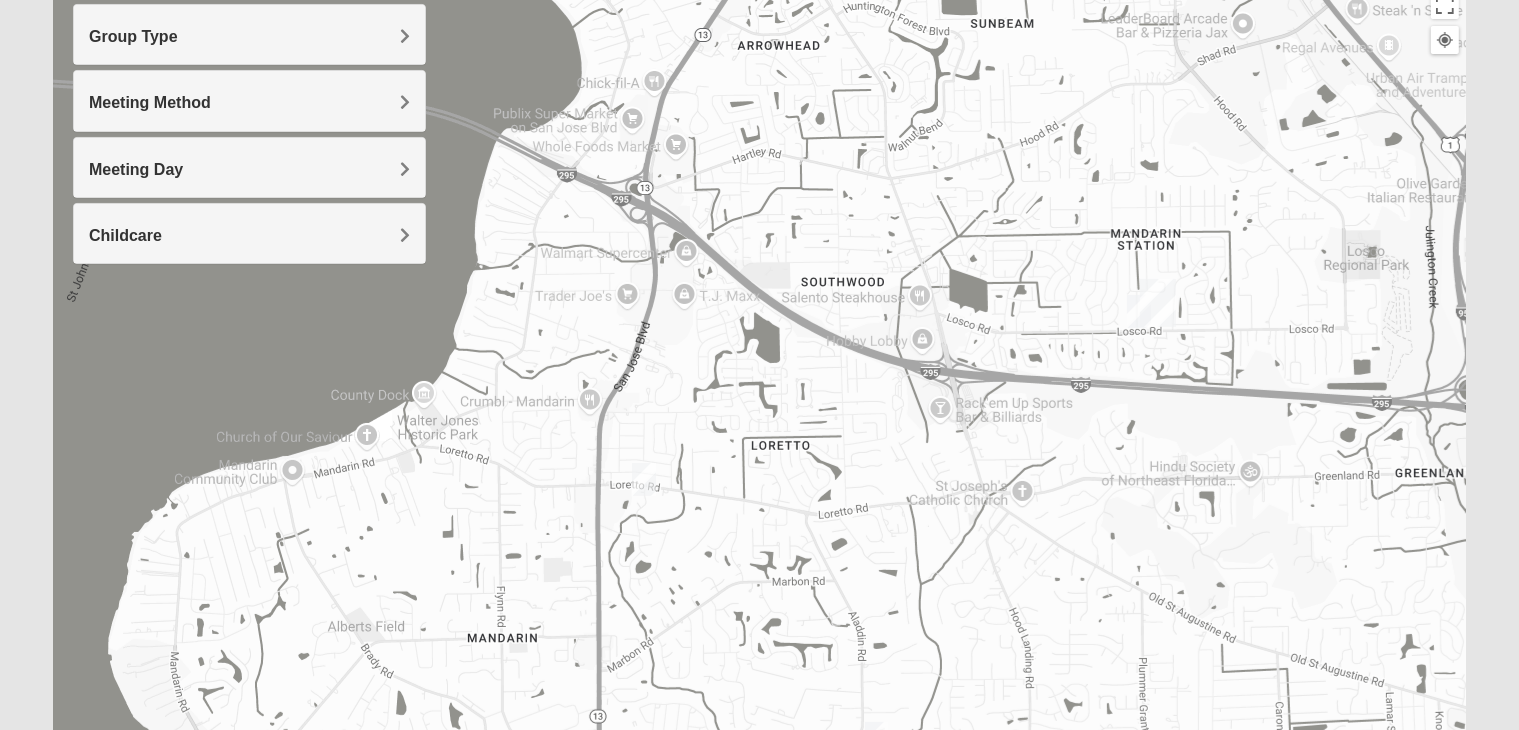 click at bounding box center [1158, 303] 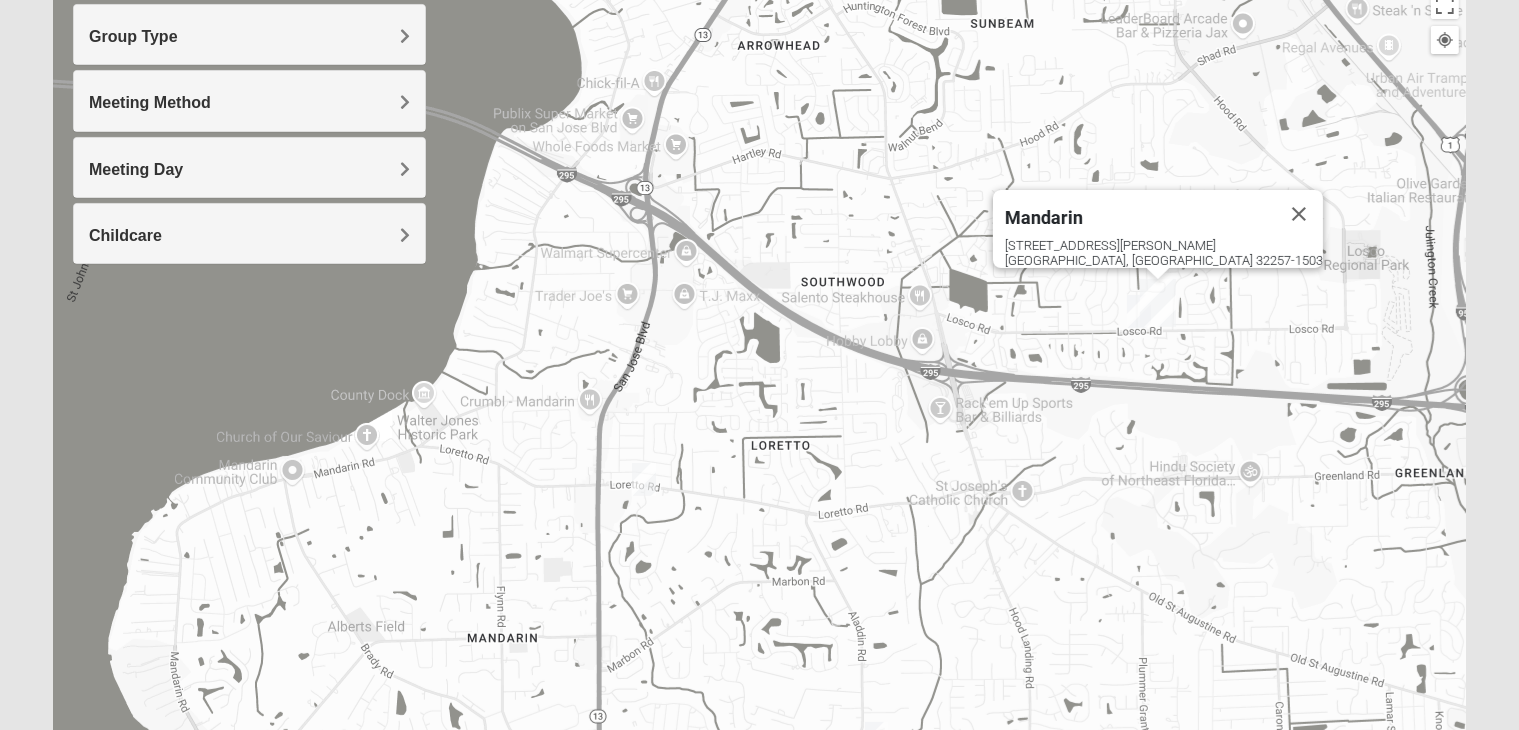 click at bounding box center [1158, 303] 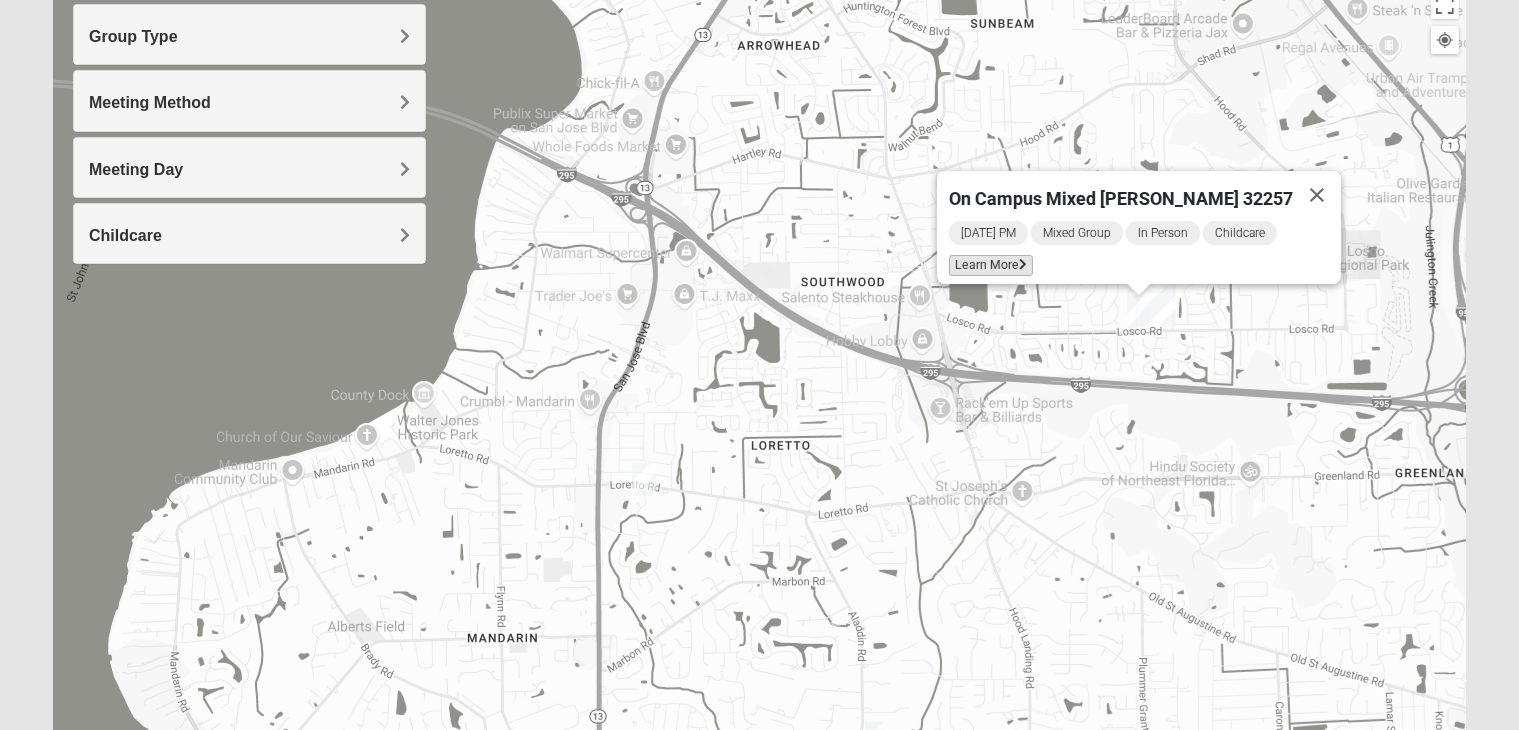 click on "Learn More" at bounding box center [991, 265] 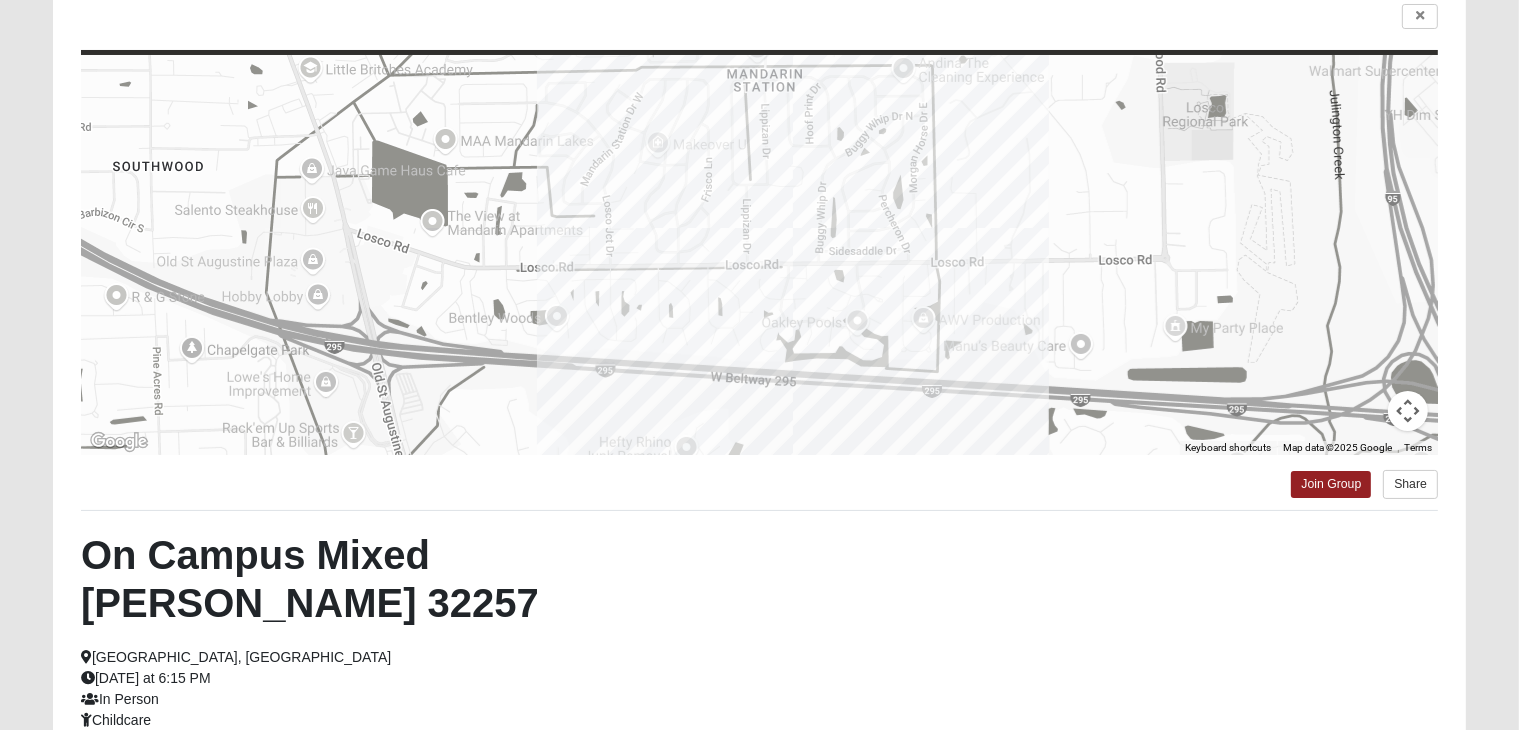 scroll, scrollTop: 144, scrollLeft: 0, axis: vertical 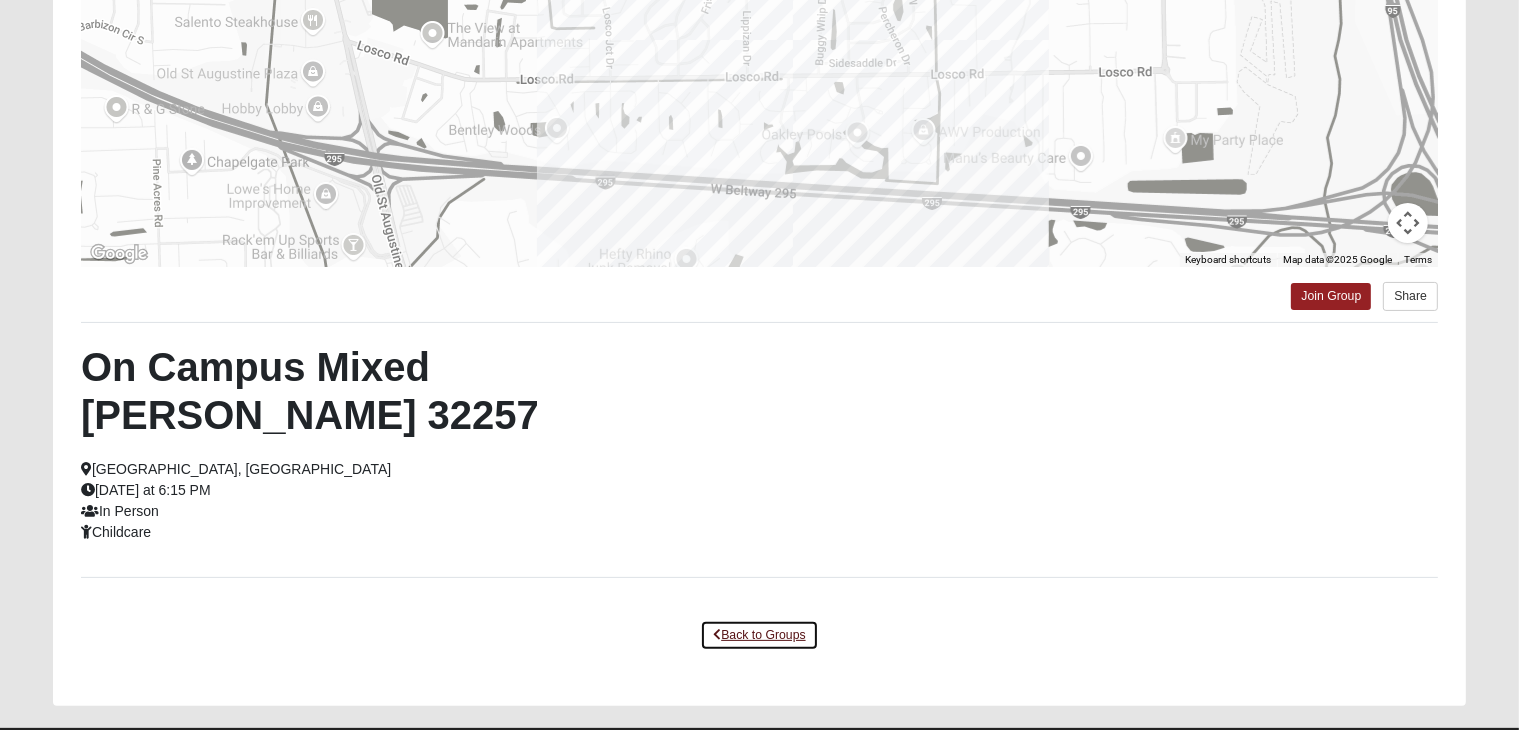 click on "Back to Groups" at bounding box center [759, 635] 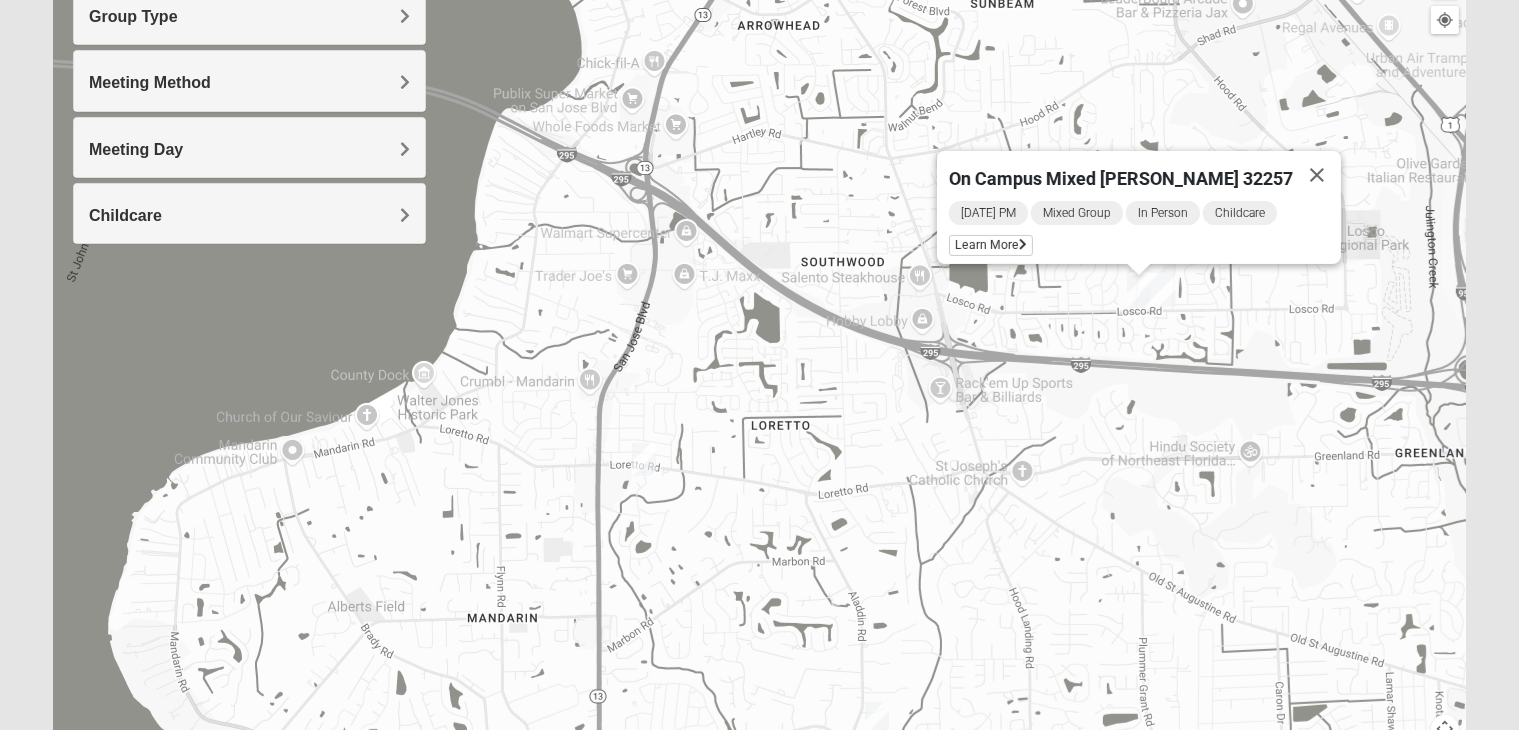 scroll, scrollTop: 261, scrollLeft: 0, axis: vertical 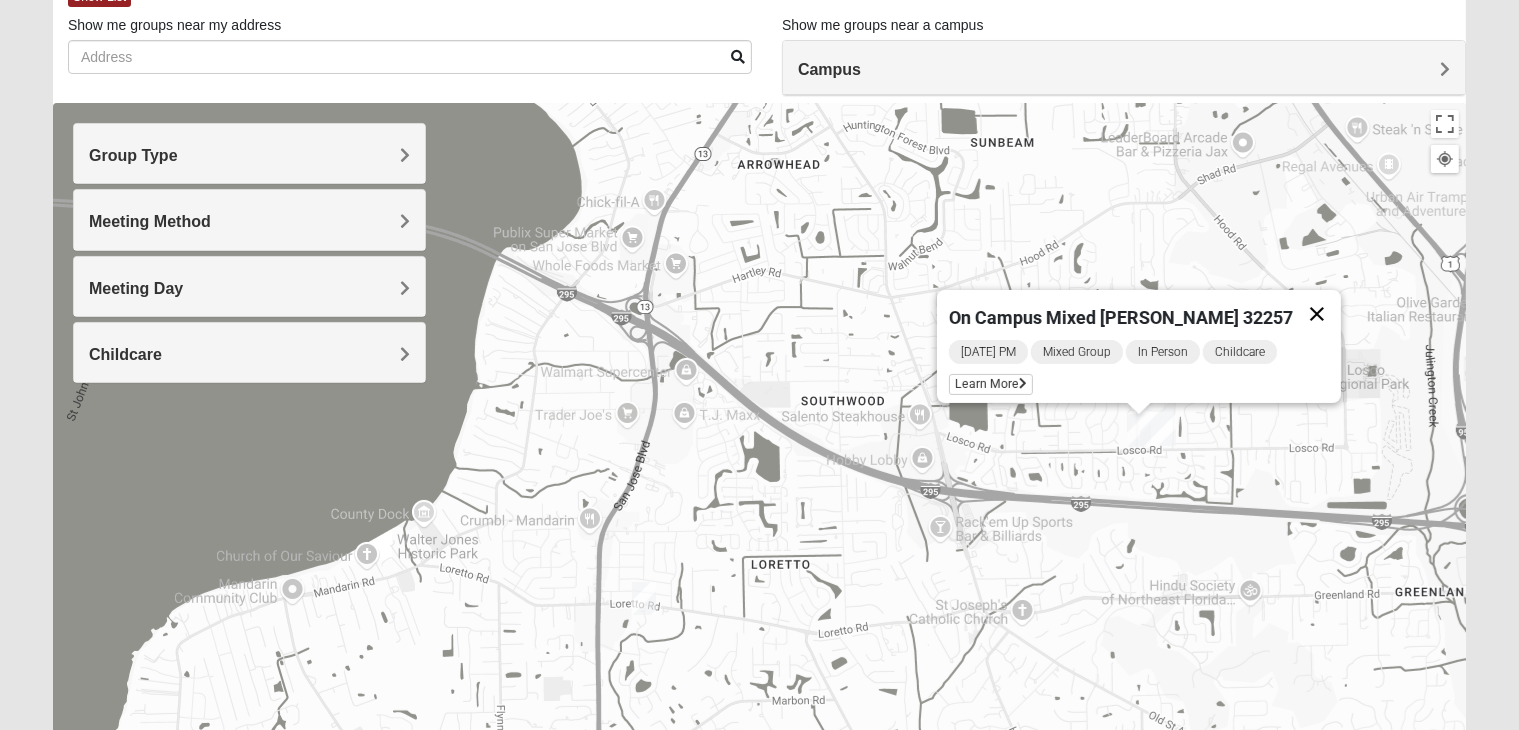 click at bounding box center [1317, 314] 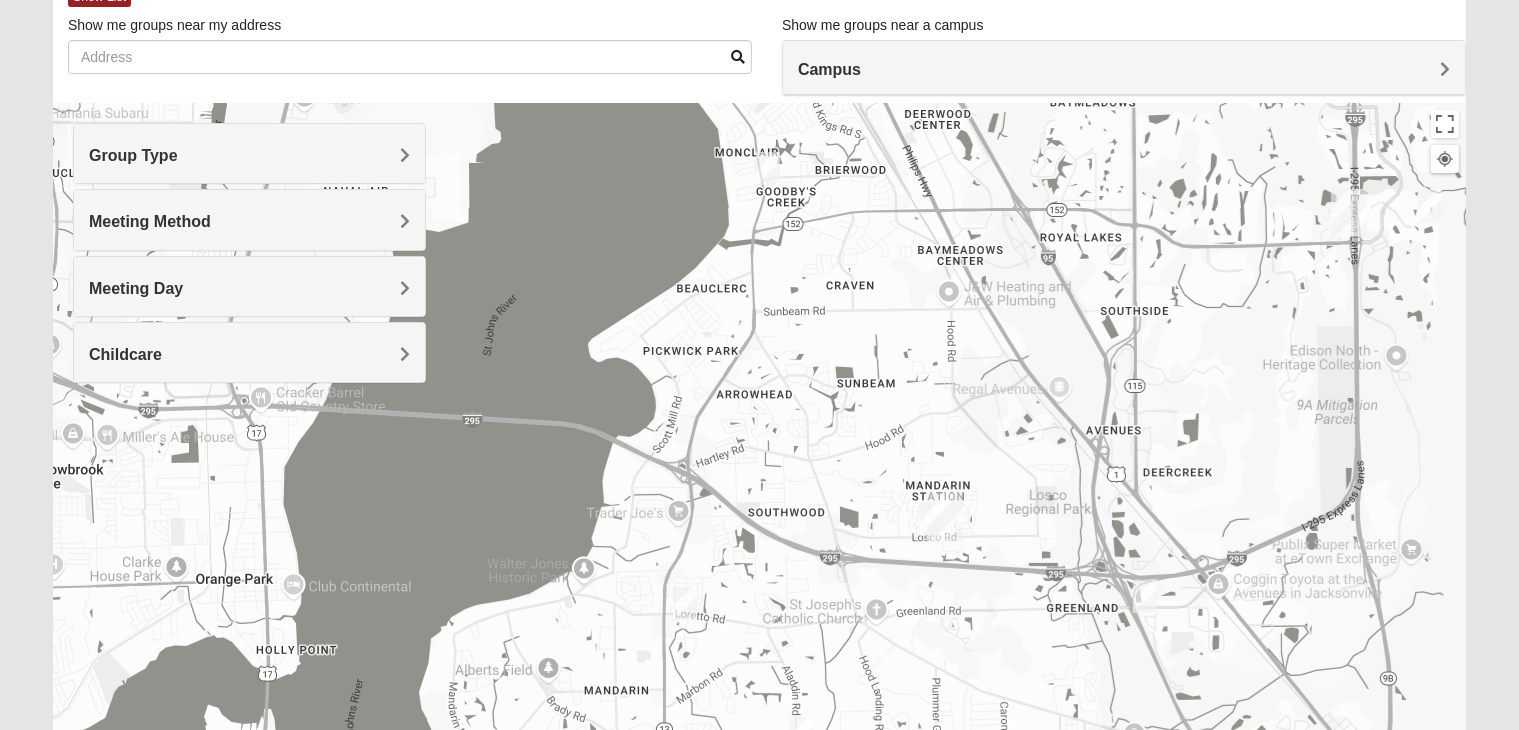 drag, startPoint x: 1272, startPoint y: 357, endPoint x: 1272, endPoint y: 505, distance: 148 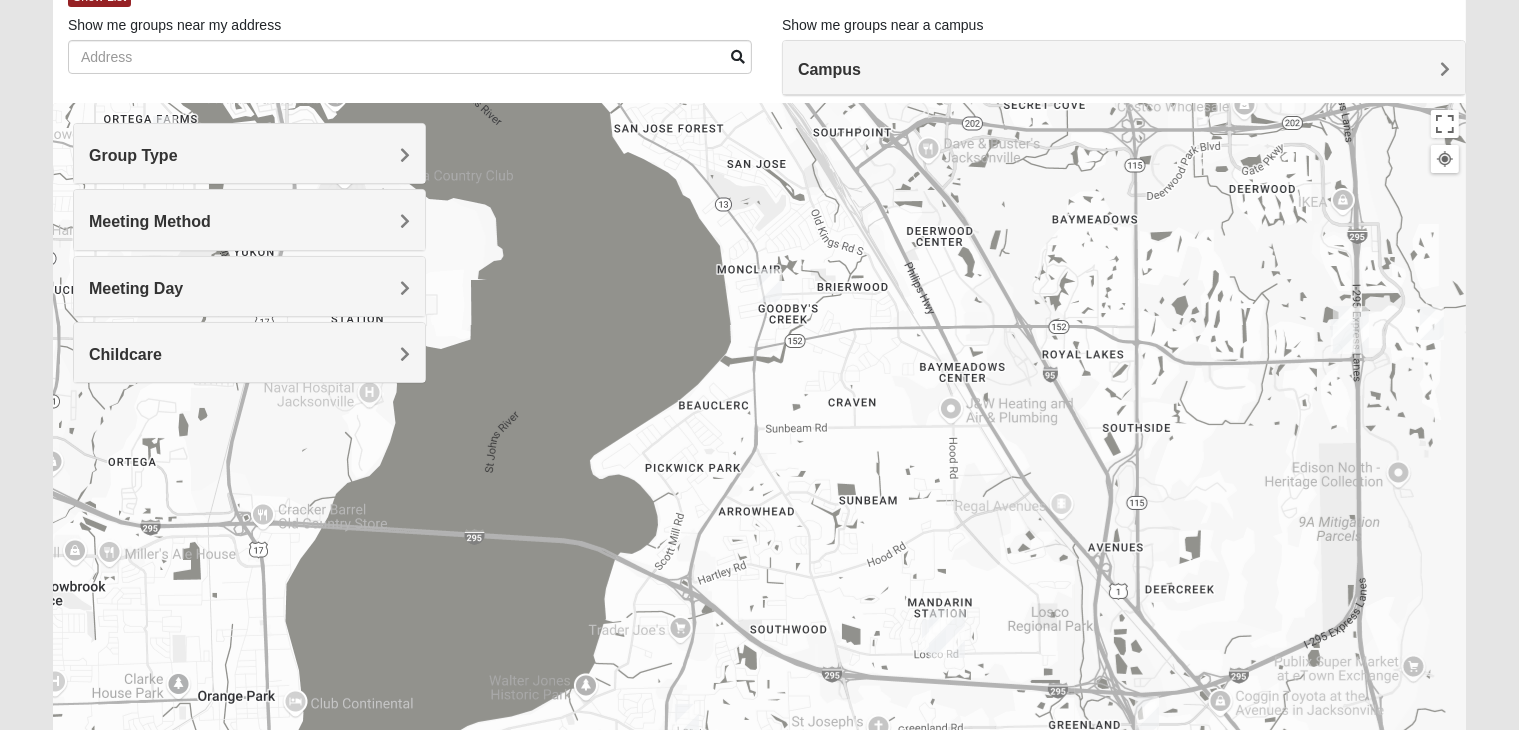 click at bounding box center (770, 285) 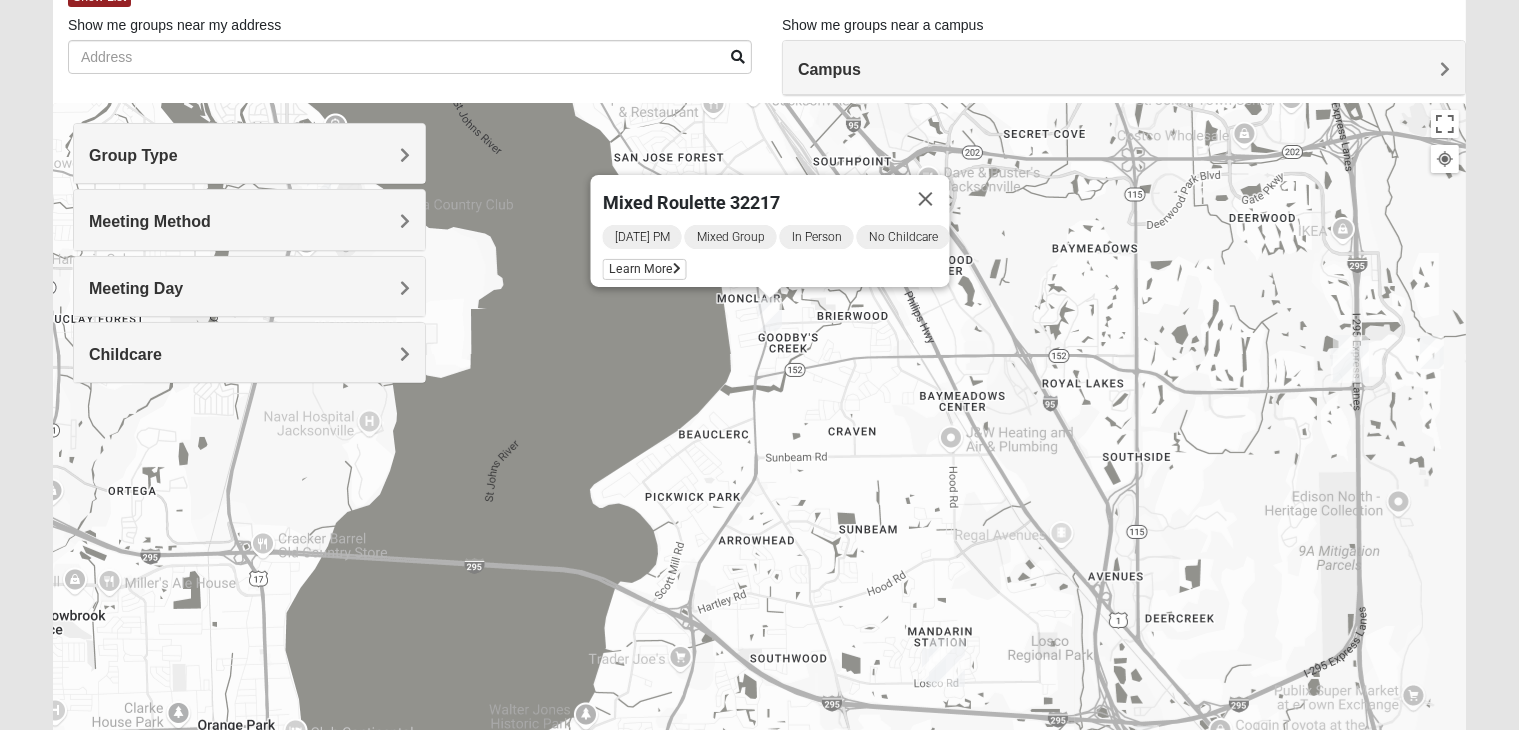 click on "To navigate, press the arrow keys. Mixed Roulette 32217          Tuesday PM      Mixed Group      In Person      No Childcare Learn More" at bounding box center [759, 503] 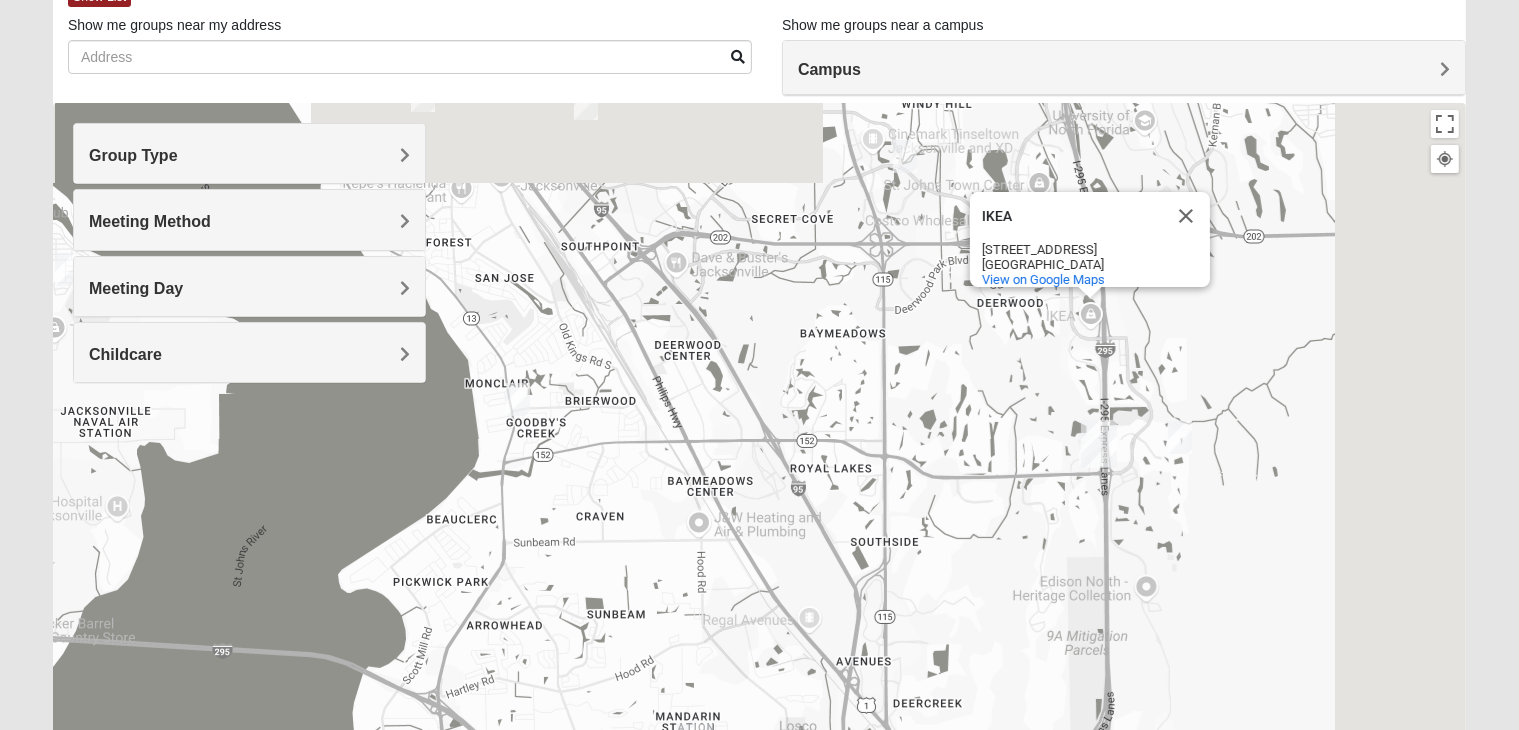 drag, startPoint x: 1264, startPoint y: 254, endPoint x: 992, endPoint y: 346, distance: 287.1376 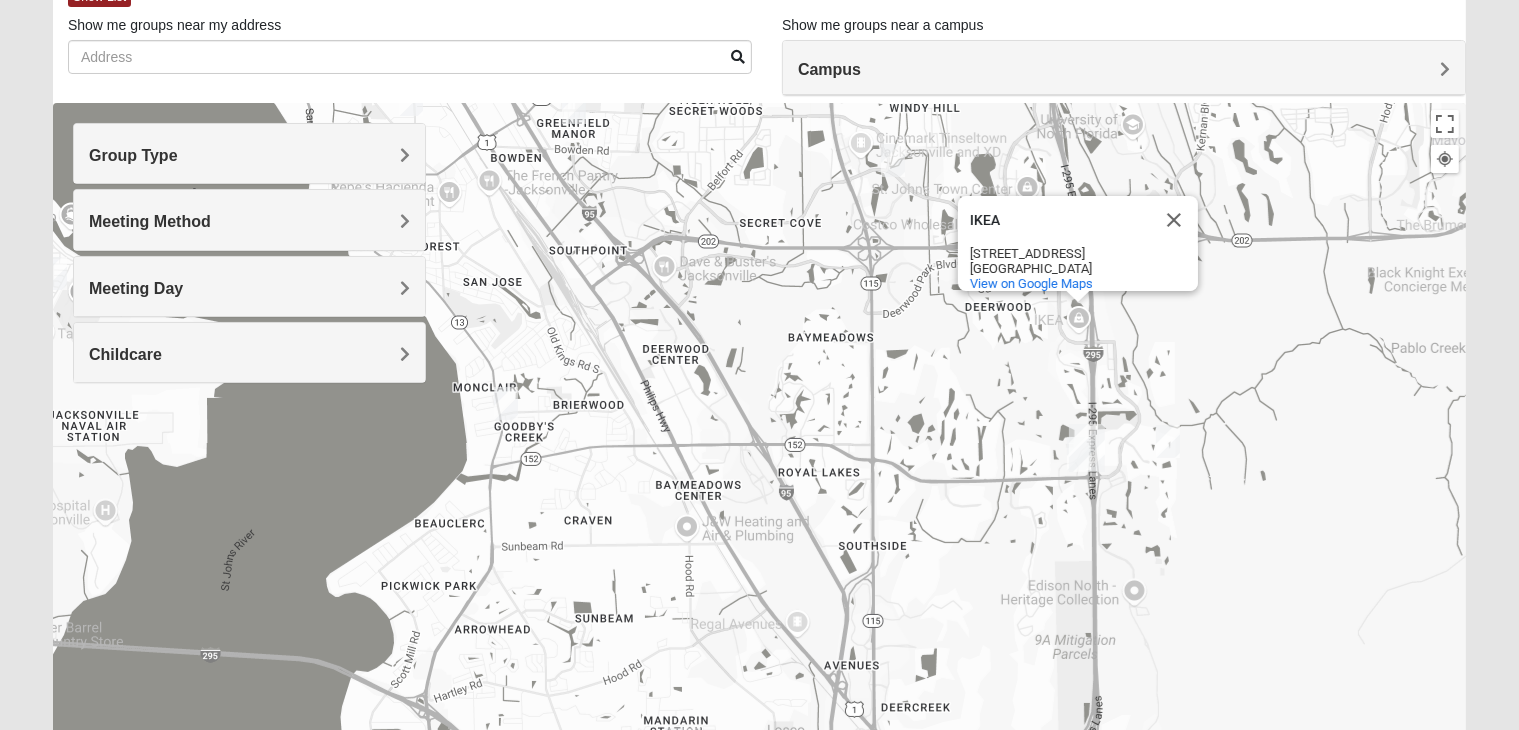 click at bounding box center (893, 160) 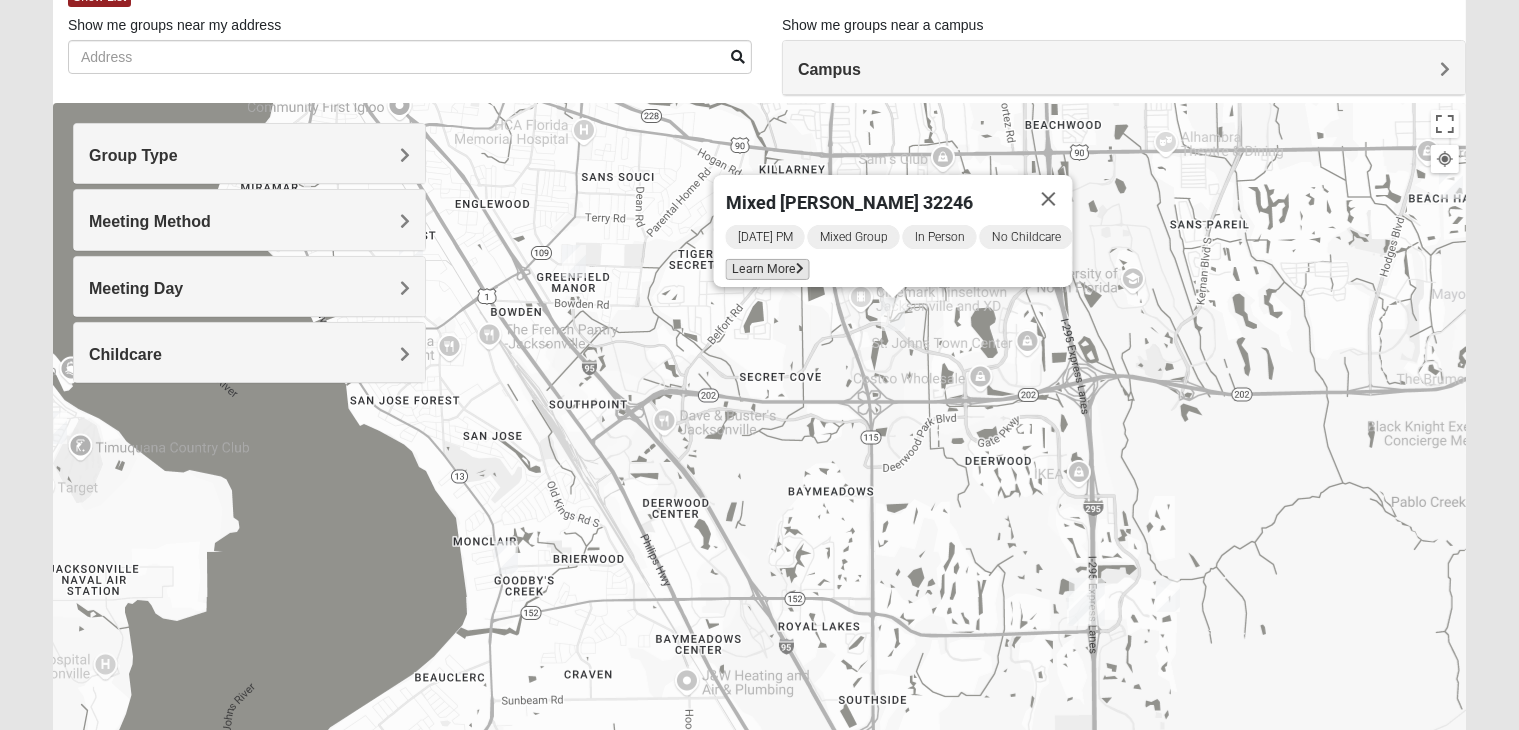 click at bounding box center [800, 269] 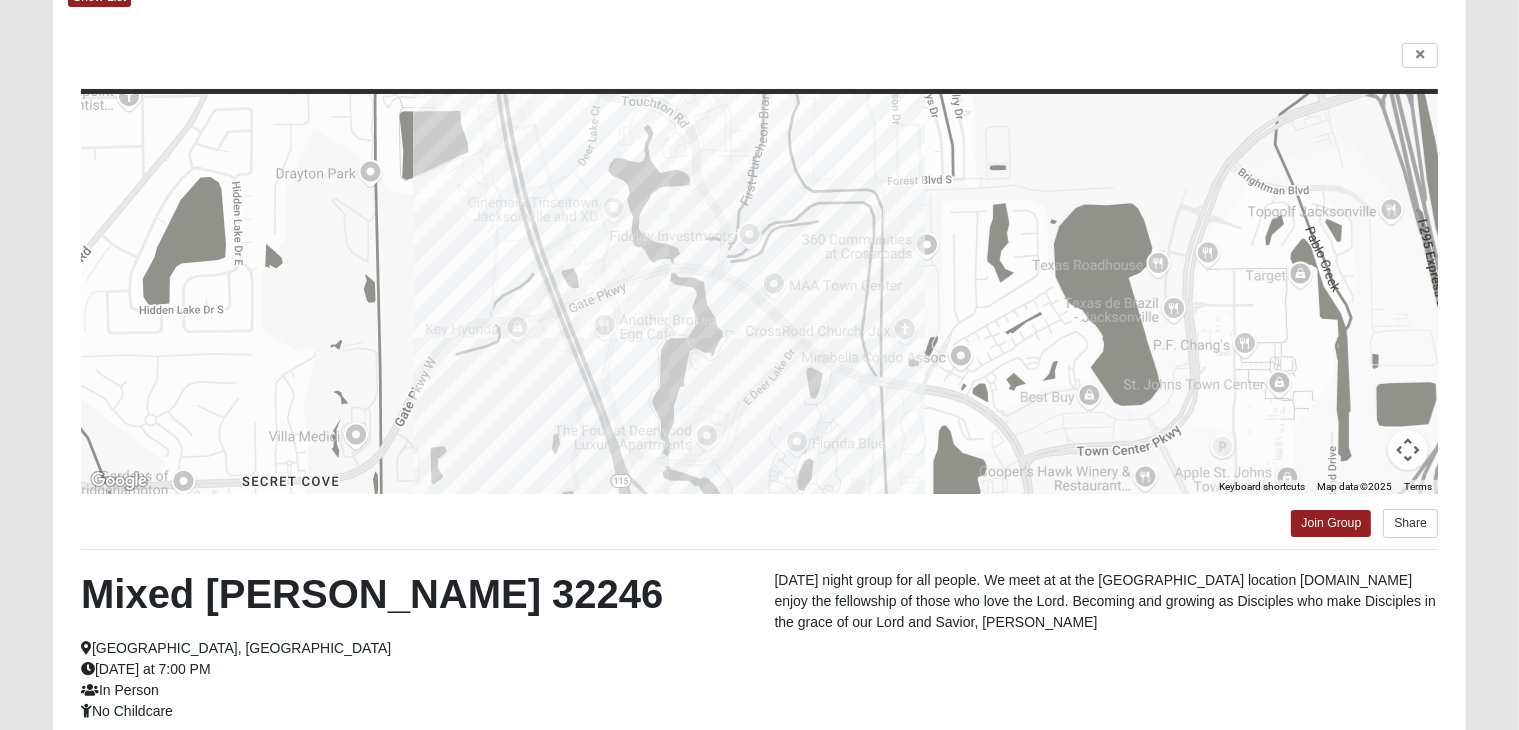 scroll, scrollTop: 352, scrollLeft: 0, axis: vertical 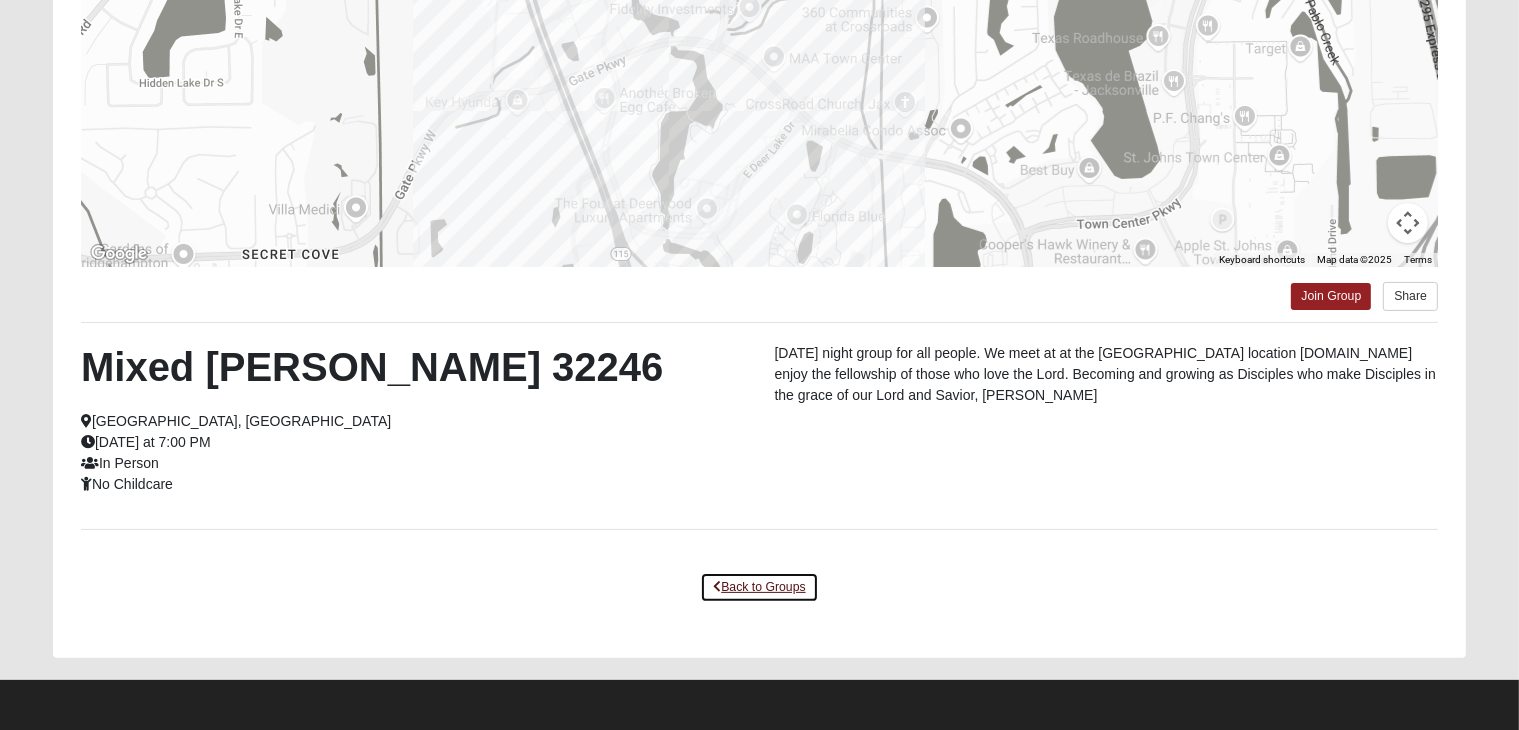 click on "Back to Groups" at bounding box center (759, 587) 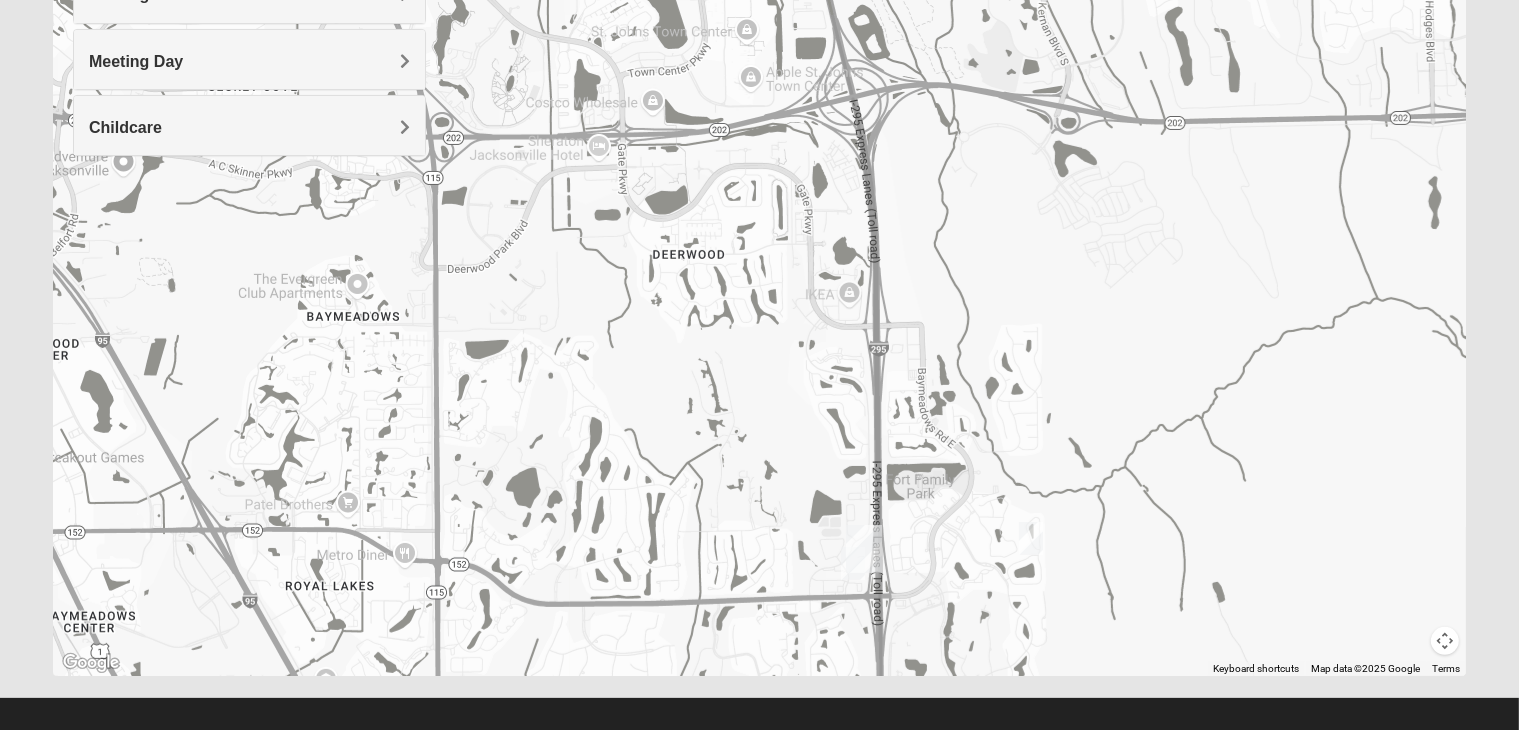 drag, startPoint x: 1295, startPoint y: 285, endPoint x: 1128, endPoint y: 505, distance: 276.20462 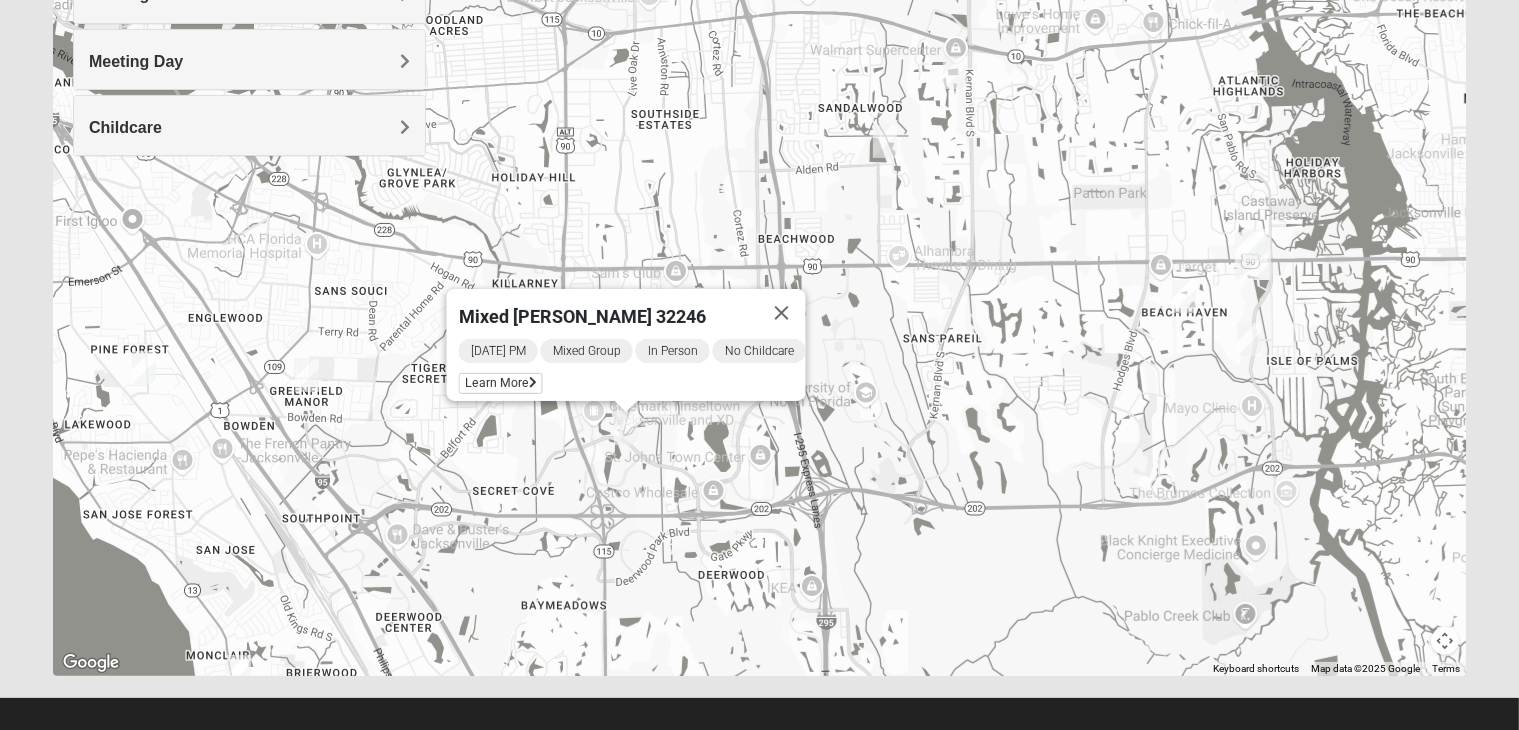 drag, startPoint x: 1362, startPoint y: 237, endPoint x: 1209, endPoint y: 395, distance: 219.93863 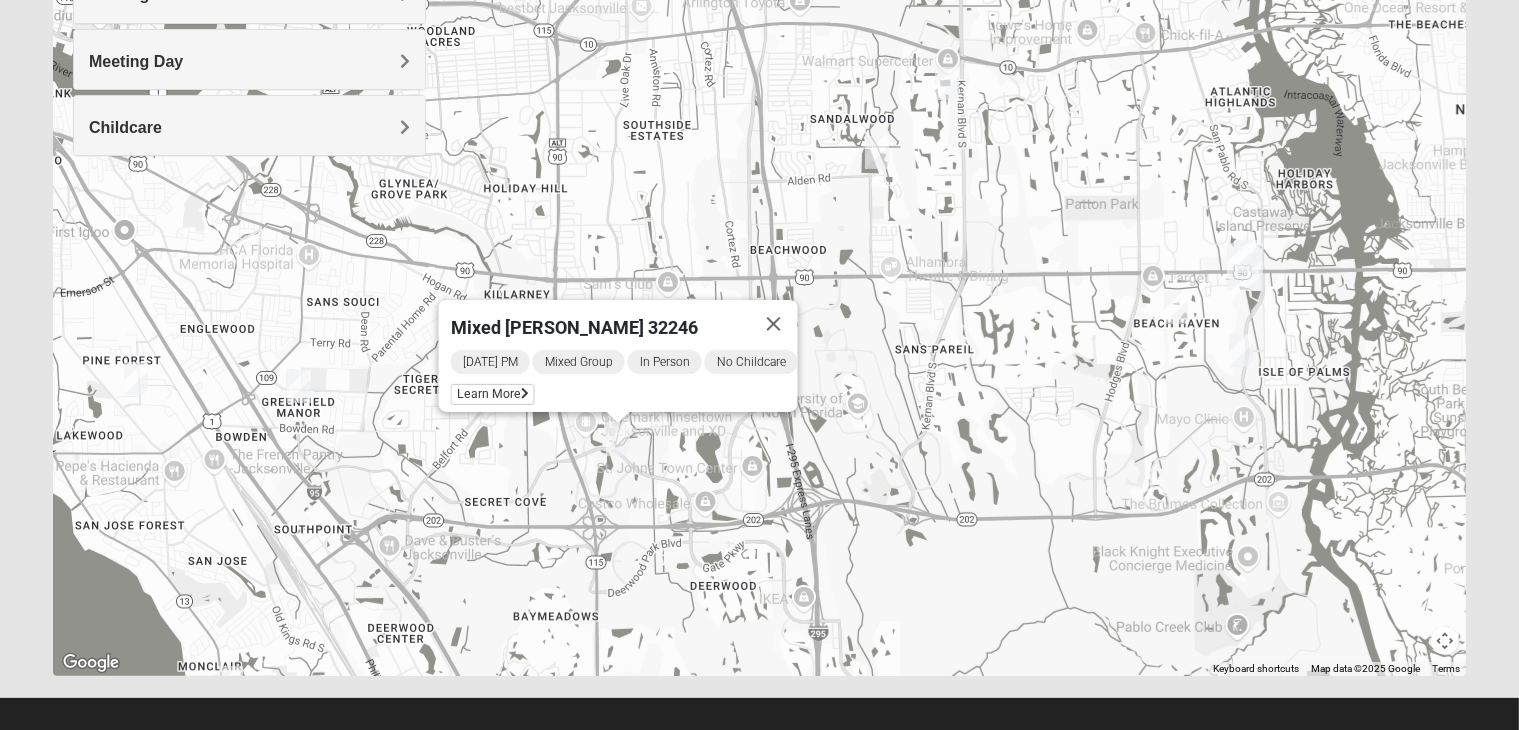 click at bounding box center (1241, 350) 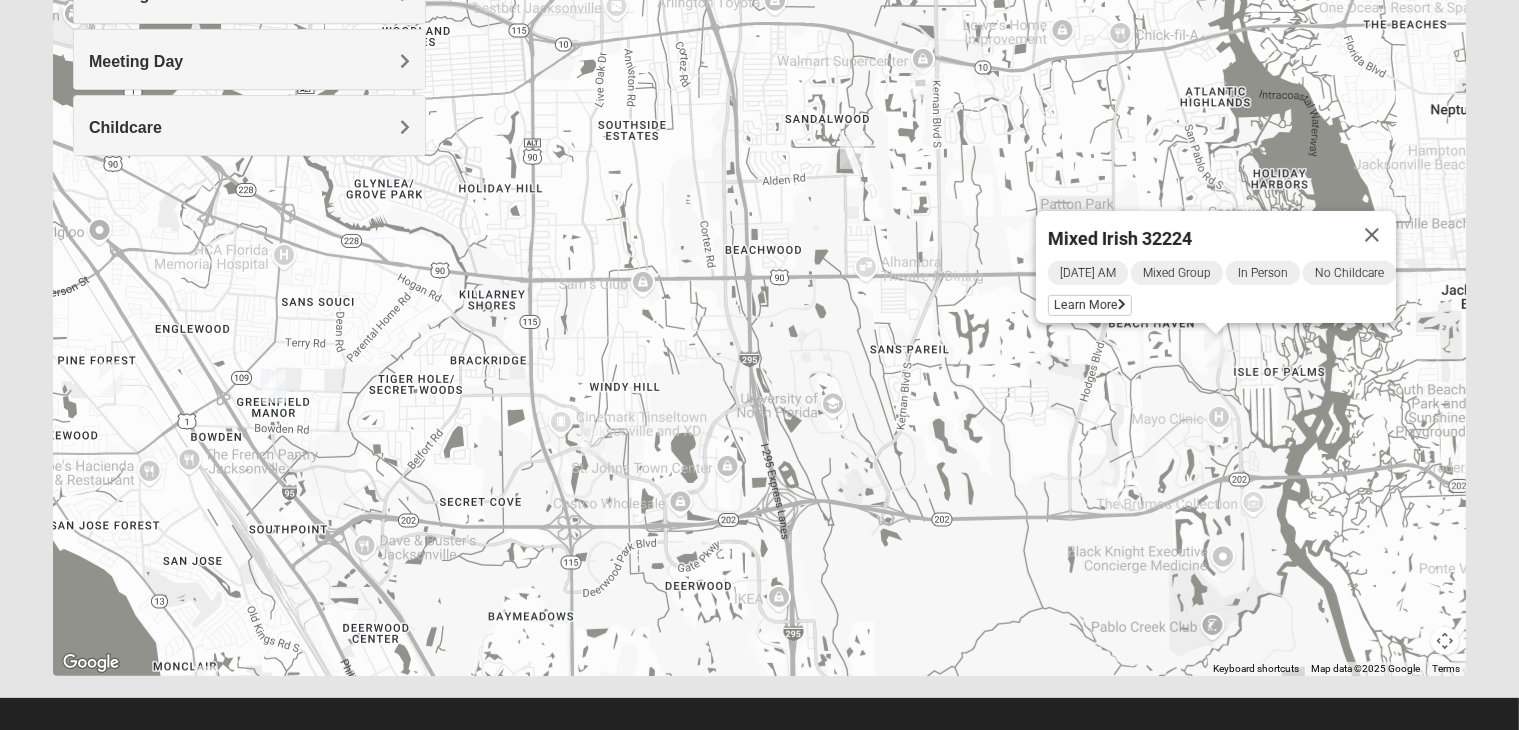 click on "To navigate, press the arrow keys. Mixed Irish 32224          Monday AM      Mixed Group      In Person      No Childcare Learn More" at bounding box center (759, 276) 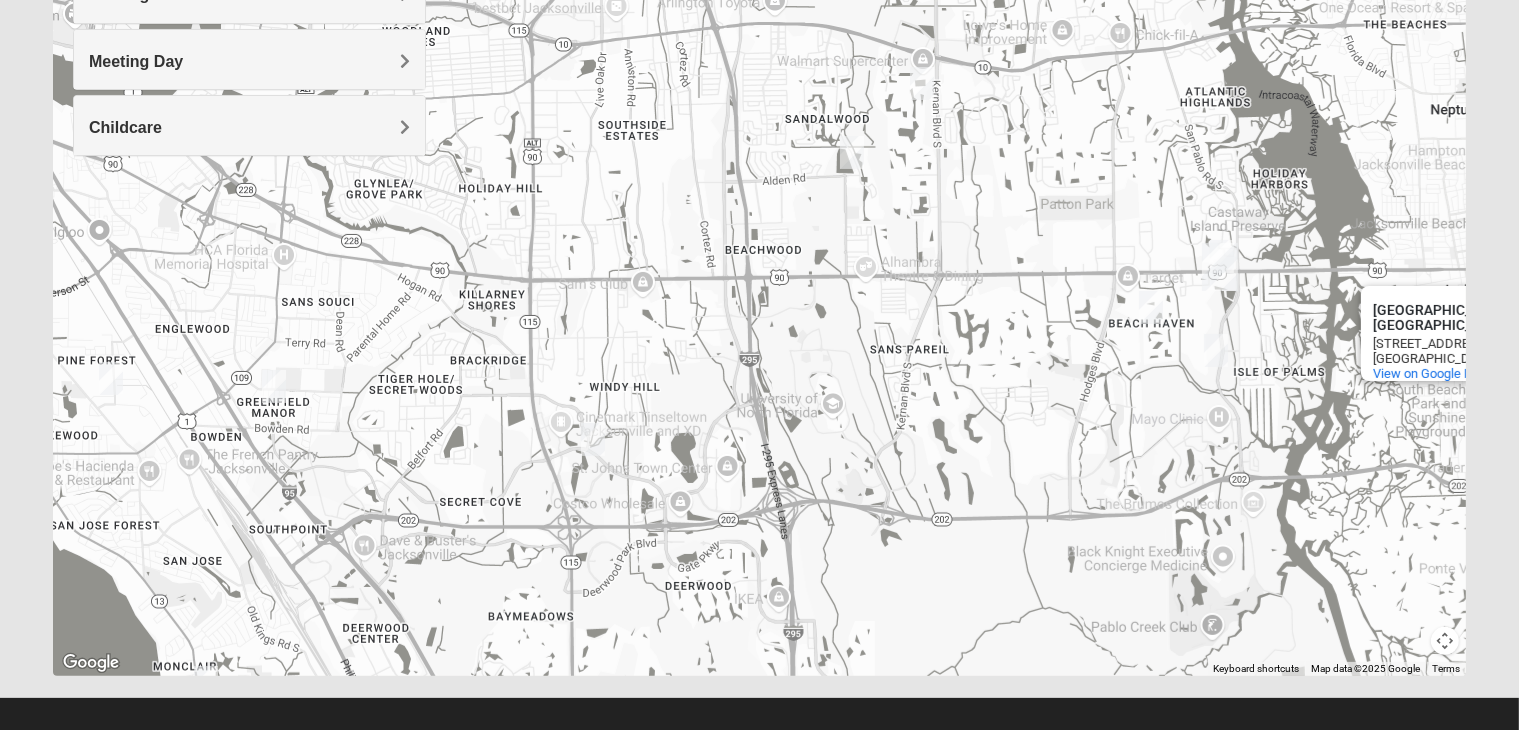 click on "To navigate, press the arrow keys.     South Beach Park and Sunshine Playground                     South Beach Park and Sunshine Playground                 2514 S Beach Pkwy Jacksonville Beach, FL 32250              View on Google Maps" at bounding box center (759, 276) 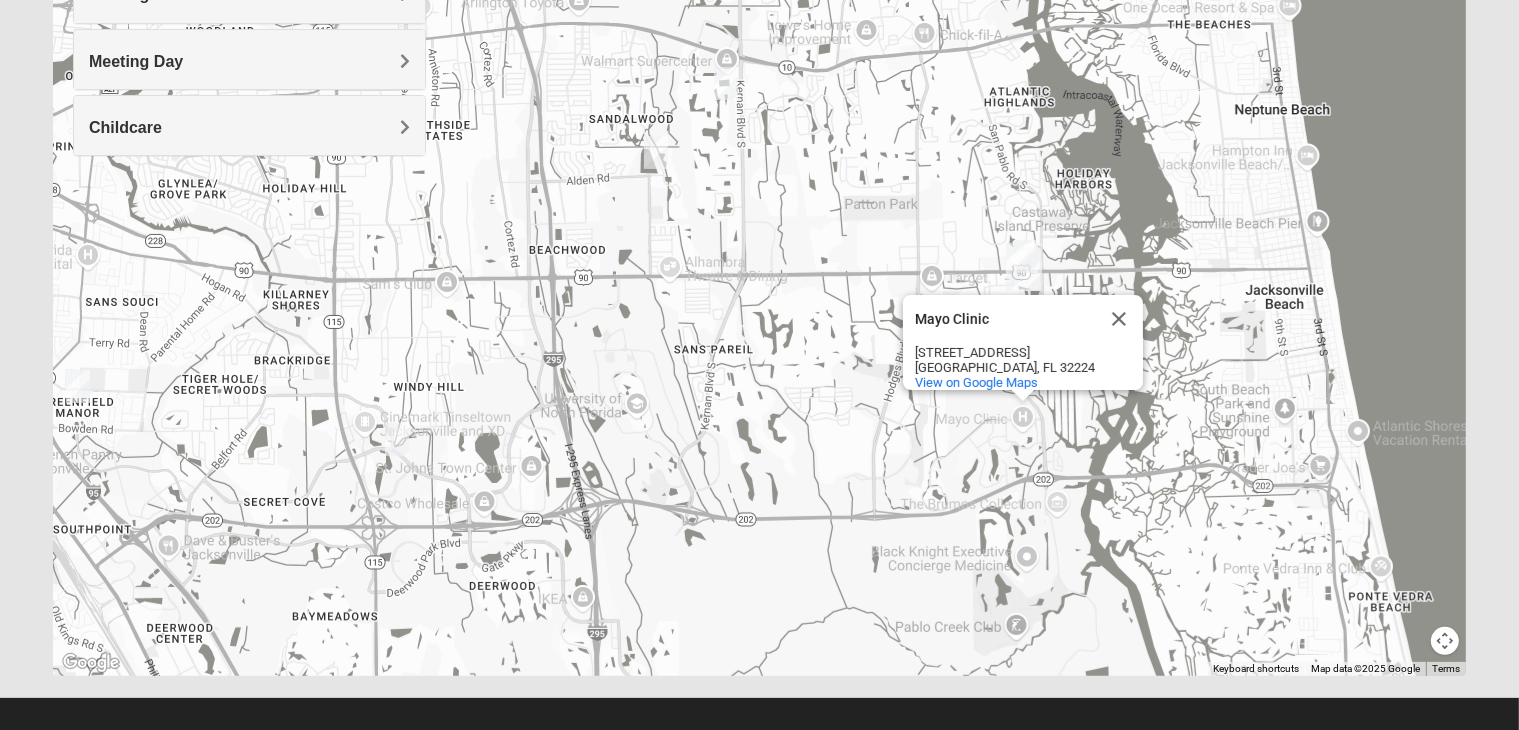 click on "To navigate, press the arrow keys.     Mayo Clinic                     Mayo Clinic                 4500 San Pablo Rd S Jacksonville, FL 32224              View on Google Maps" at bounding box center (759, 276) 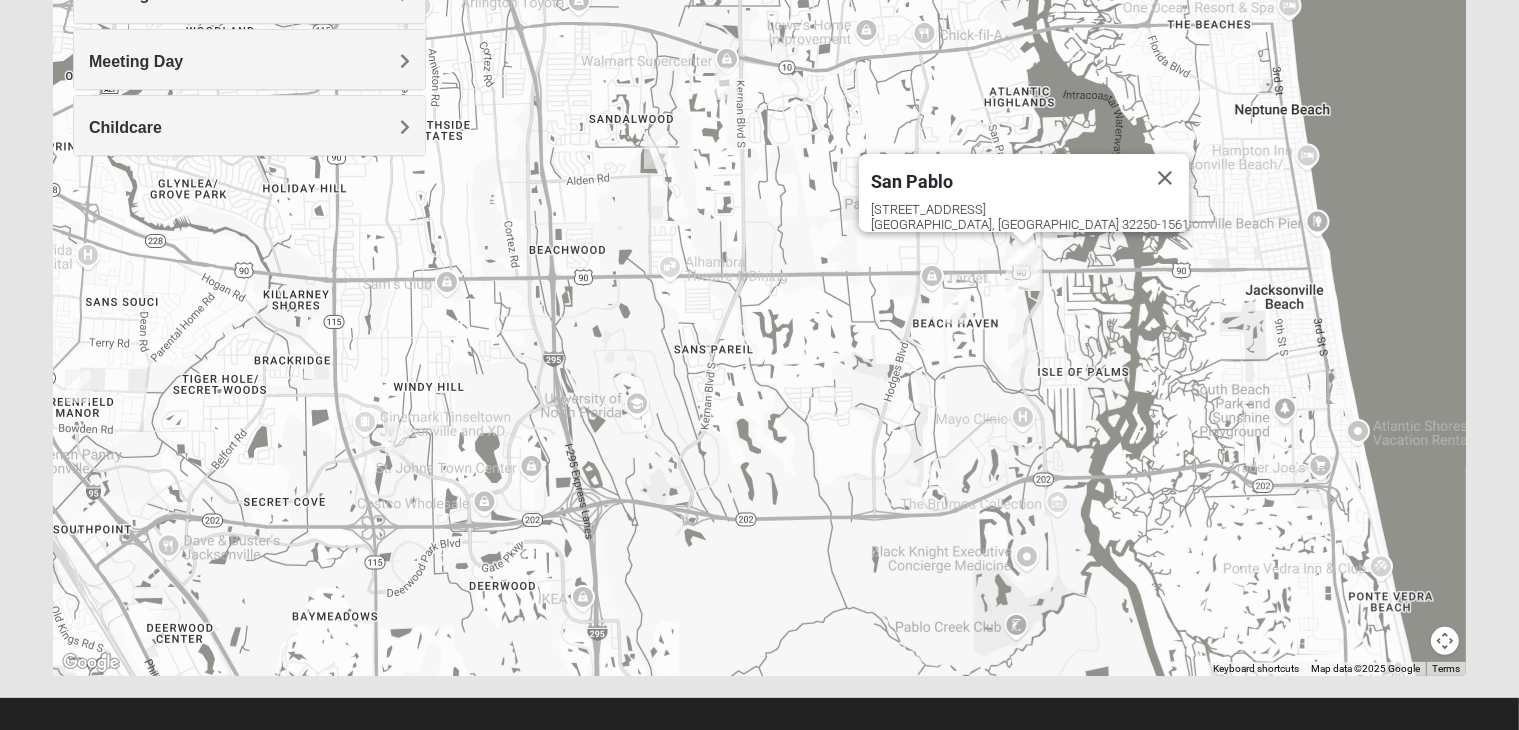 click at bounding box center (955, 307) 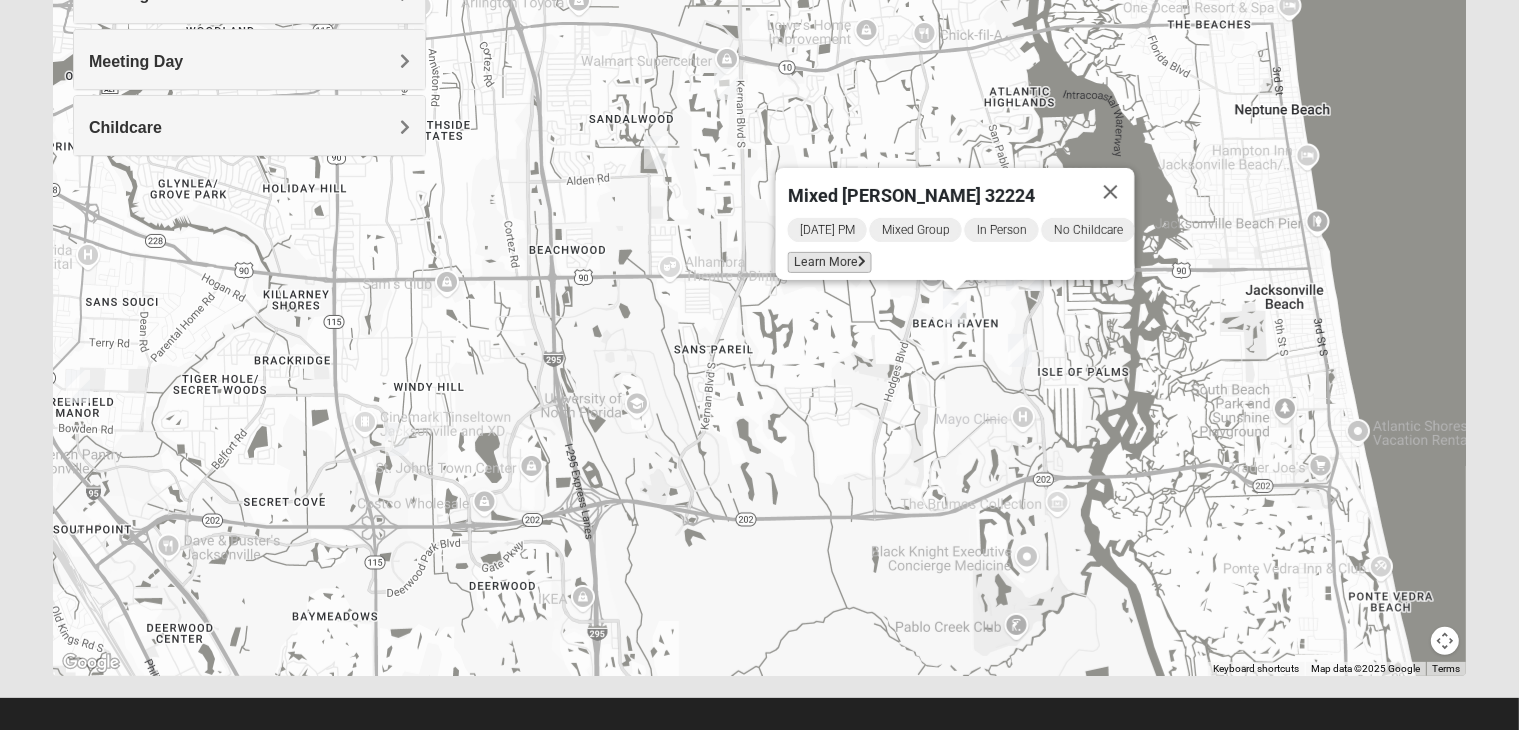 click on "Learn More" at bounding box center [830, 262] 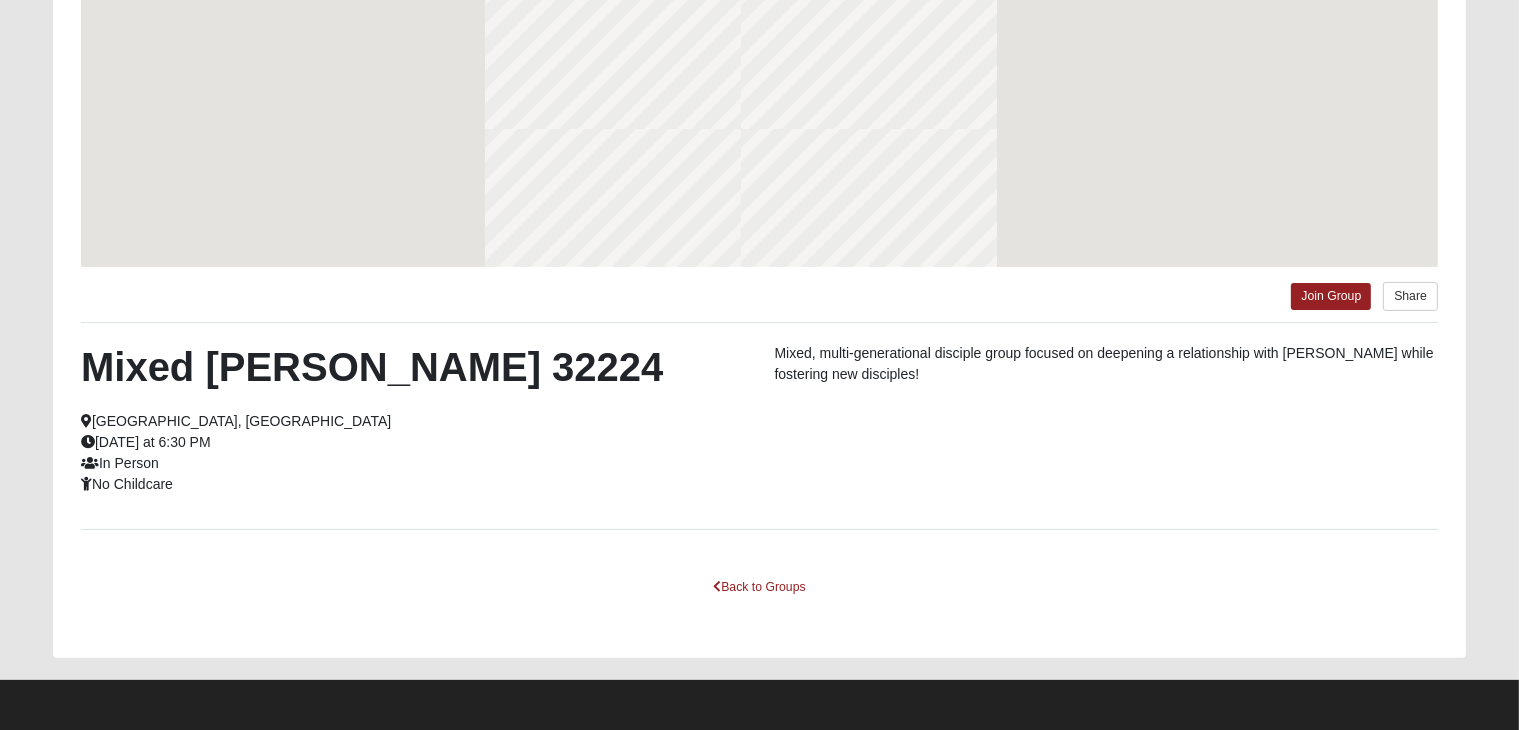 scroll, scrollTop: 264, scrollLeft: 0, axis: vertical 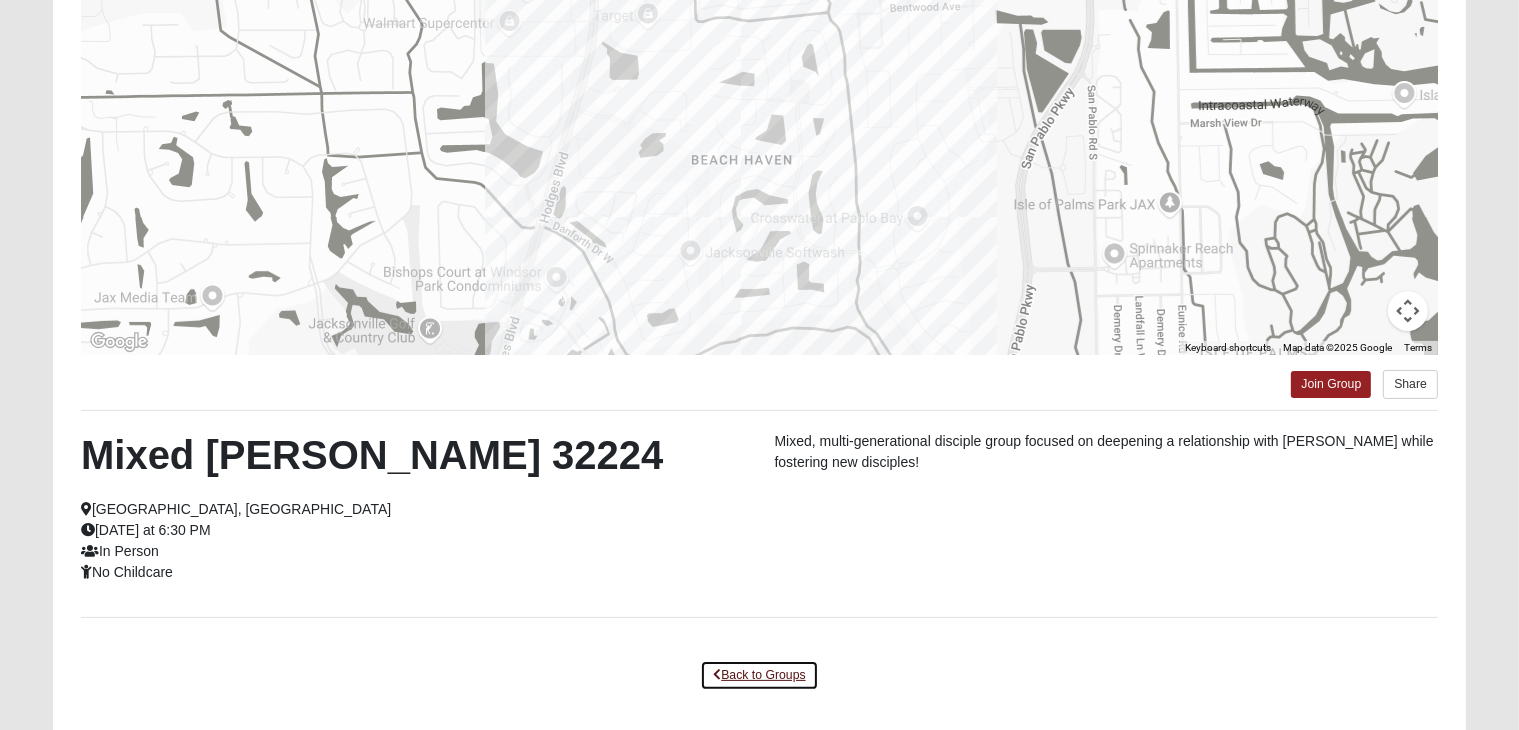 click on "Back to Groups" at bounding box center [759, 675] 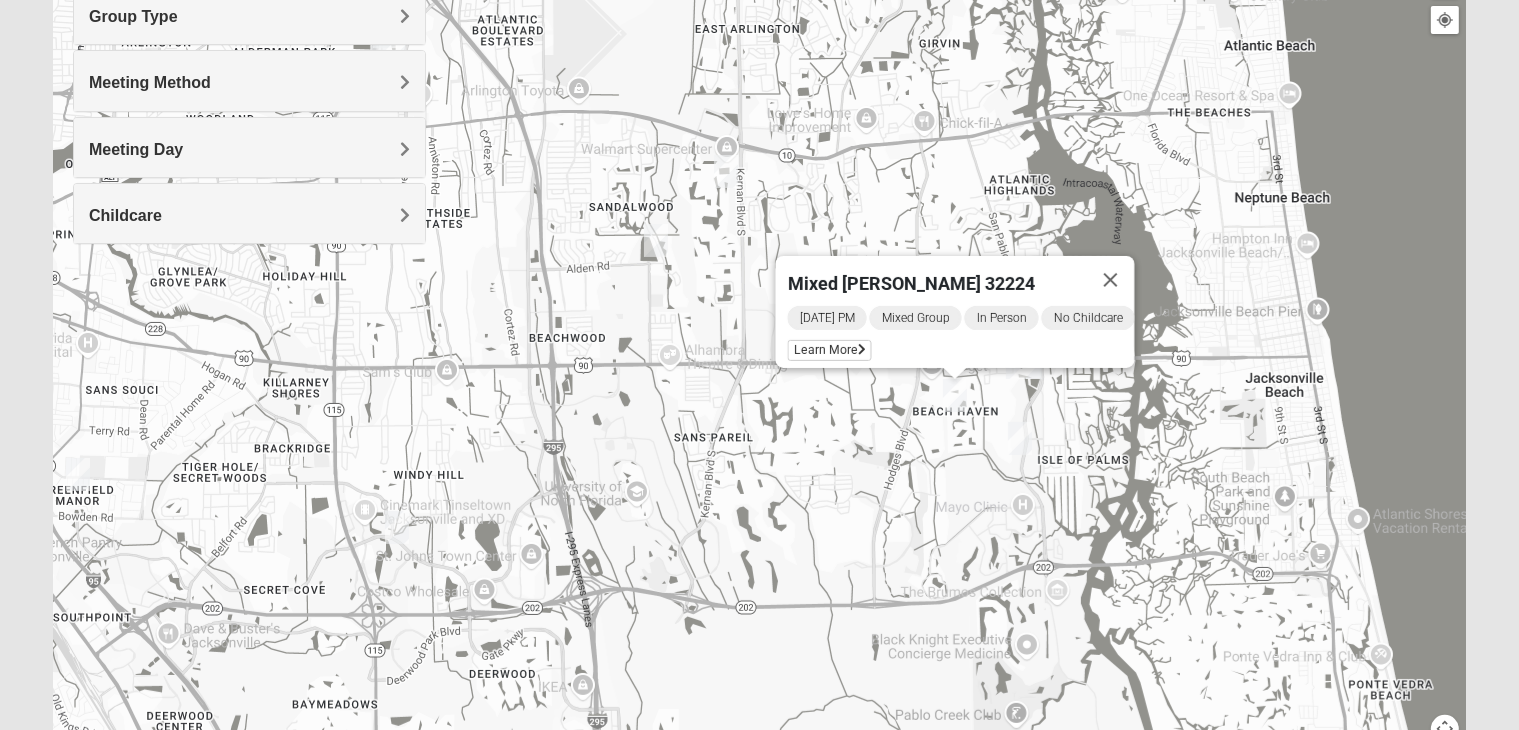 click on "To navigate, press the arrow keys. Mixed Farrell 32224          Tuesday PM      Mixed Group      In Person      No Childcare Learn More" at bounding box center (759, 364) 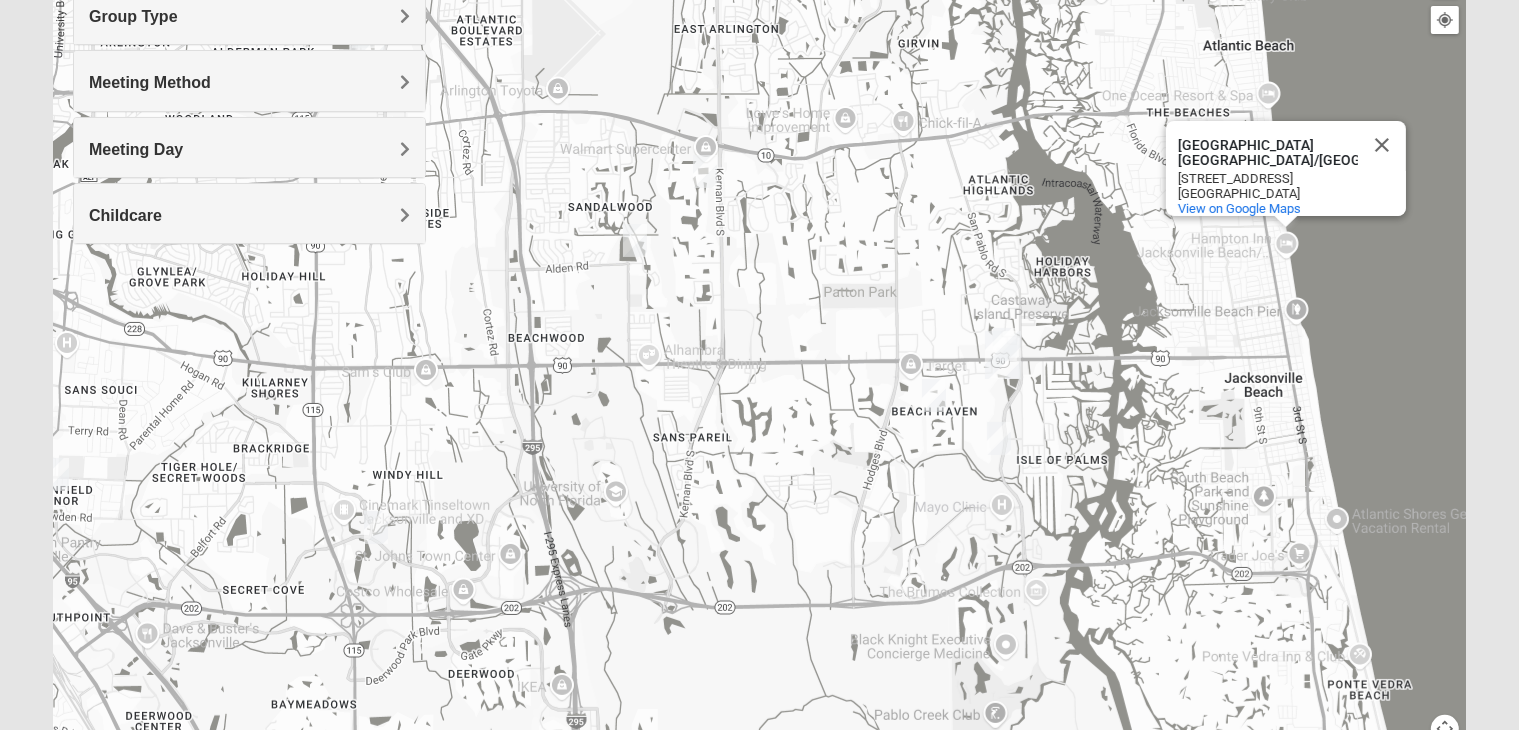 click on "To navigate, press the arrow keys.     Hampton Inn Jacksonville Beach/Oceanfront                     Hampton Inn Jacksonville Beach/Oceanfront                 1515 1st St N Jacksonville Beach, FL 32250              View on Google Maps" at bounding box center [759, 364] 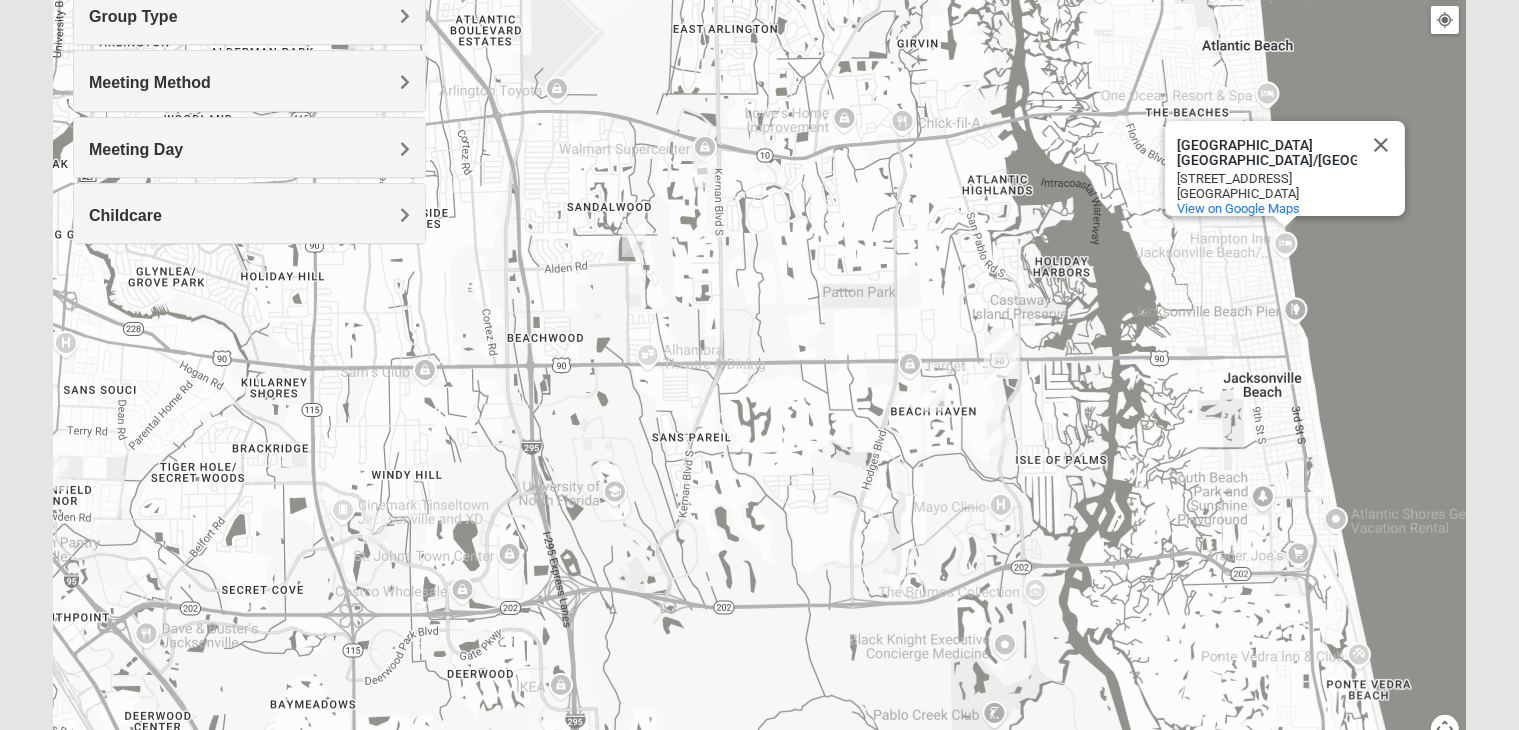 click at bounding box center [1002, 355] 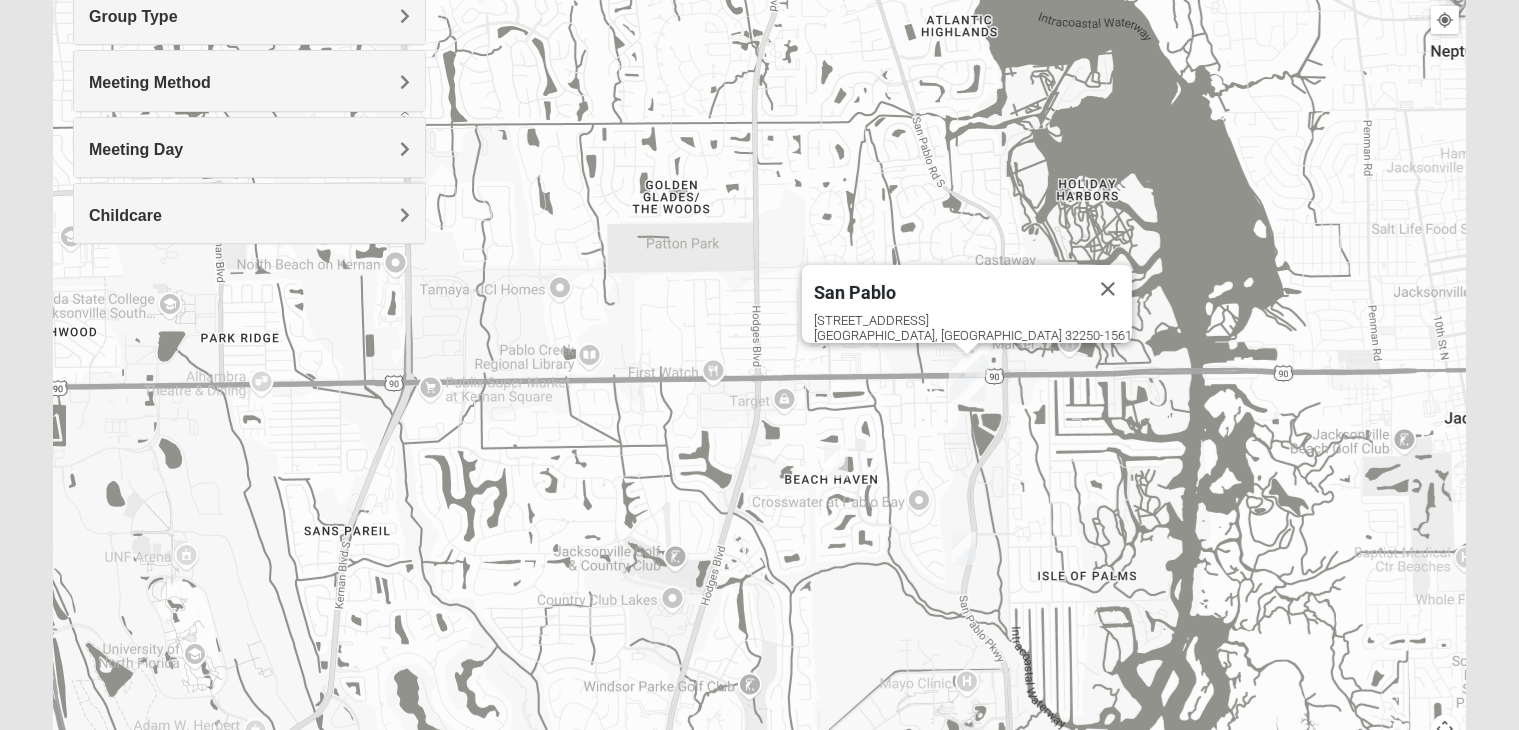 click at bounding box center [967, 378] 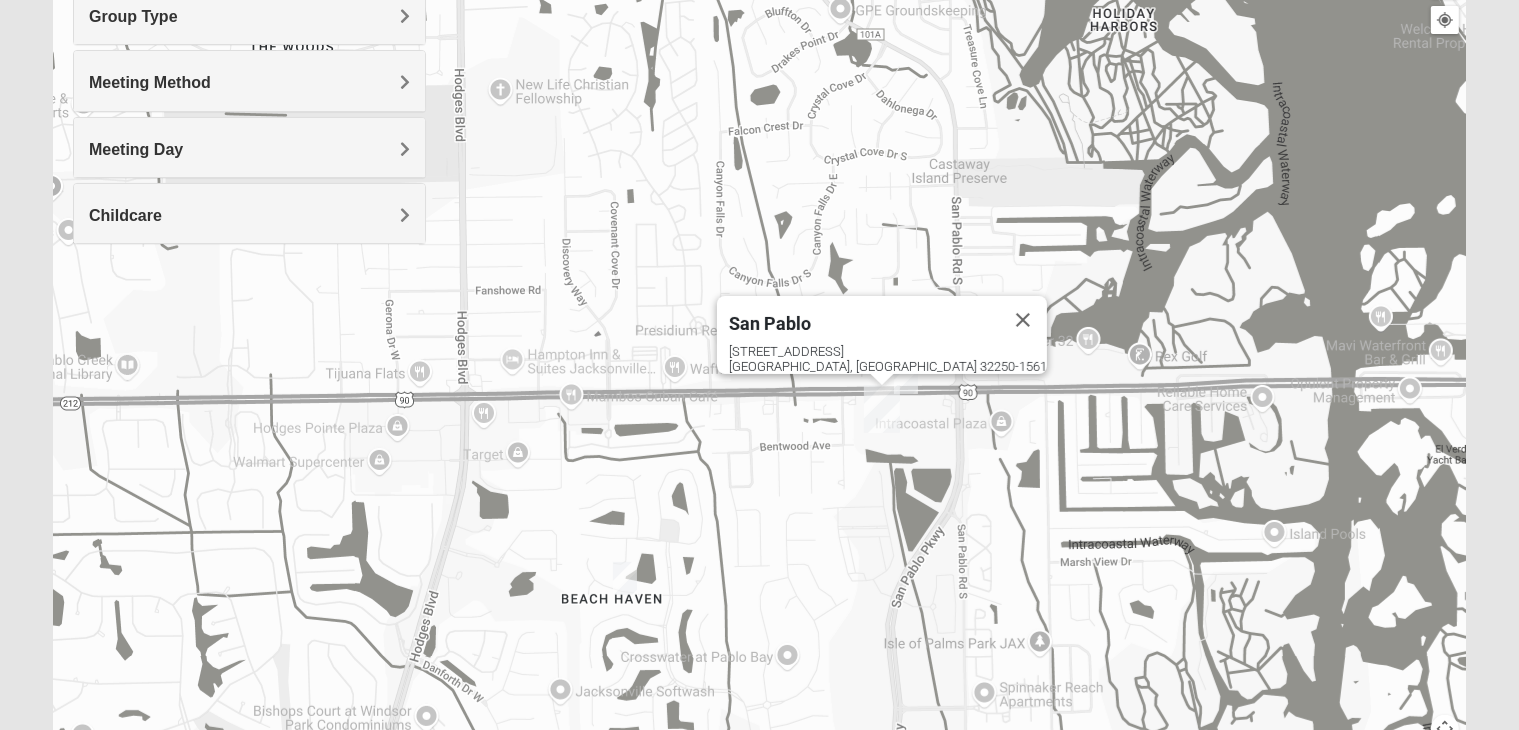 click at bounding box center [906, 377] 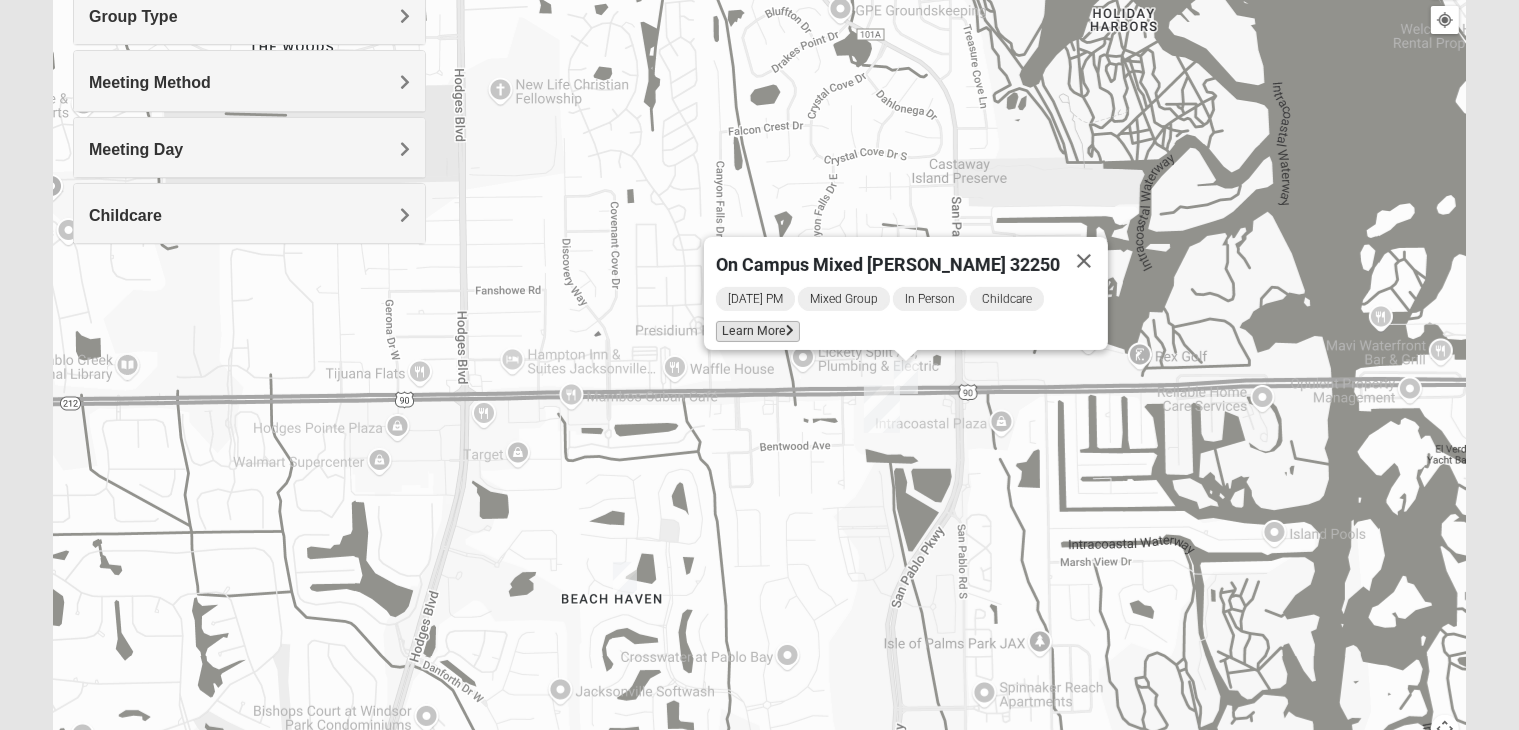 click on "Learn More" at bounding box center [758, 331] 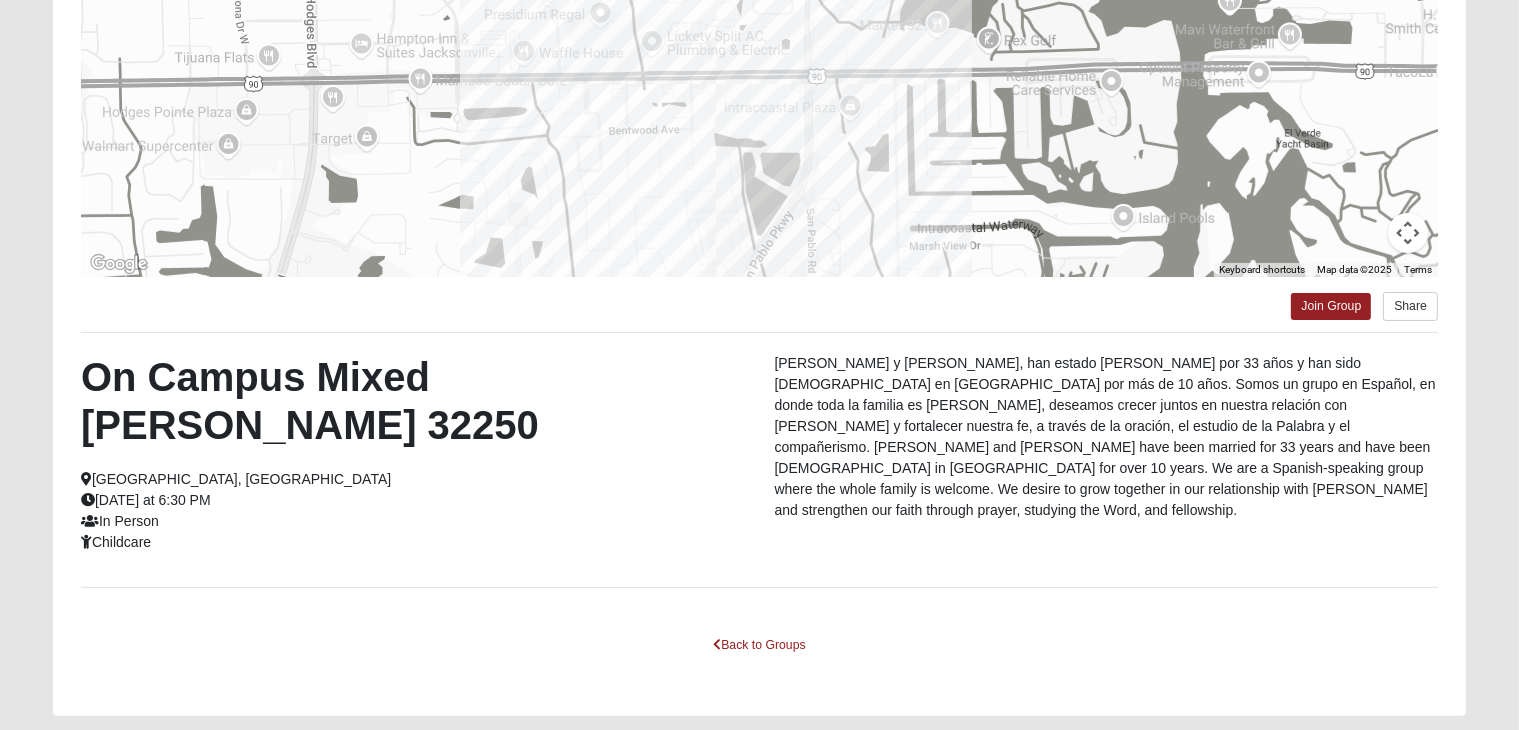 scroll, scrollTop: 352, scrollLeft: 0, axis: vertical 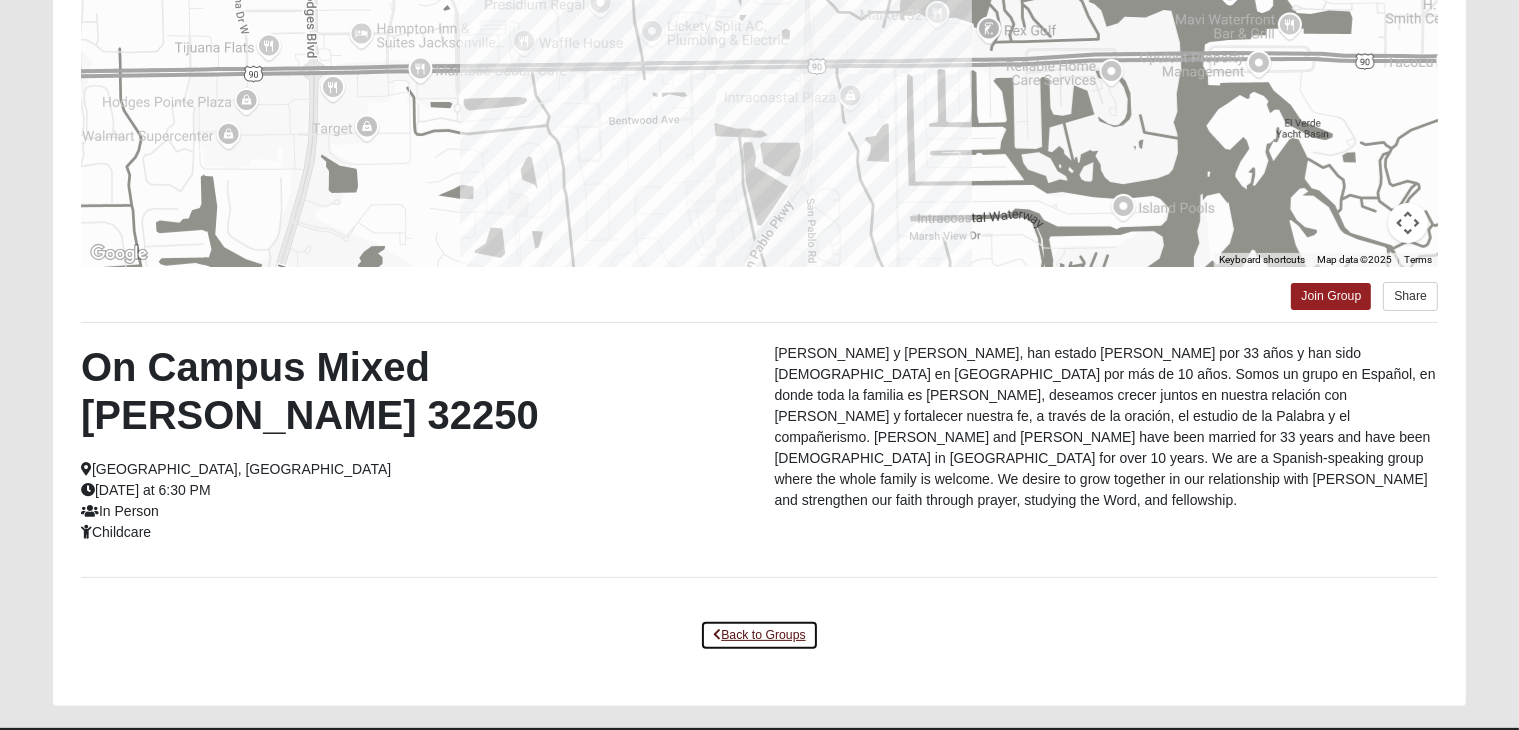 click on "Back to Groups" at bounding box center [759, 635] 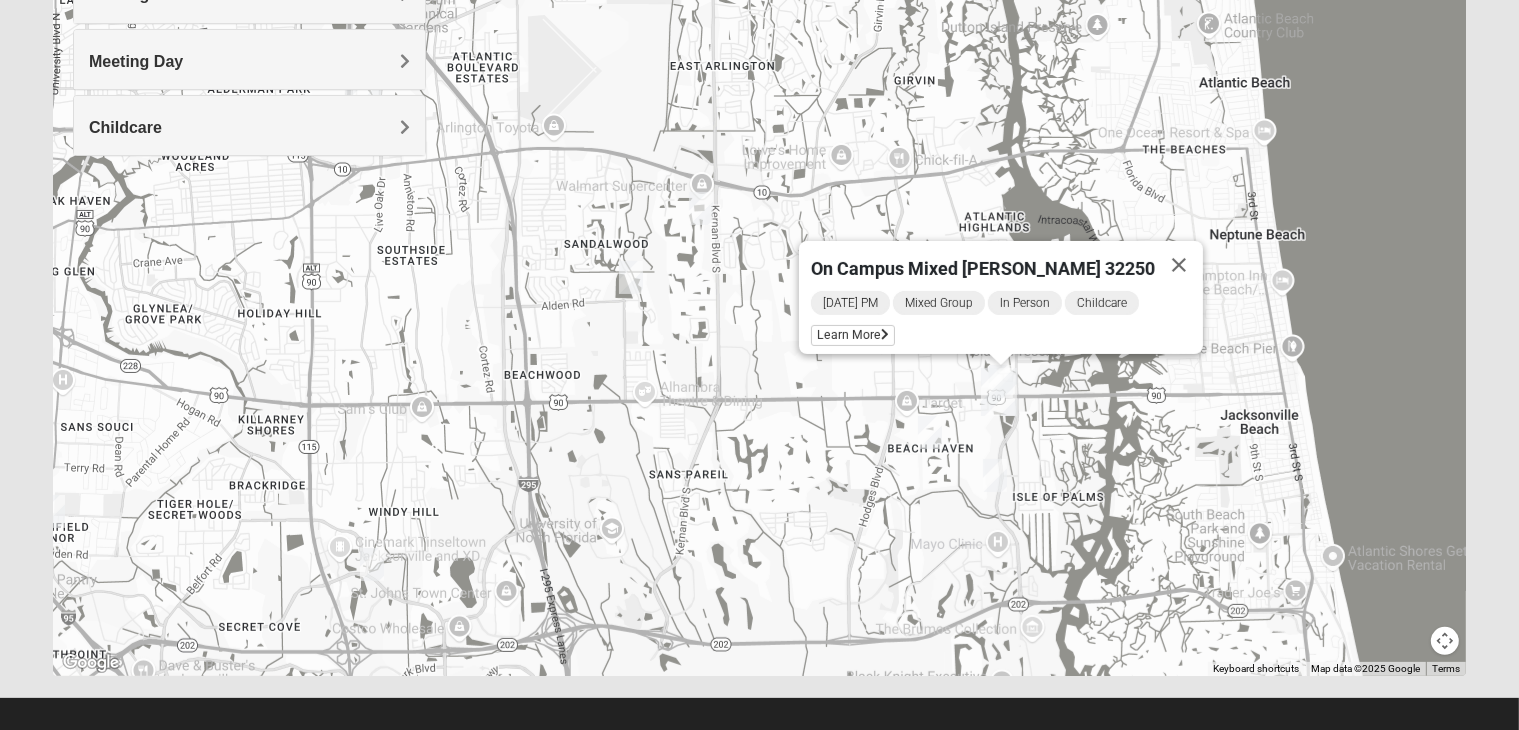 click at bounding box center (631, 277) 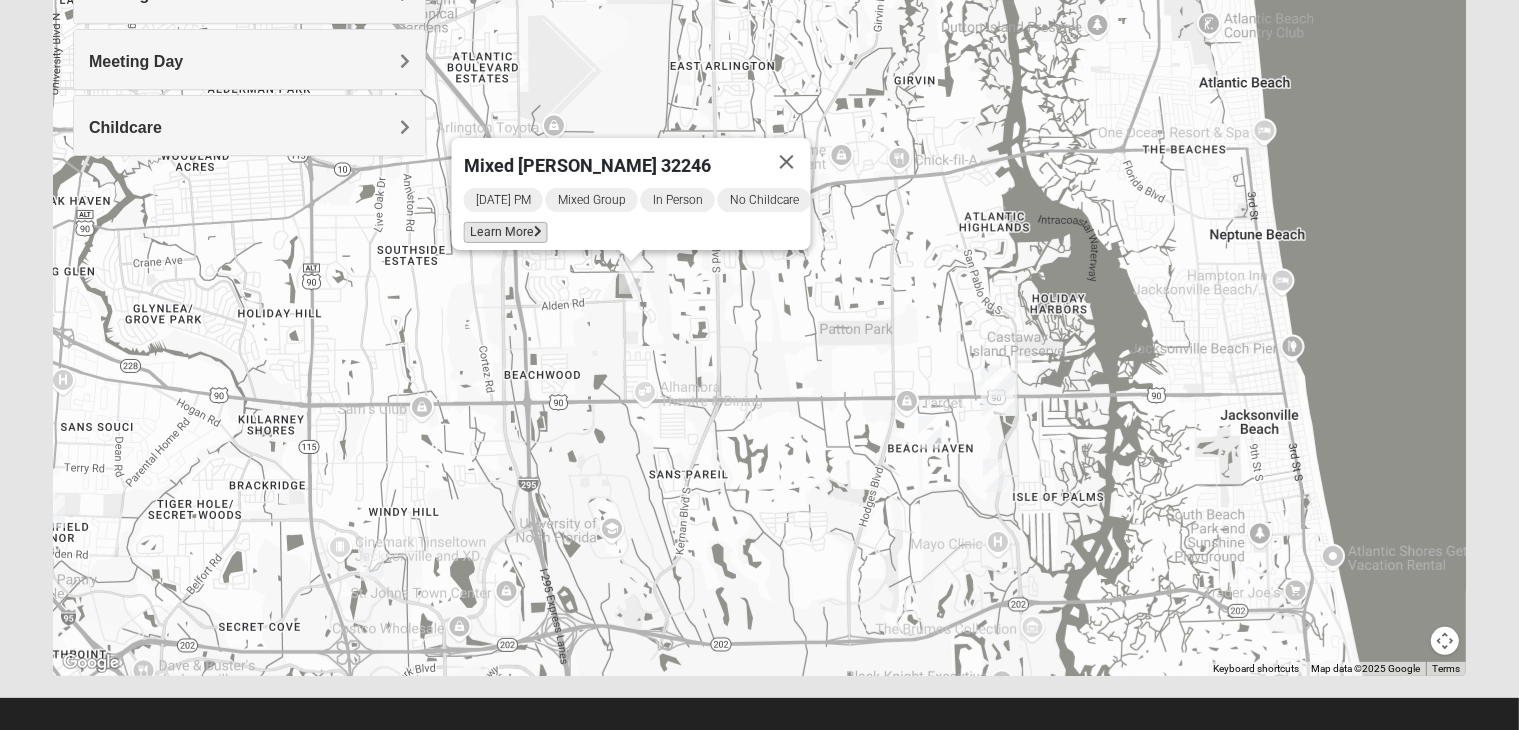 click on "Learn More" at bounding box center (506, 232) 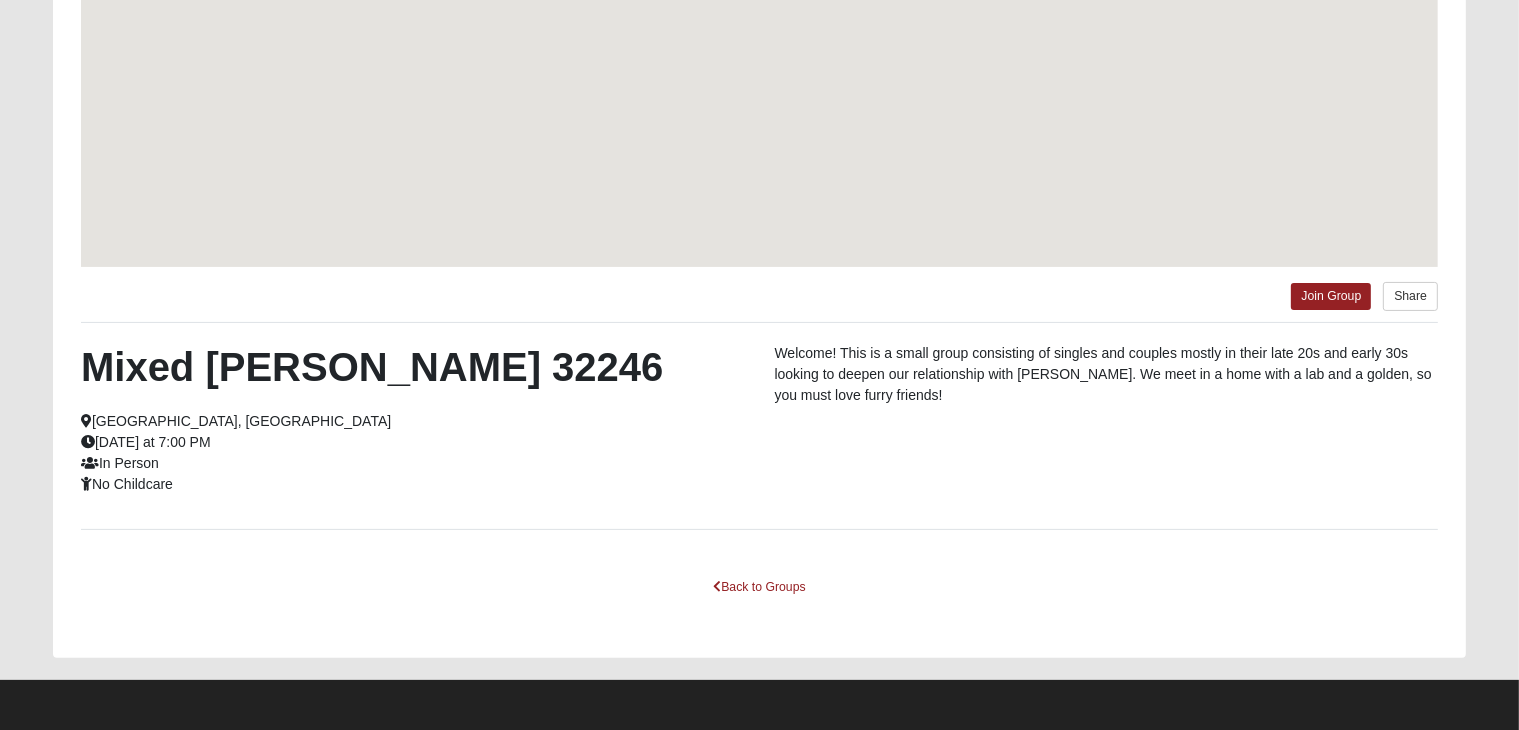 scroll, scrollTop: 264, scrollLeft: 0, axis: vertical 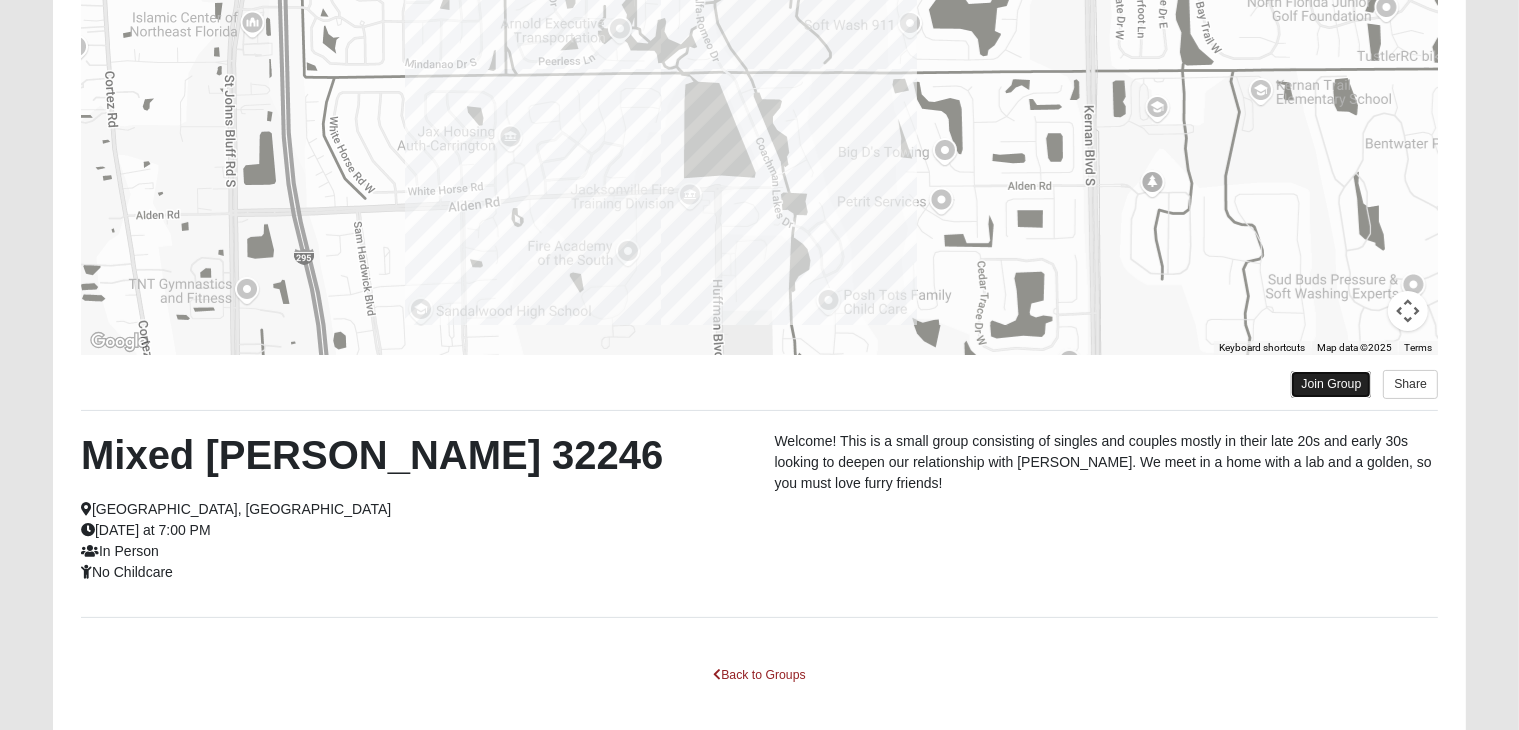 click on "Join Group" at bounding box center [1331, 384] 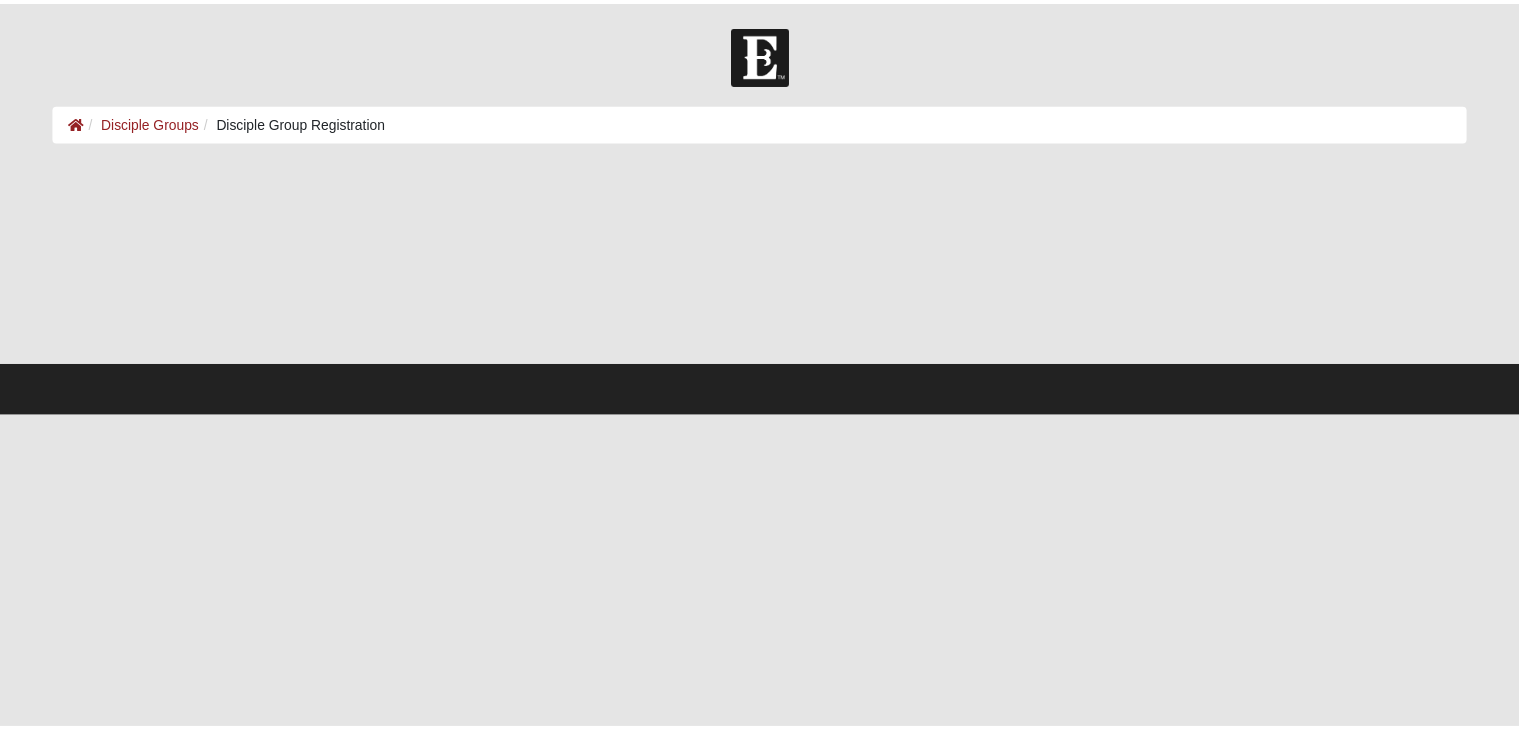 scroll, scrollTop: 0, scrollLeft: 0, axis: both 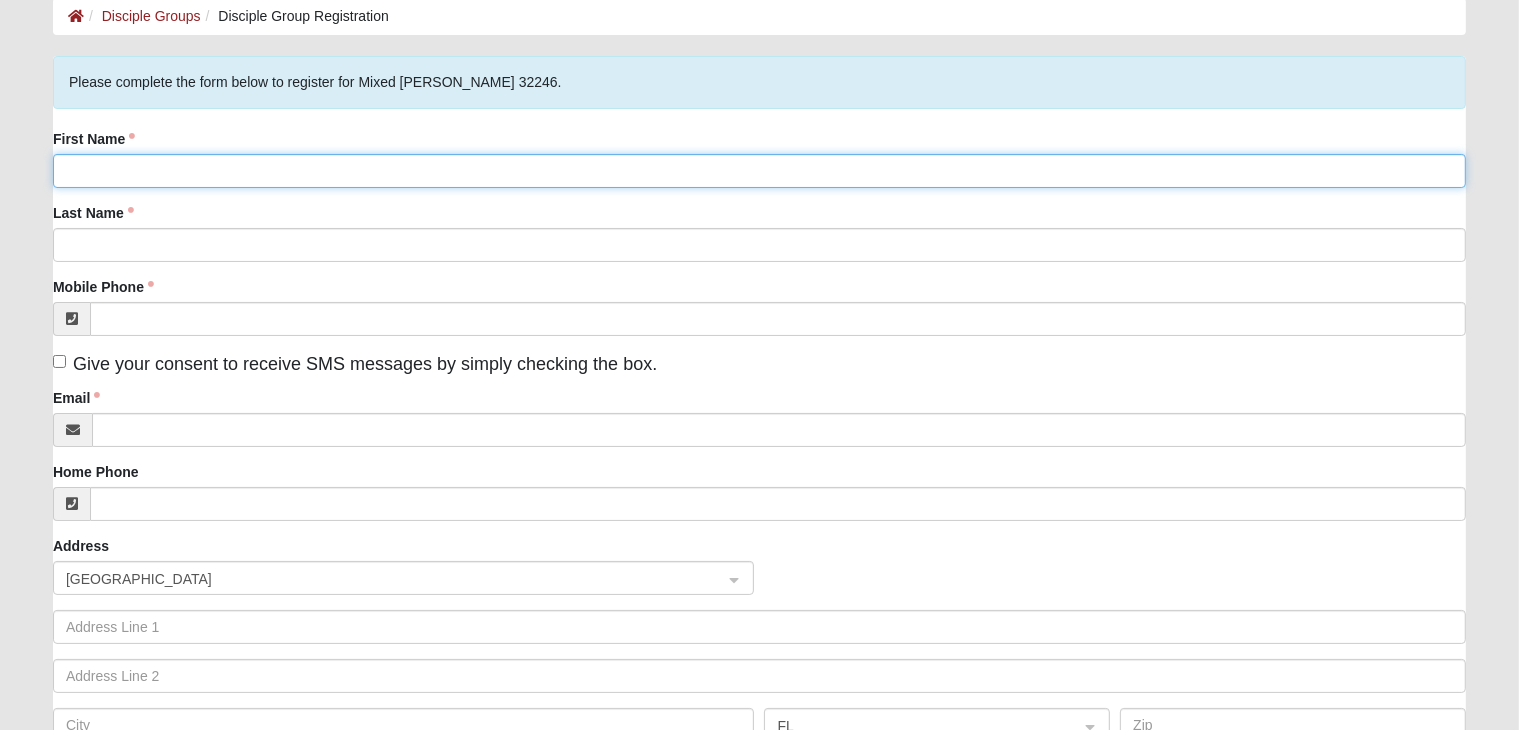 click on "First Name" 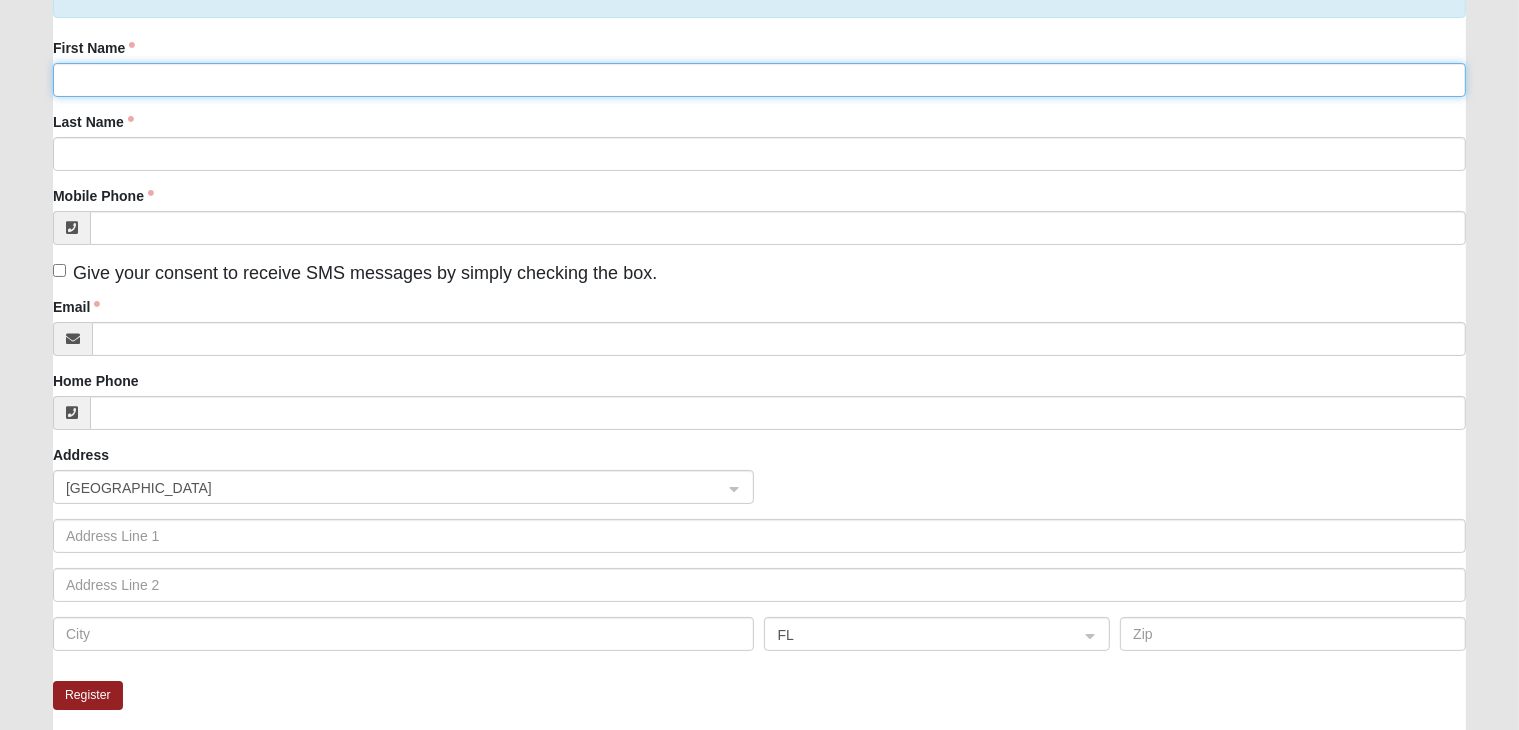 scroll, scrollTop: 161, scrollLeft: 0, axis: vertical 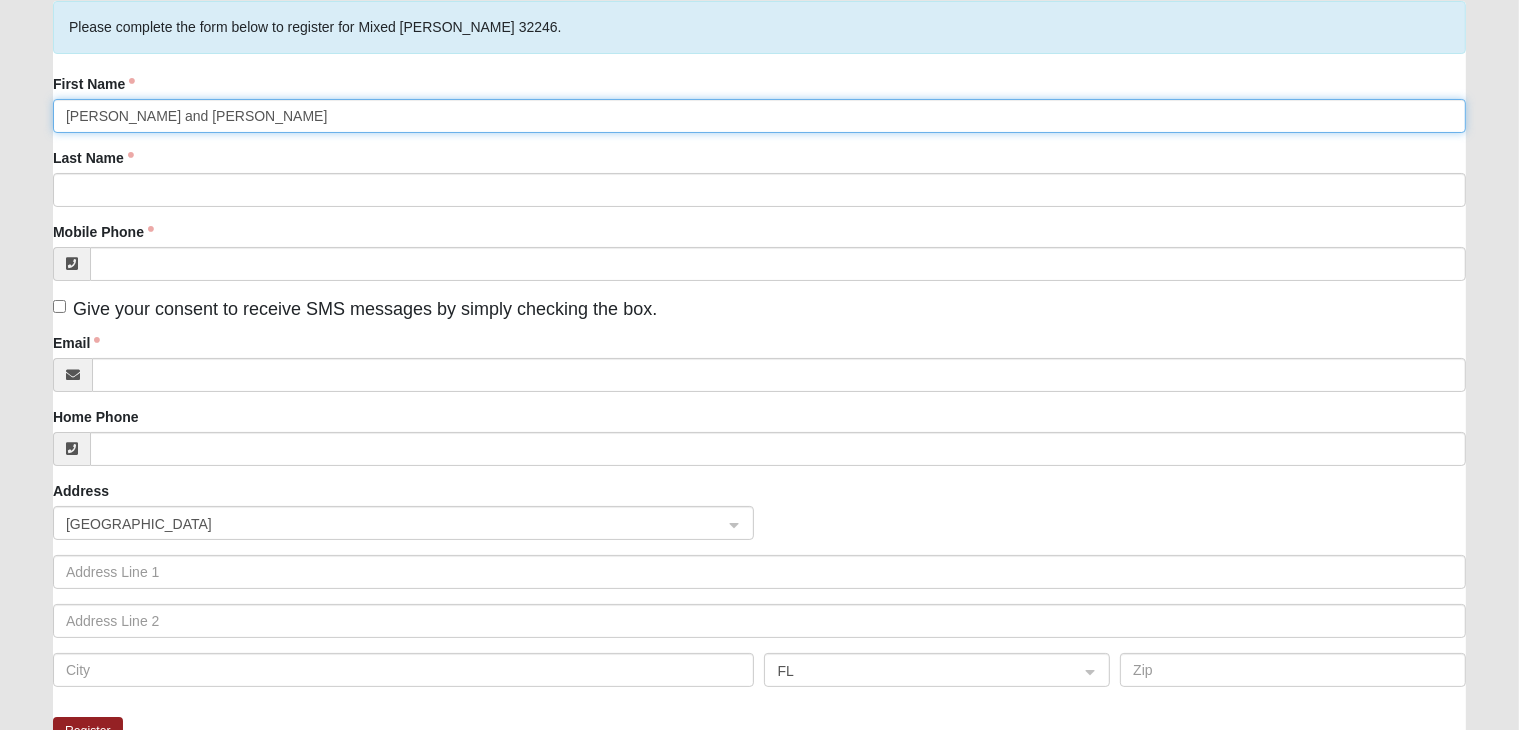 type on "Carissa and Steve" 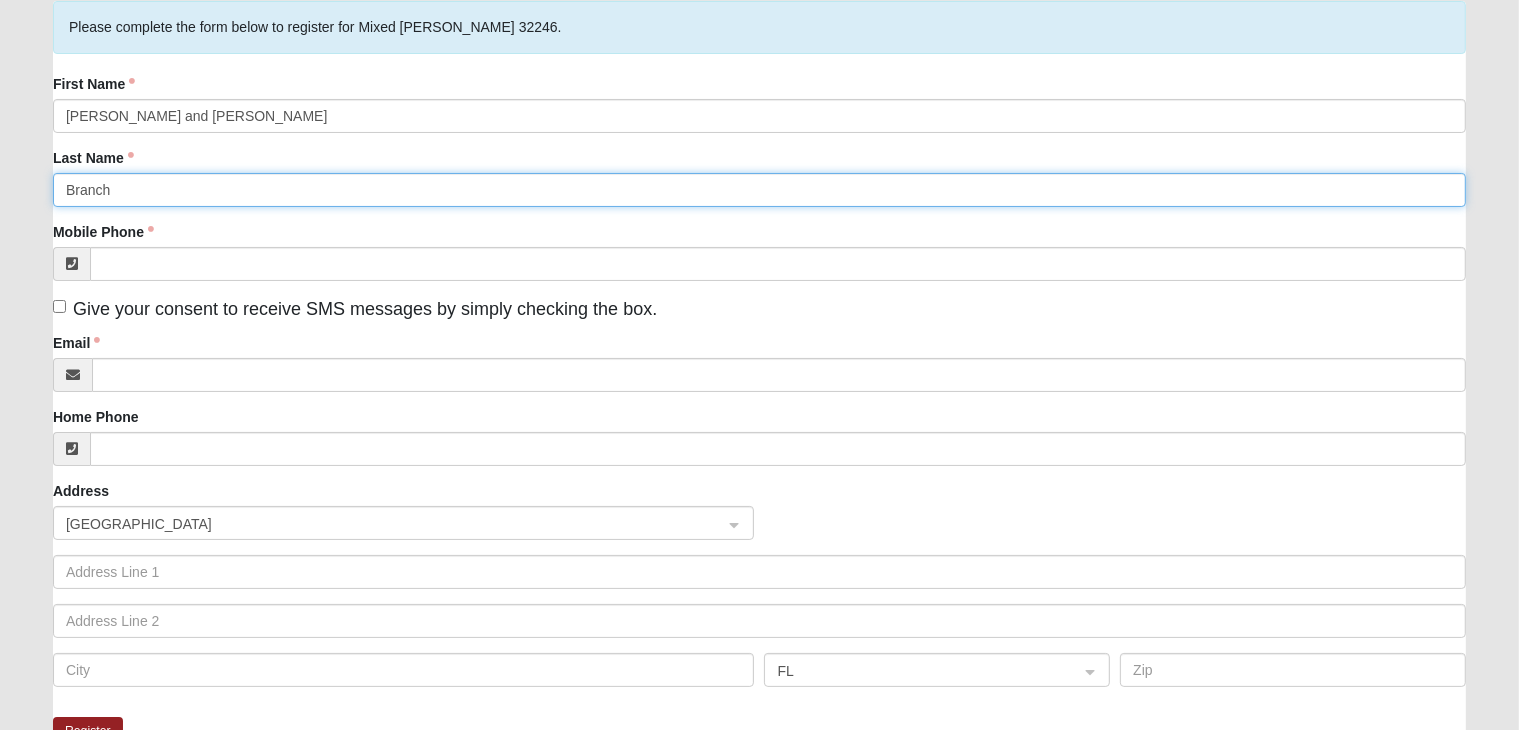 type on "Branch" 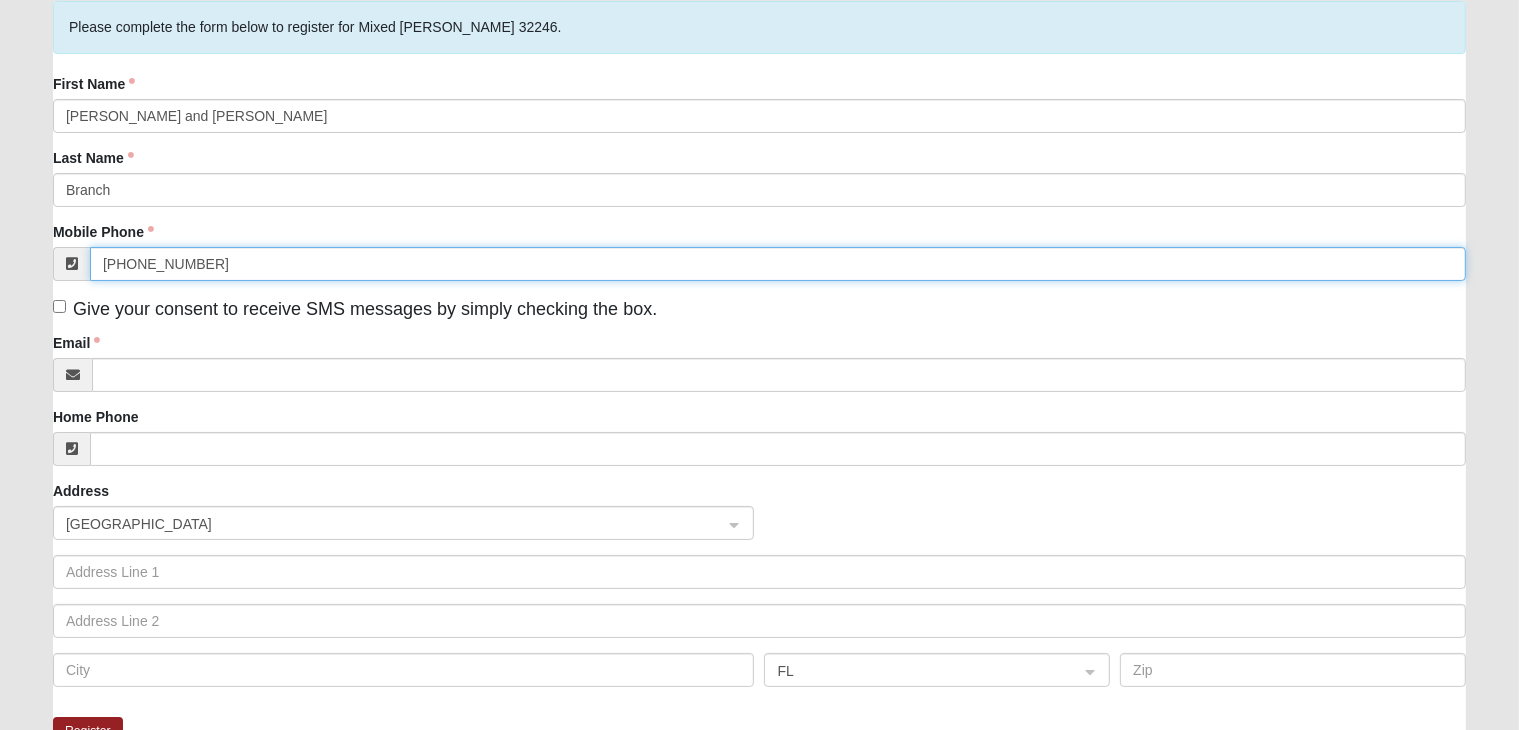 type on "(727) 415-9630" 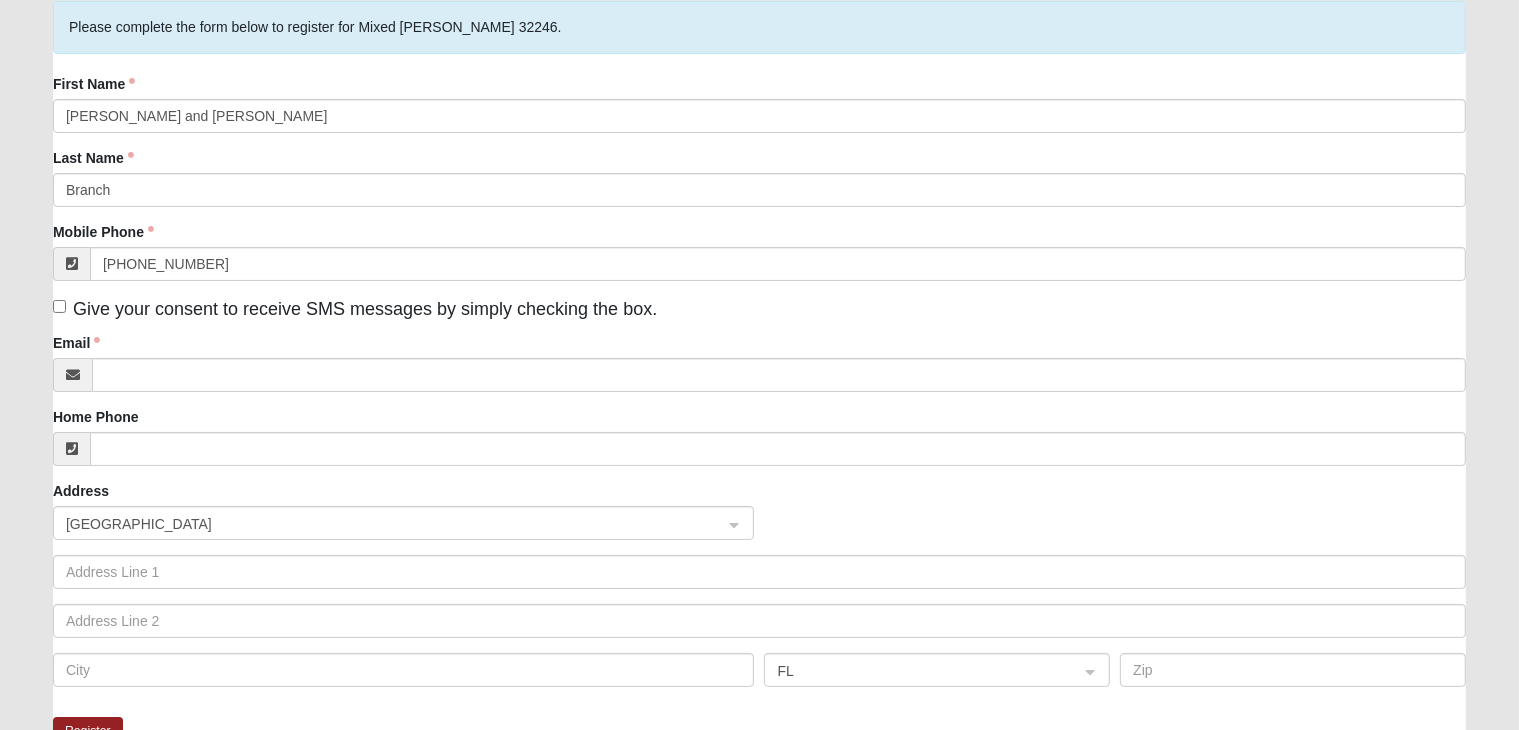 click on "Give your consent to receive SMS messages by simply checking the box." at bounding box center (355, 309) 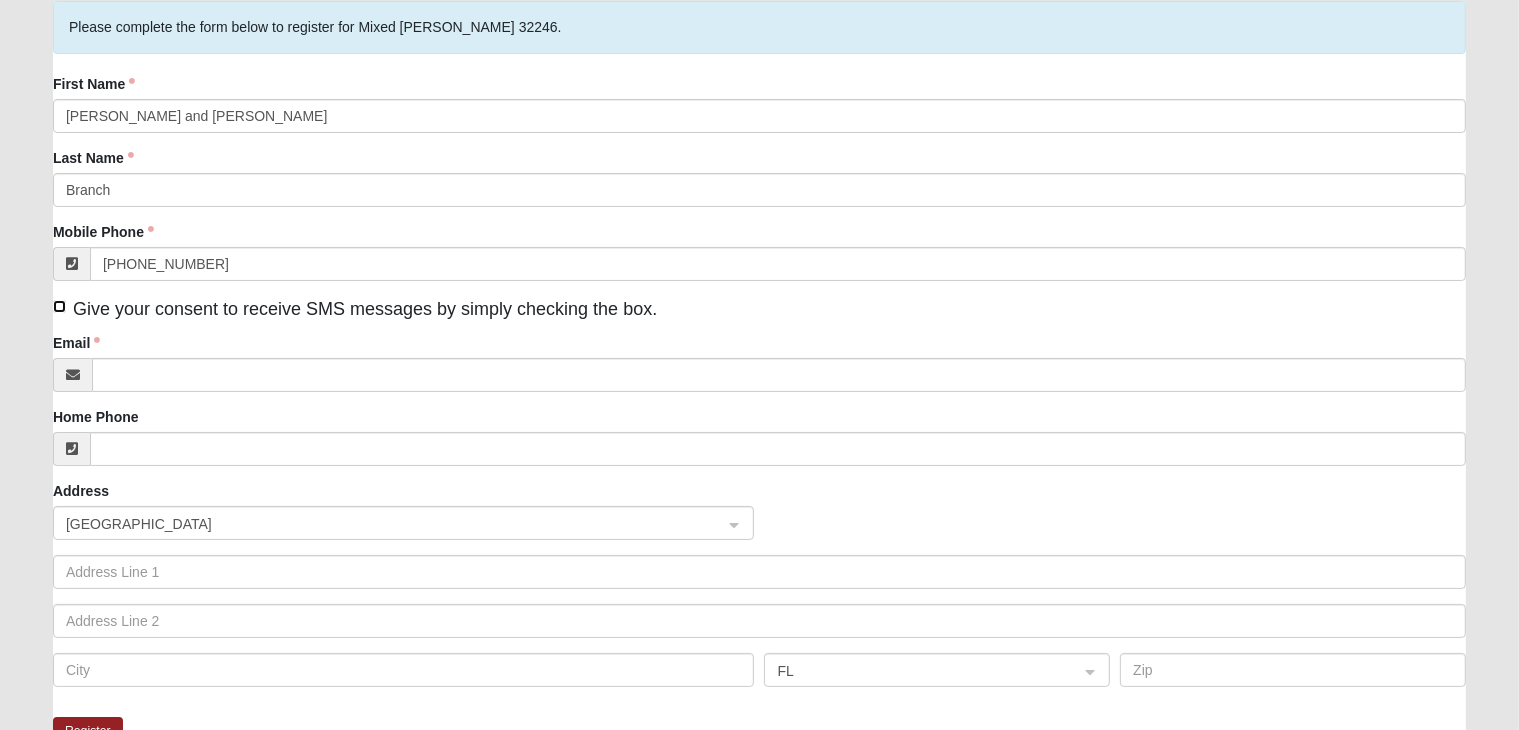 click on "Give your consent to receive SMS messages by simply checking the box." at bounding box center (59, 306) 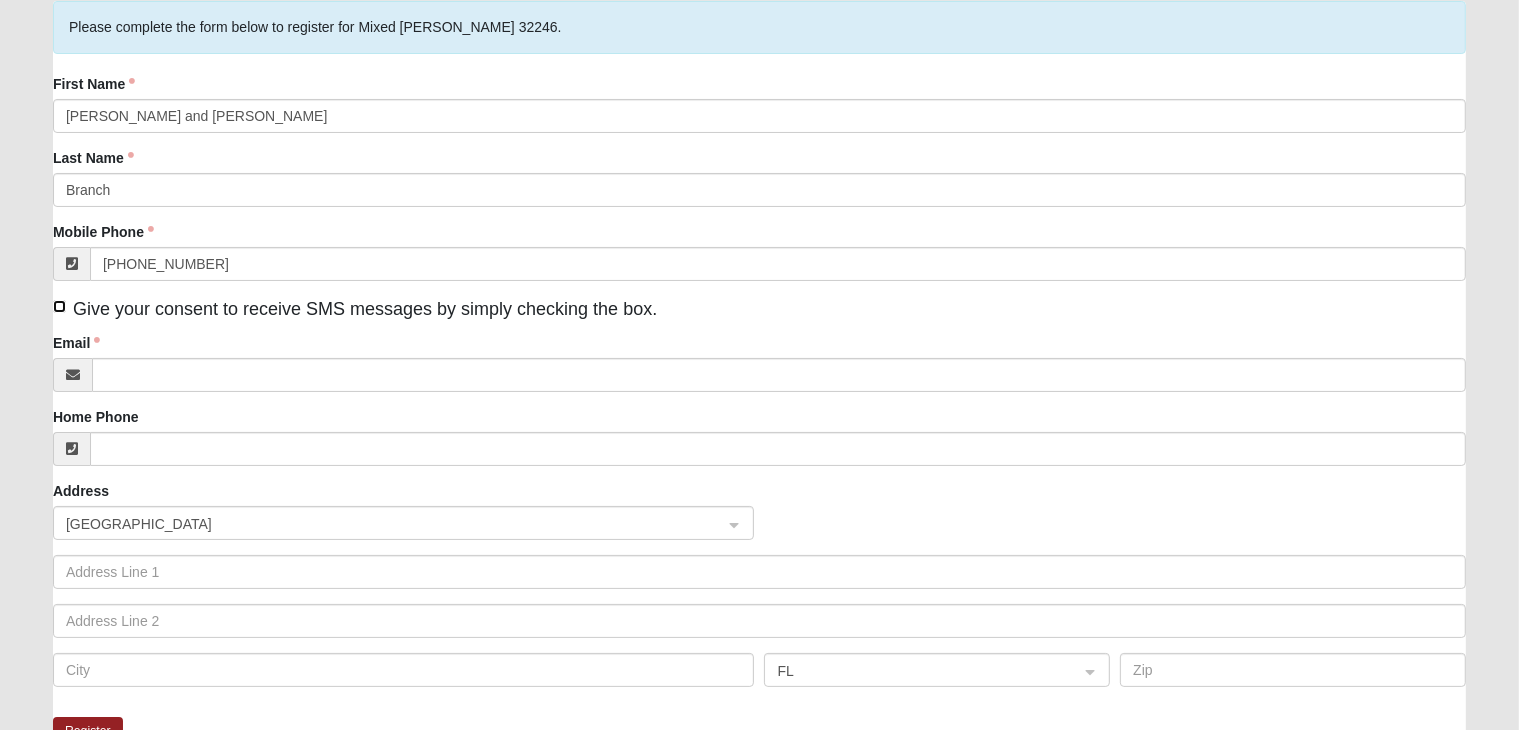 checkbox on "true" 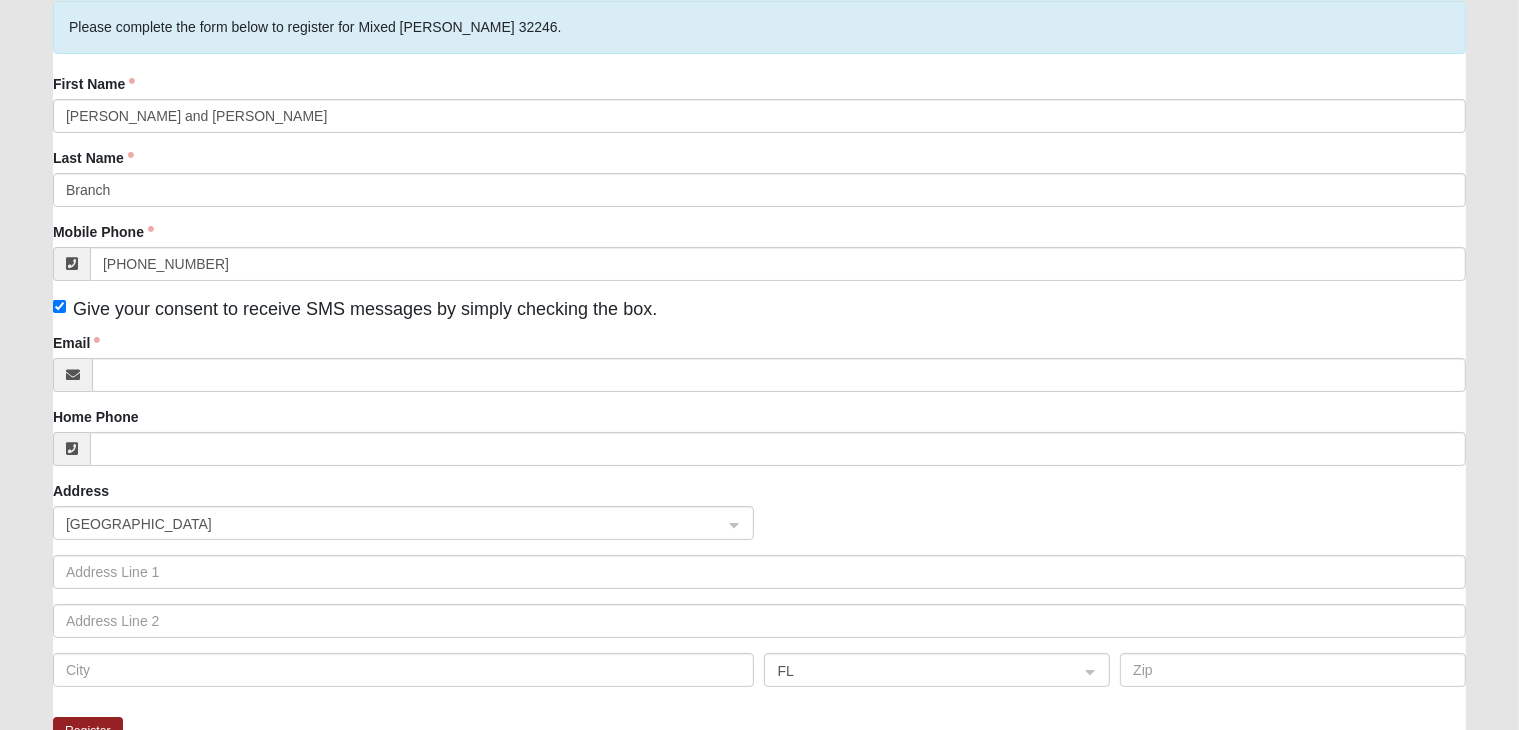 click on "Email" 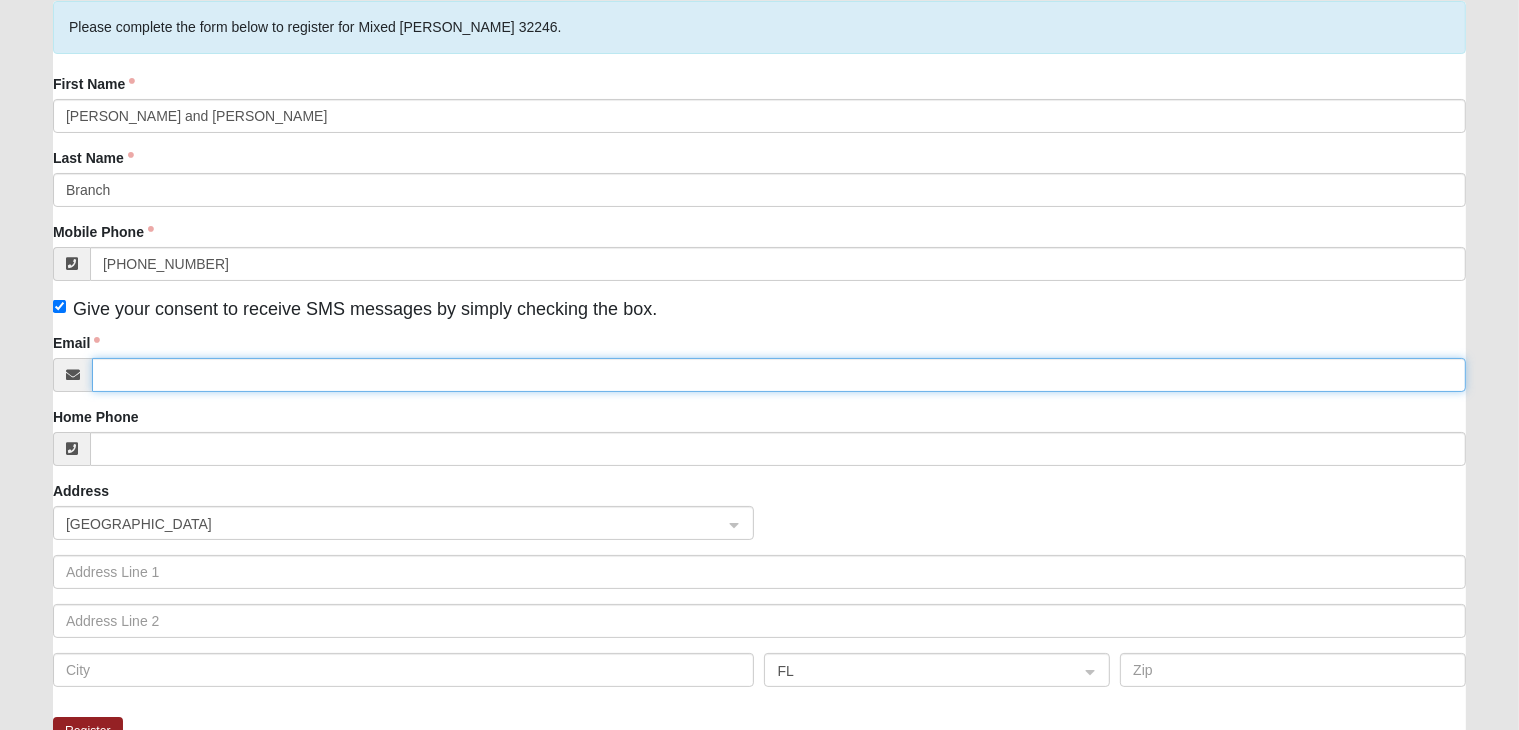 click on "Email" at bounding box center [779, 375] 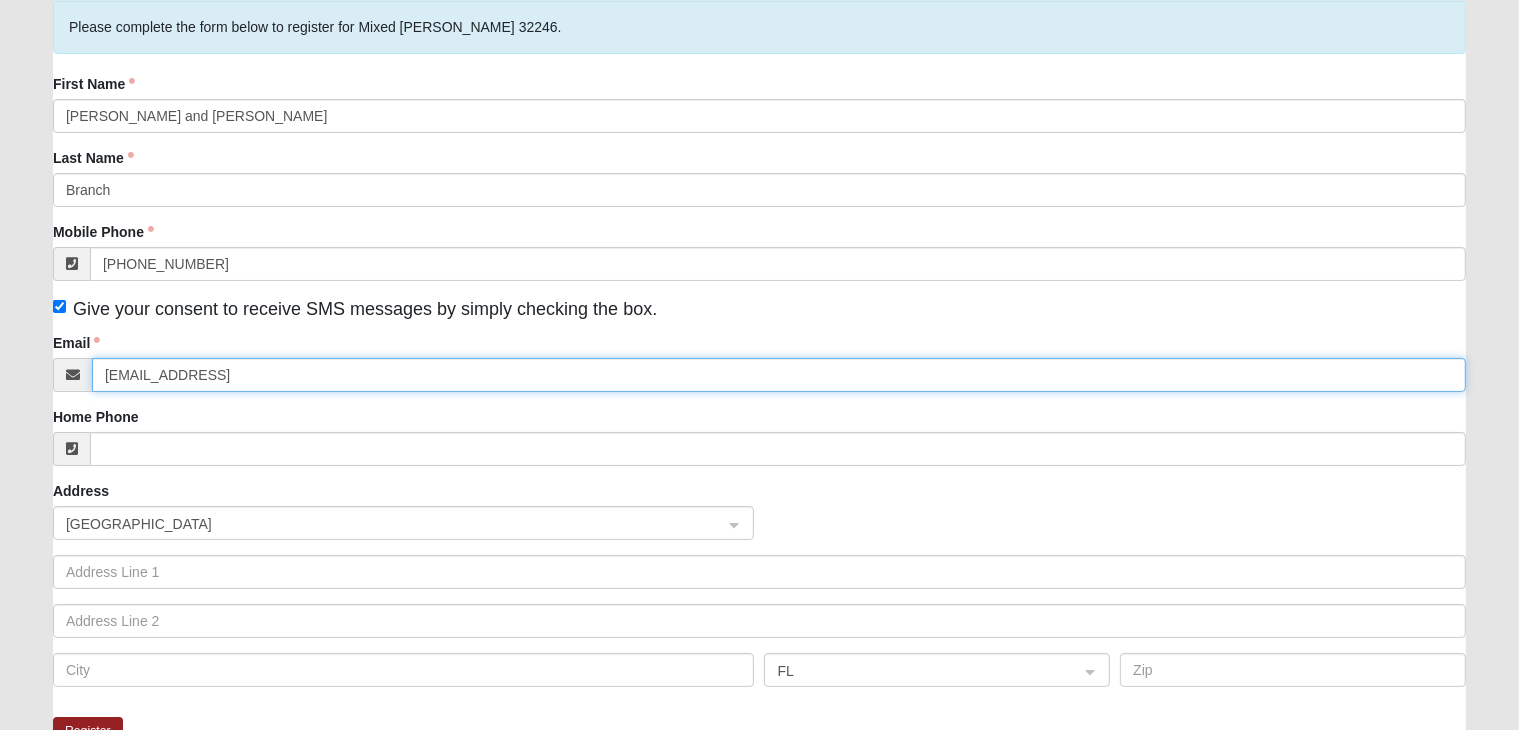 type on "carissabranch24@gmail.cojm" 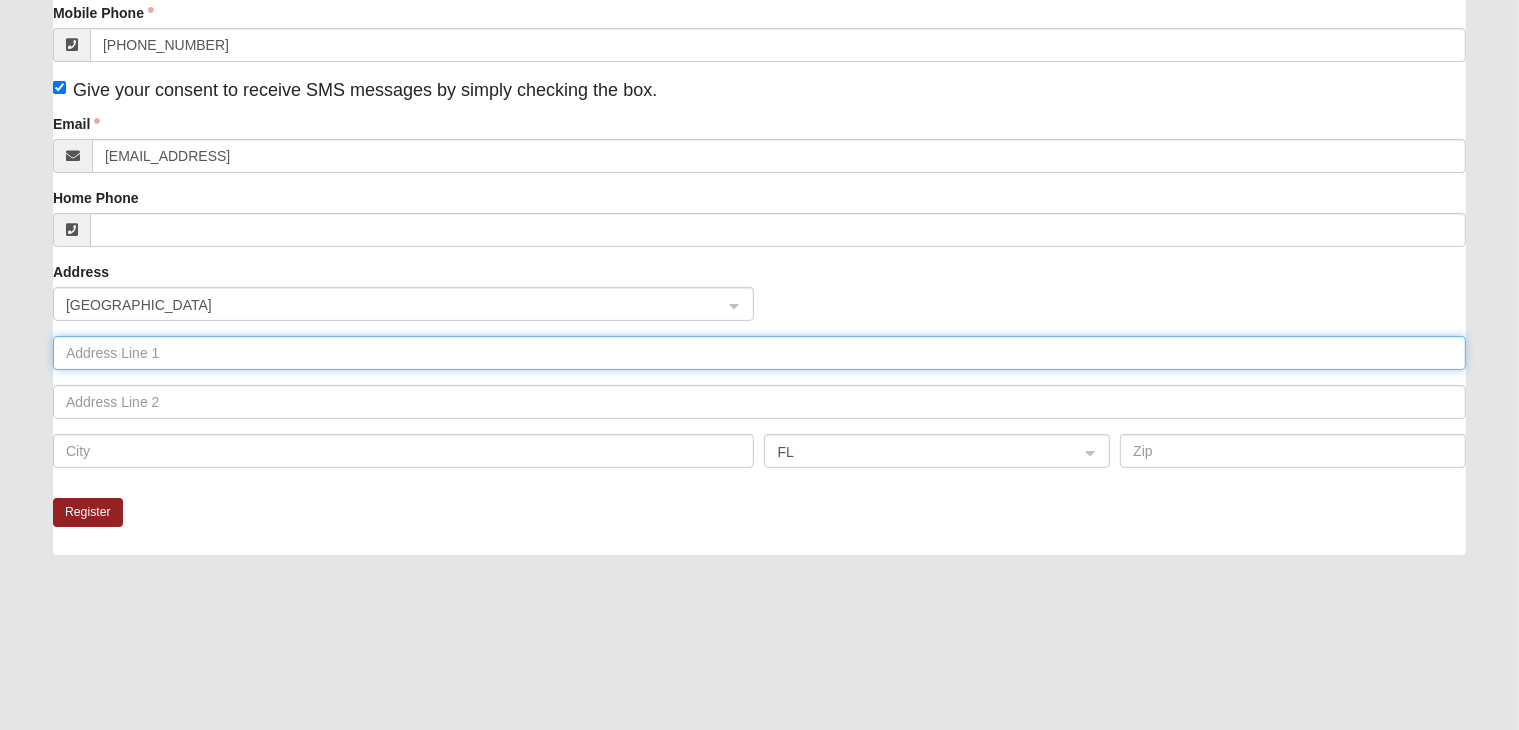 scroll, scrollTop: 381, scrollLeft: 0, axis: vertical 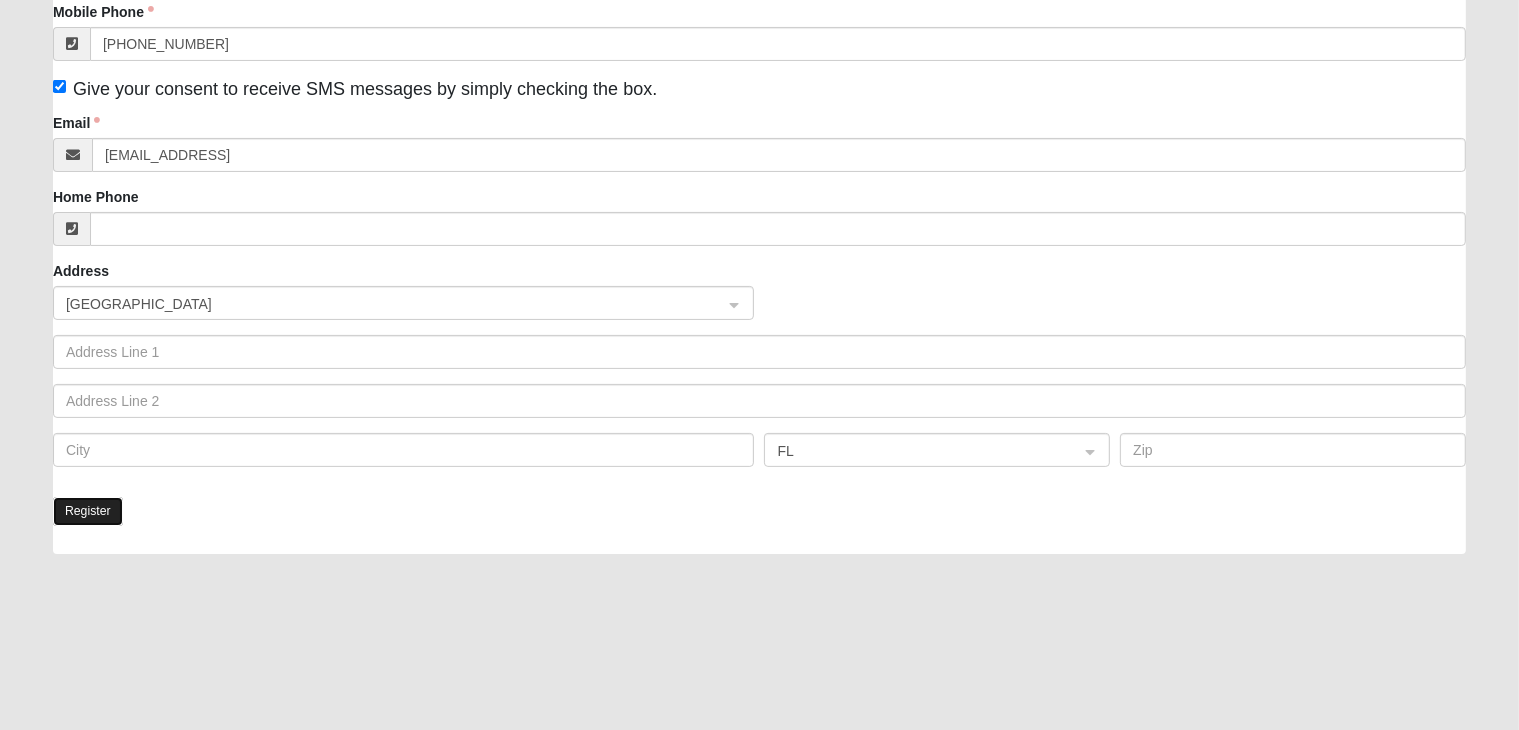 click on "Register" 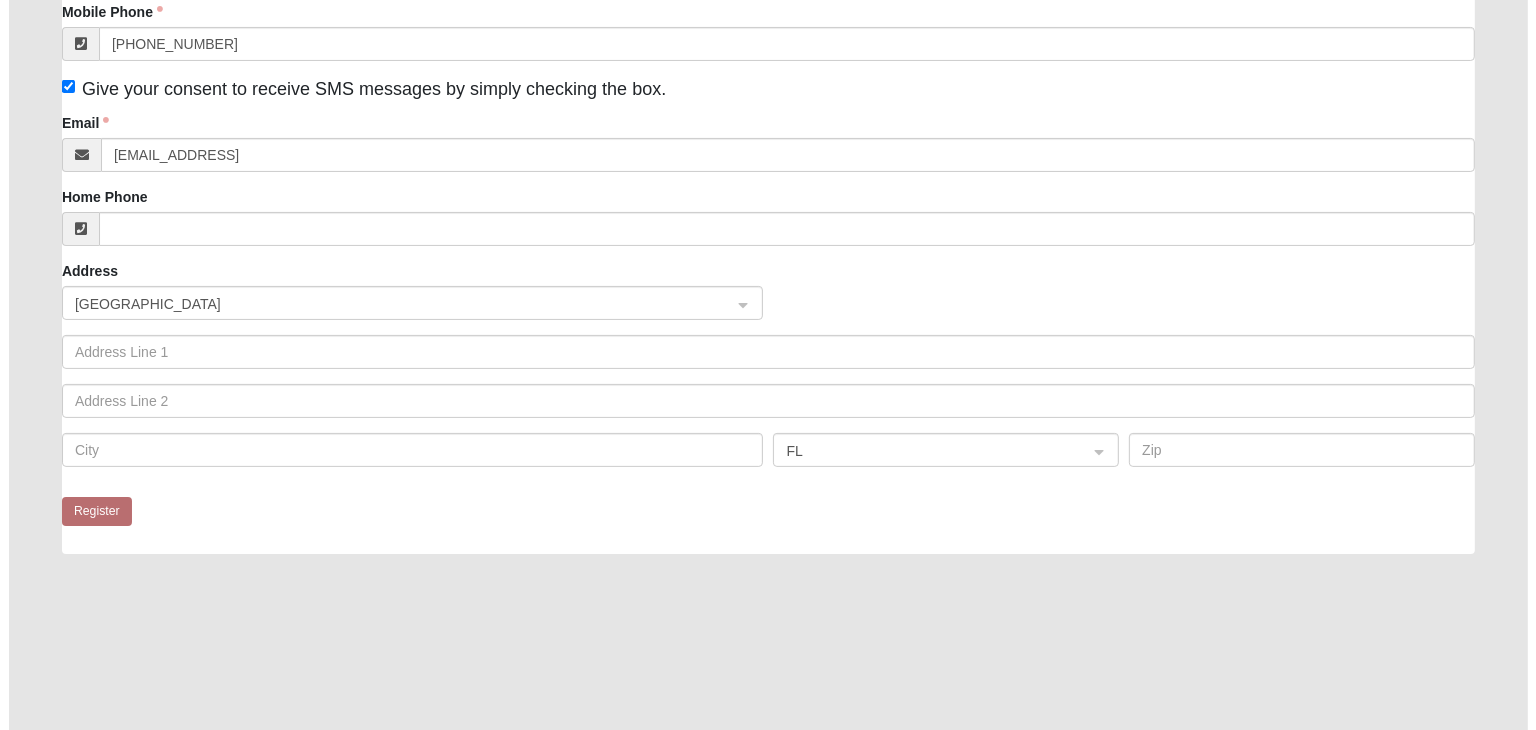 scroll, scrollTop: 0, scrollLeft: 0, axis: both 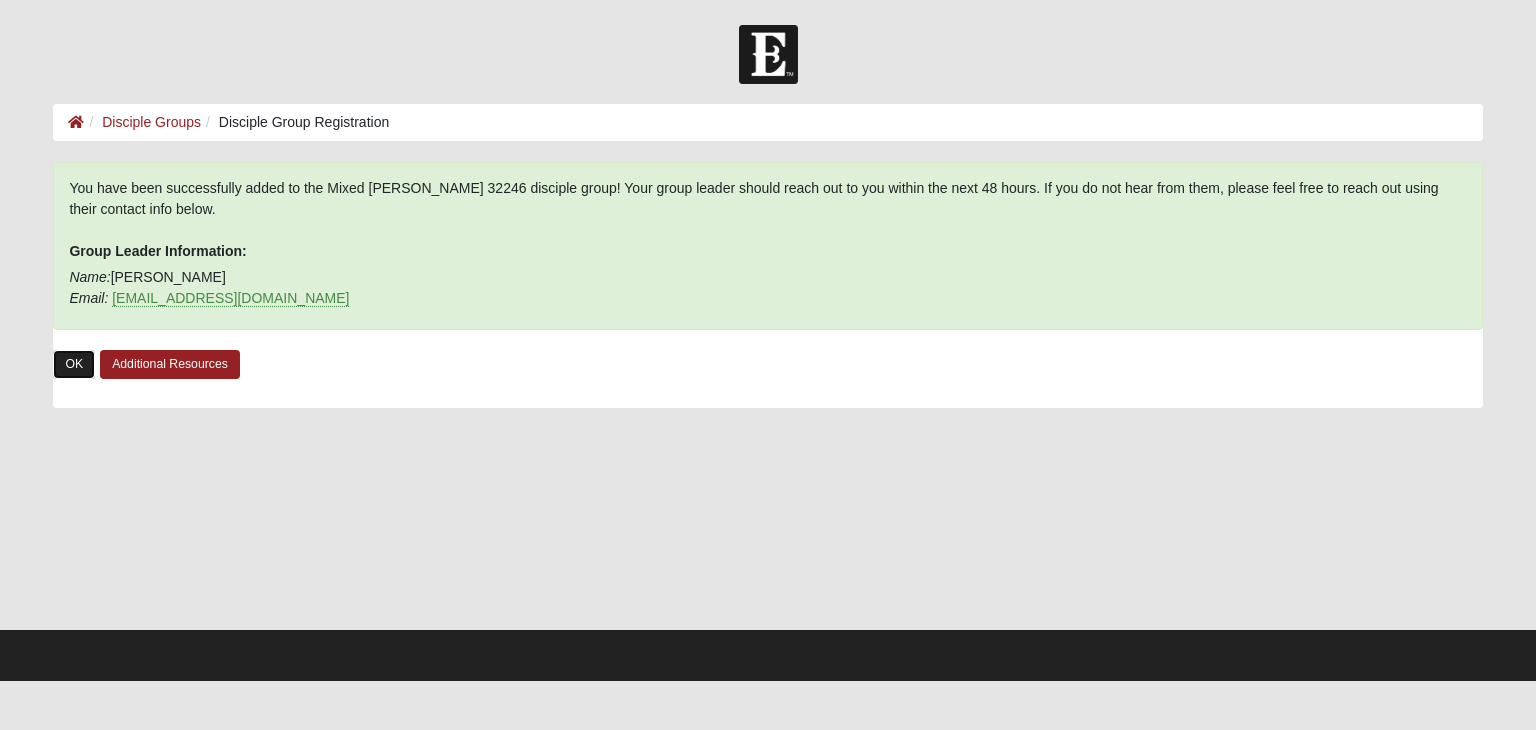 click on "OK" at bounding box center (74, 364) 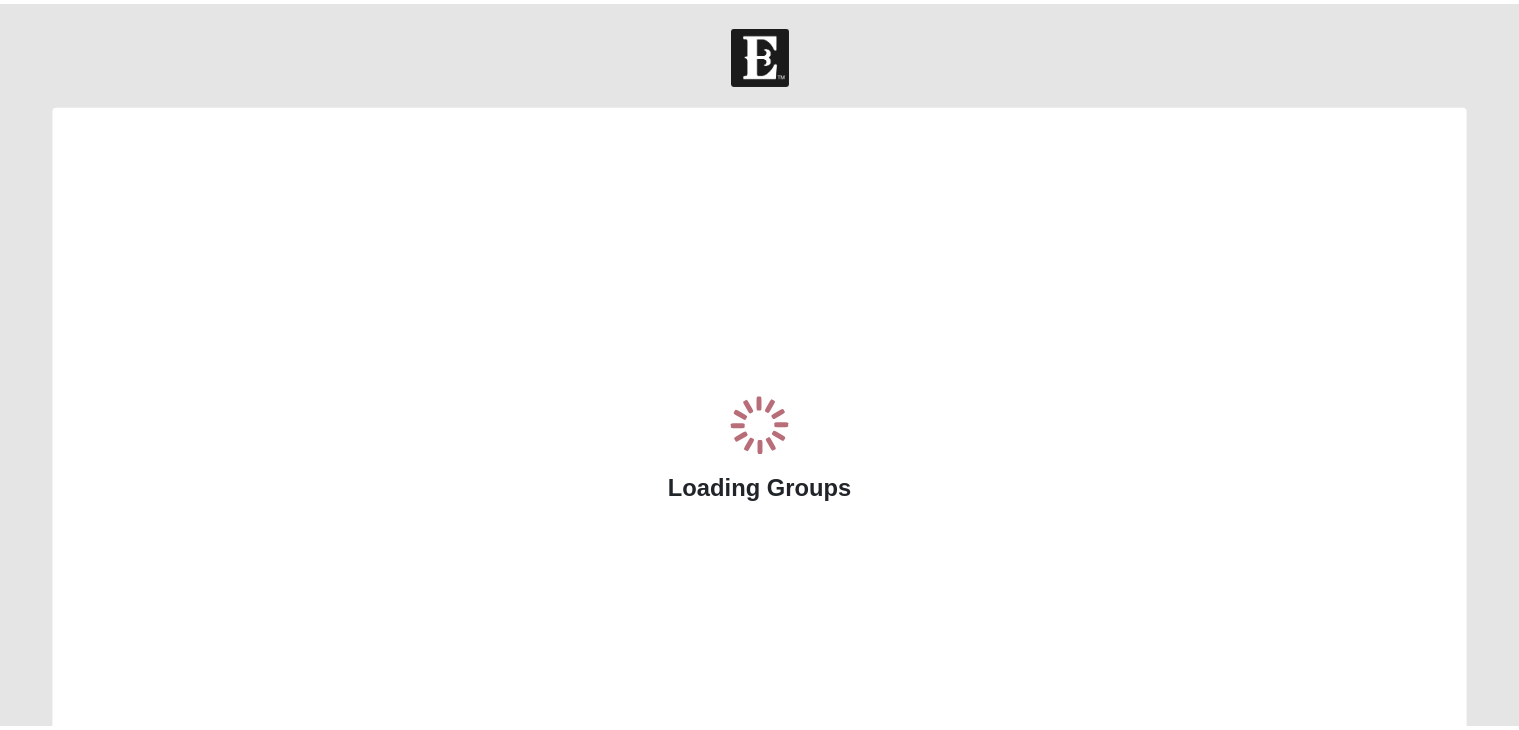 scroll, scrollTop: 0, scrollLeft: 0, axis: both 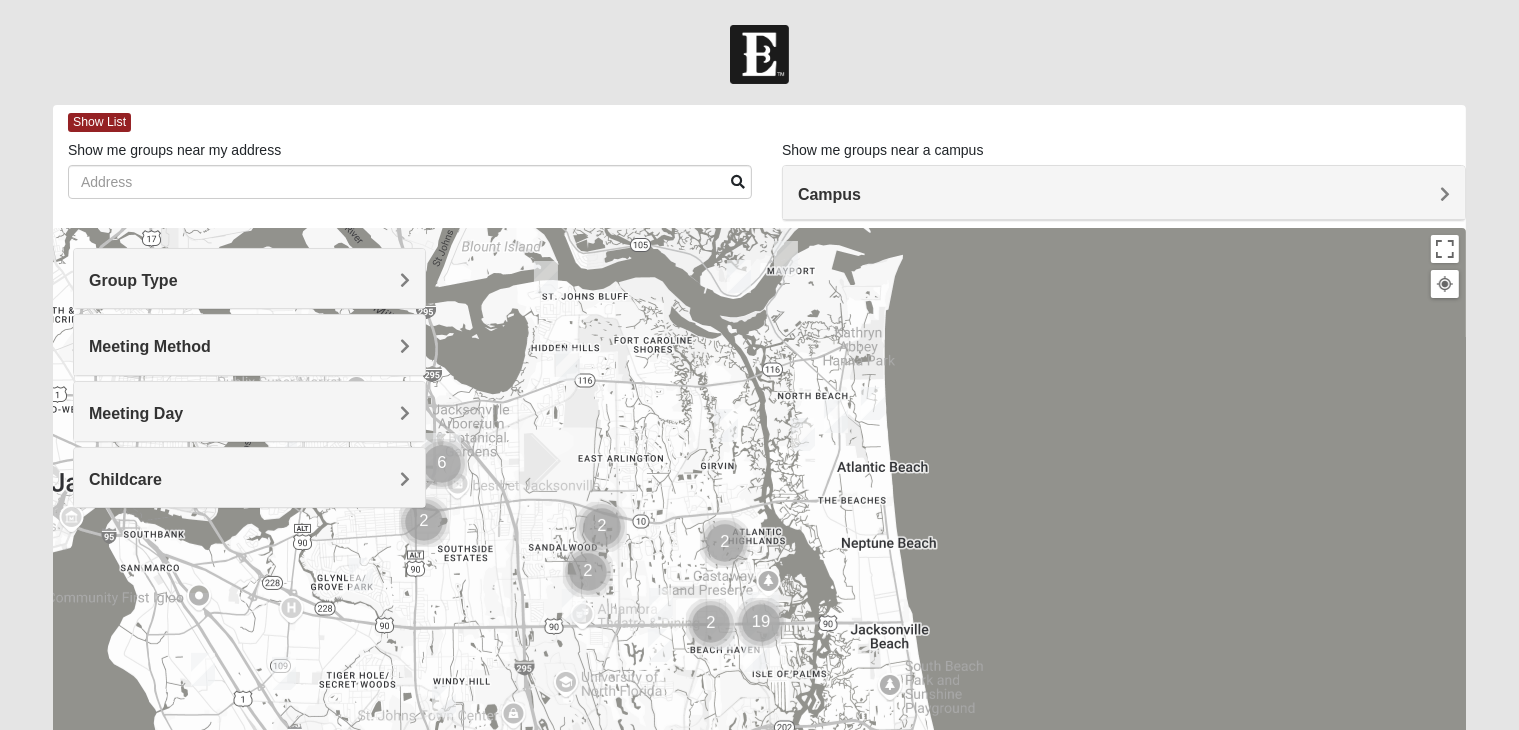 click on "Meeting Method" at bounding box center (249, 346) 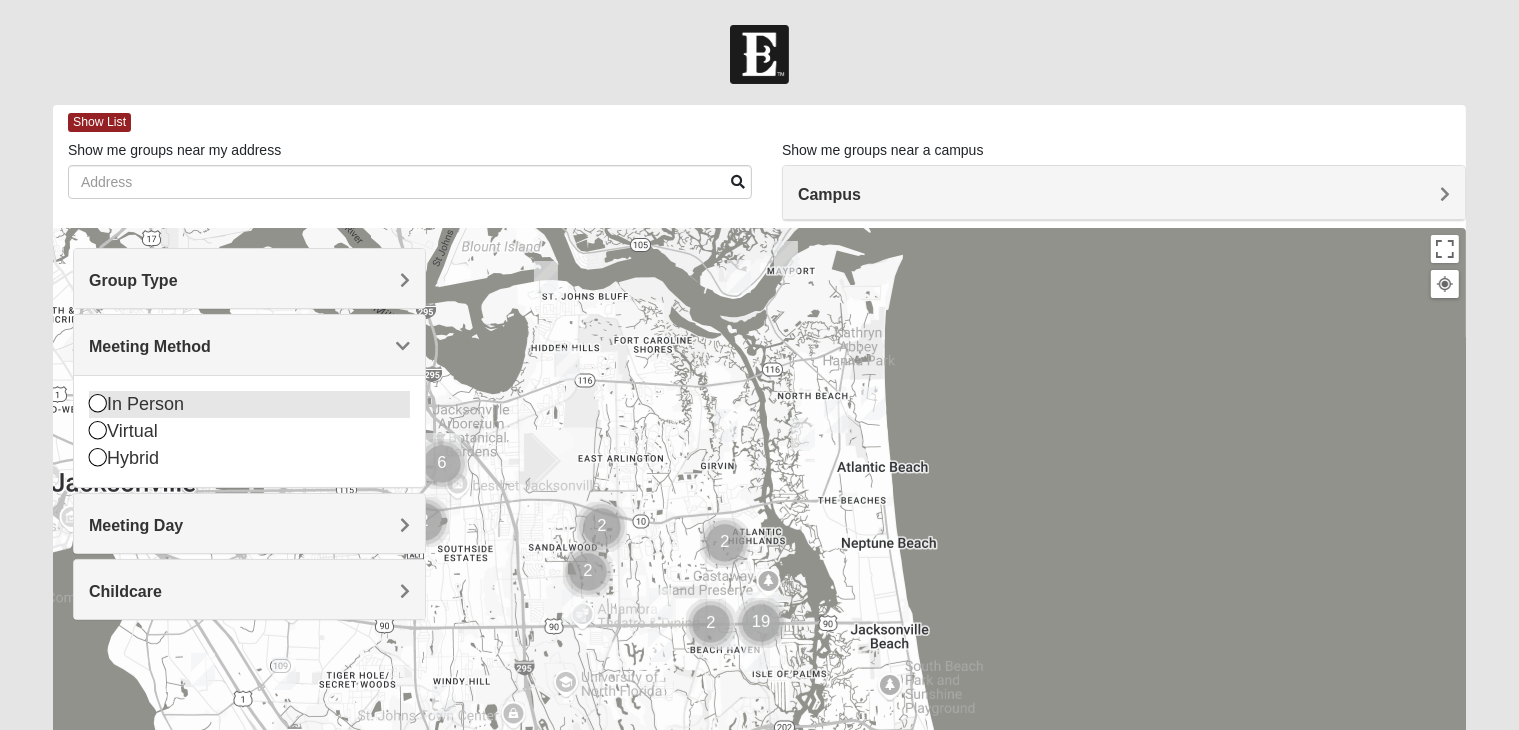 click on "In Person" at bounding box center (249, 404) 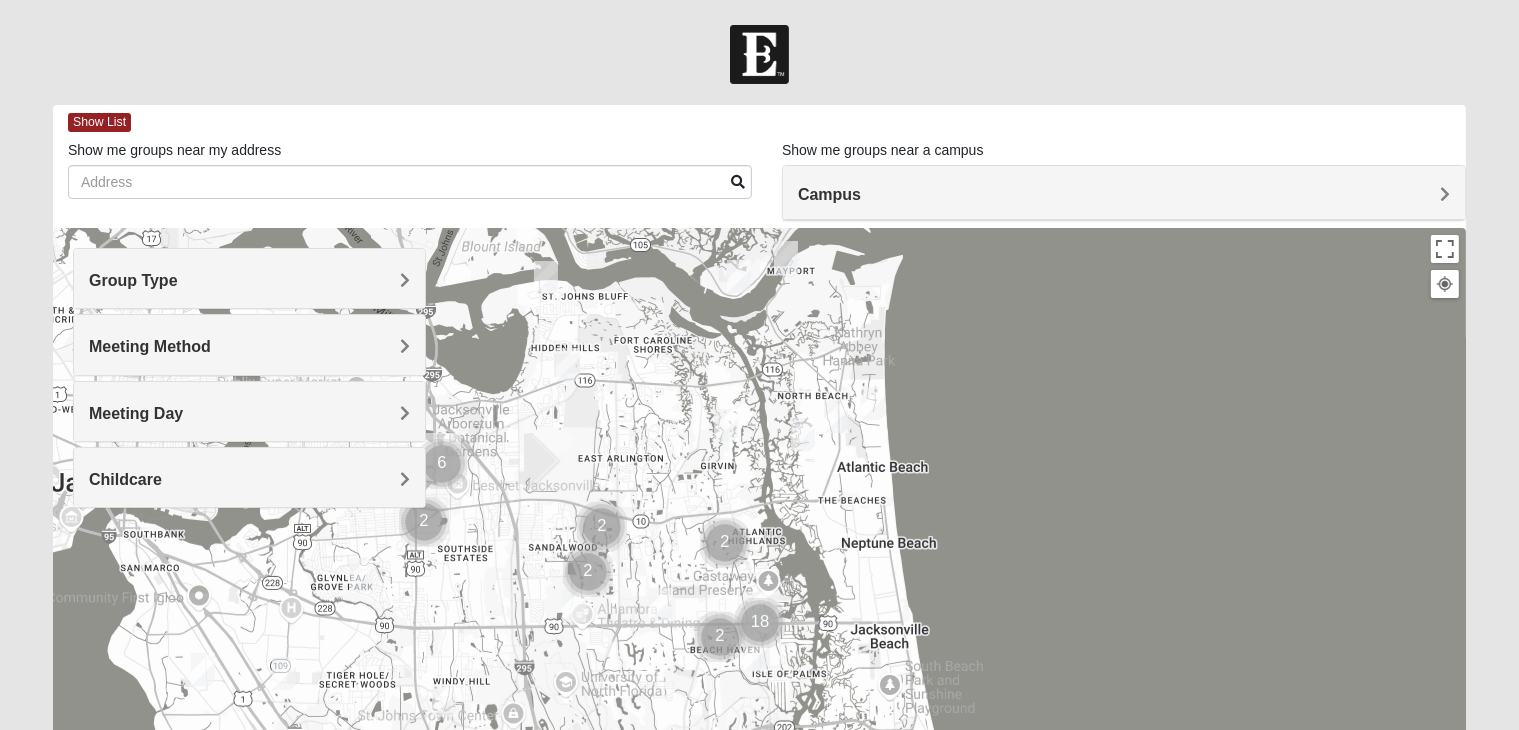 click on "Group Type" at bounding box center [249, 280] 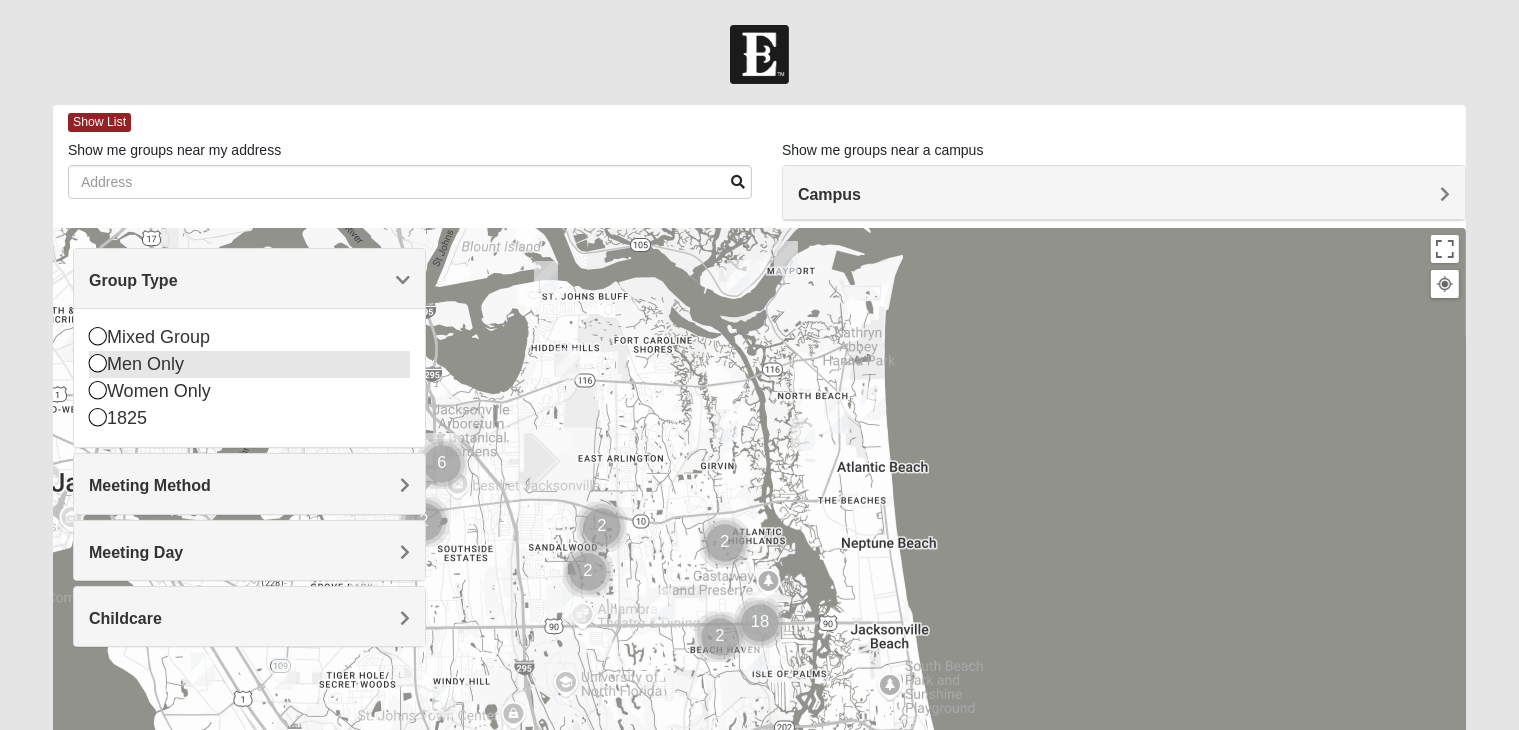 click on "Men Only" at bounding box center (249, 364) 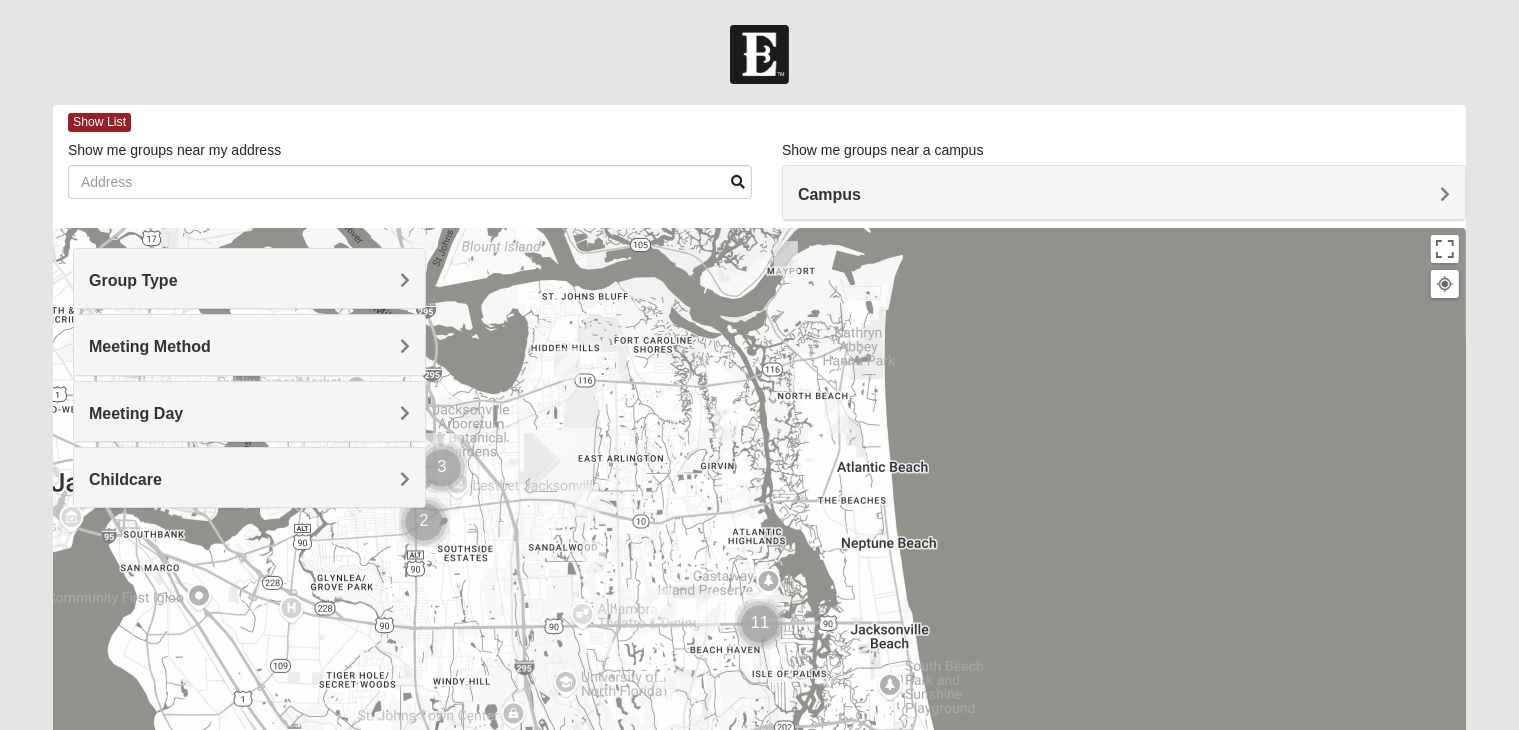 click on "Group Type" at bounding box center (249, 278) 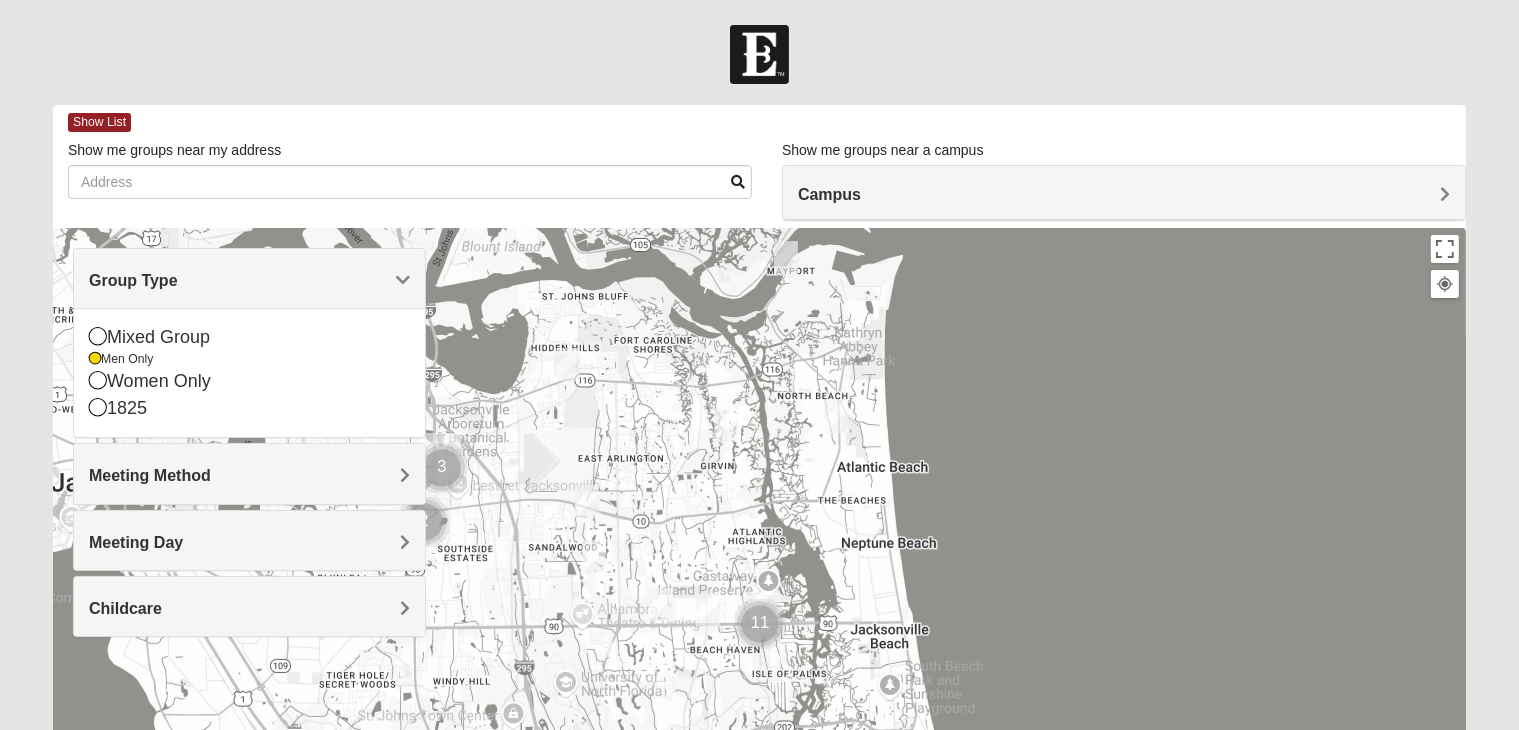 click on "Meeting Method" at bounding box center (249, 473) 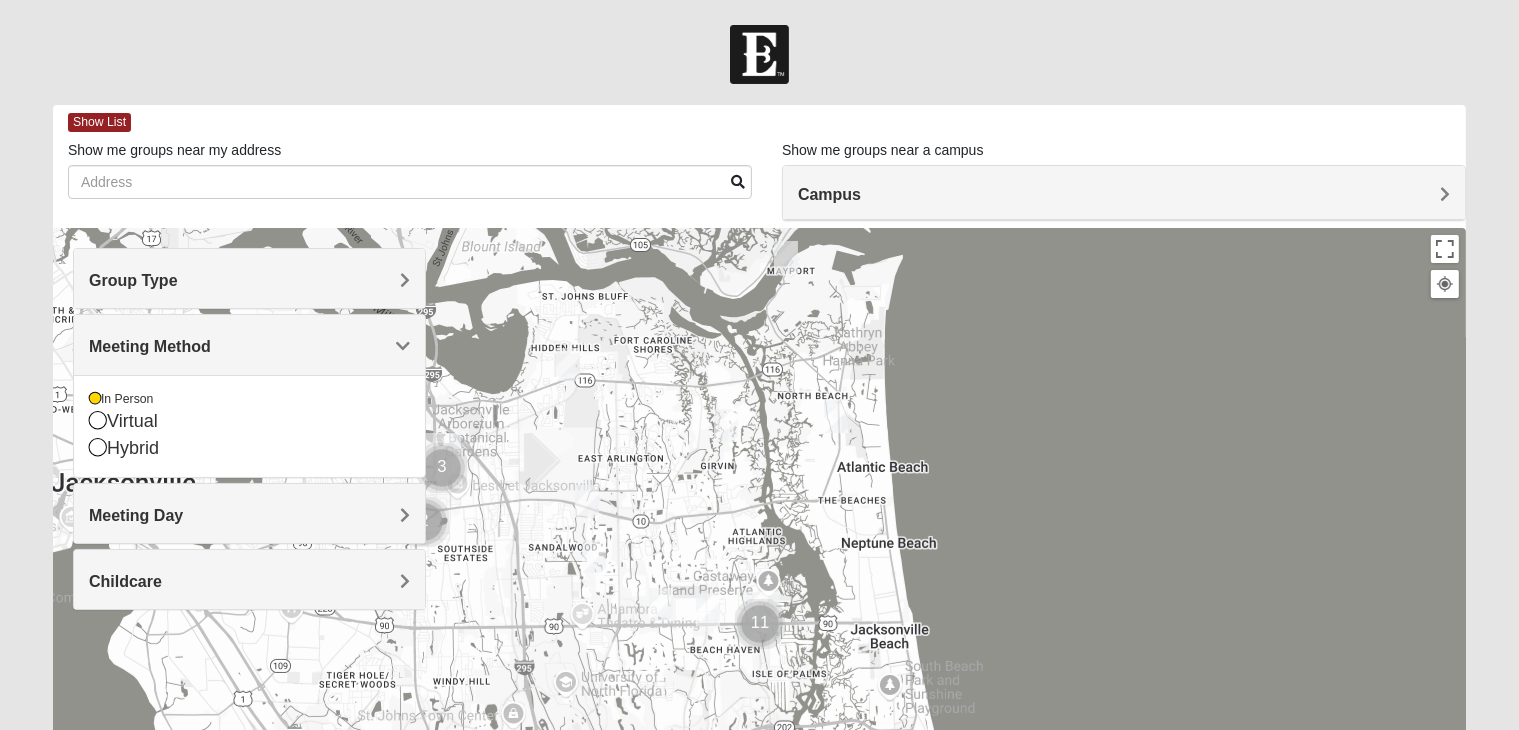 click on "To navigate, press the arrow keys." at bounding box center (759, 628) 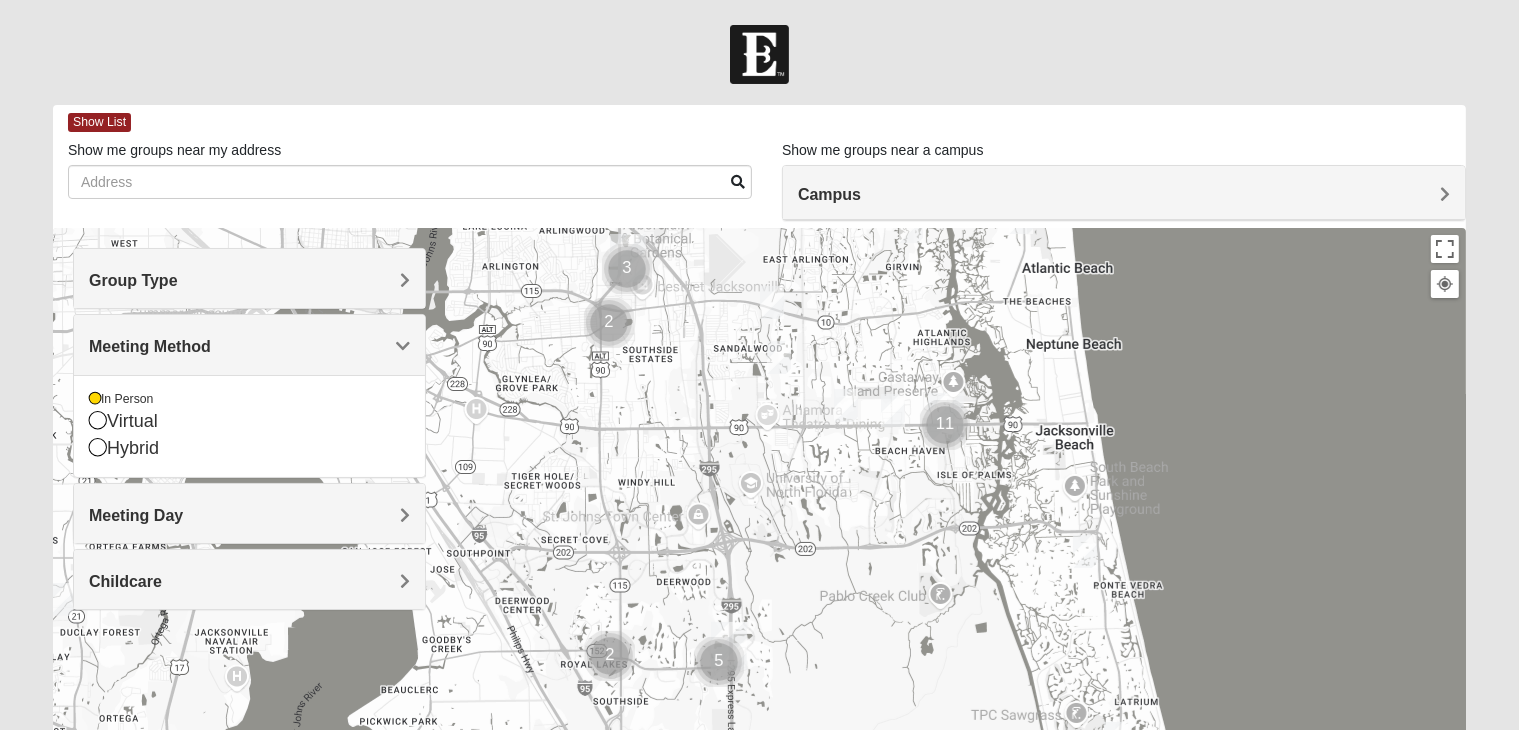 drag, startPoint x: 936, startPoint y: 482, endPoint x: 1100, endPoint y: 309, distance: 238.37994 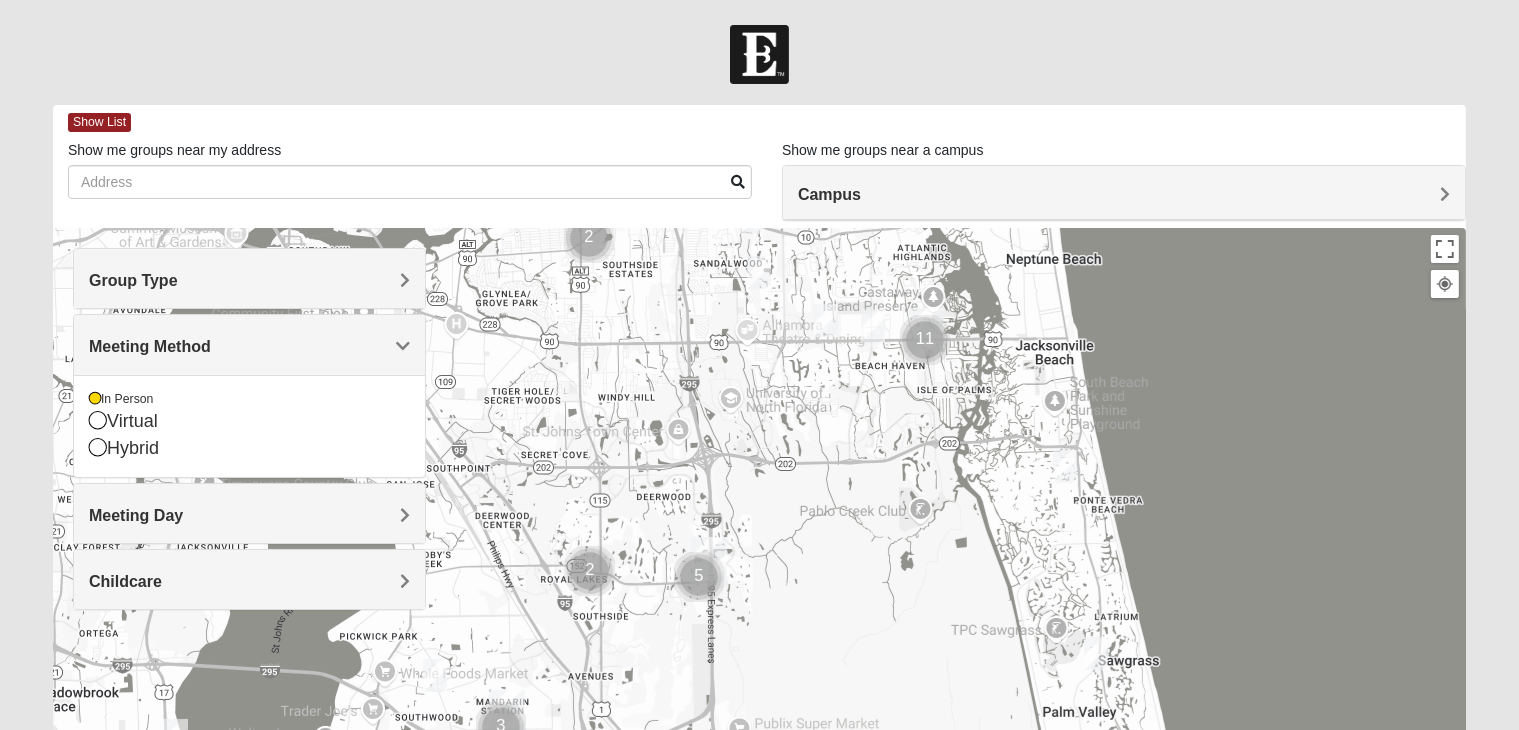 drag, startPoint x: 818, startPoint y: 613, endPoint x: 799, endPoint y: 521, distance: 93.941475 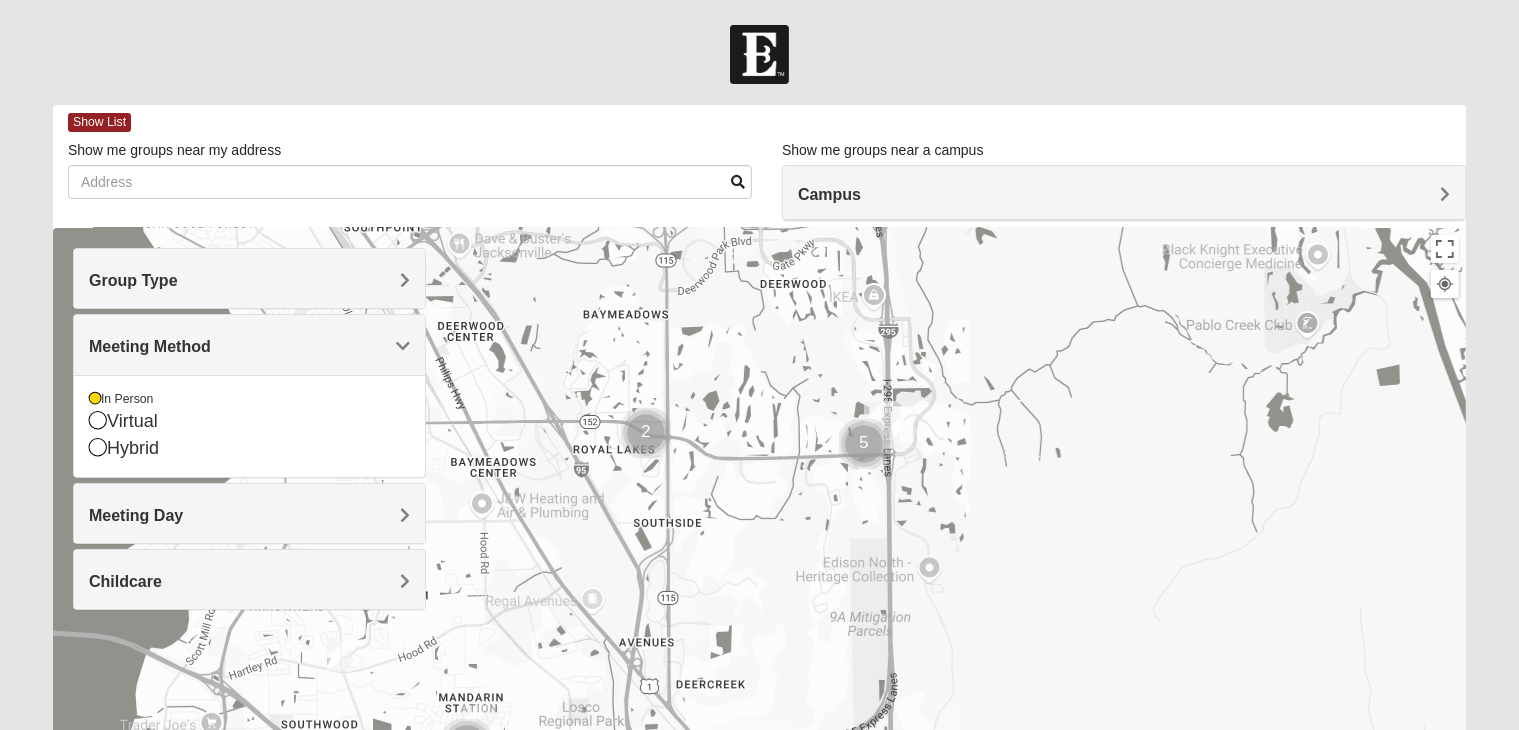 drag, startPoint x: 595, startPoint y: 610, endPoint x: 872, endPoint y: 437, distance: 326.58536 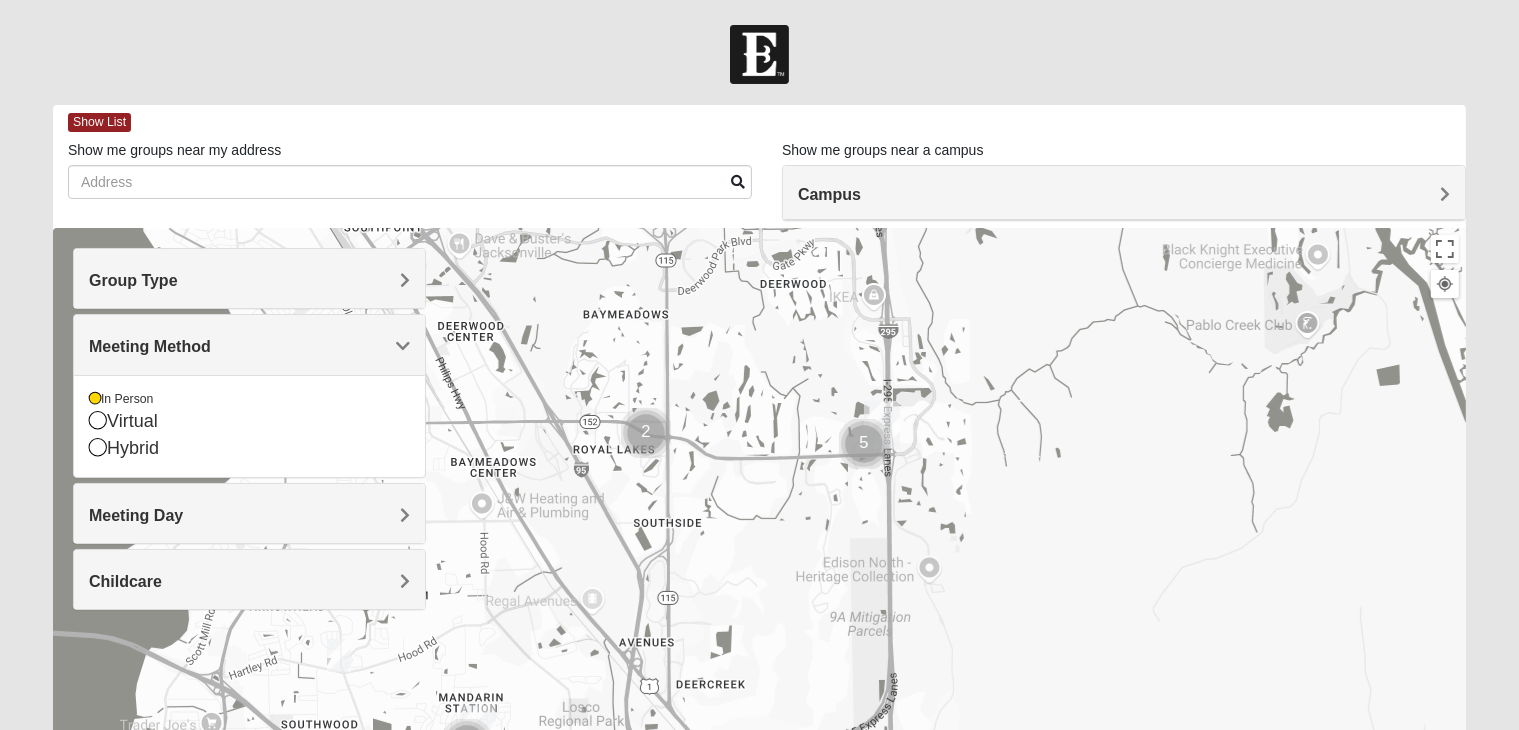 click at bounding box center [646, 433] 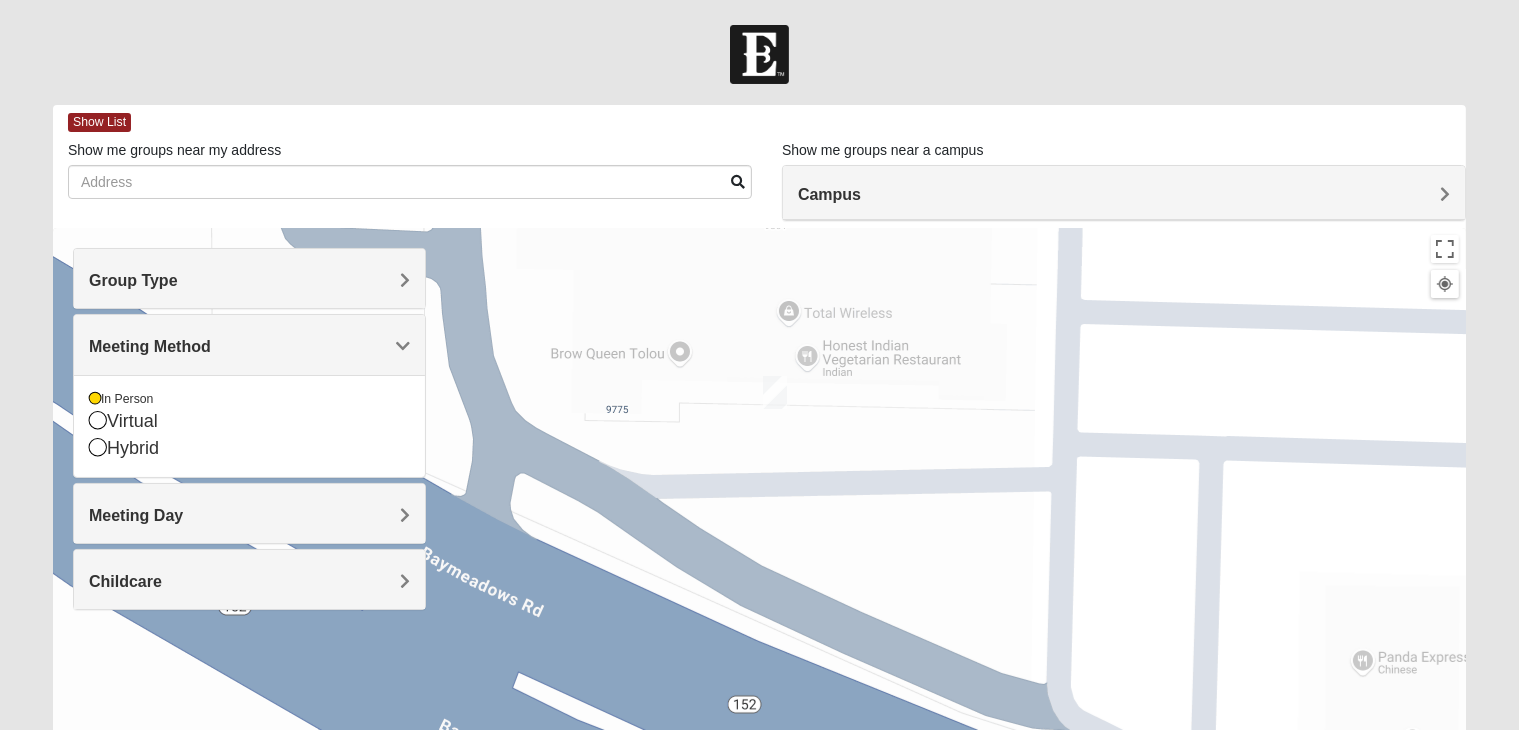 click at bounding box center [775, 392] 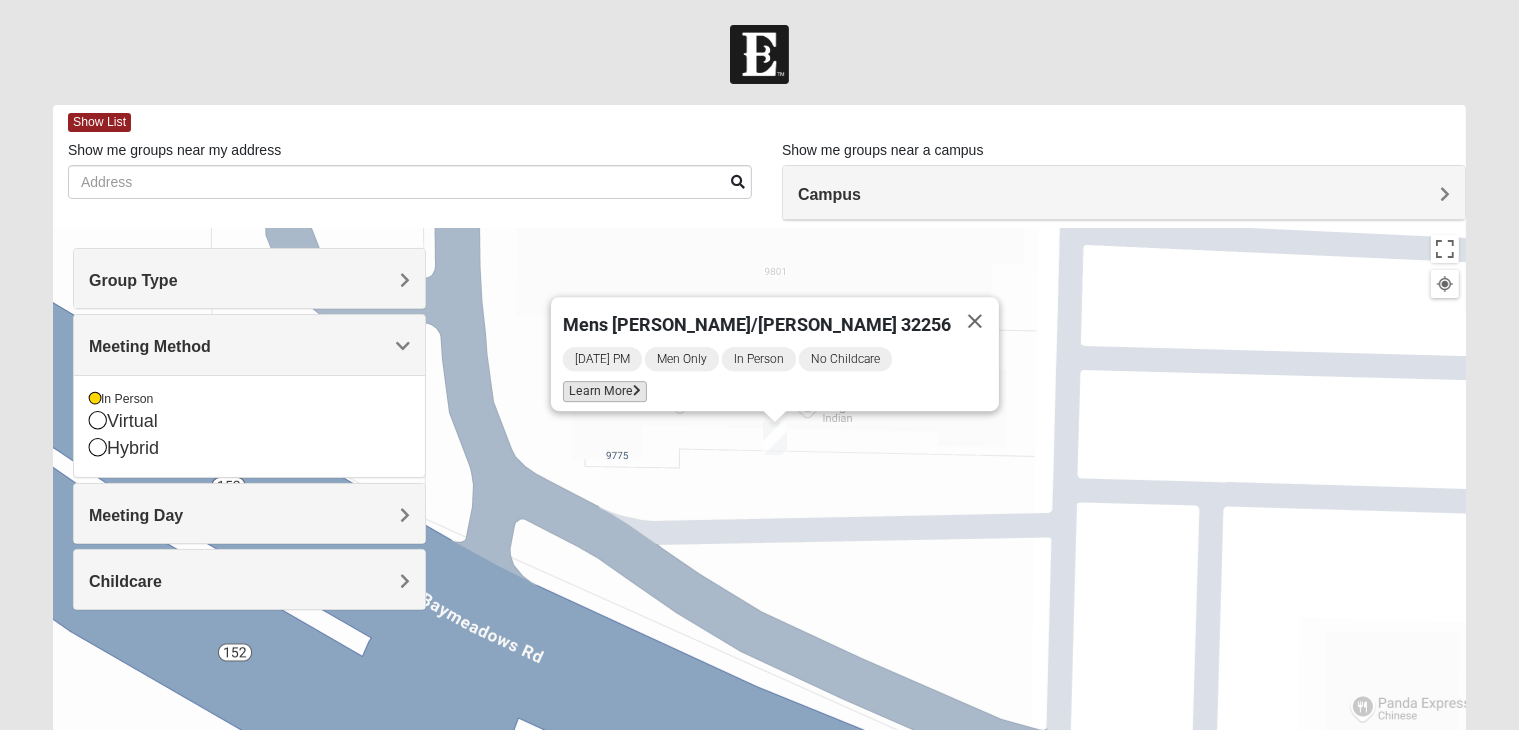 click on "Learn More" at bounding box center (605, 391) 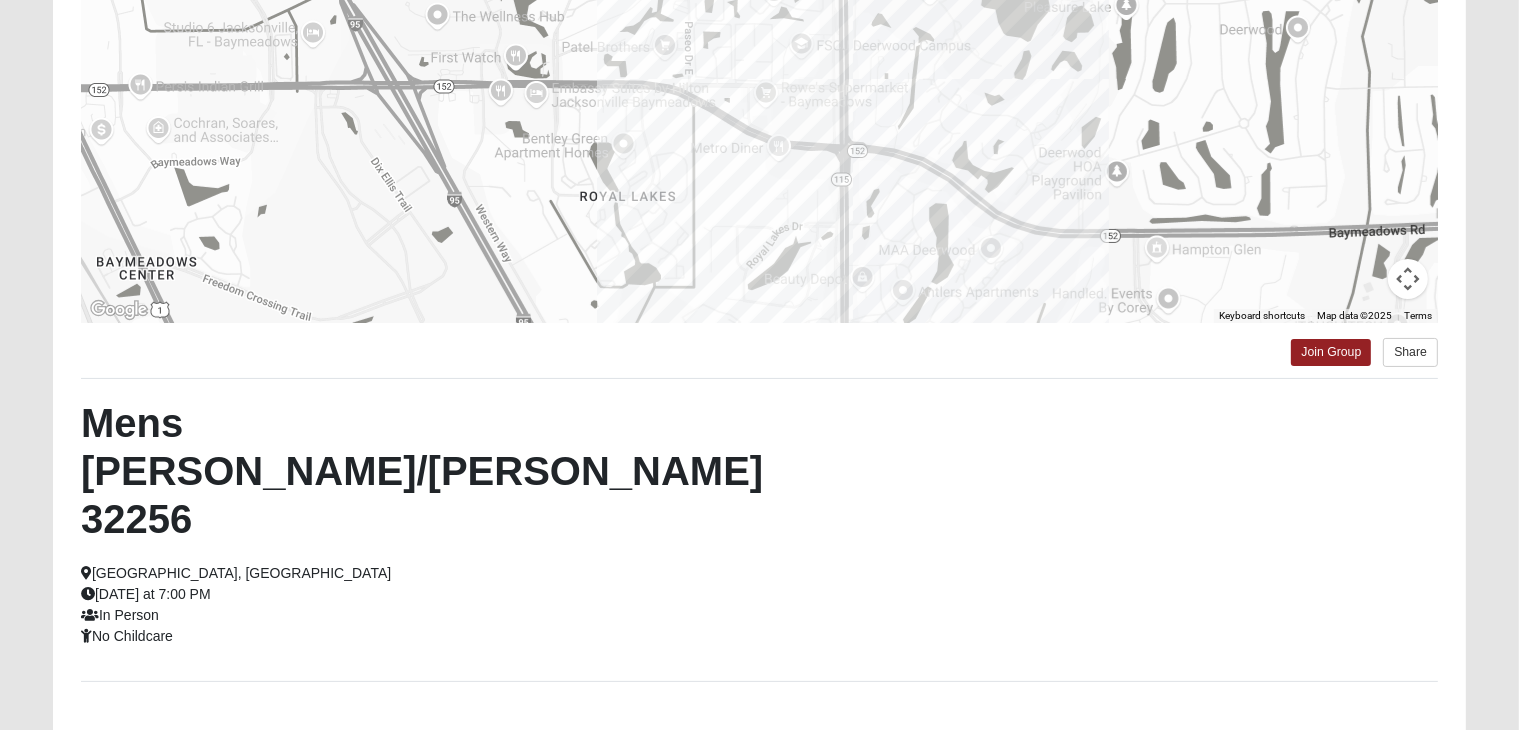 scroll, scrollTop: 296, scrollLeft: 0, axis: vertical 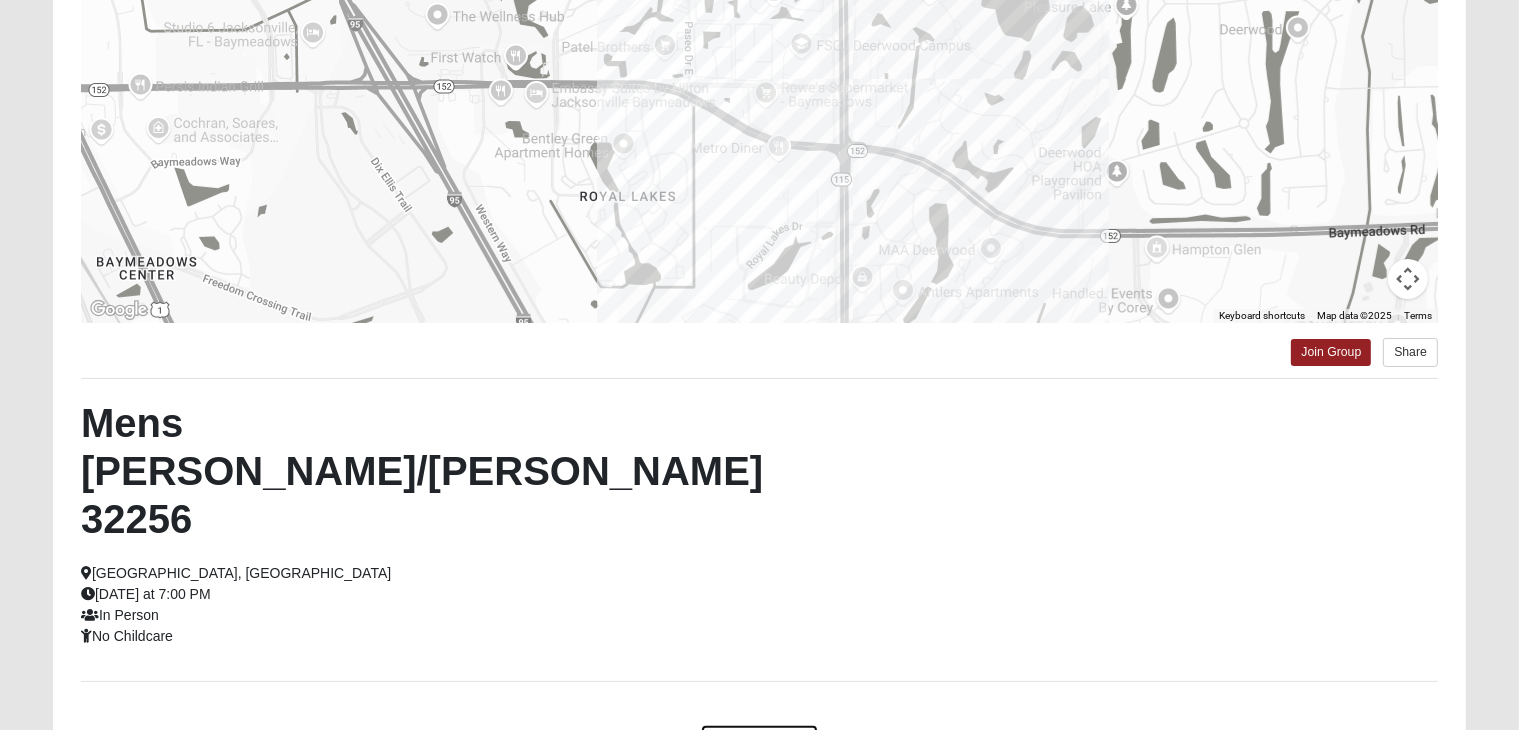 click on "Back to Groups" at bounding box center [759, 739] 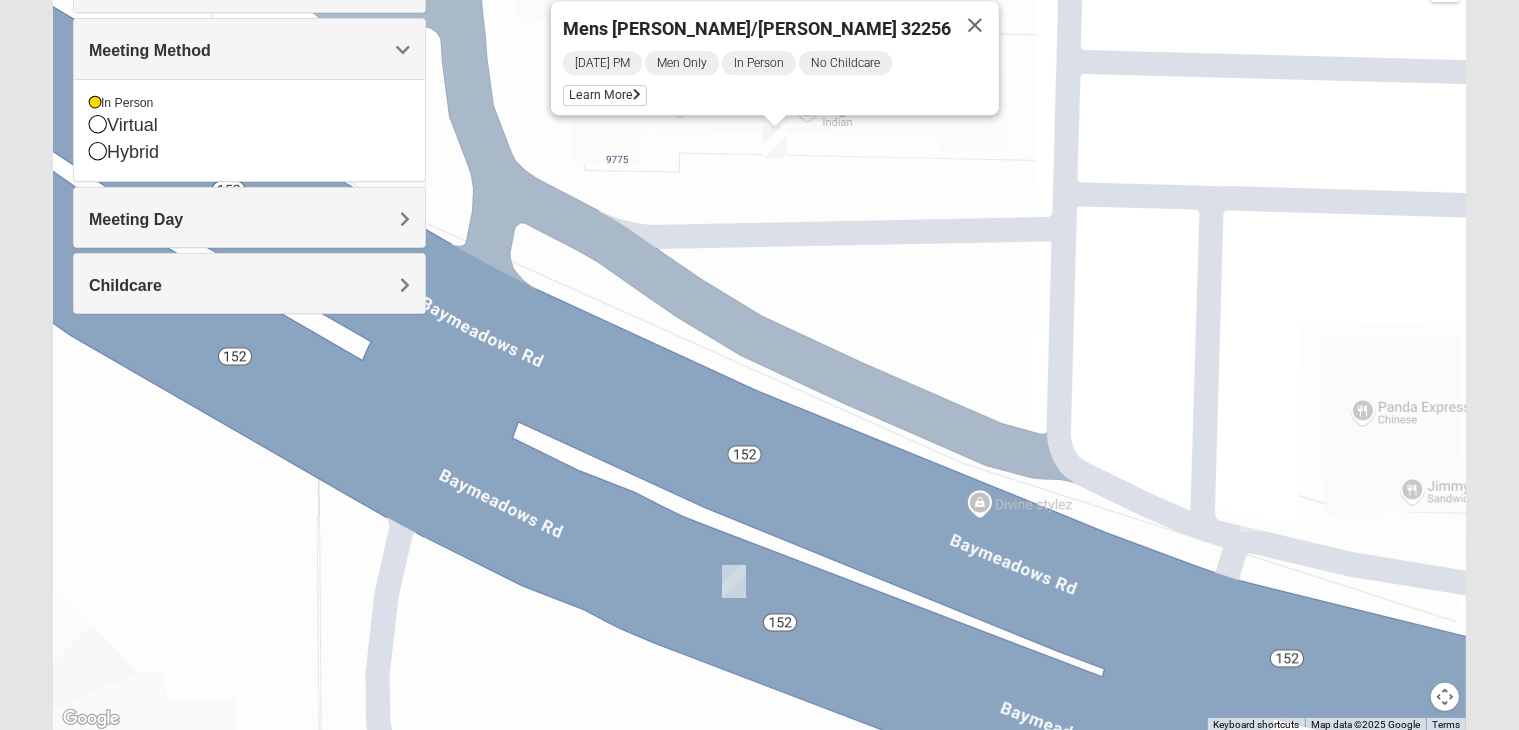 drag, startPoint x: 1208, startPoint y: 289, endPoint x: 1009, endPoint y: 426, distance: 241.59885 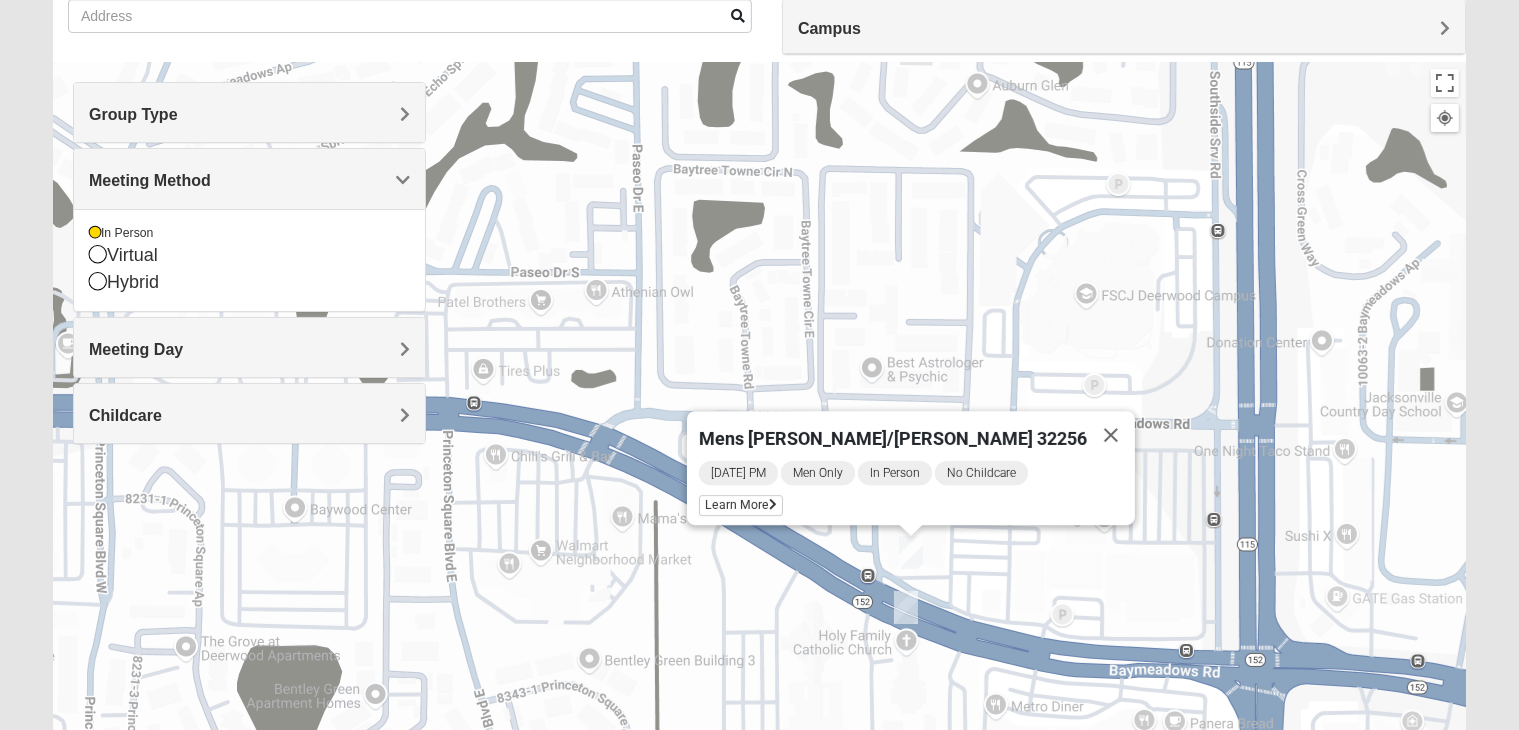 scroll, scrollTop: 162, scrollLeft: 0, axis: vertical 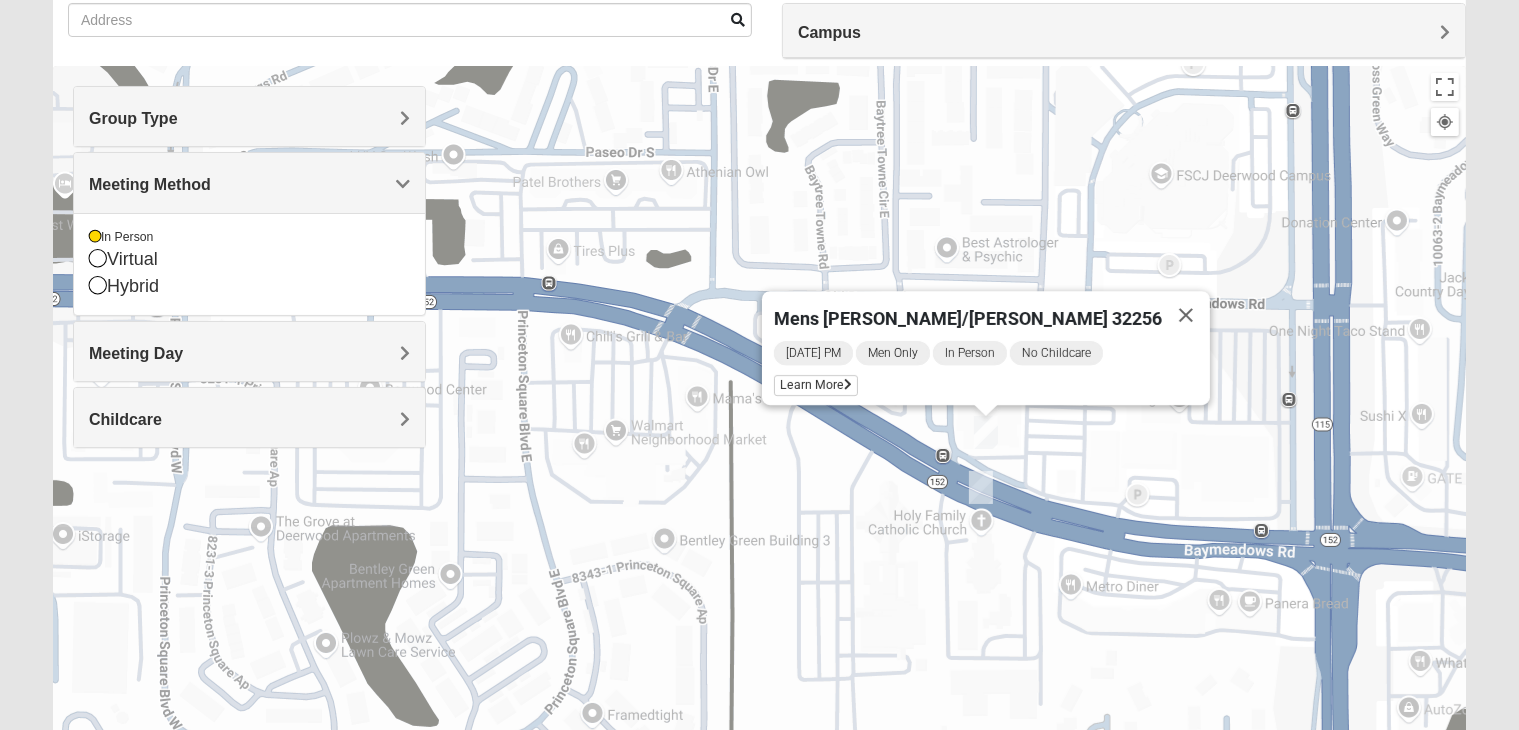 click at bounding box center (981, 487) 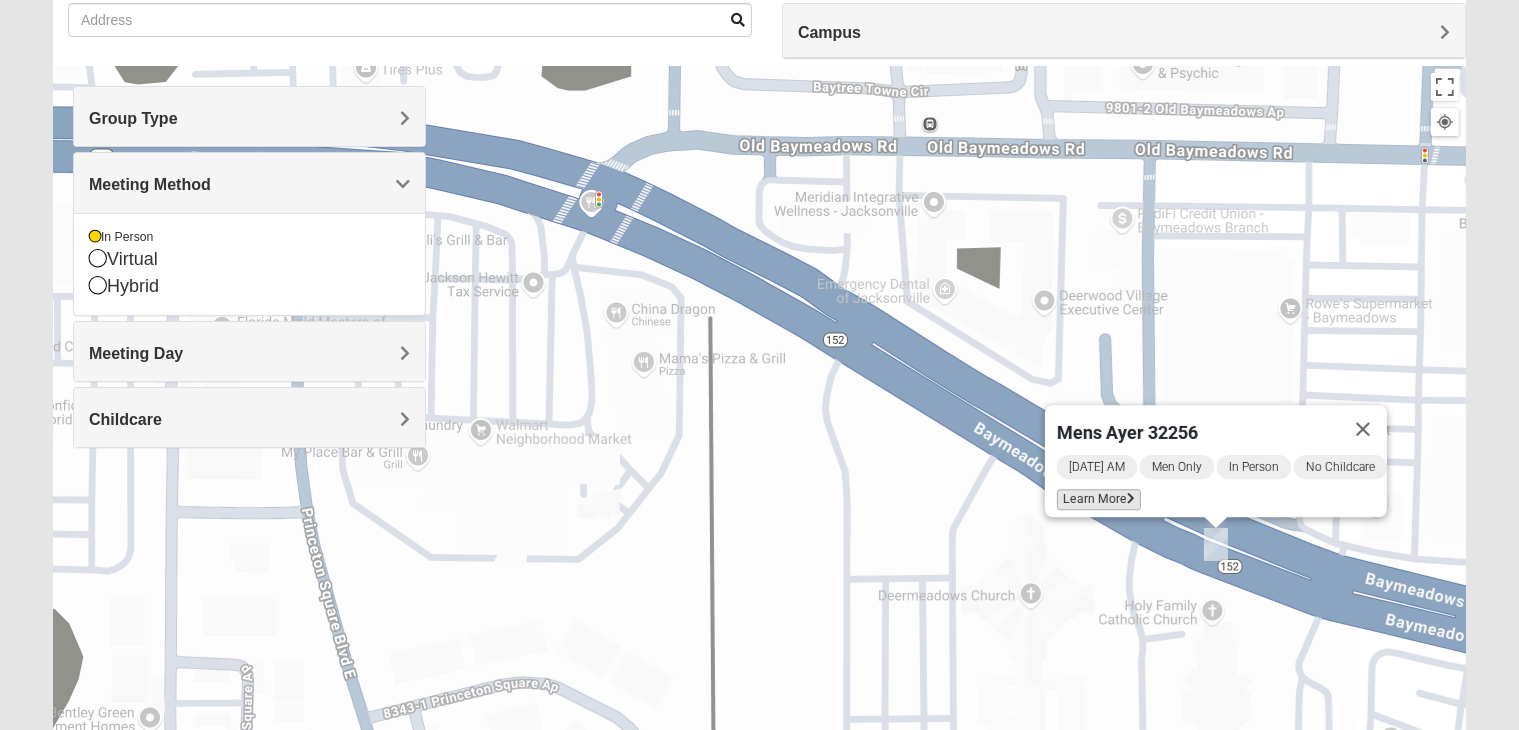 click on "Learn More" at bounding box center [1099, 499] 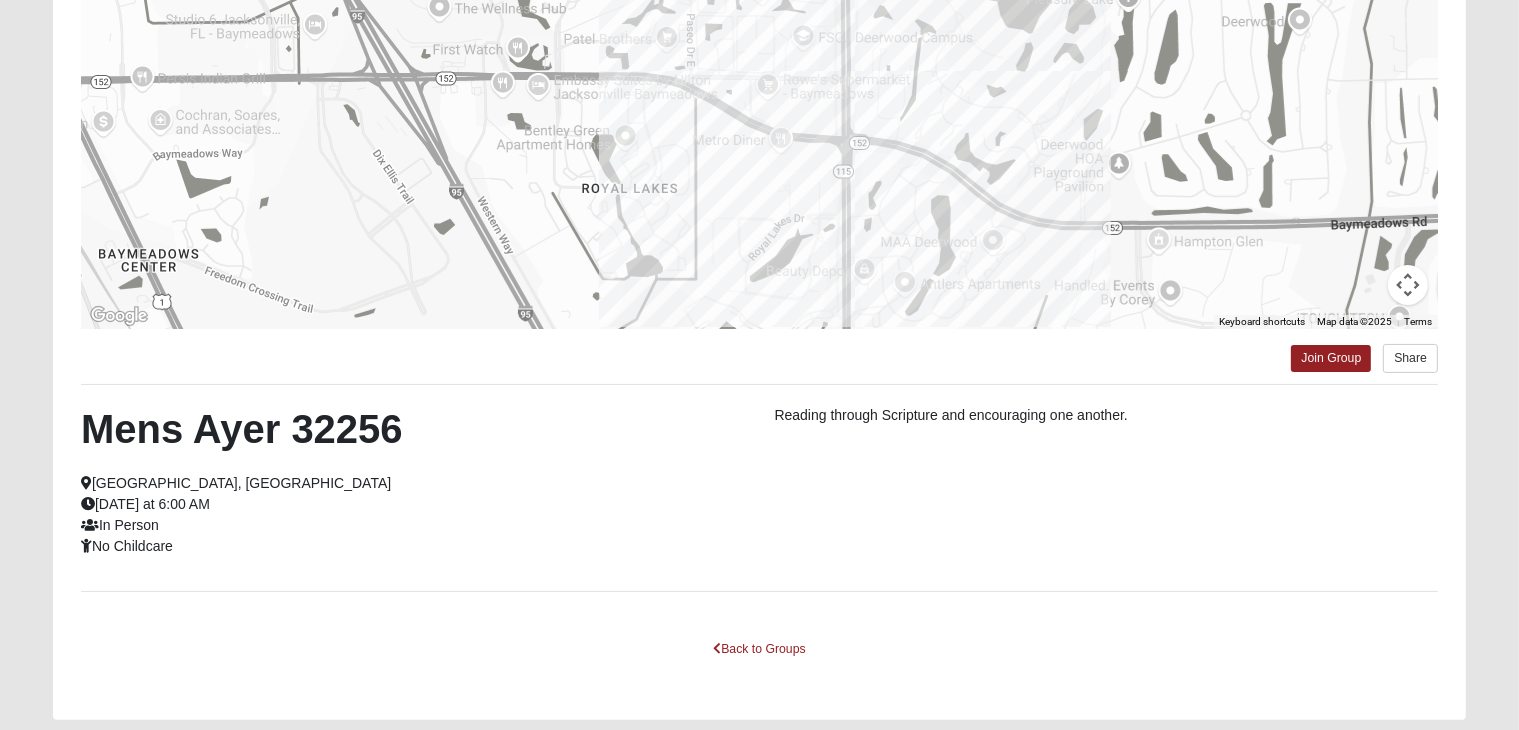 scroll, scrollTop: 352, scrollLeft: 0, axis: vertical 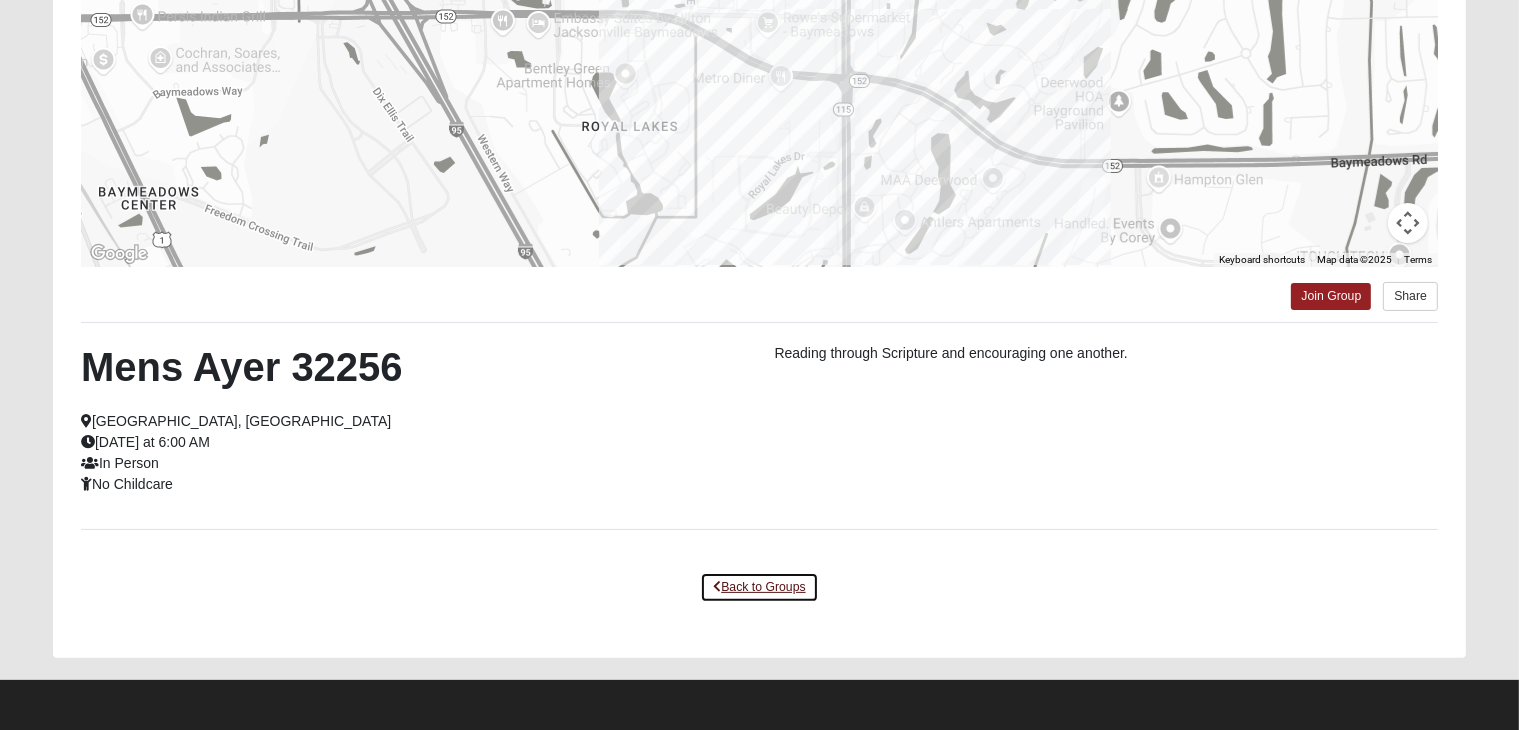 click on "Back to Groups" at bounding box center [759, 587] 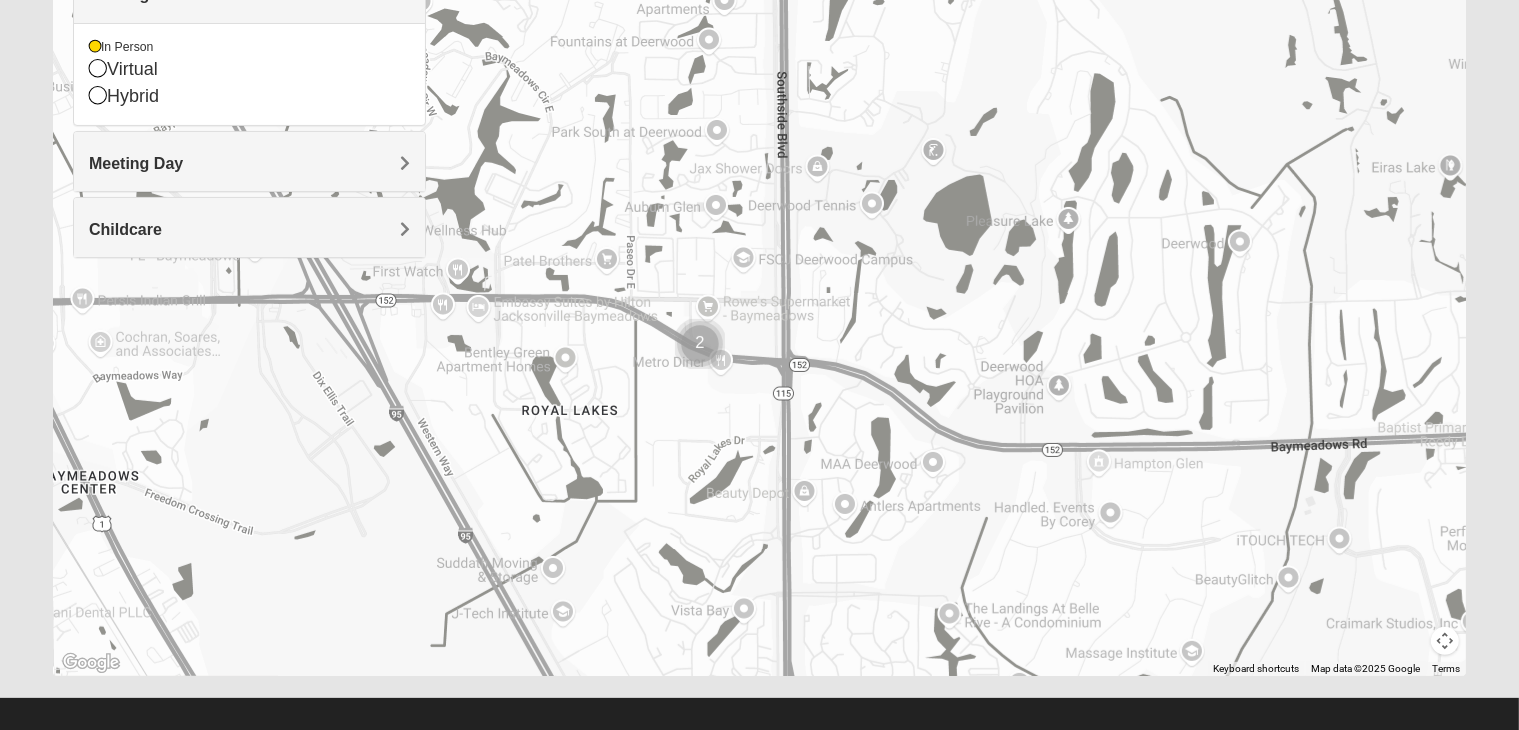 drag, startPoint x: 1239, startPoint y: 441, endPoint x: 862, endPoint y: 400, distance: 379.2229 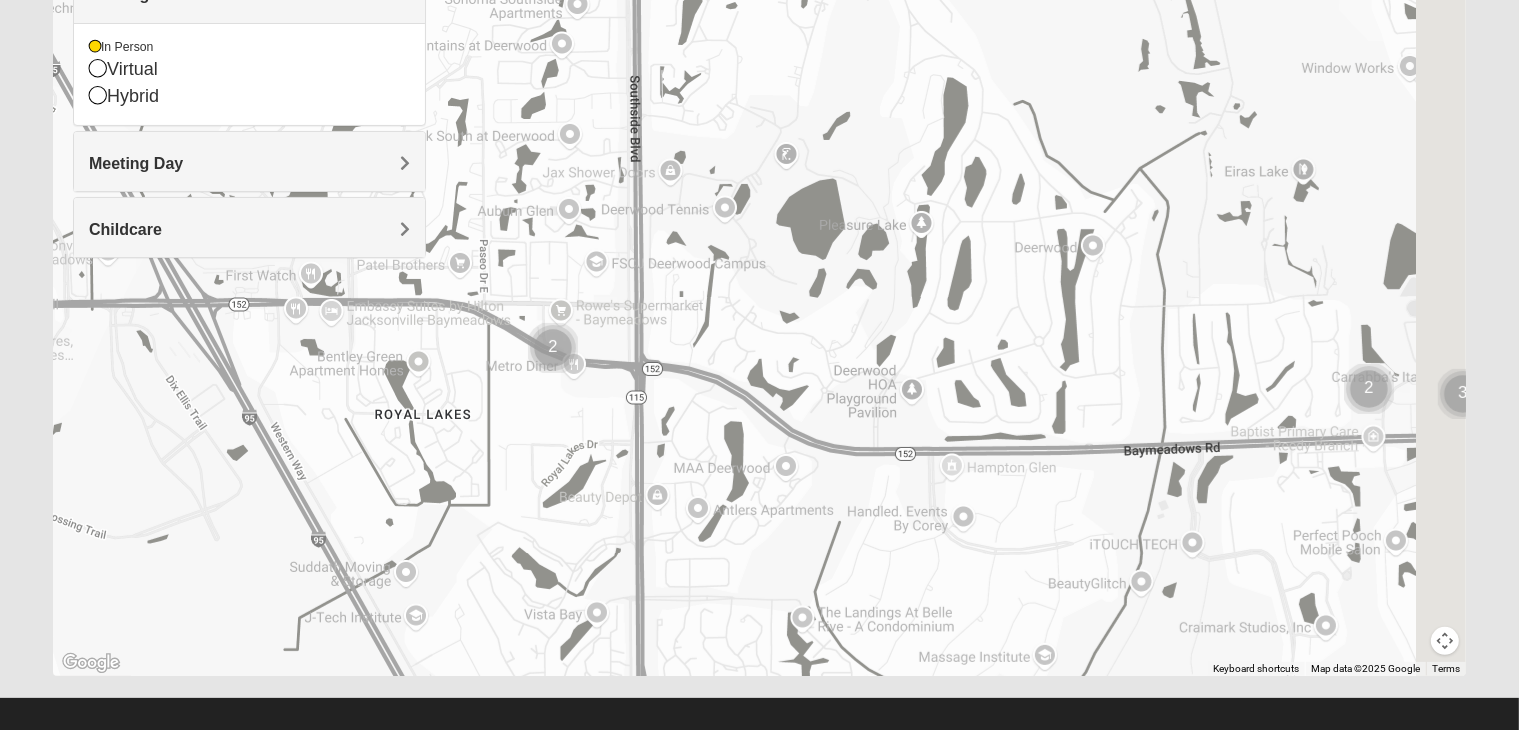 drag, startPoint x: 1361, startPoint y: 423, endPoint x: 830, endPoint y: 445, distance: 531.45557 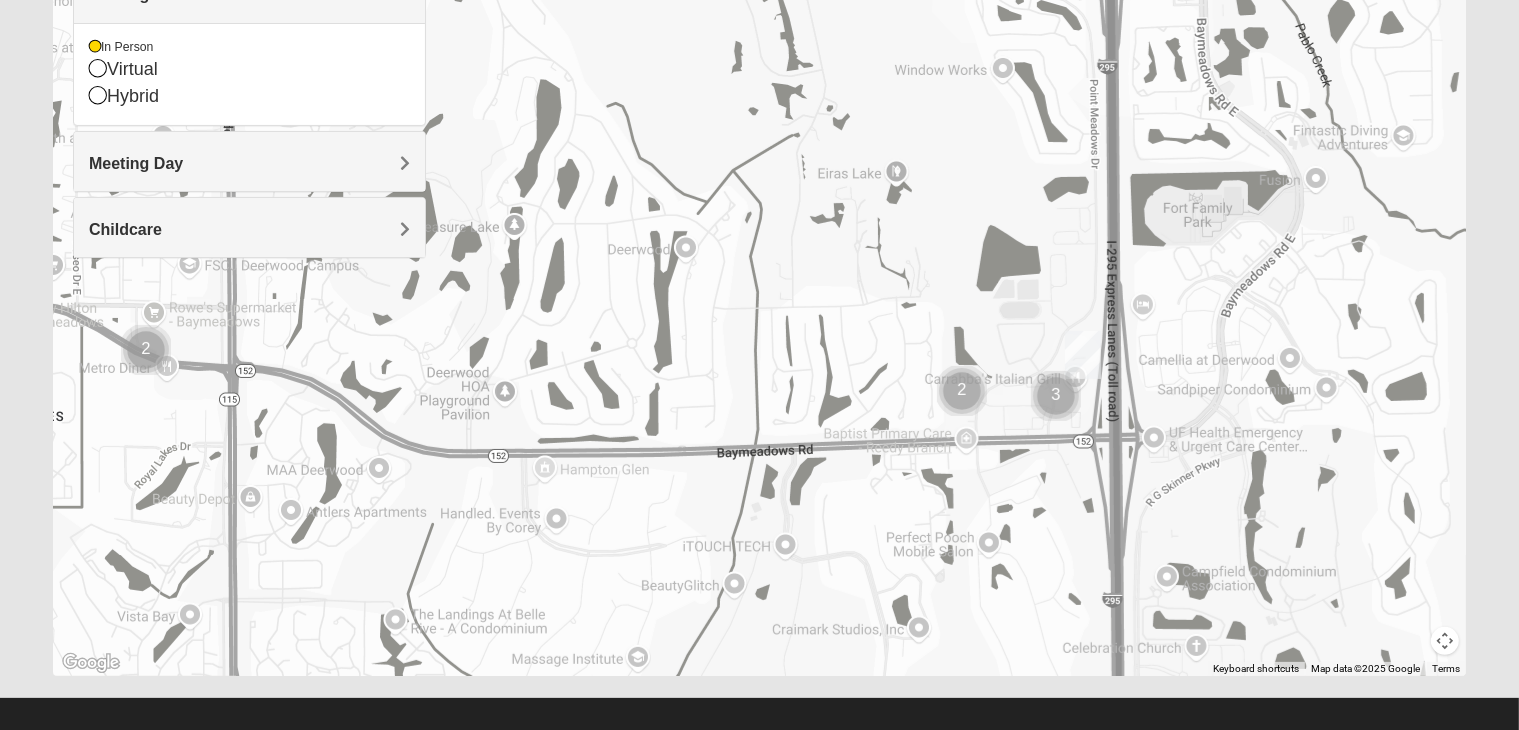 click at bounding box center [962, 391] 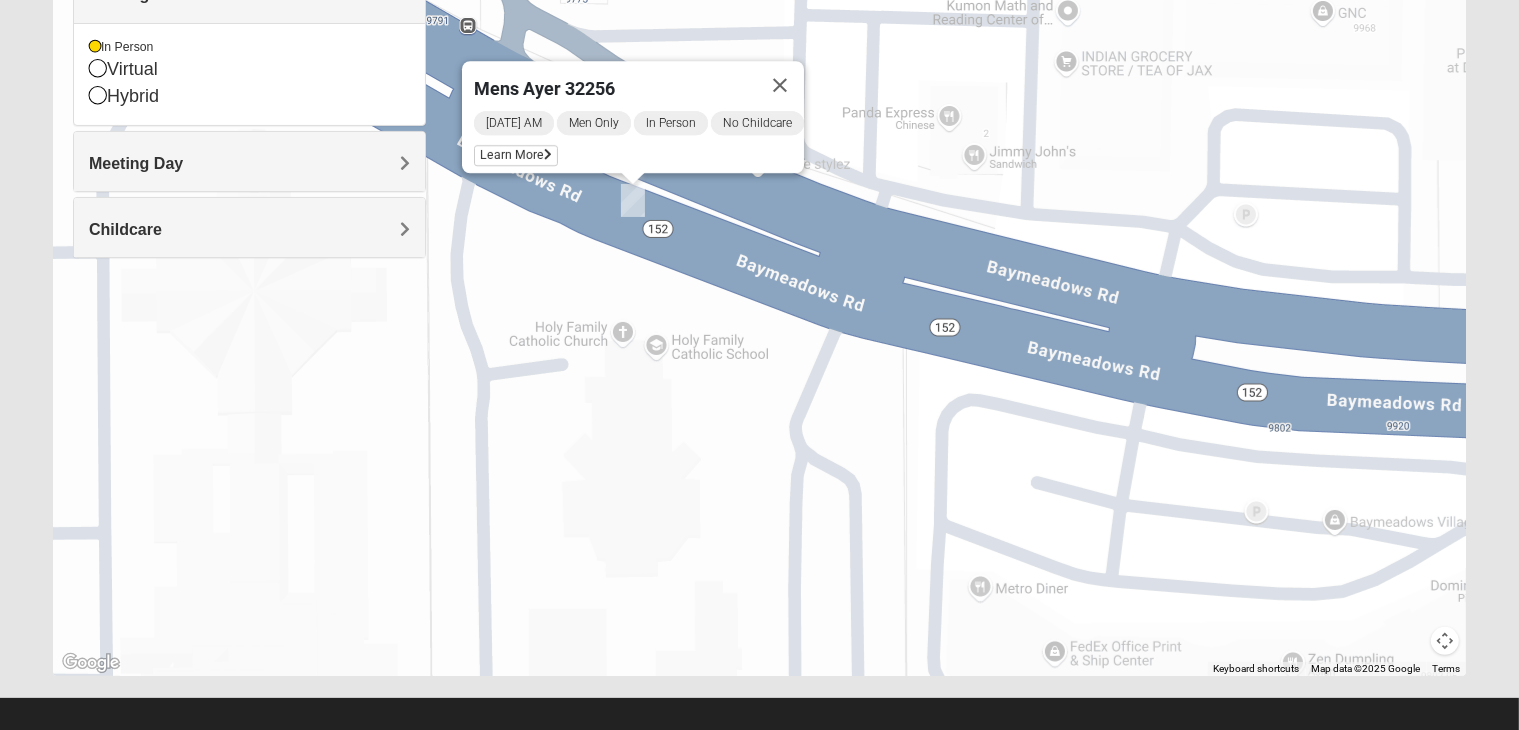 click at bounding box center [633, 200] 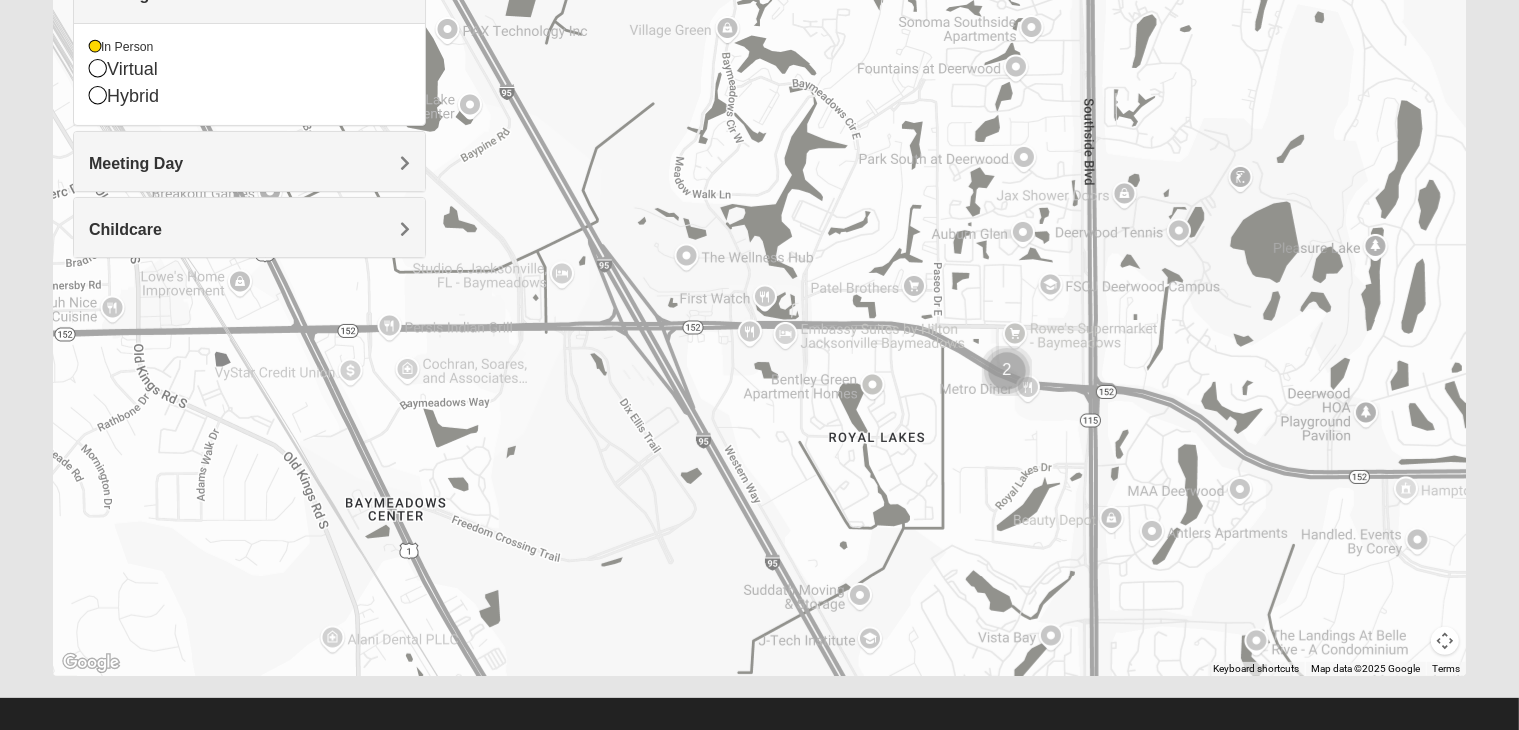 drag, startPoint x: 1238, startPoint y: 549, endPoint x: 907, endPoint y: 489, distance: 336.3941 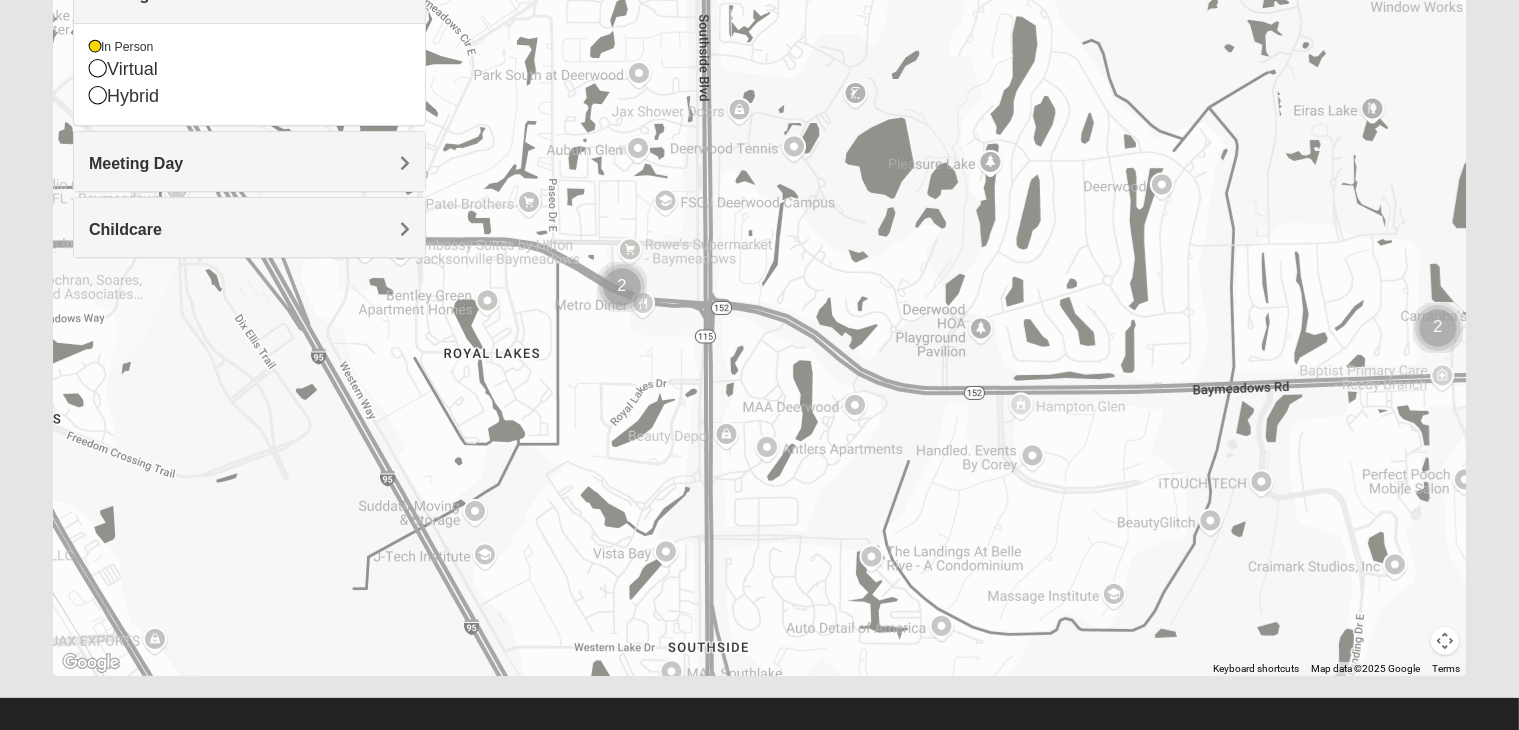 drag, startPoint x: 1320, startPoint y: 470, endPoint x: 967, endPoint y: 482, distance: 353.20392 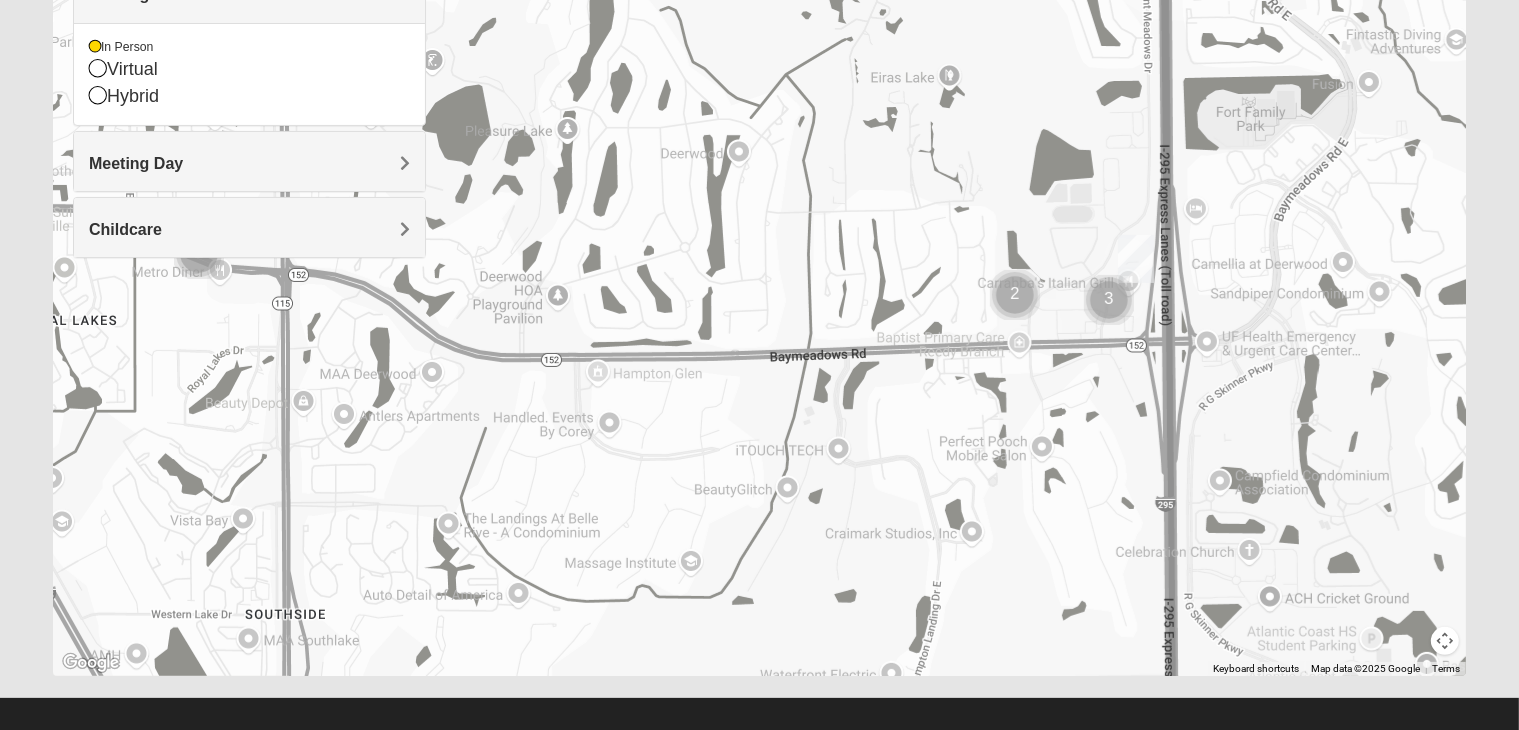 click at bounding box center [1109, 300] 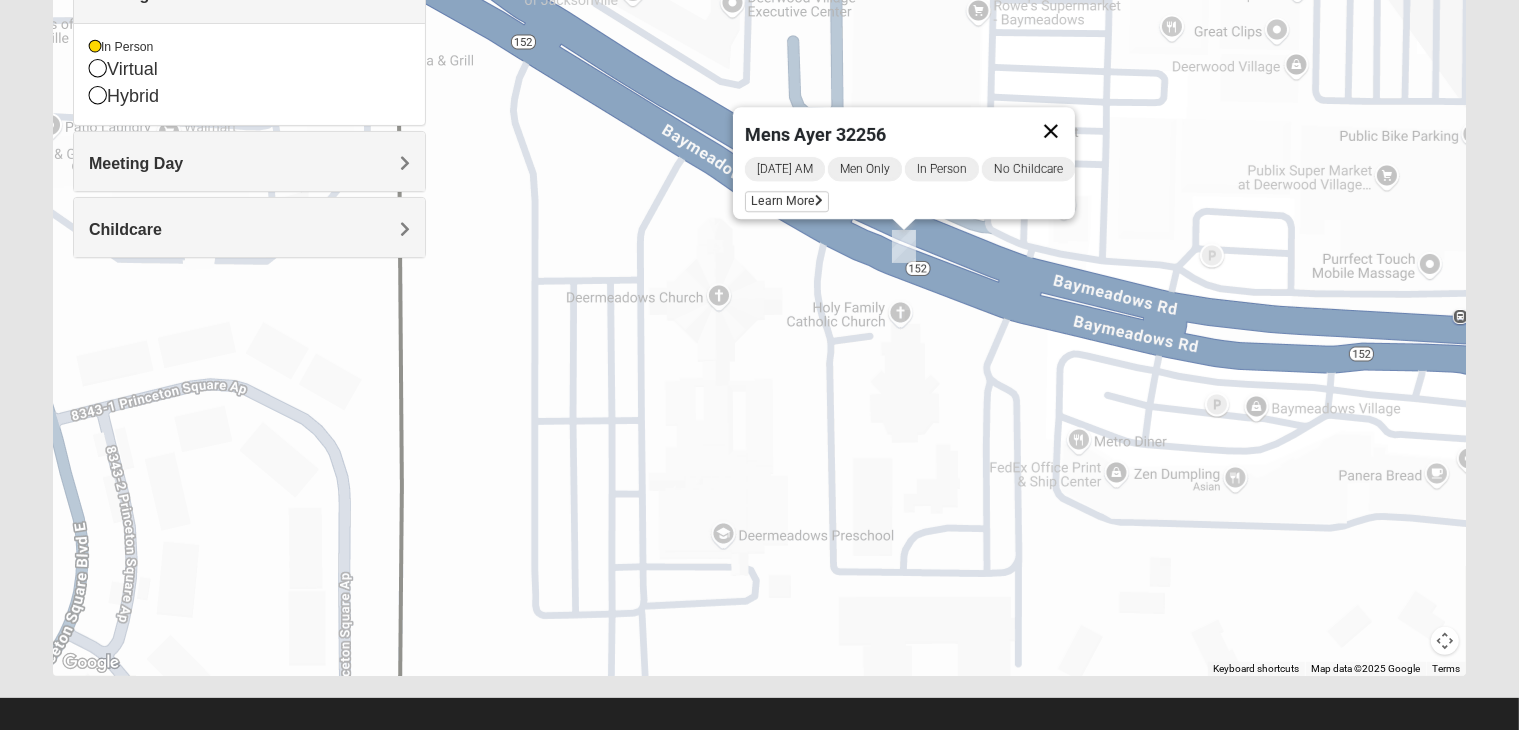 click at bounding box center [1051, 131] 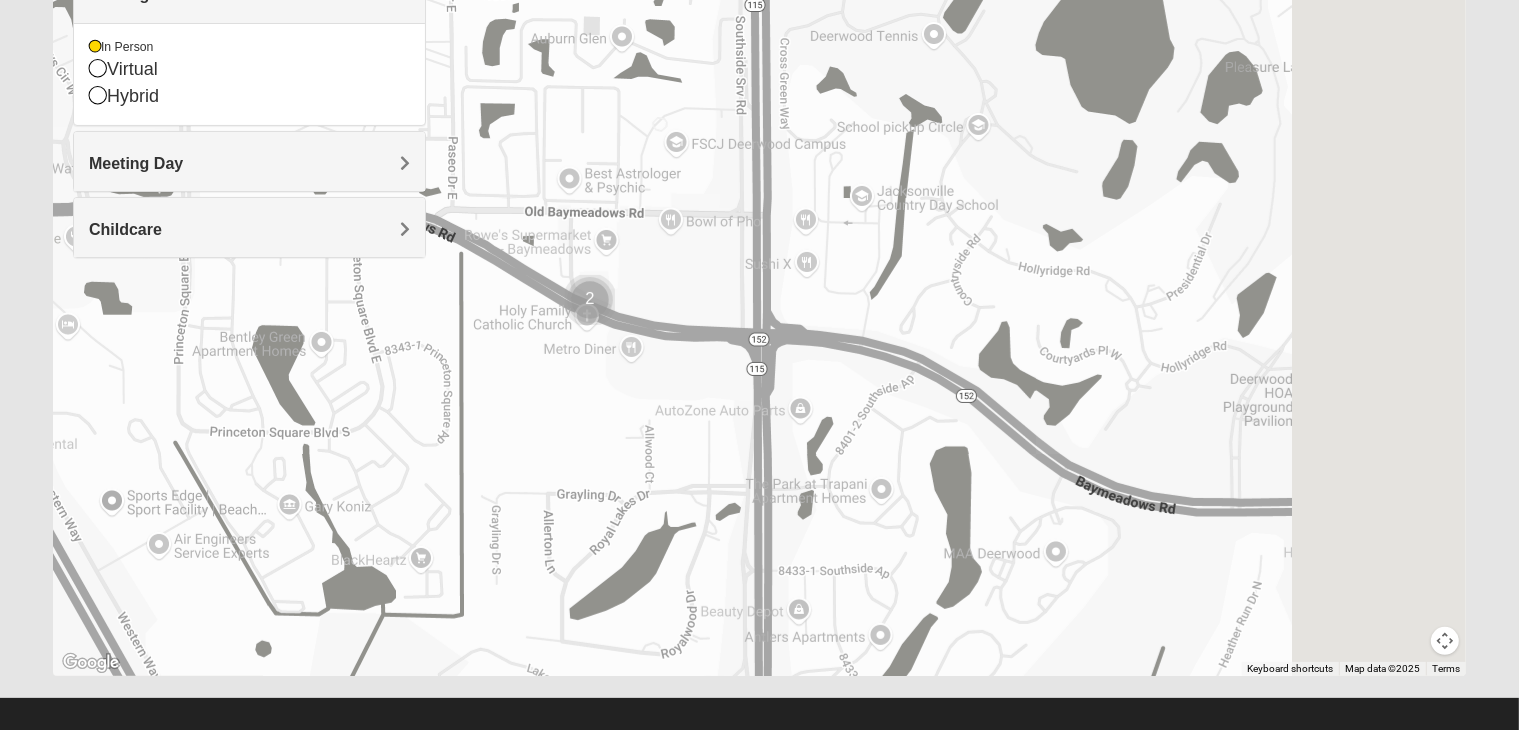 drag, startPoint x: 1330, startPoint y: 281, endPoint x: 832, endPoint y: 361, distance: 504.38477 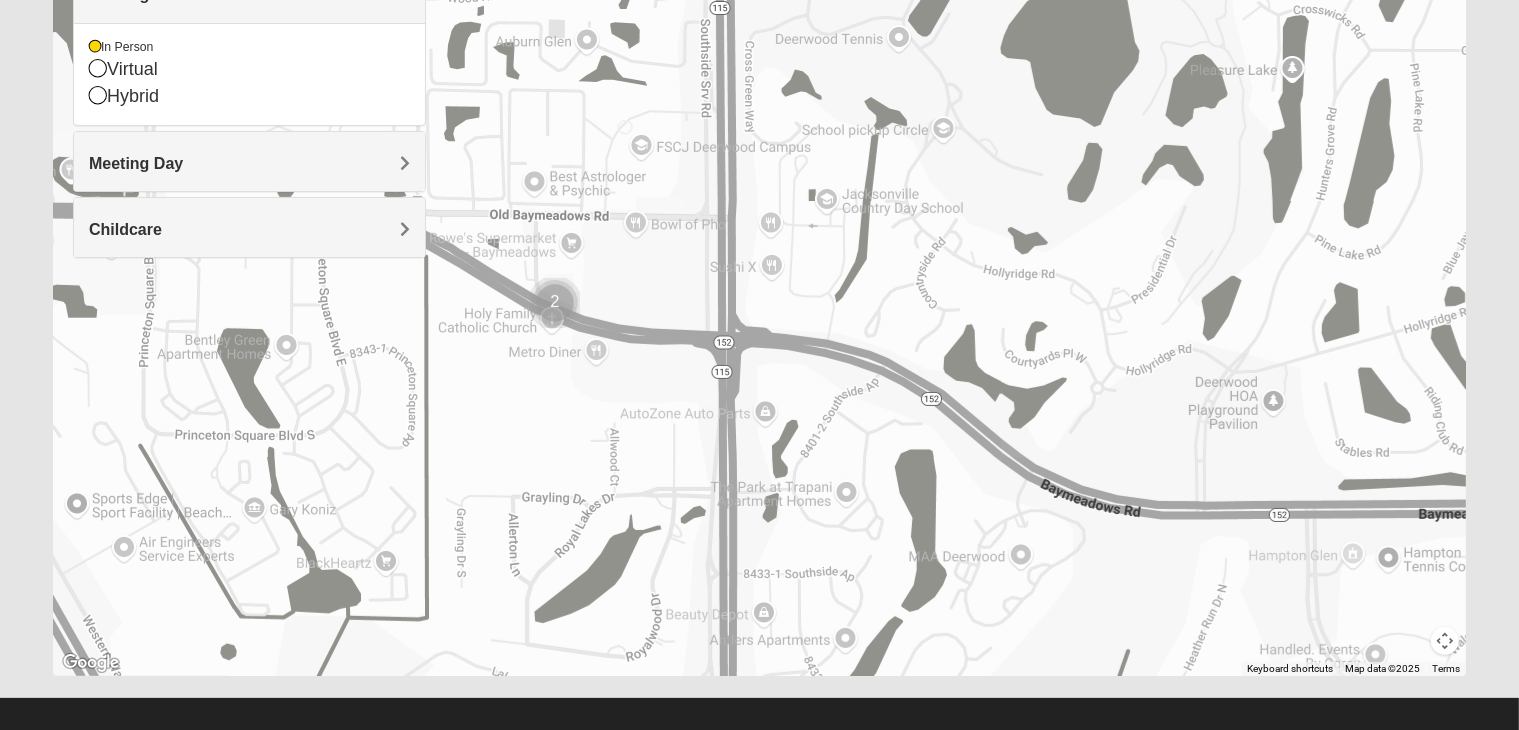 drag, startPoint x: 1256, startPoint y: 457, endPoint x: 743, endPoint y: 426, distance: 513.9358 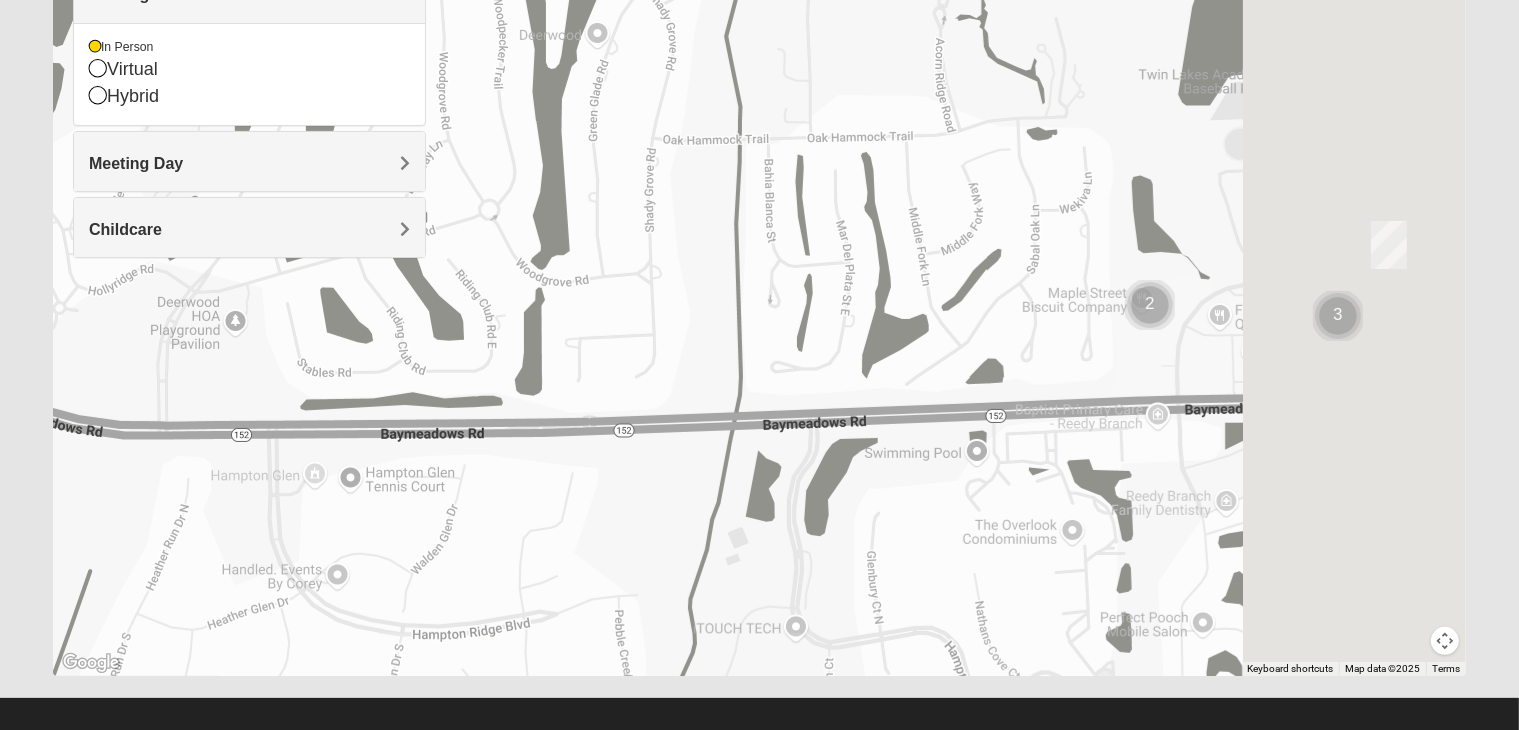 drag, startPoint x: 873, startPoint y: 460, endPoint x: 845, endPoint y: 453, distance: 28.86174 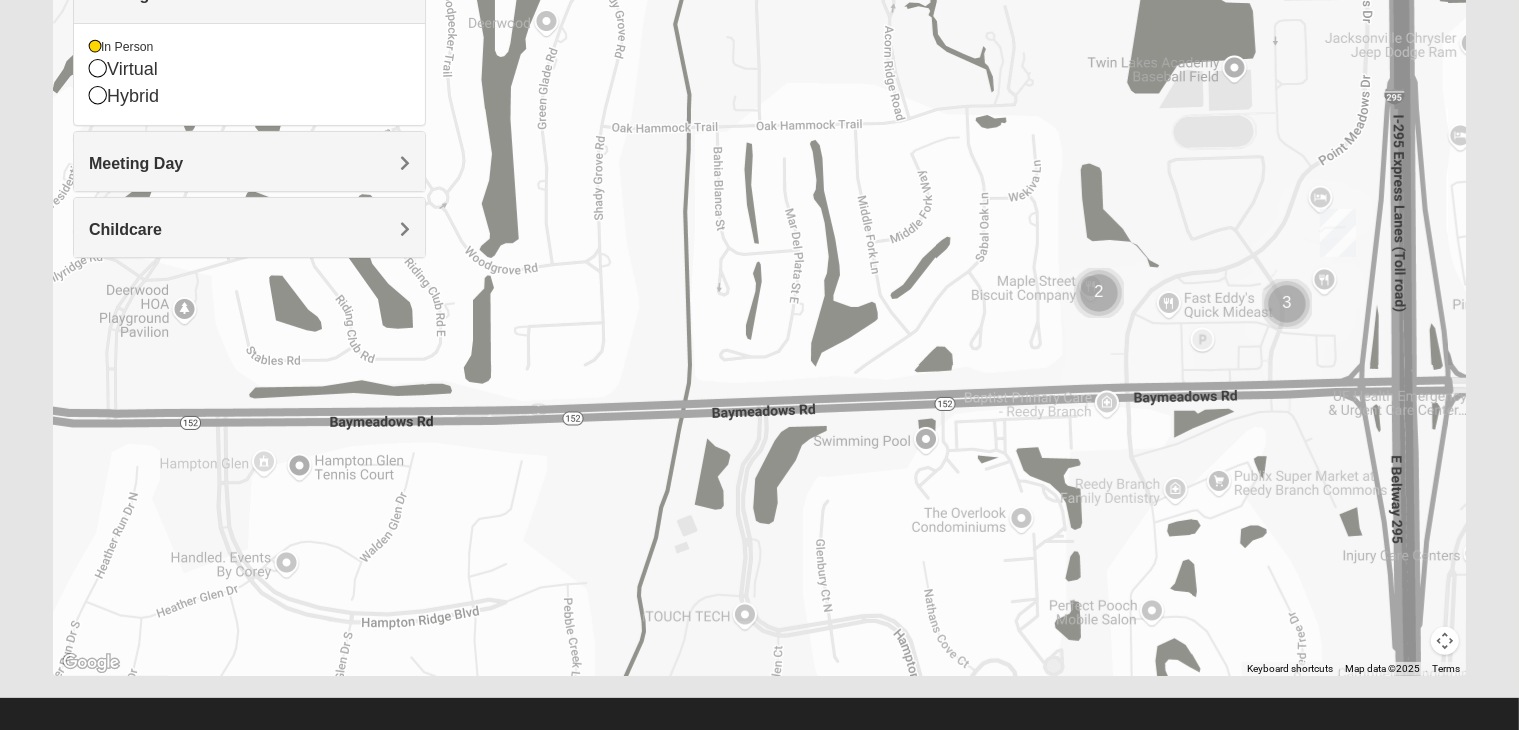 drag, startPoint x: 1049, startPoint y: 462, endPoint x: 1027, endPoint y: 468, distance: 22.803509 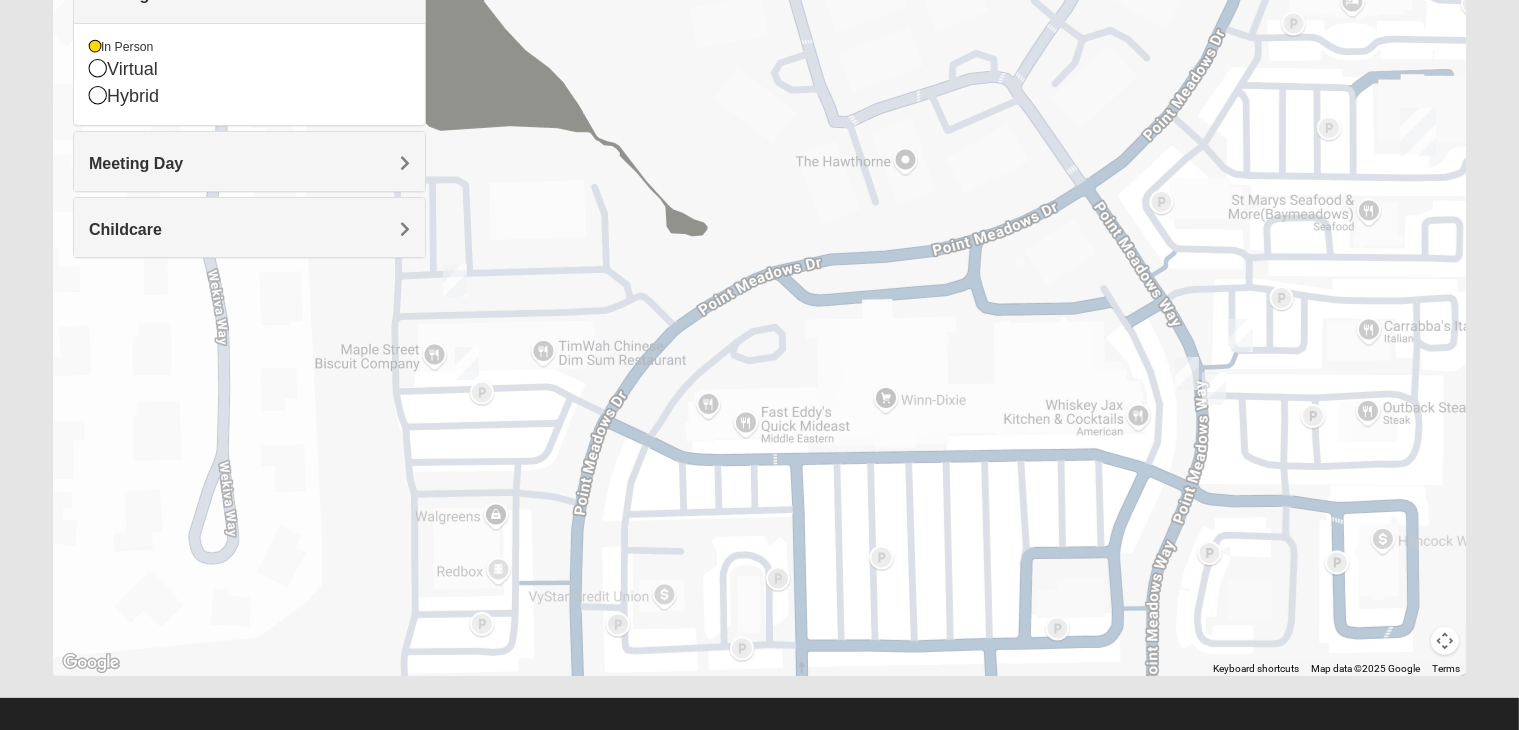 drag, startPoint x: 831, startPoint y: 284, endPoint x: 1115, endPoint y: 621, distance: 440.70966 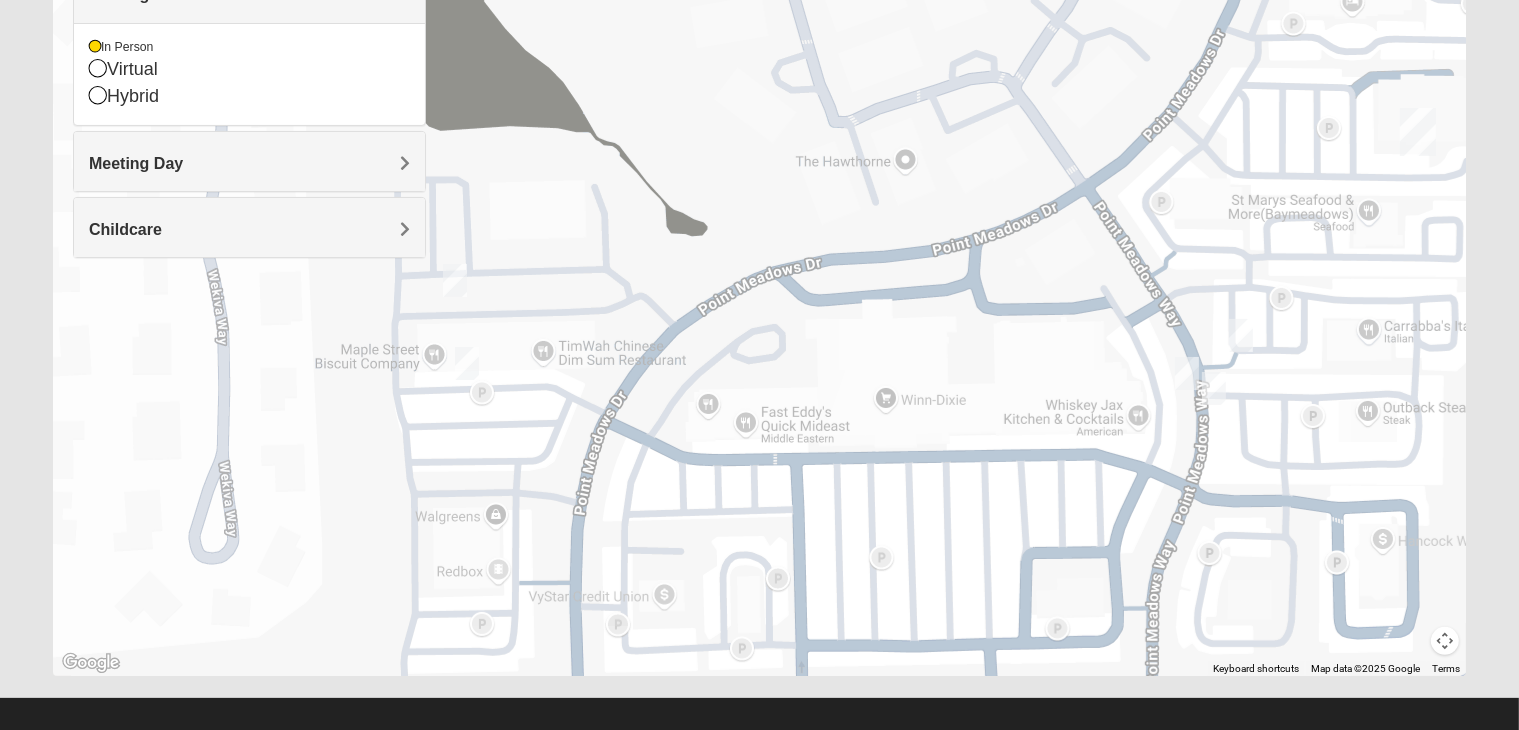 click at bounding box center [455, 280] 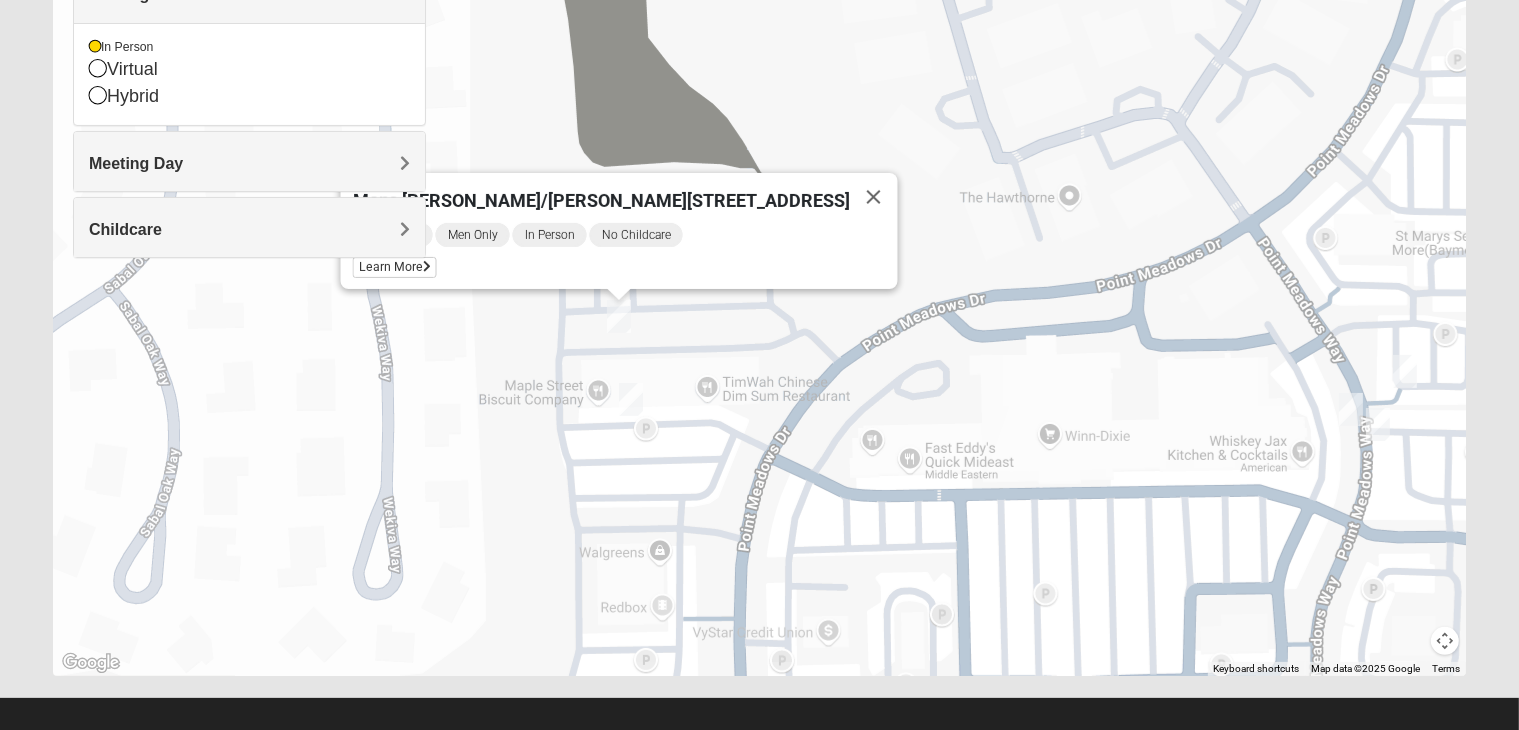 drag, startPoint x: 527, startPoint y: 305, endPoint x: 693, endPoint y: 371, distance: 178.6393 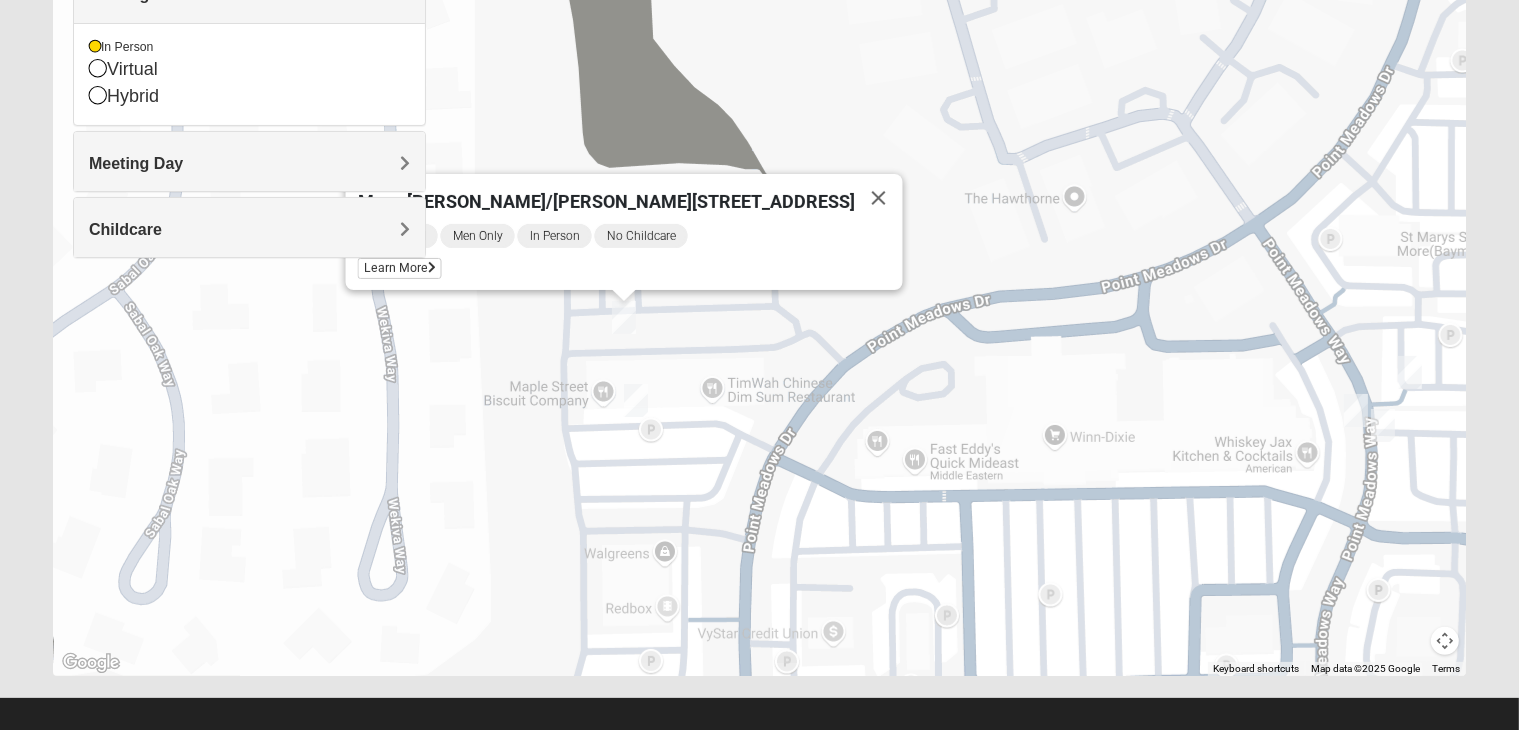 click at bounding box center [636, 400] 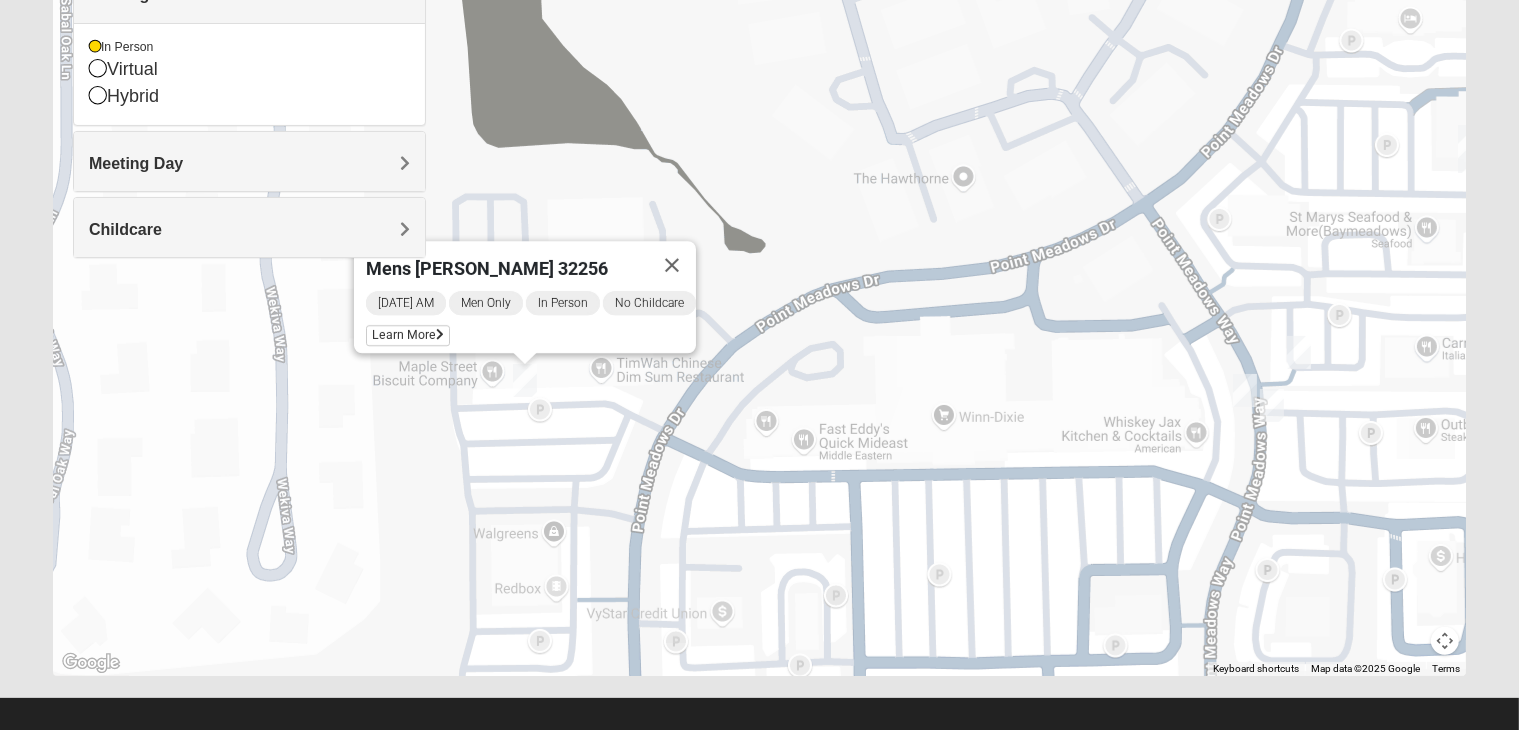drag, startPoint x: 1176, startPoint y: 303, endPoint x: 864, endPoint y: 253, distance: 315.98102 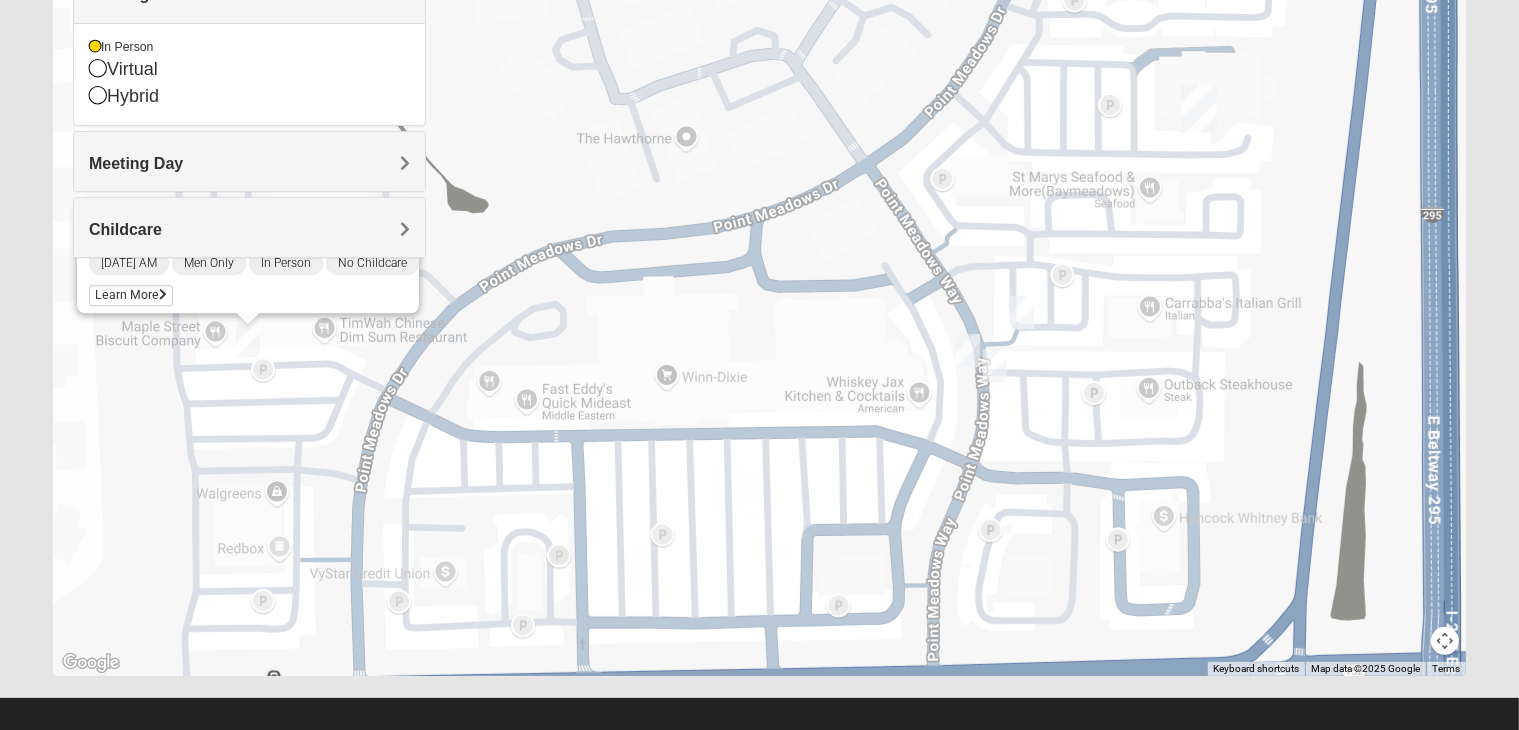 click at bounding box center (1022, 312) 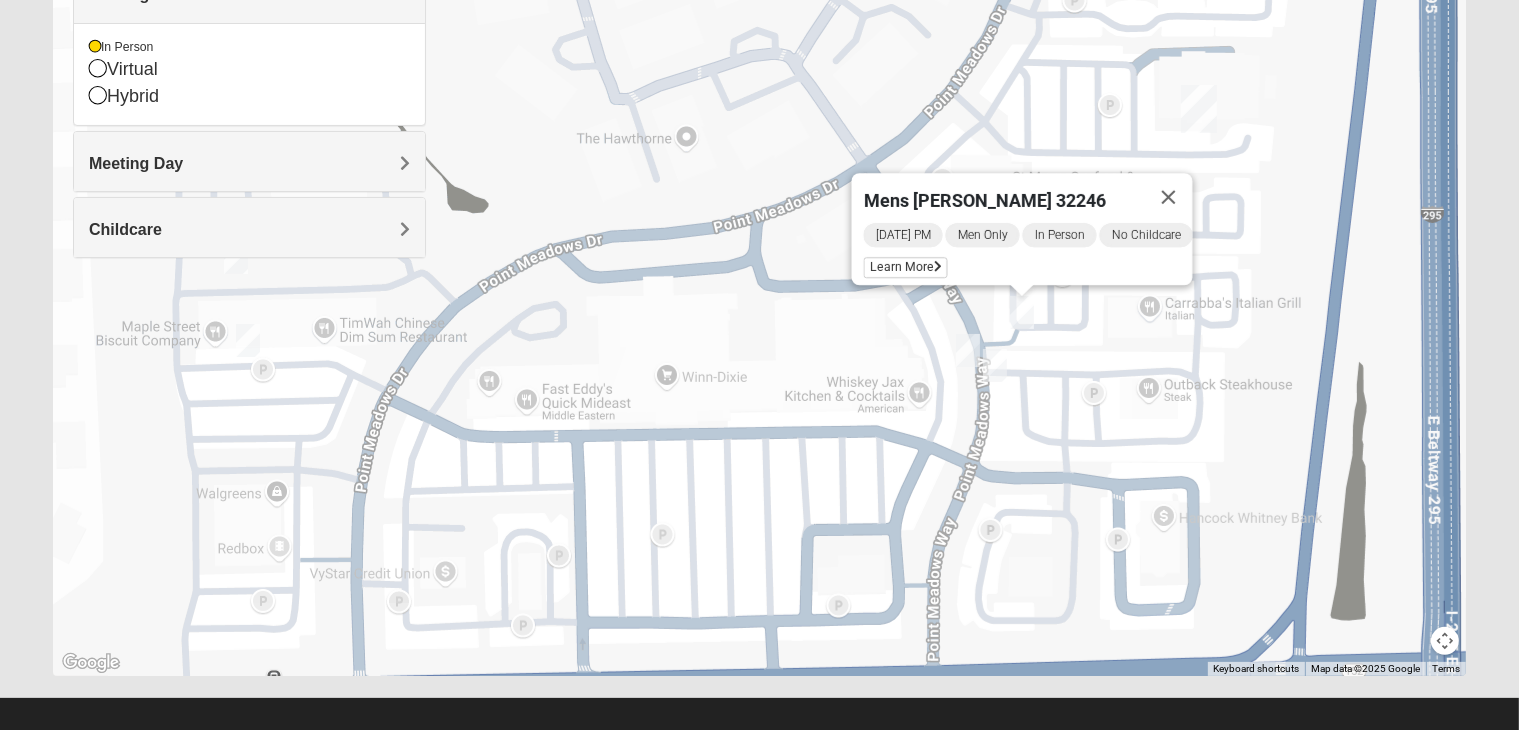 click at bounding box center [968, 350] 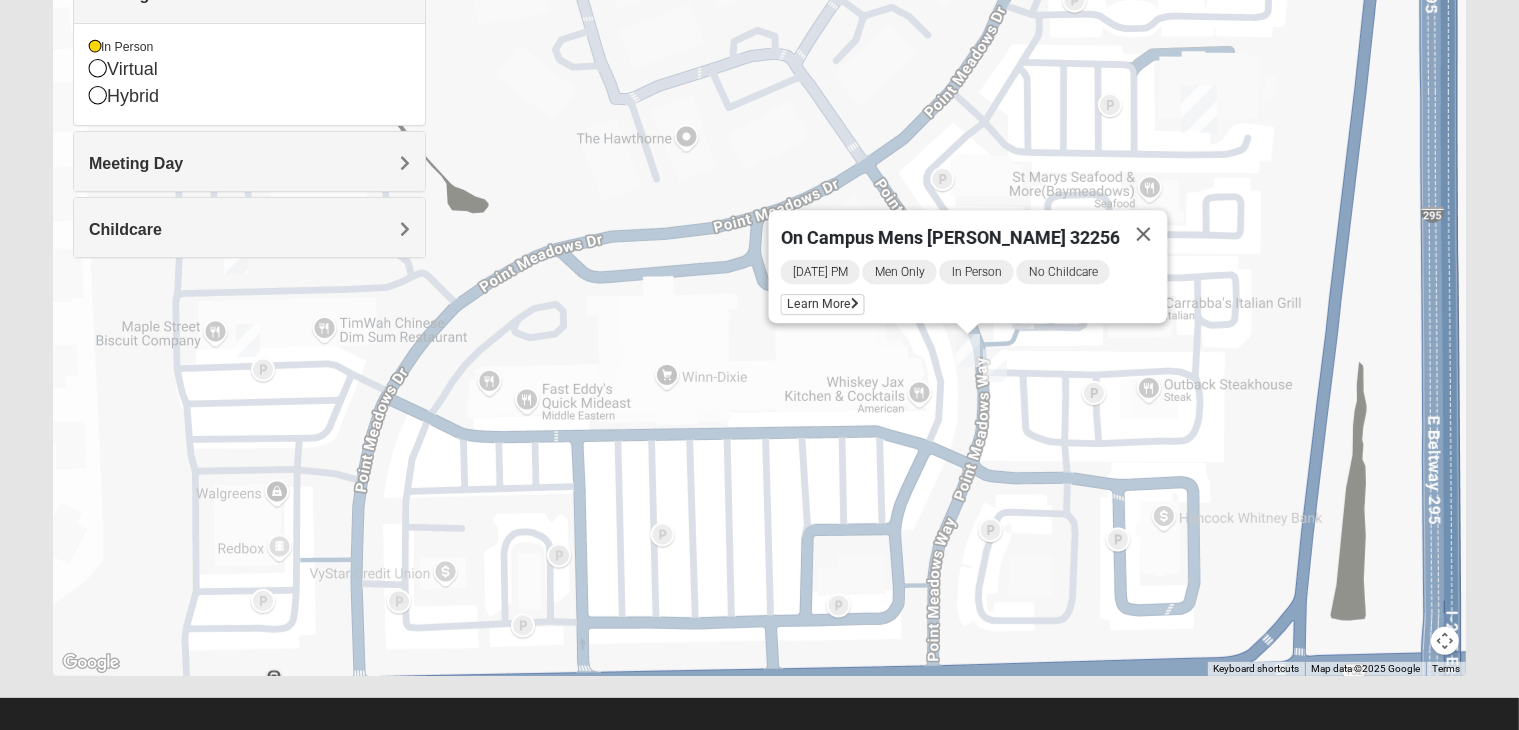 click at bounding box center (995, 365) 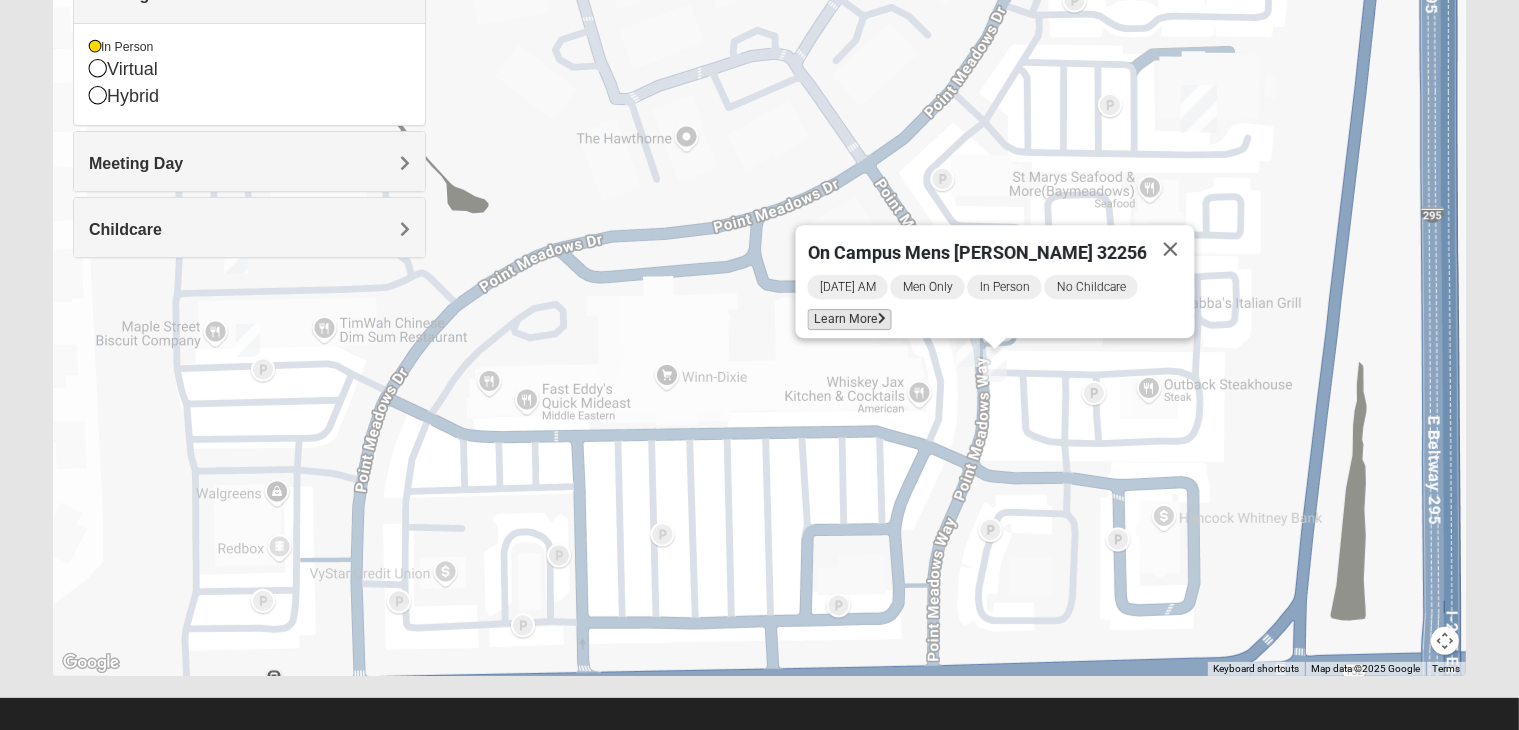 click on "Learn More" at bounding box center [850, 319] 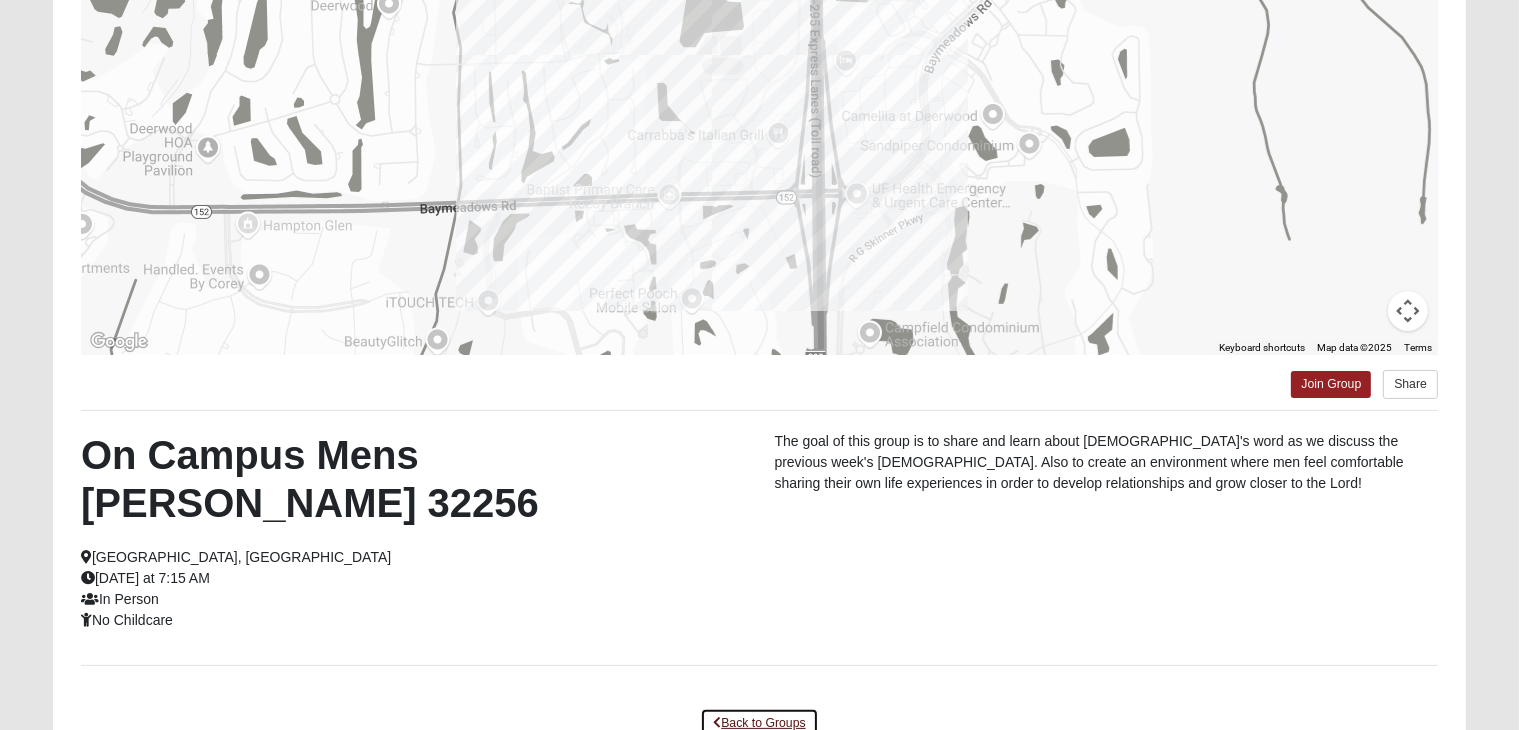 click on "Back to Groups" at bounding box center (759, 723) 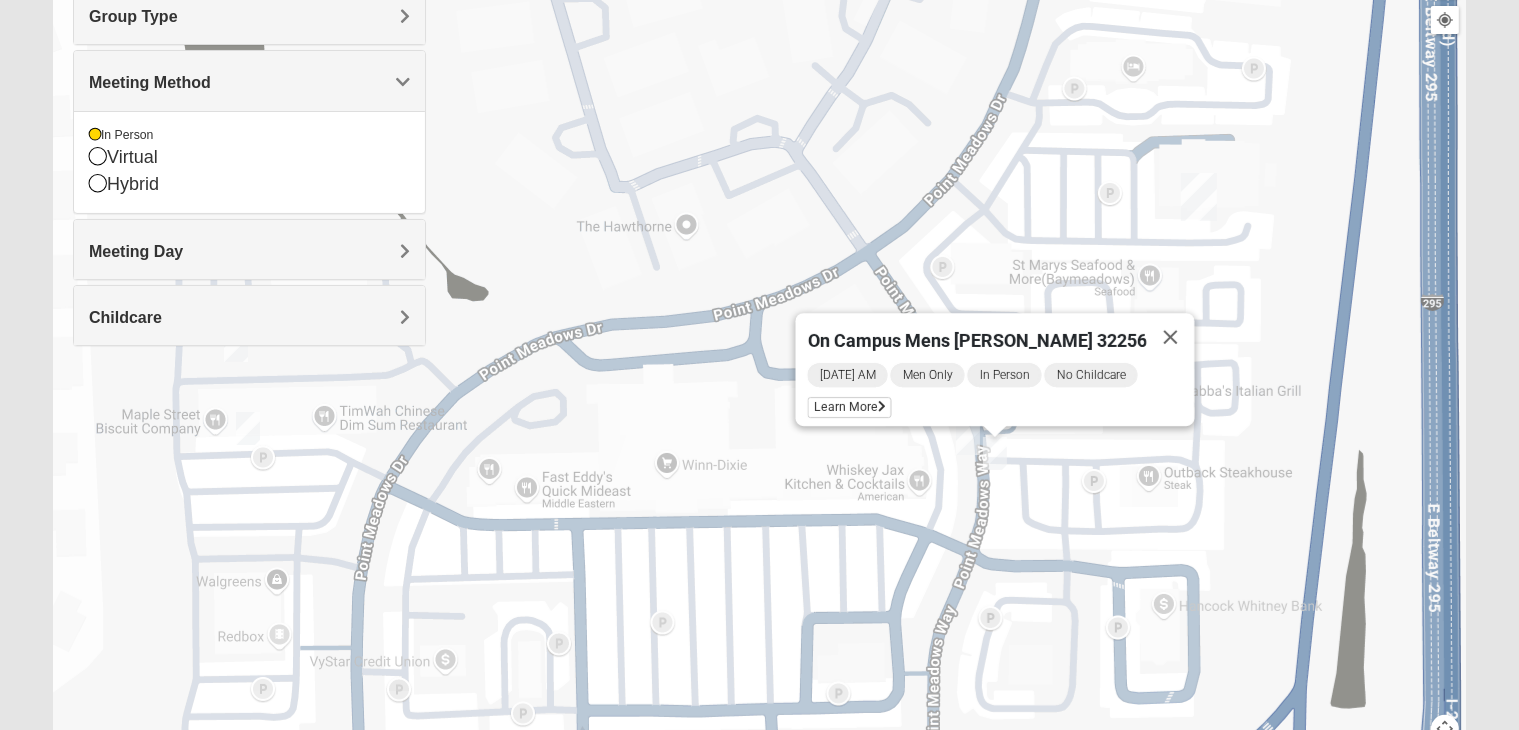 click on "To navigate, press the arrow keys. On Campus Mens Ferguson 32256          Friday AM      Men Only      In Person      No Childcare Learn More" at bounding box center (759, 364) 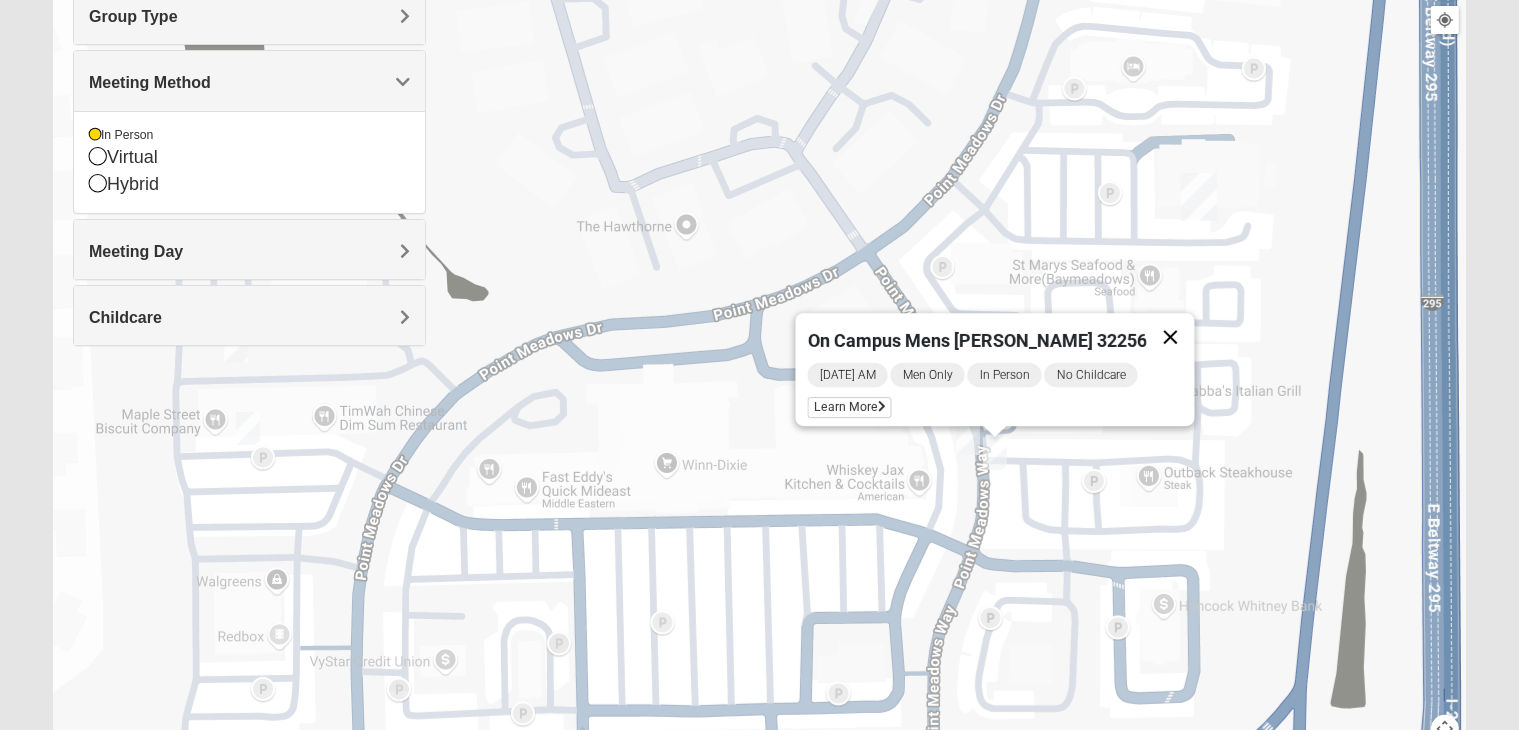 click at bounding box center (1171, 337) 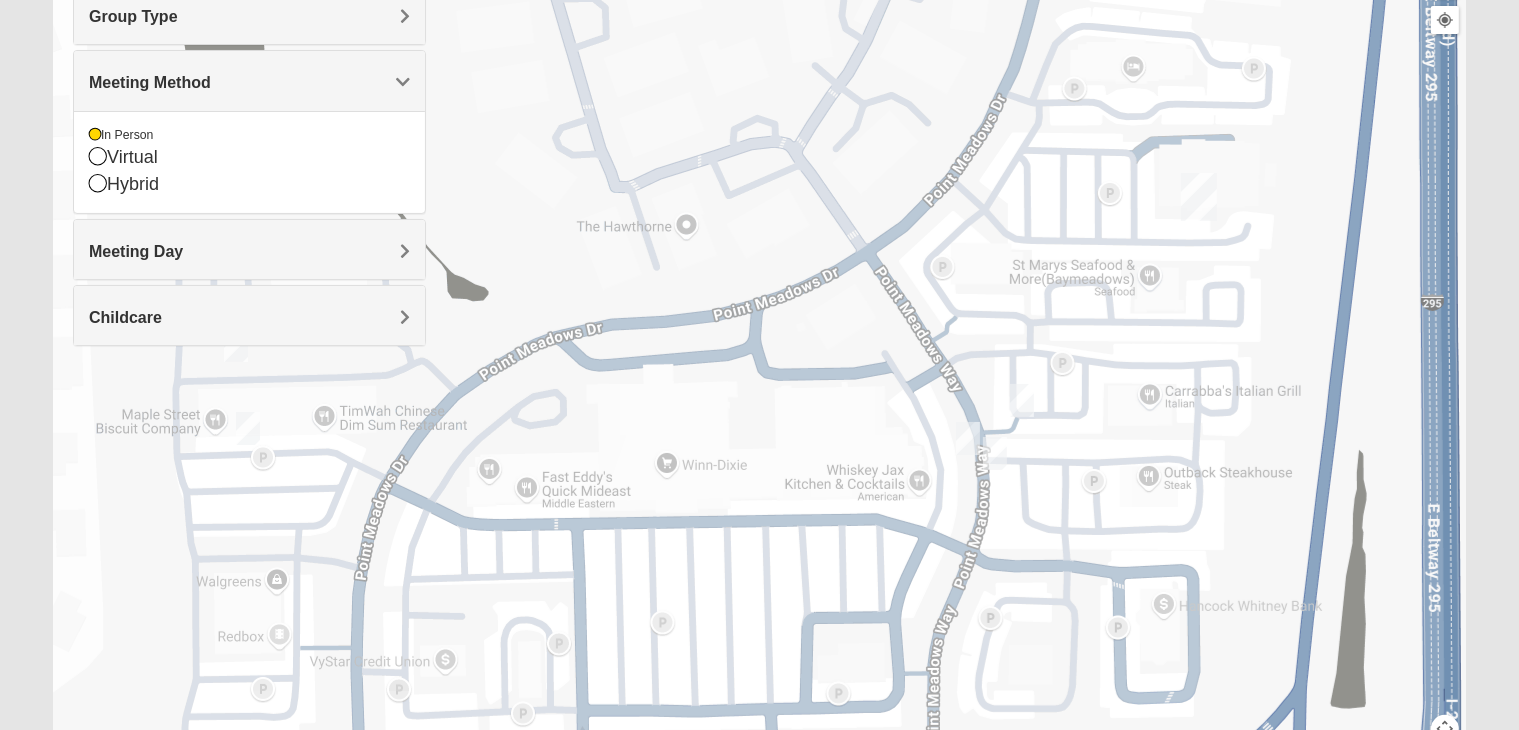 click at bounding box center [1022, 400] 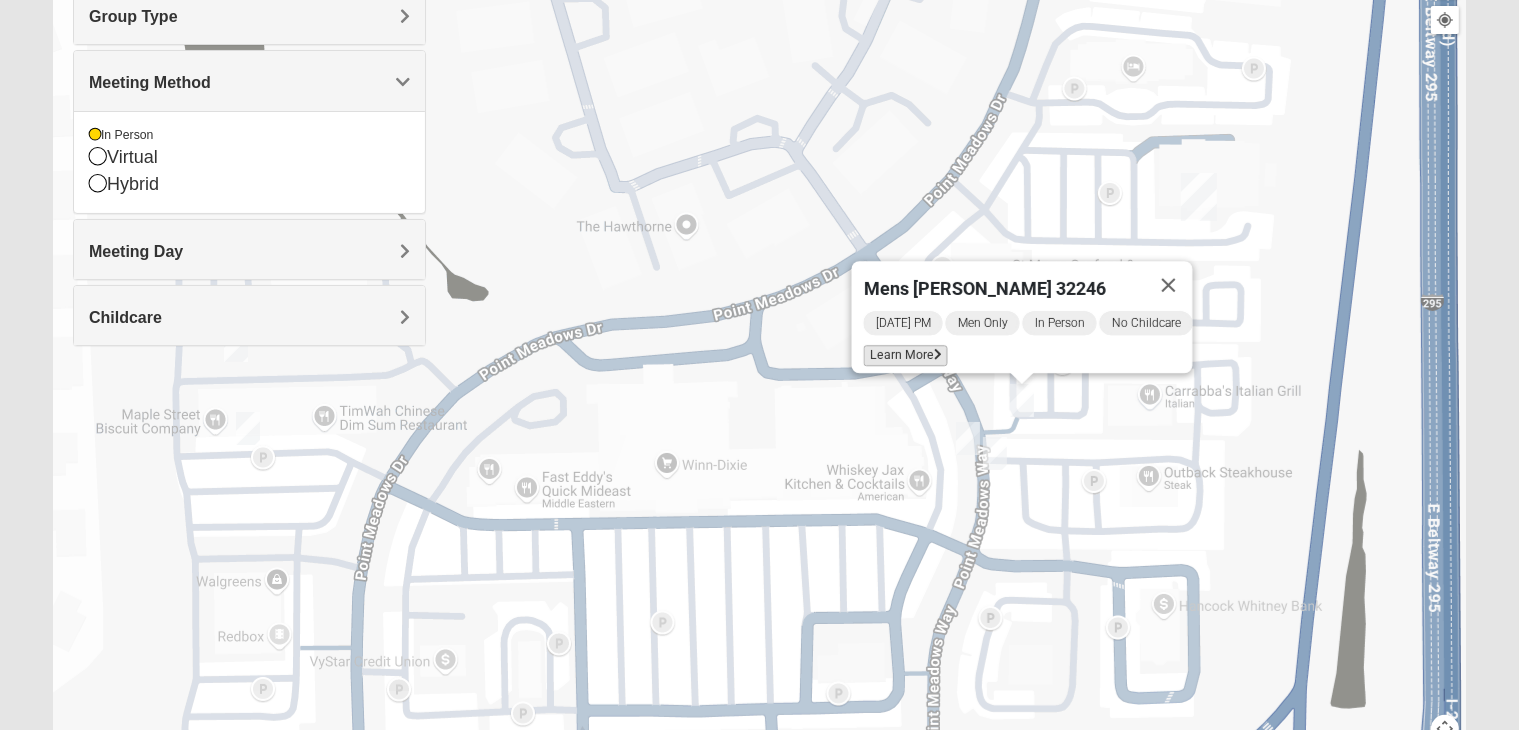 click on "Learn More" at bounding box center (906, 355) 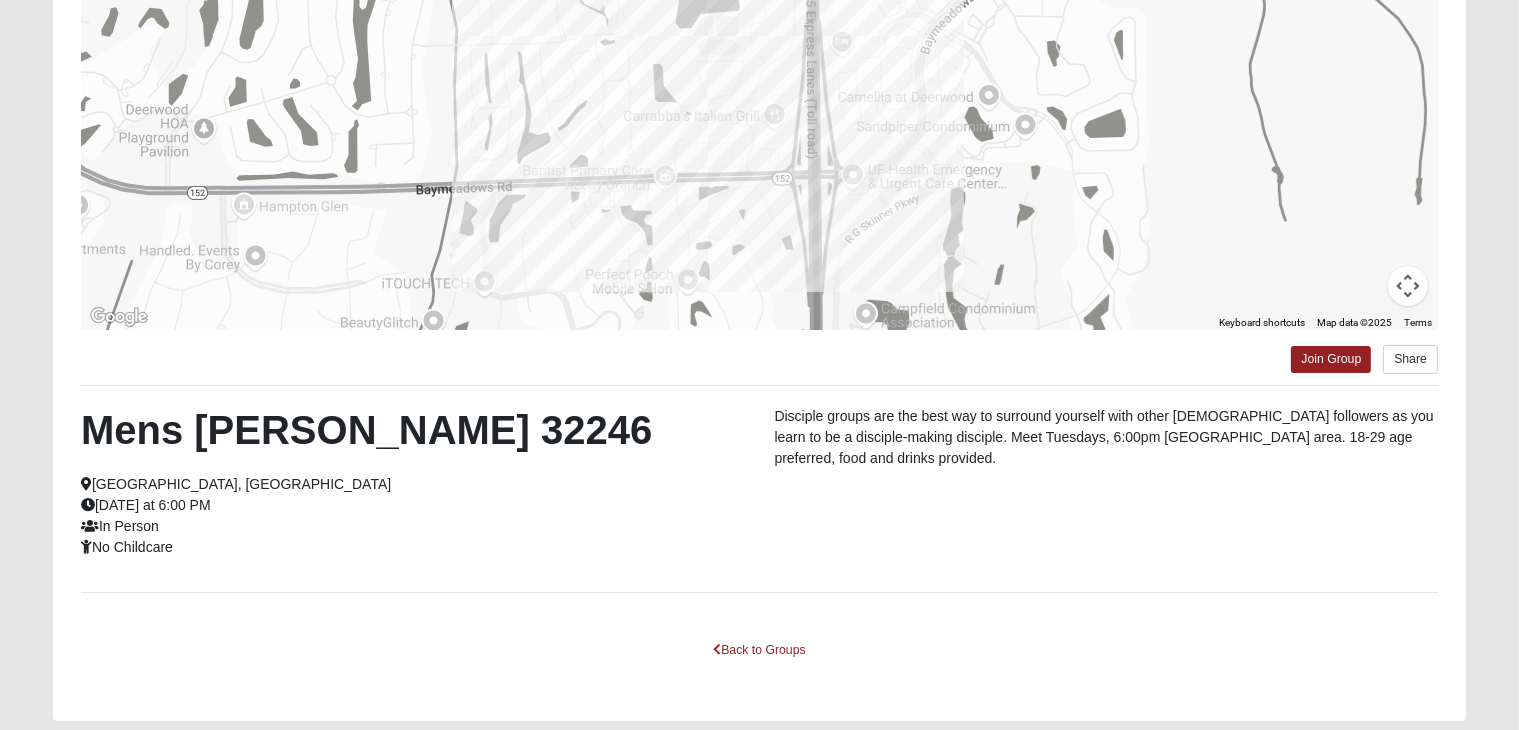 scroll, scrollTop: 352, scrollLeft: 0, axis: vertical 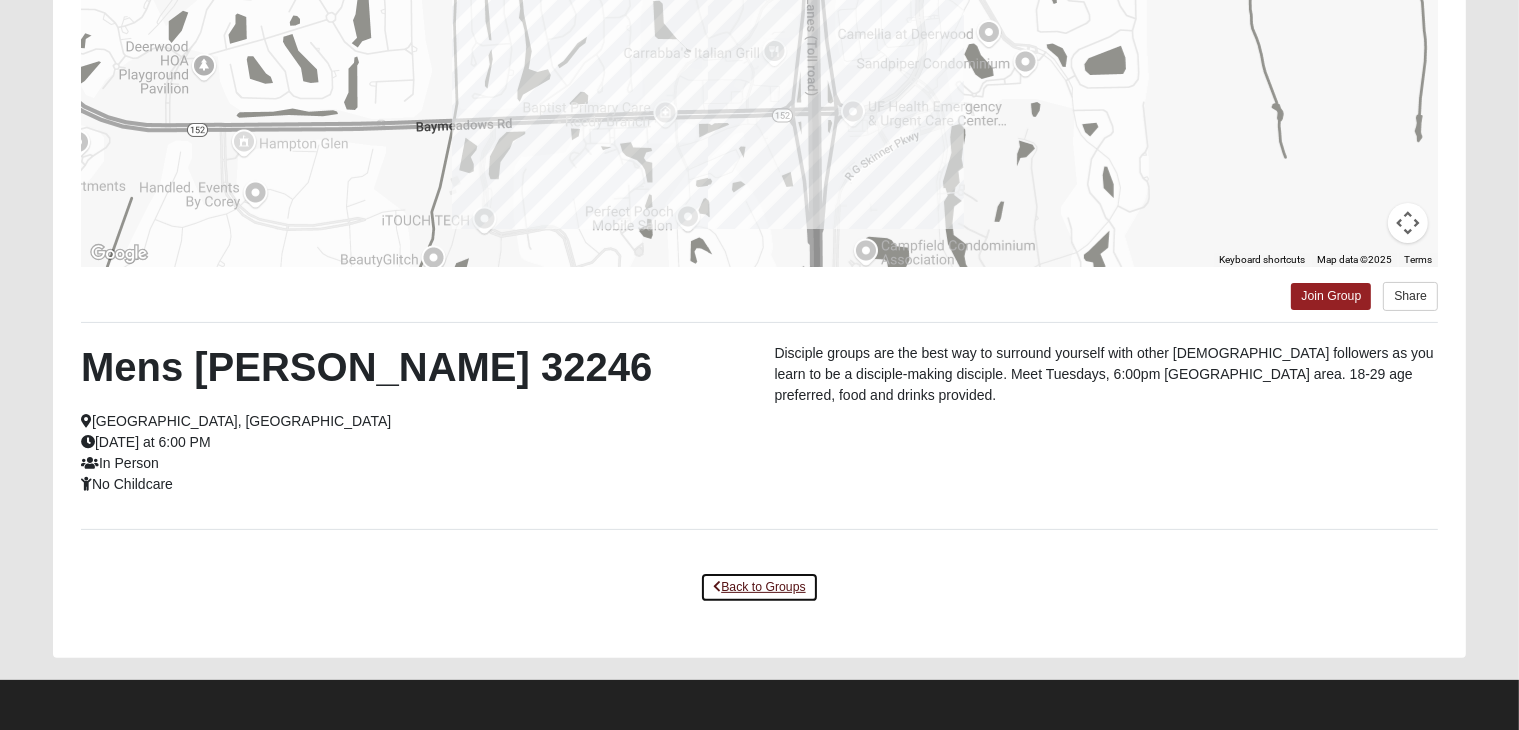 click on "Back to Groups" at bounding box center [759, 587] 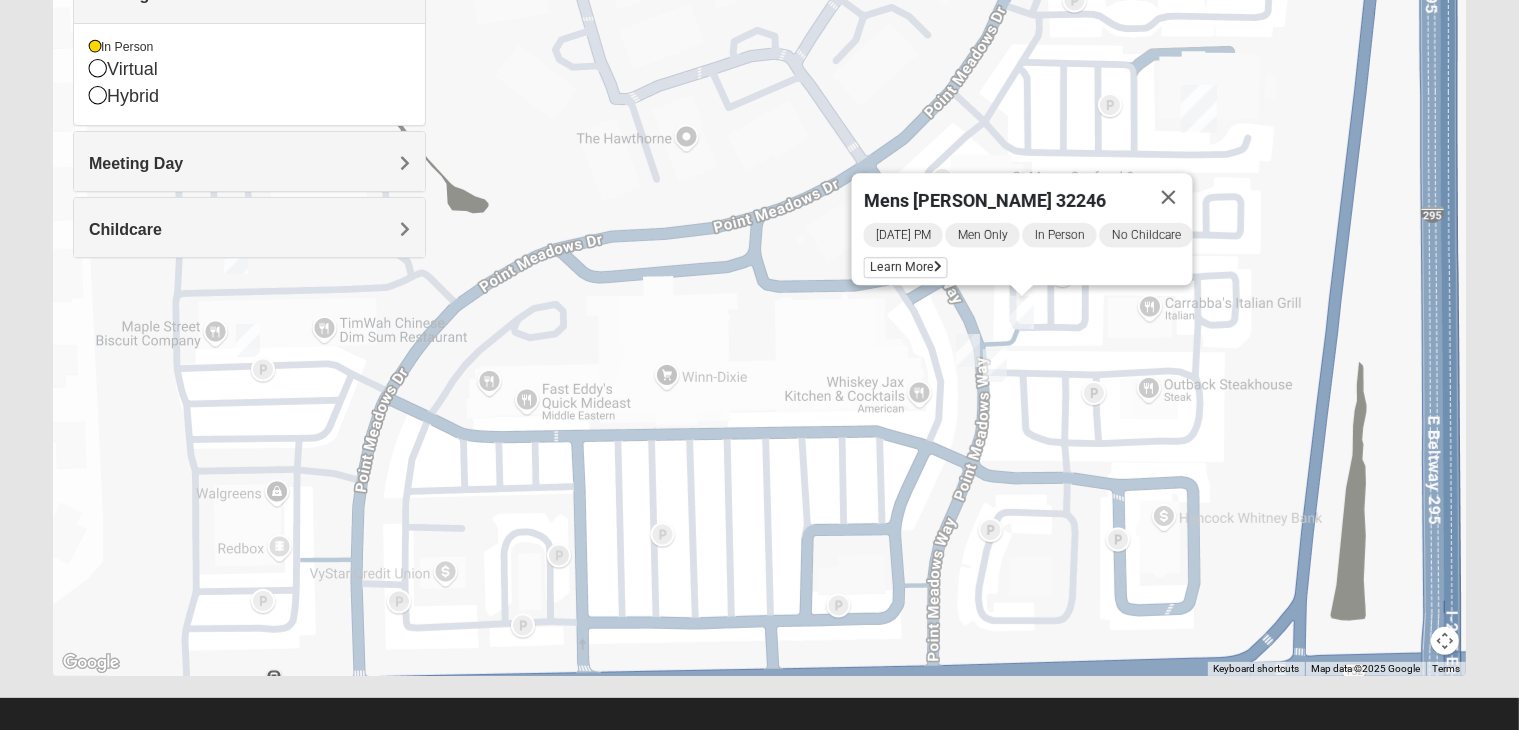 click at bounding box center (968, 350) 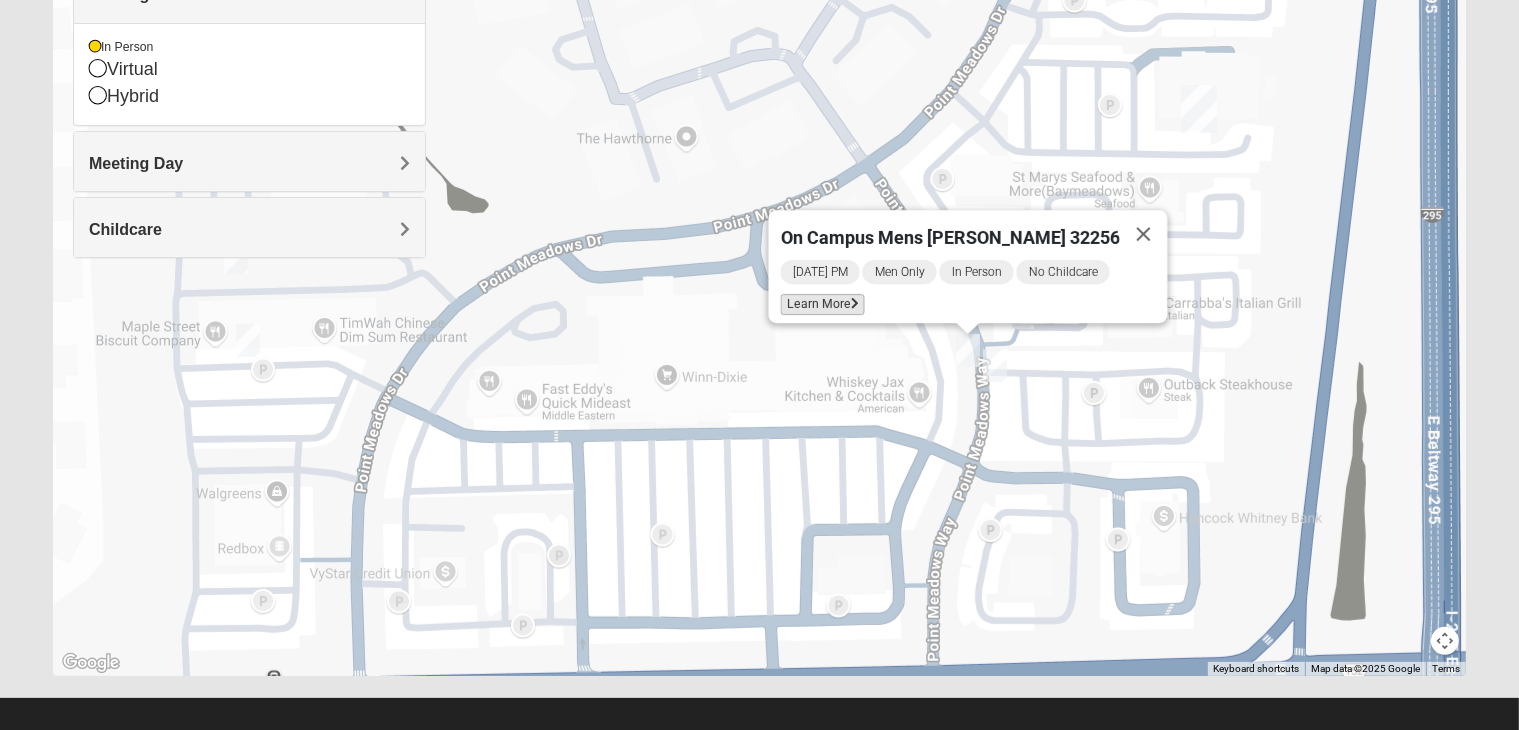 click on "Learn More" at bounding box center [823, 304] 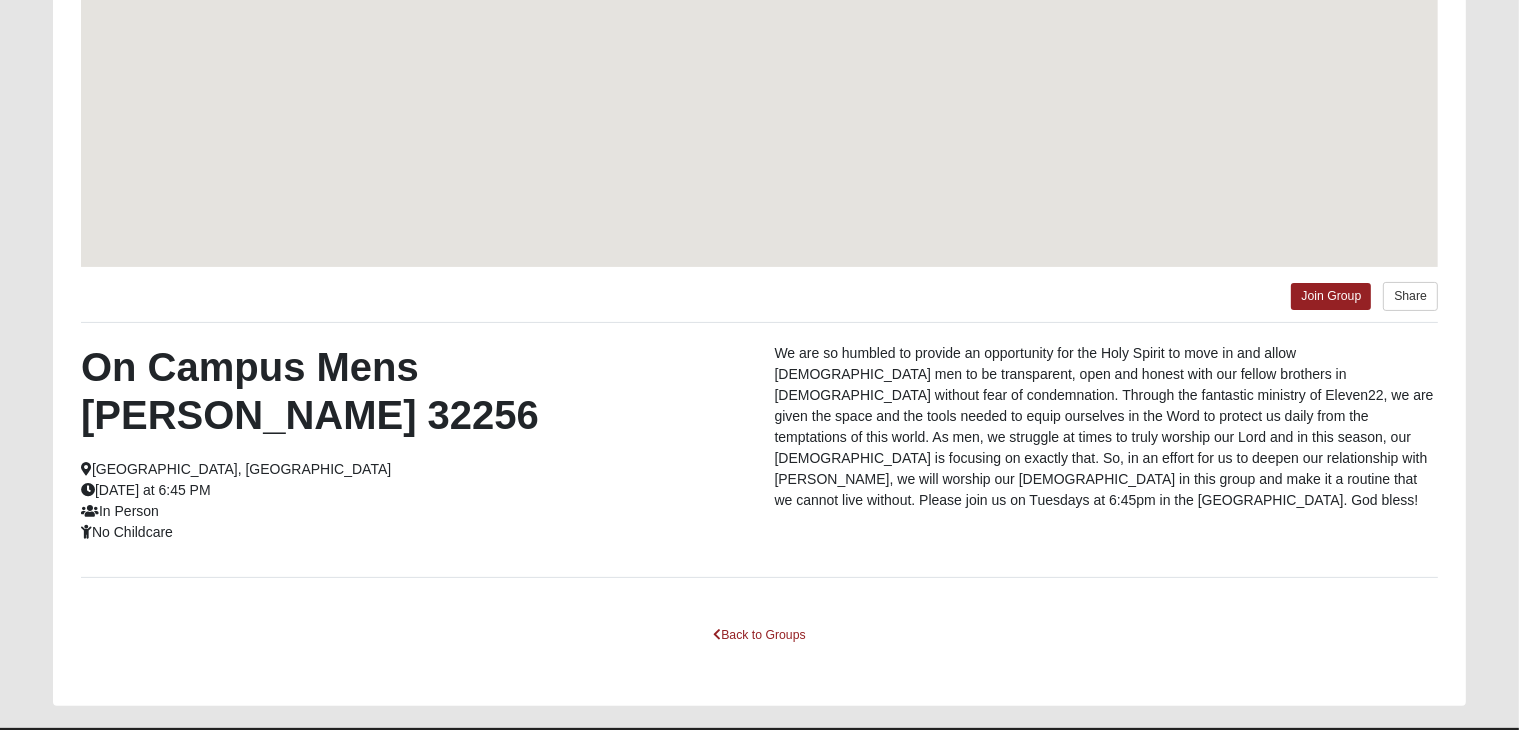 scroll, scrollTop: 264, scrollLeft: 0, axis: vertical 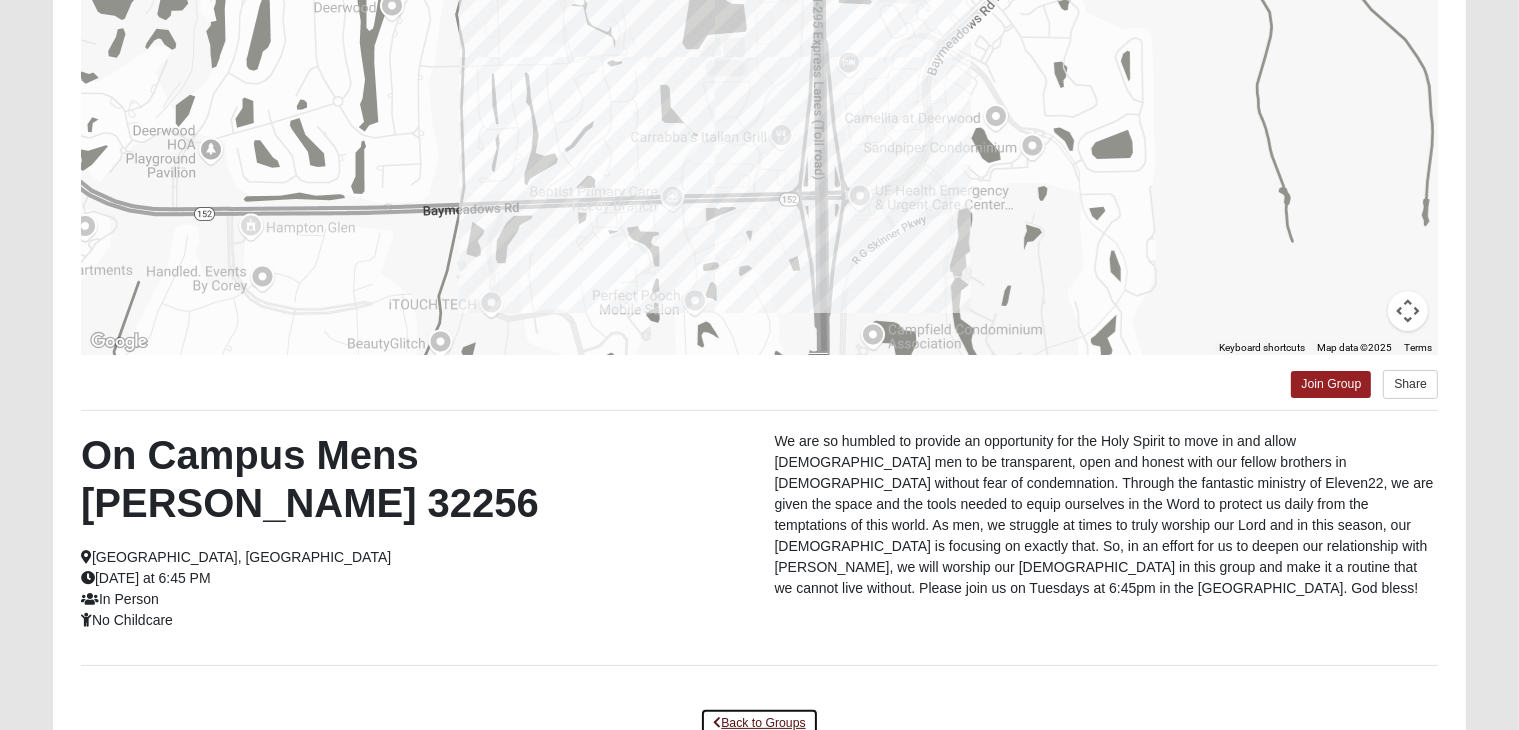 click on "Back to Groups" at bounding box center [759, 723] 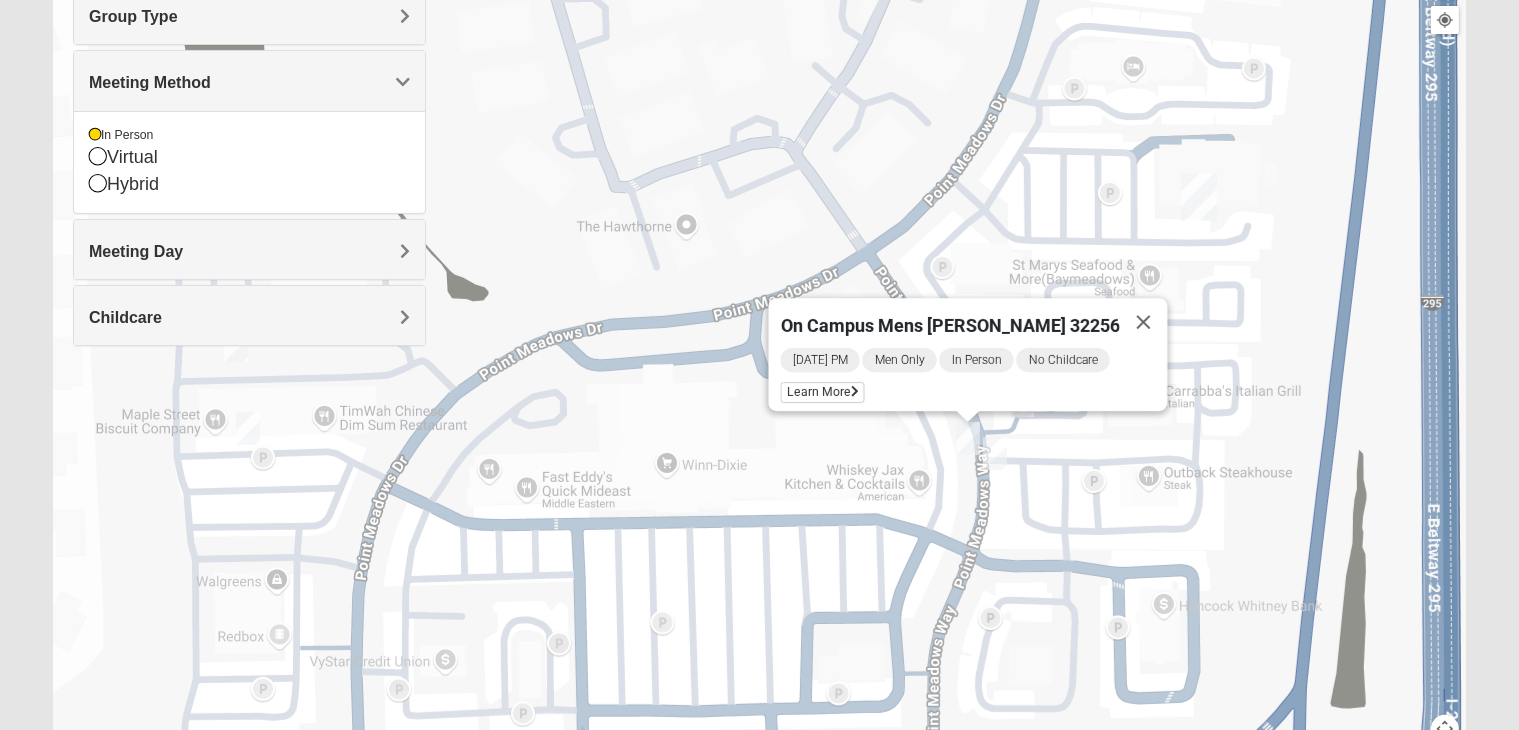 click on "To navigate, press the arrow keys. On Campus Mens Wilford 32256          Tuesday PM      Men Only      In Person      No Childcare Learn More" at bounding box center [759, 364] 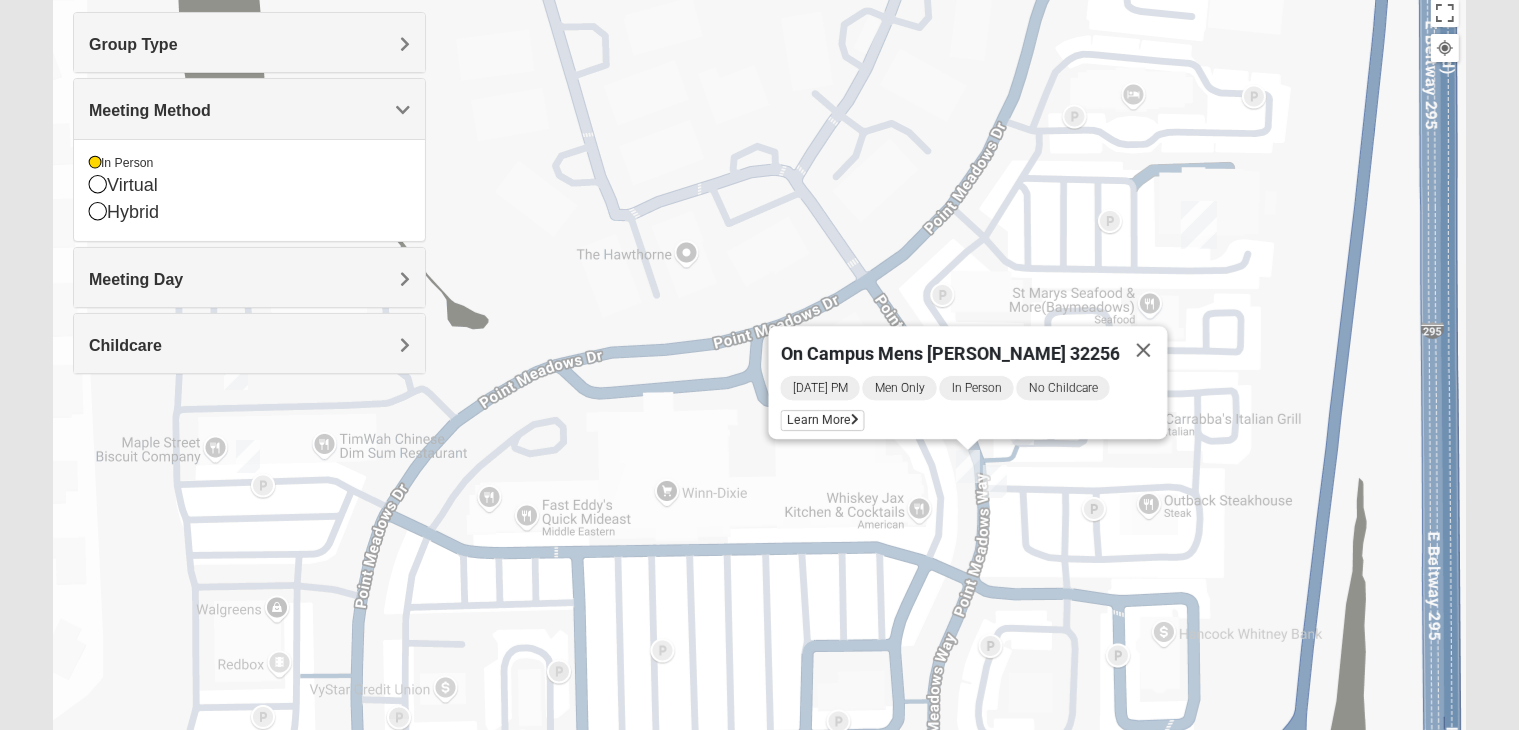 scroll, scrollTop: 240, scrollLeft: 0, axis: vertical 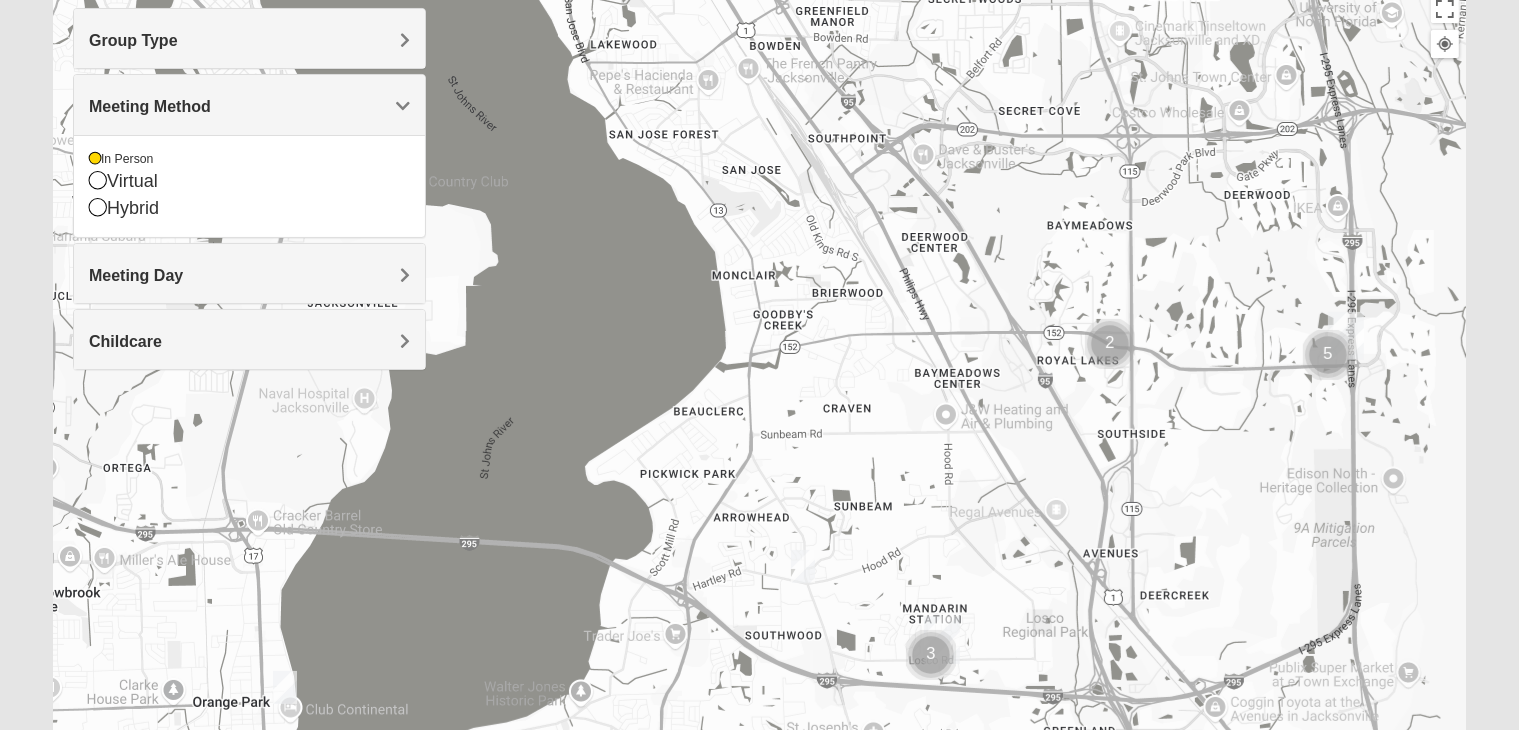 drag, startPoint x: 951, startPoint y: 571, endPoint x: 990, endPoint y: 474, distance: 104.54664 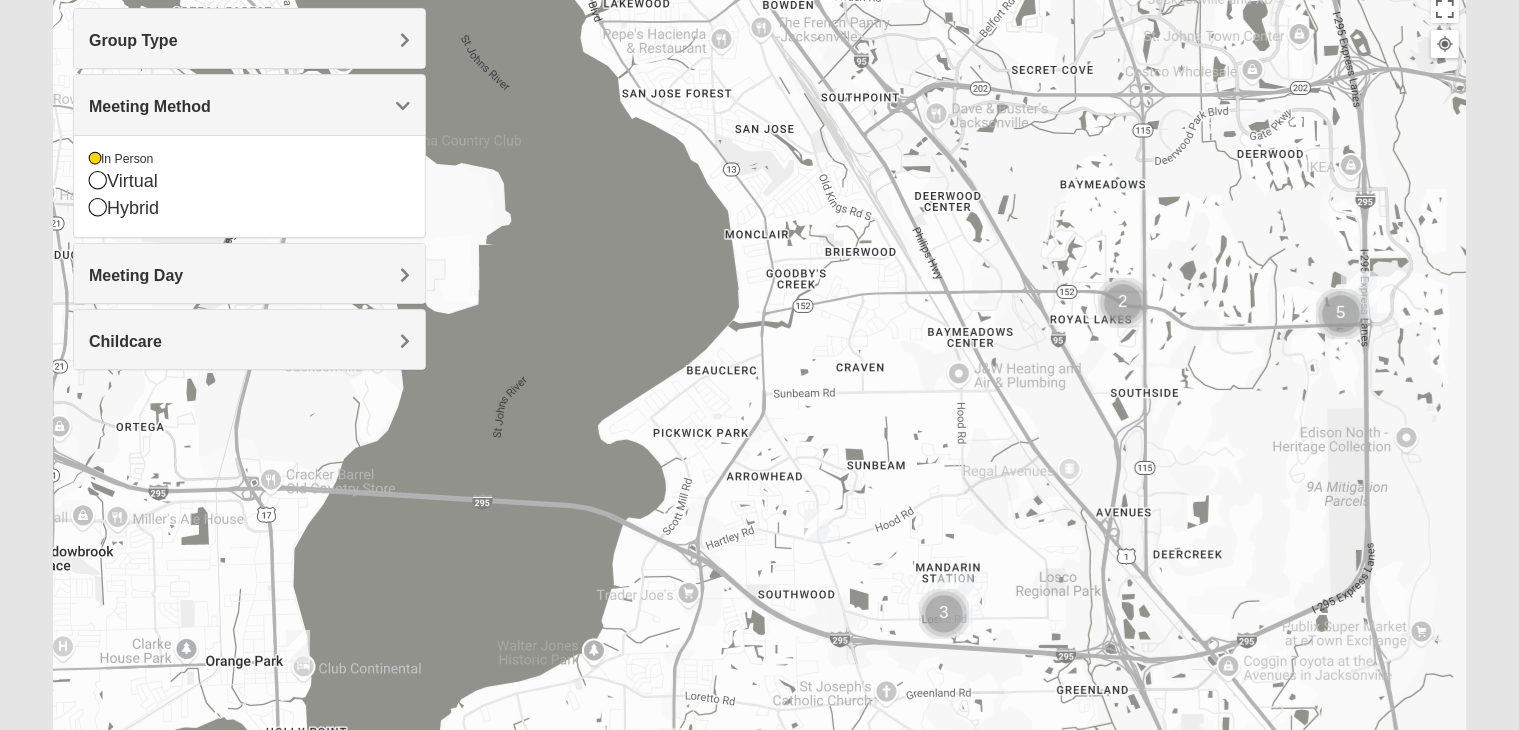 click at bounding box center [816, 525] 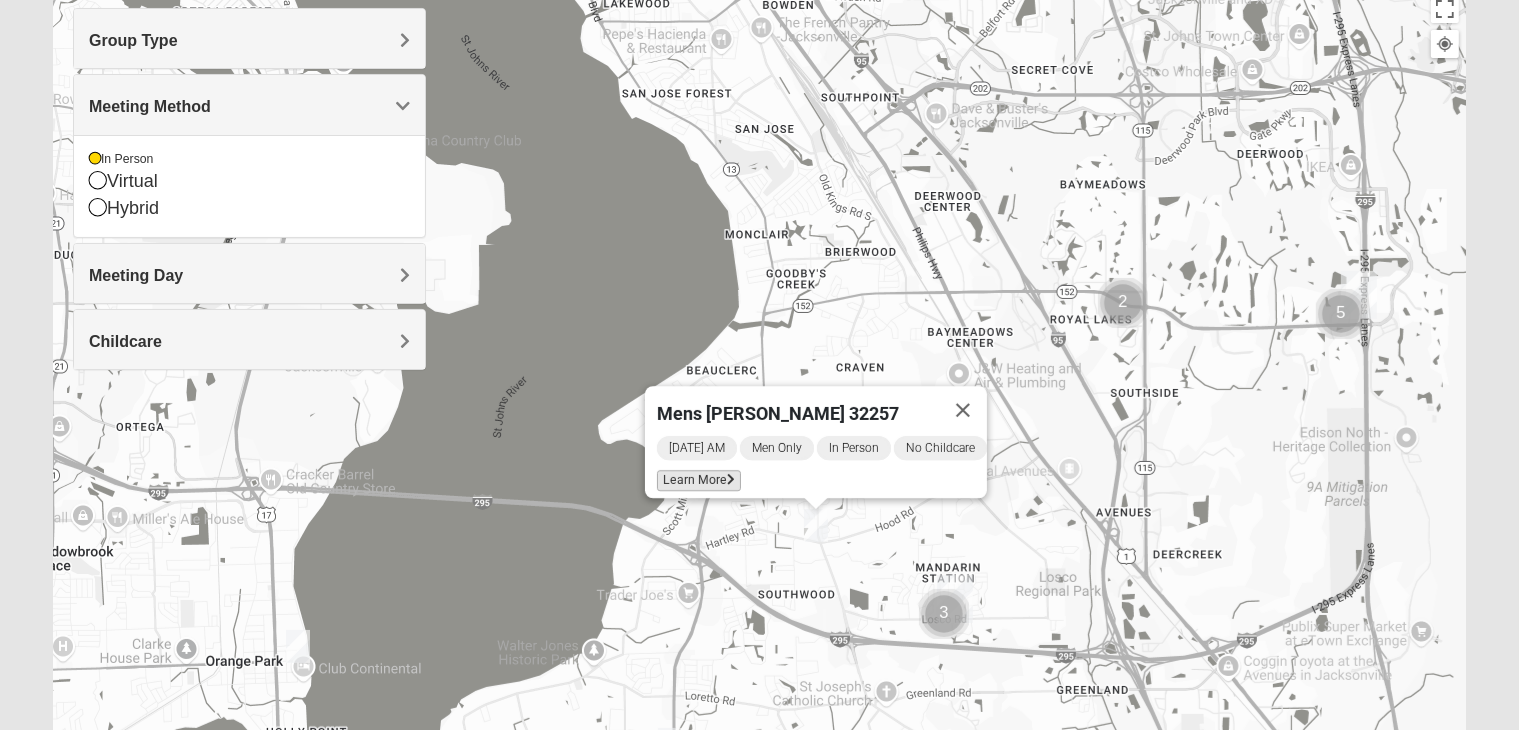 click on "Learn More" at bounding box center (699, 480) 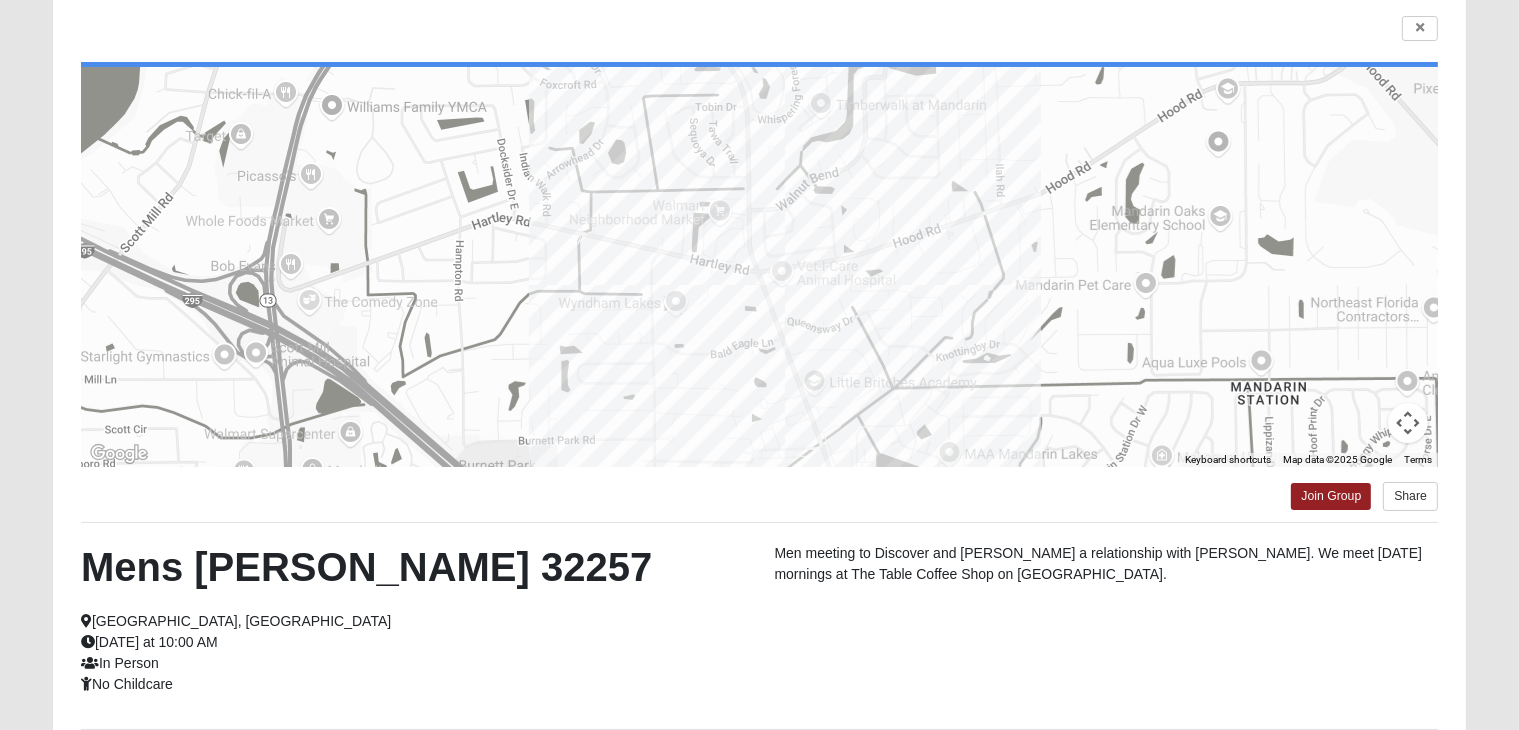 scroll, scrollTop: 352, scrollLeft: 0, axis: vertical 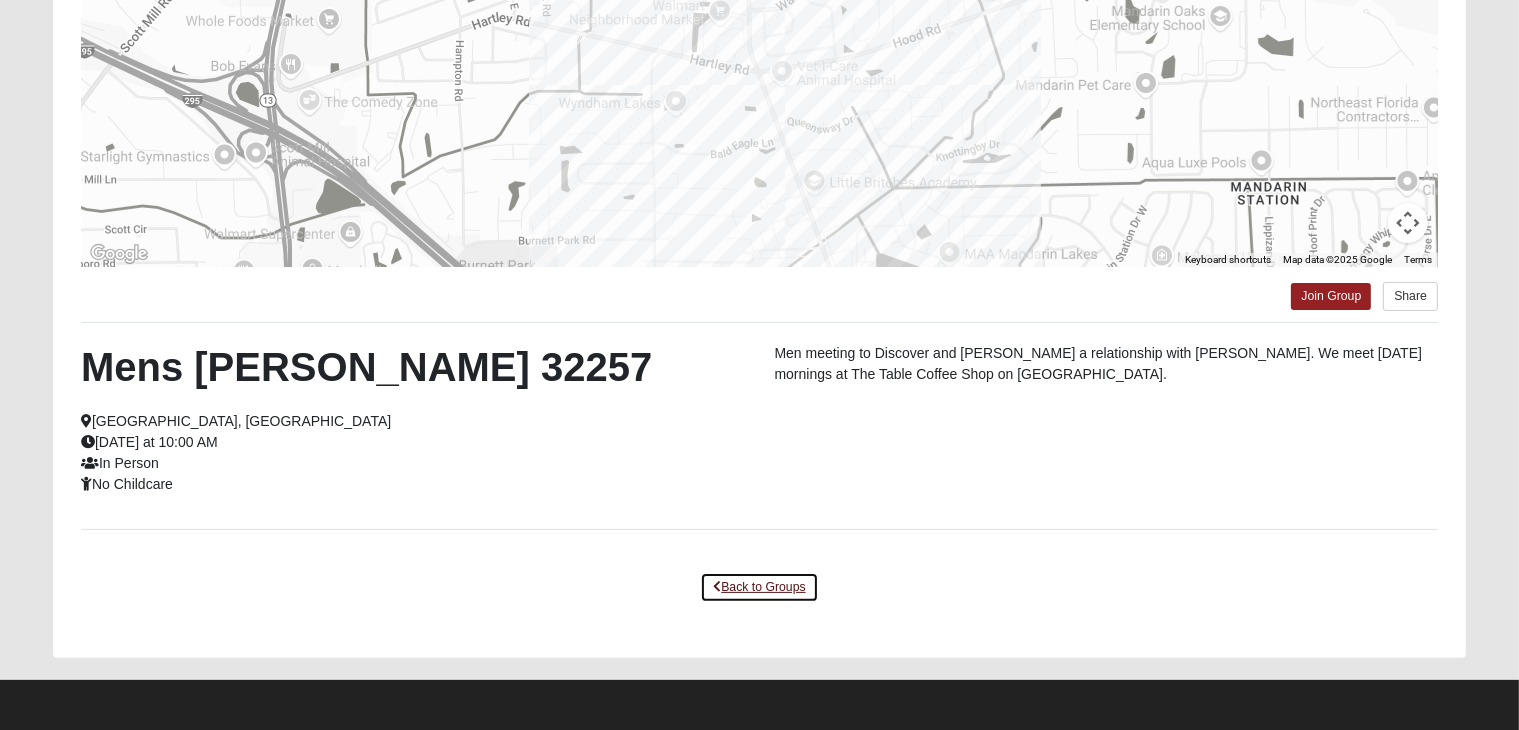 click on "Back to Groups" at bounding box center (759, 587) 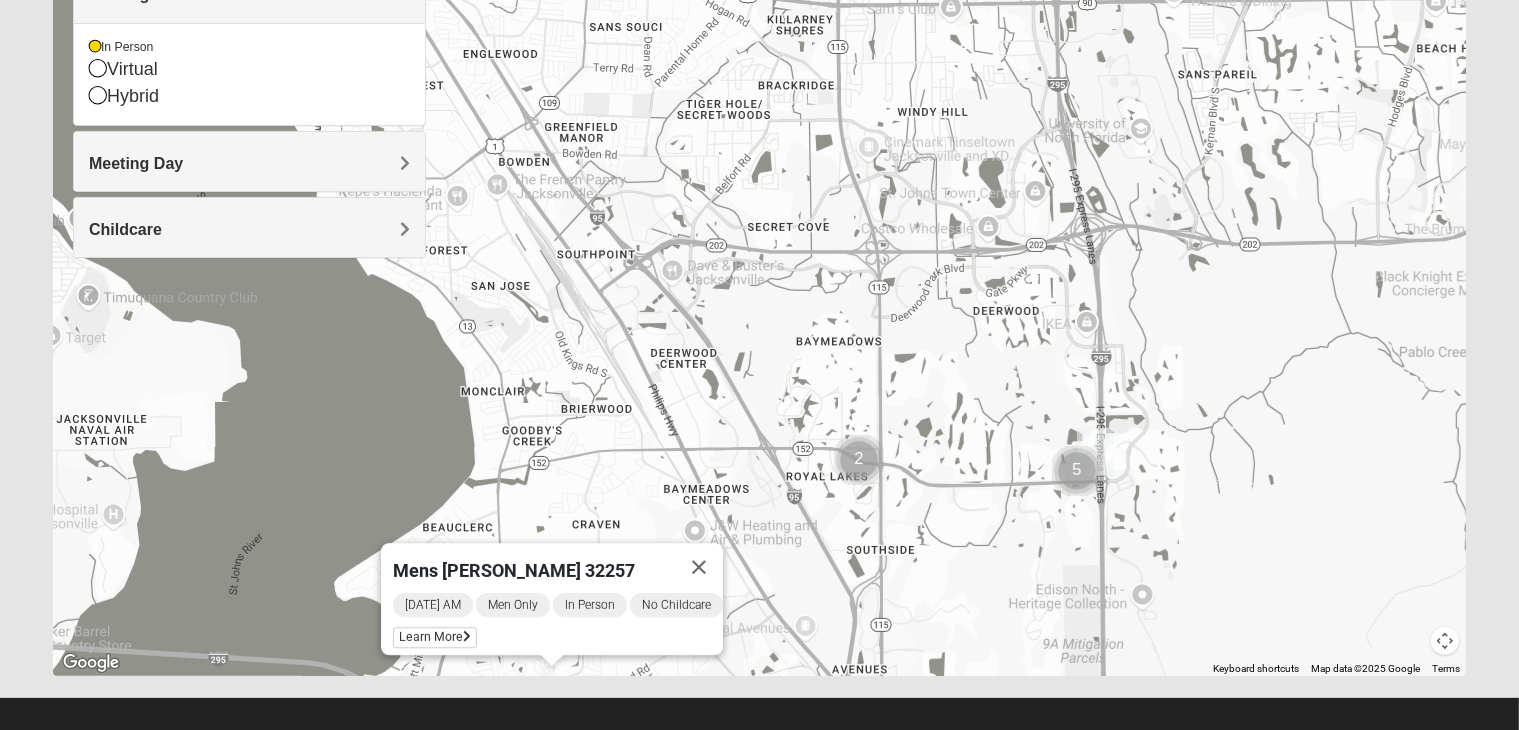 drag, startPoint x: 1294, startPoint y: 325, endPoint x: 1028, endPoint y: 598, distance: 381.1627 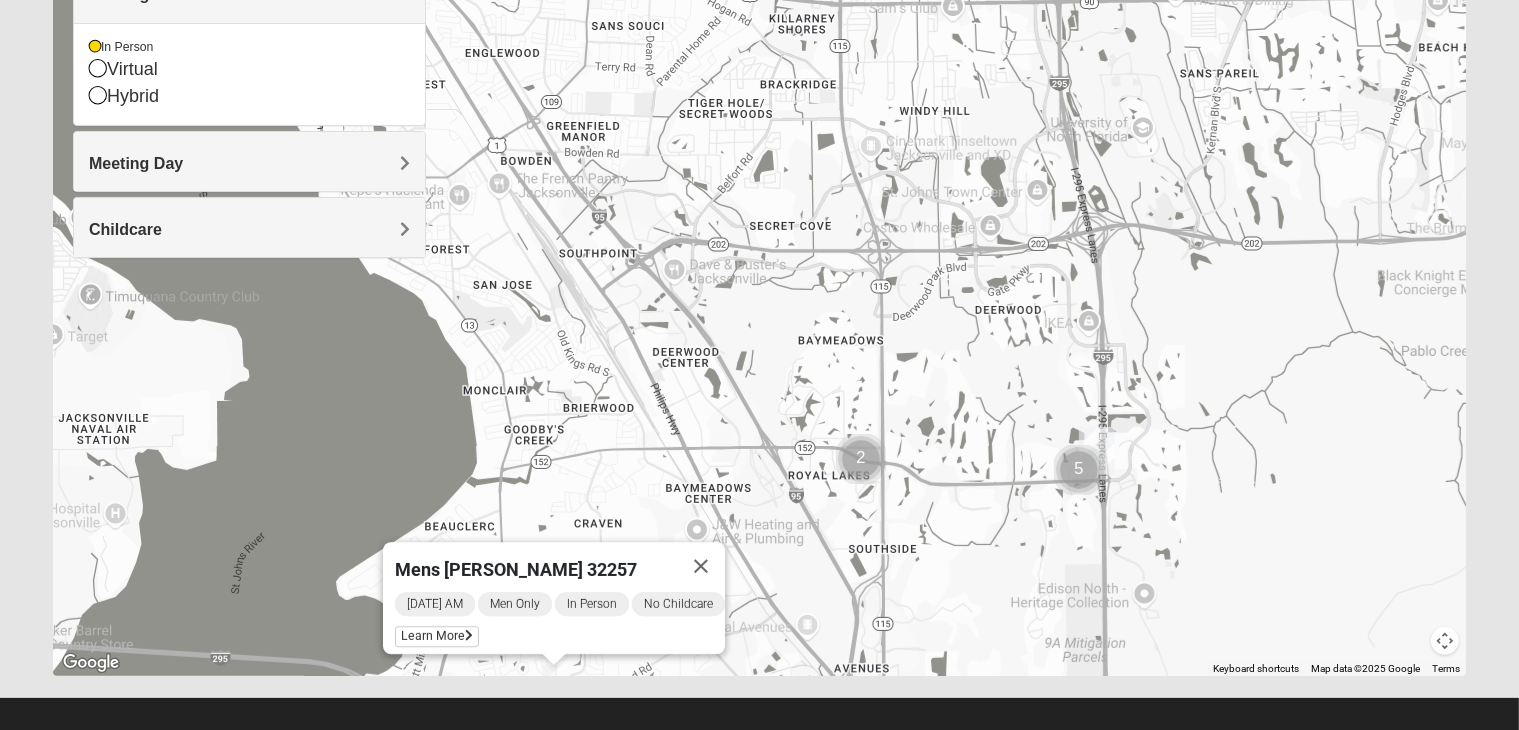 drag, startPoint x: 1236, startPoint y: 261, endPoint x: 1062, endPoint y: 652, distance: 427.96844 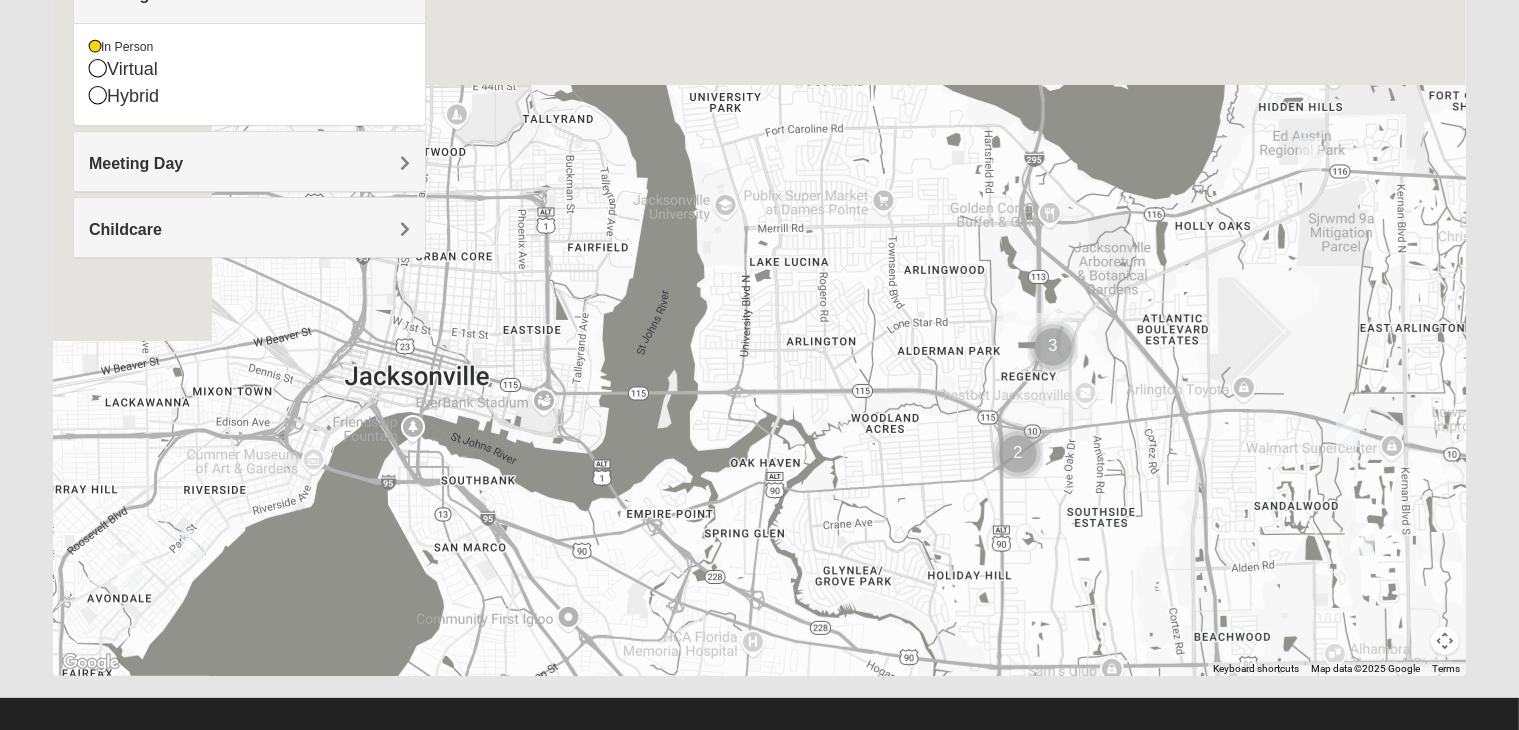 drag, startPoint x: 759, startPoint y: 510, endPoint x: 1123, endPoint y: 776, distance: 450.83478 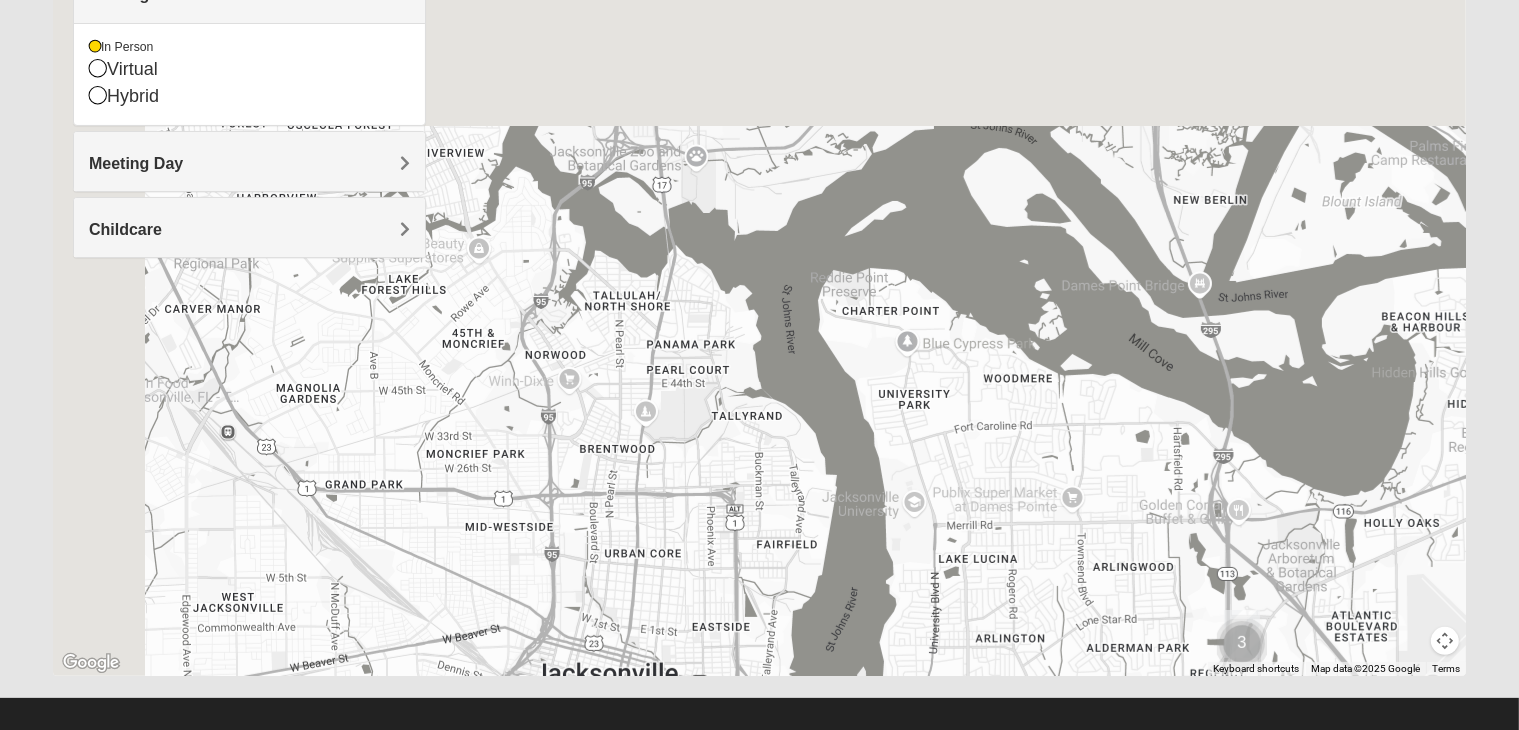 drag, startPoint x: 915, startPoint y: 271, endPoint x: 1028, endPoint y: 563, distance: 313.10223 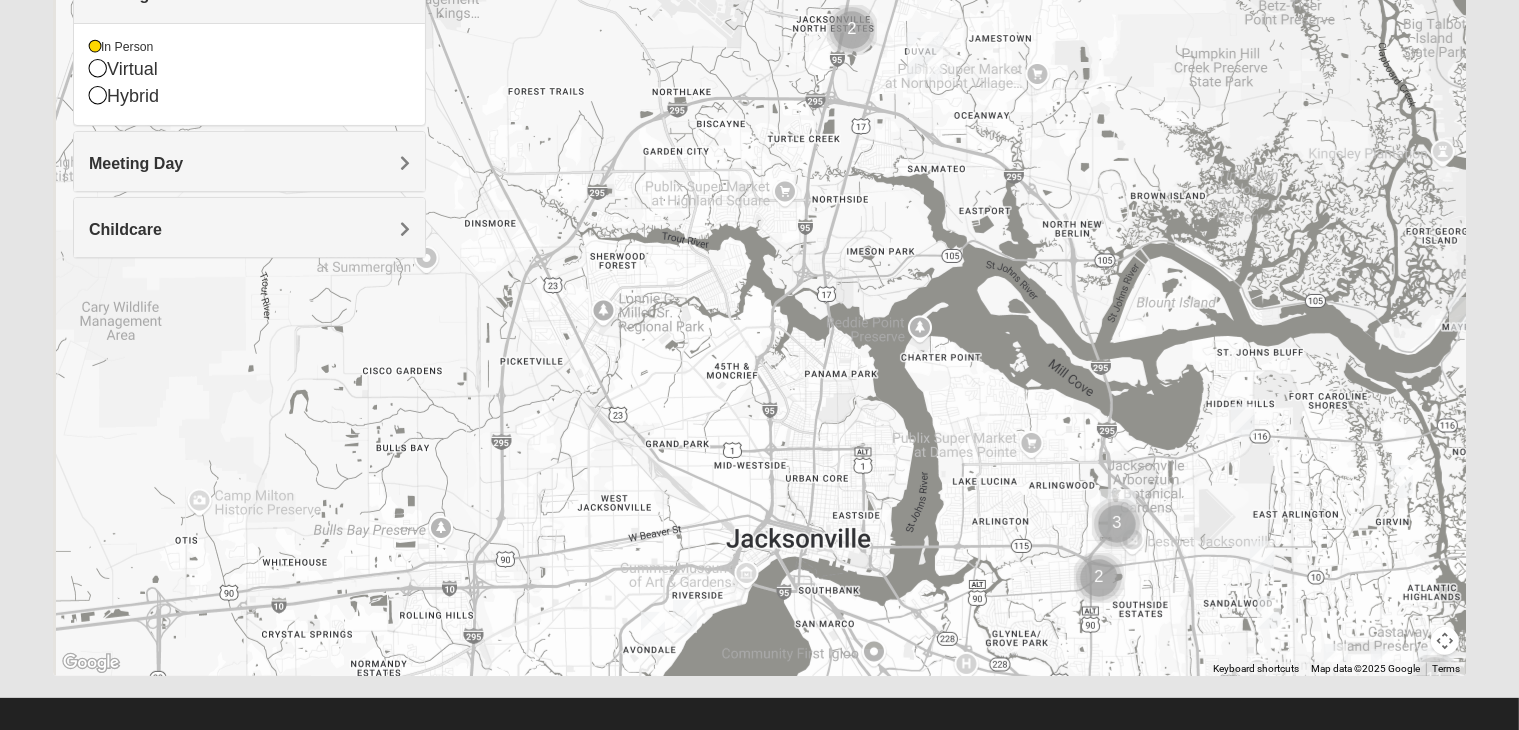 drag, startPoint x: 1079, startPoint y: 531, endPoint x: 1088, endPoint y: 429, distance: 102.396286 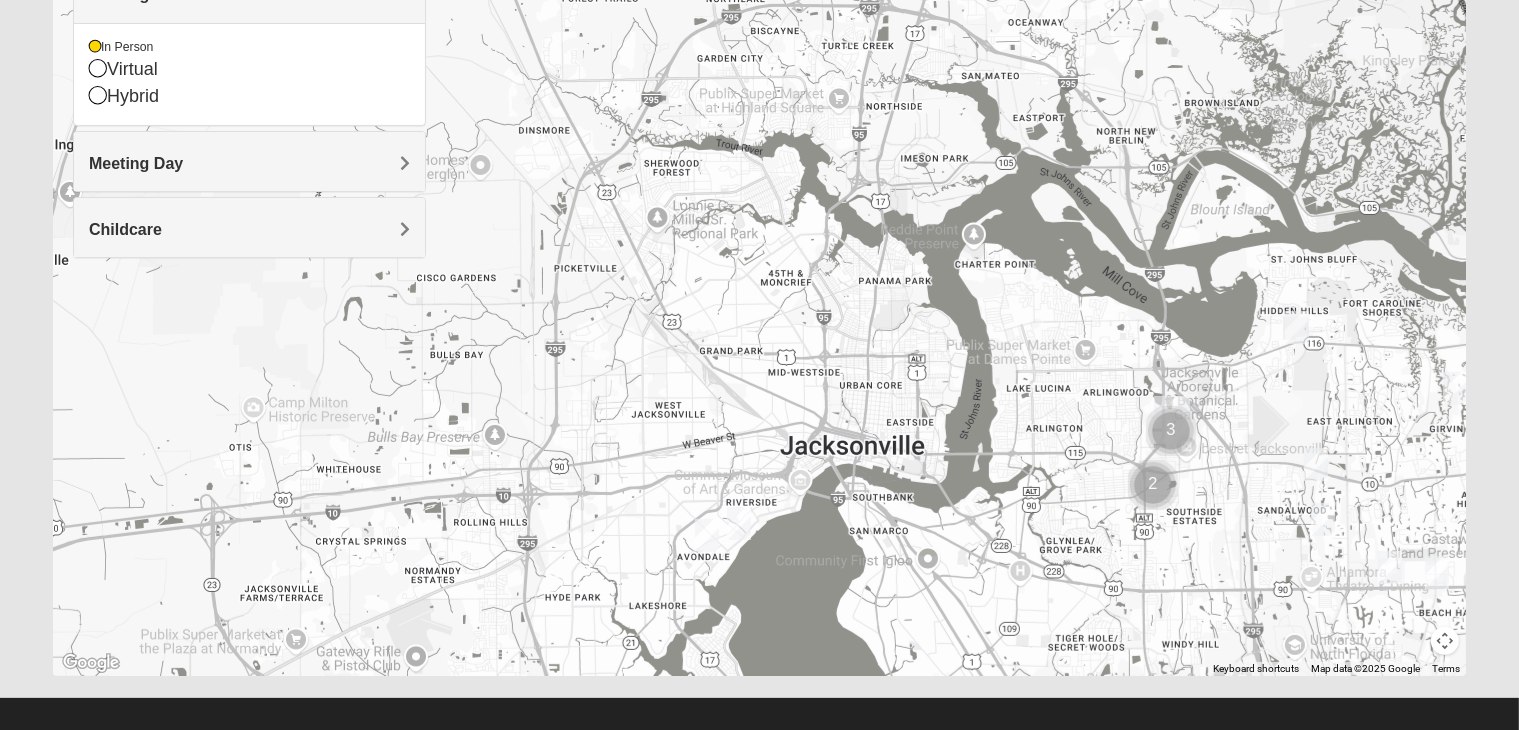 drag, startPoint x: 1188, startPoint y: 572, endPoint x: 1239, endPoint y: 476, distance: 108.706024 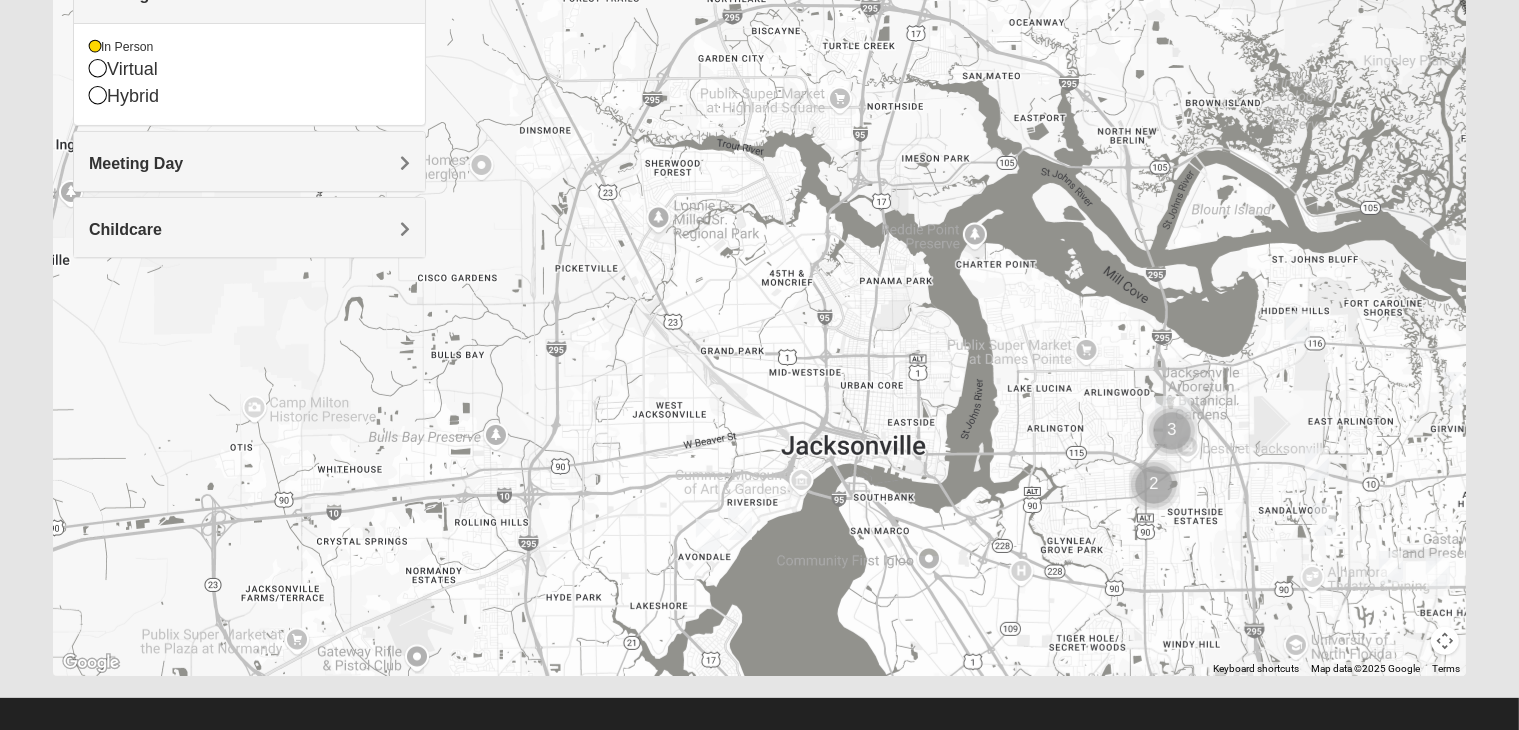 click at bounding box center [740, 523] 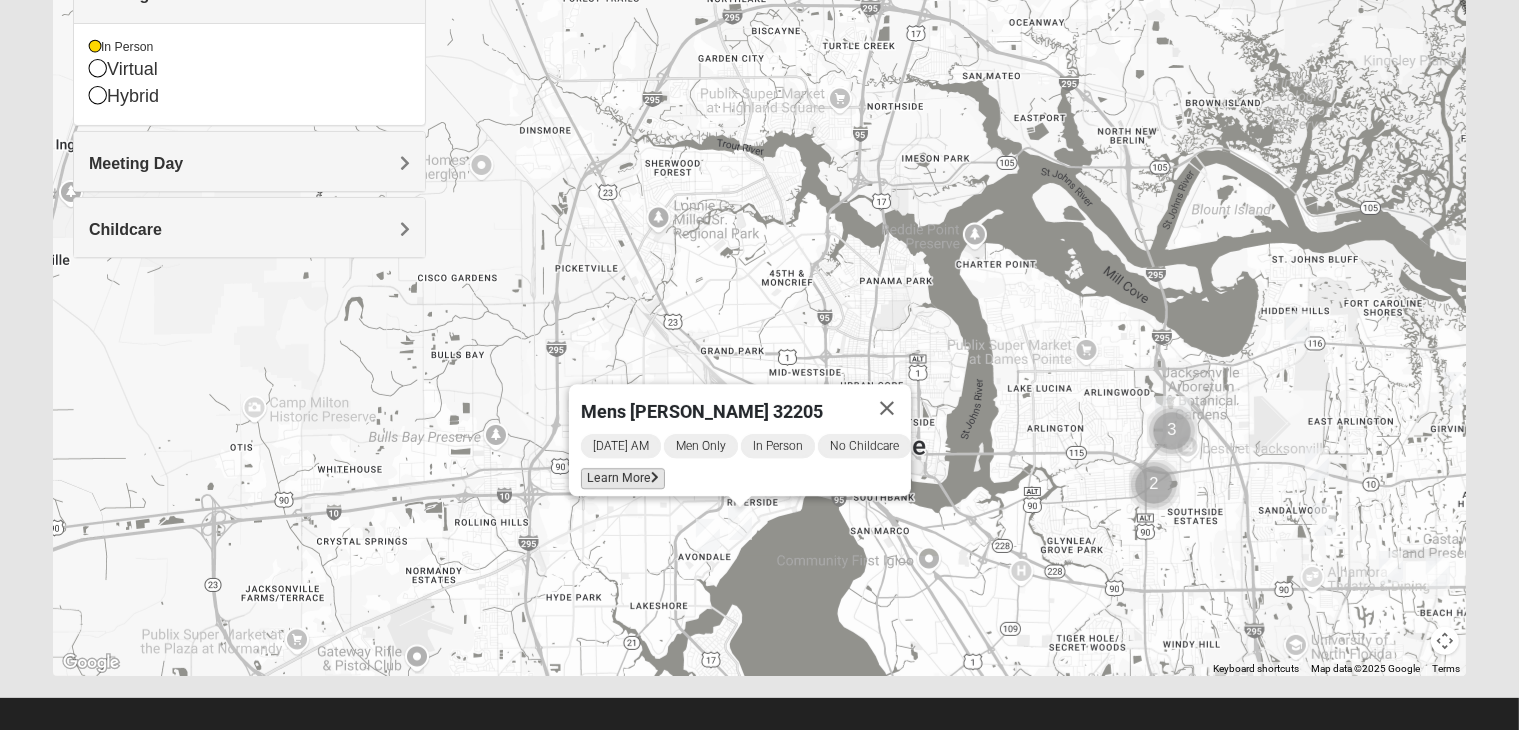 click on "Learn More" at bounding box center (623, 478) 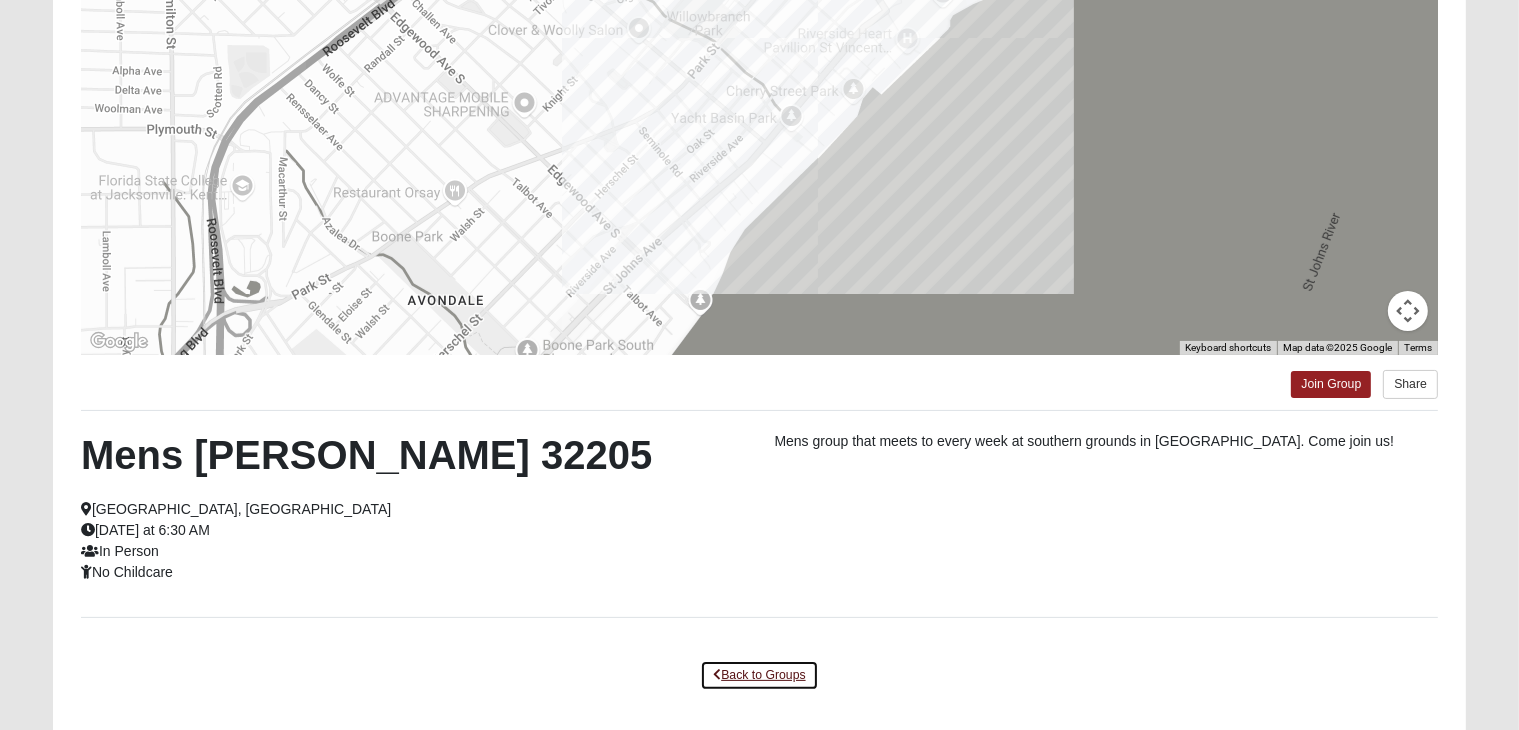 click on "Back to Groups" at bounding box center [759, 675] 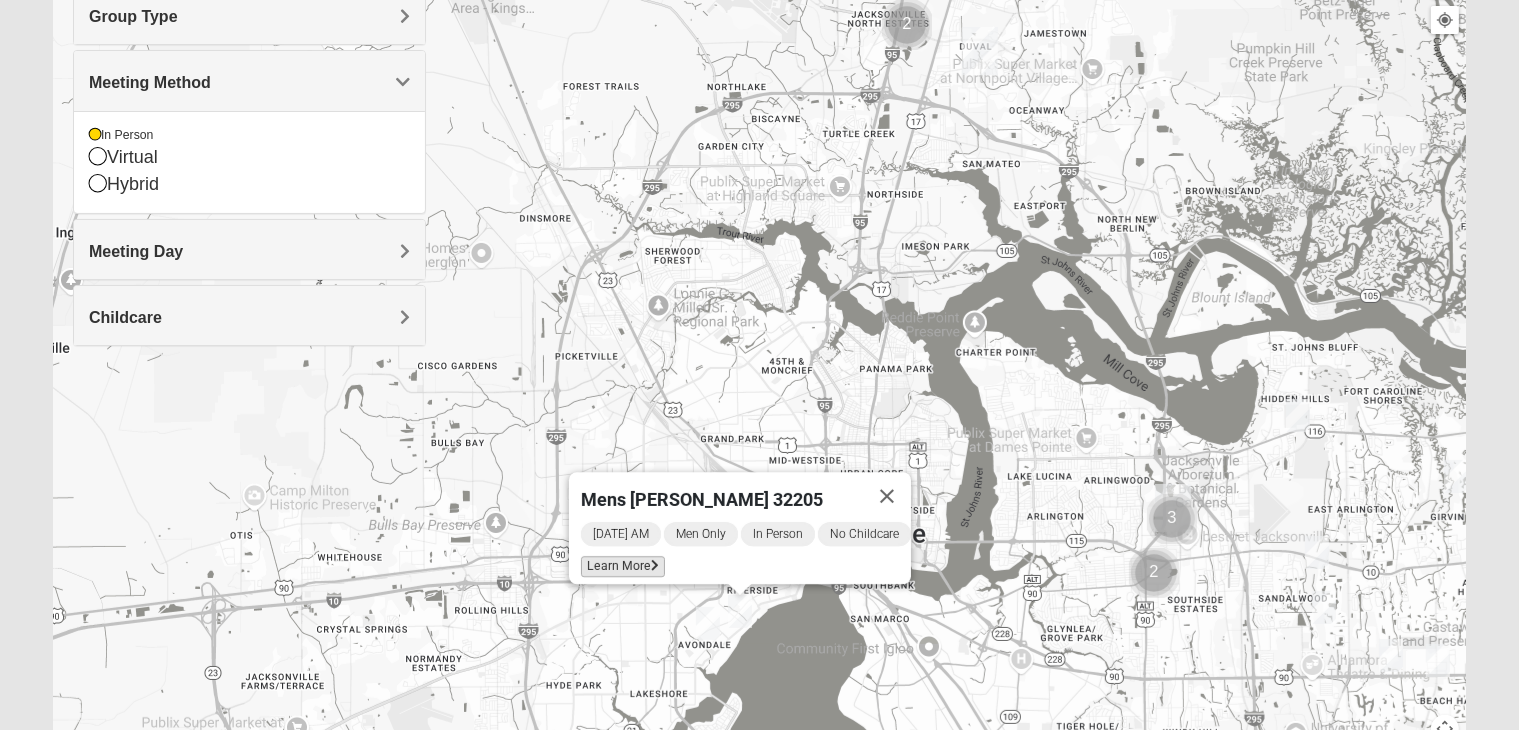 click on "Learn More" at bounding box center (623, 566) 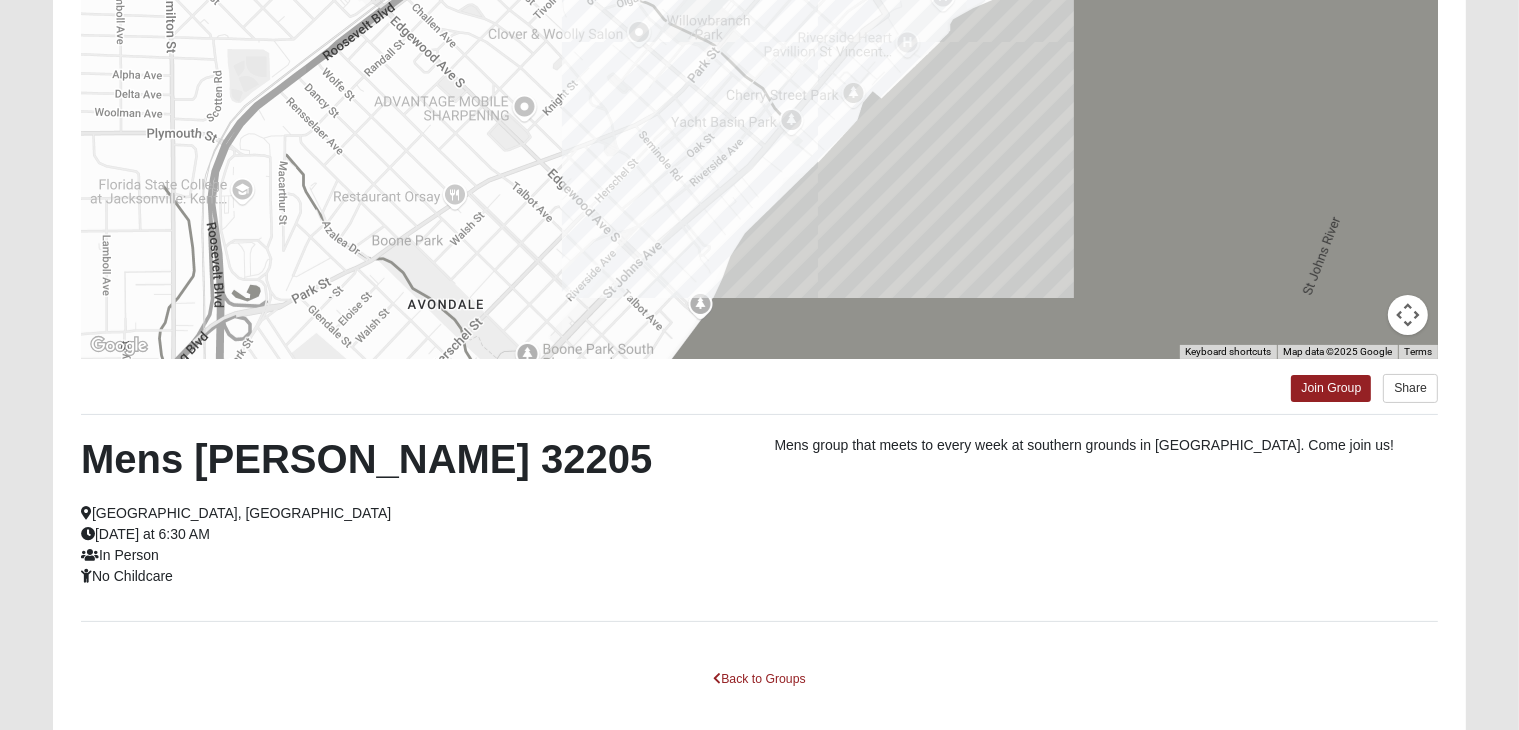 scroll, scrollTop: 256, scrollLeft: 0, axis: vertical 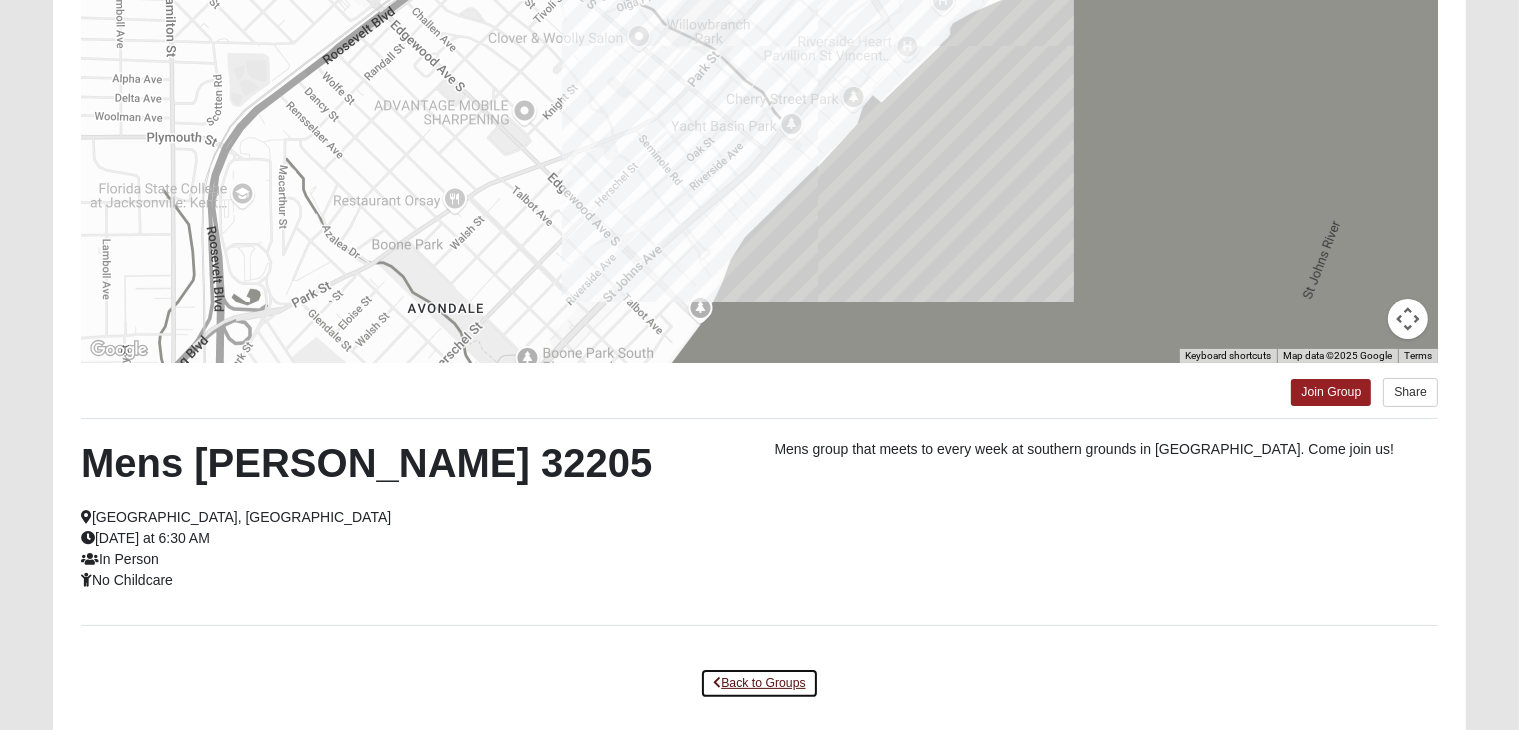 click on "Back to Groups" at bounding box center (759, 683) 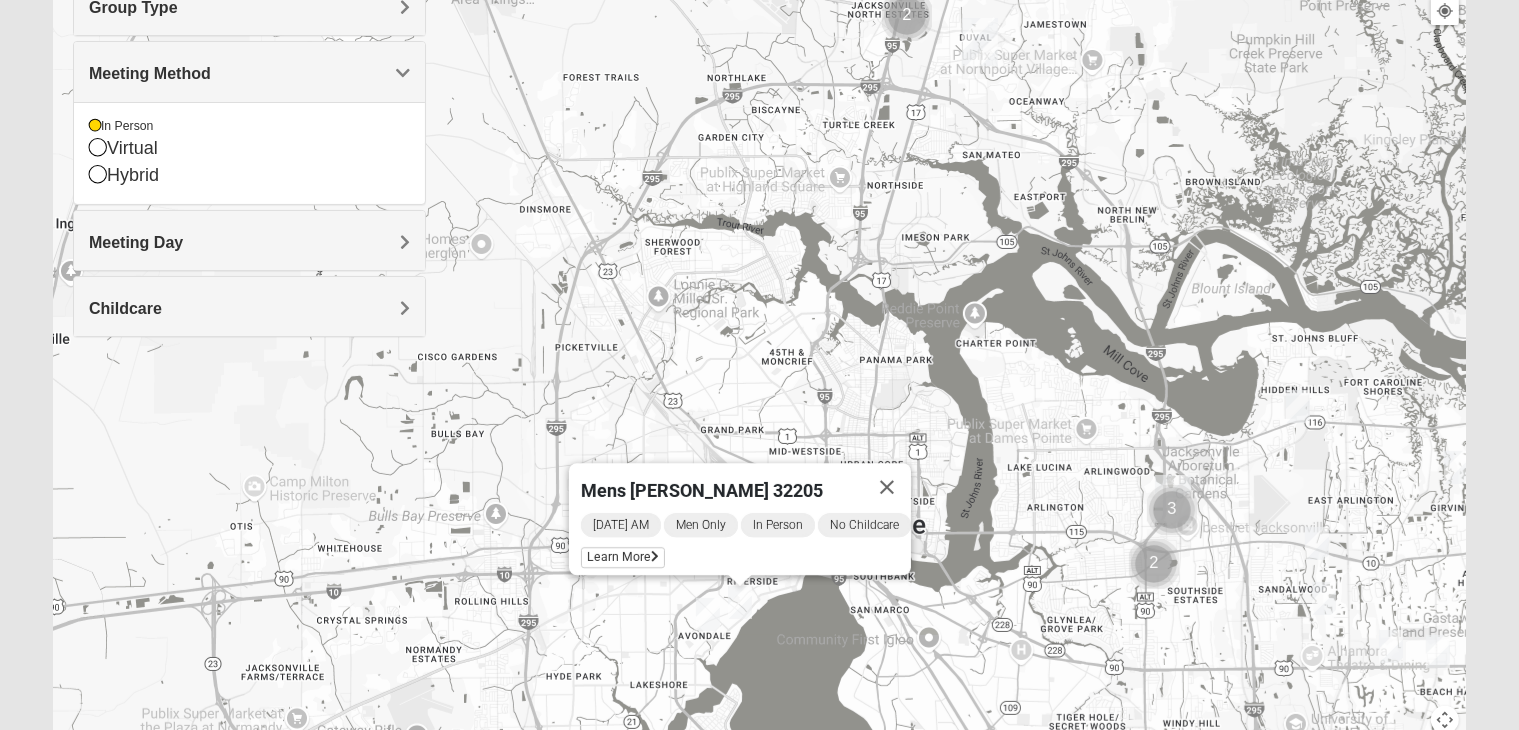 scroll, scrollTop: 283, scrollLeft: 0, axis: vertical 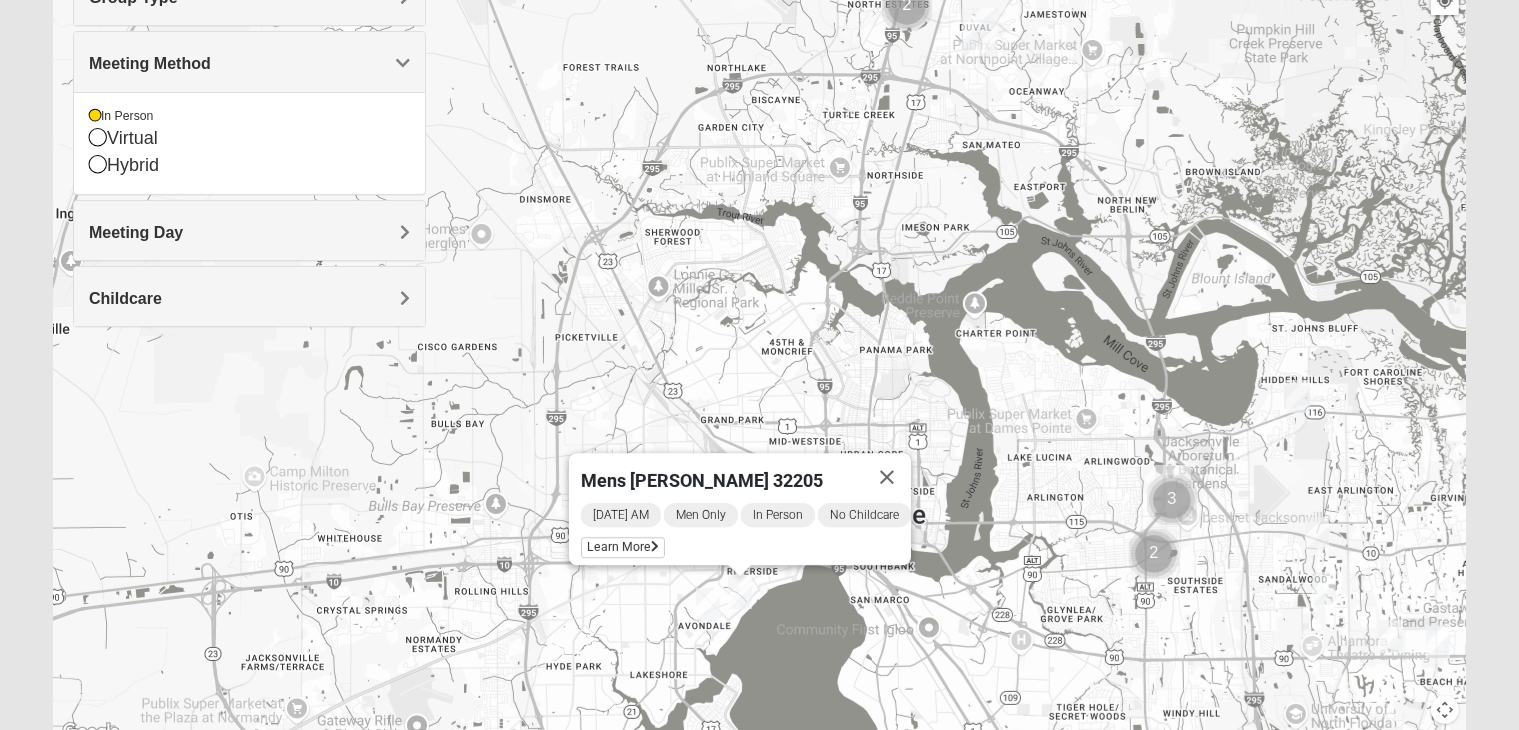 click at bounding box center (708, 604) 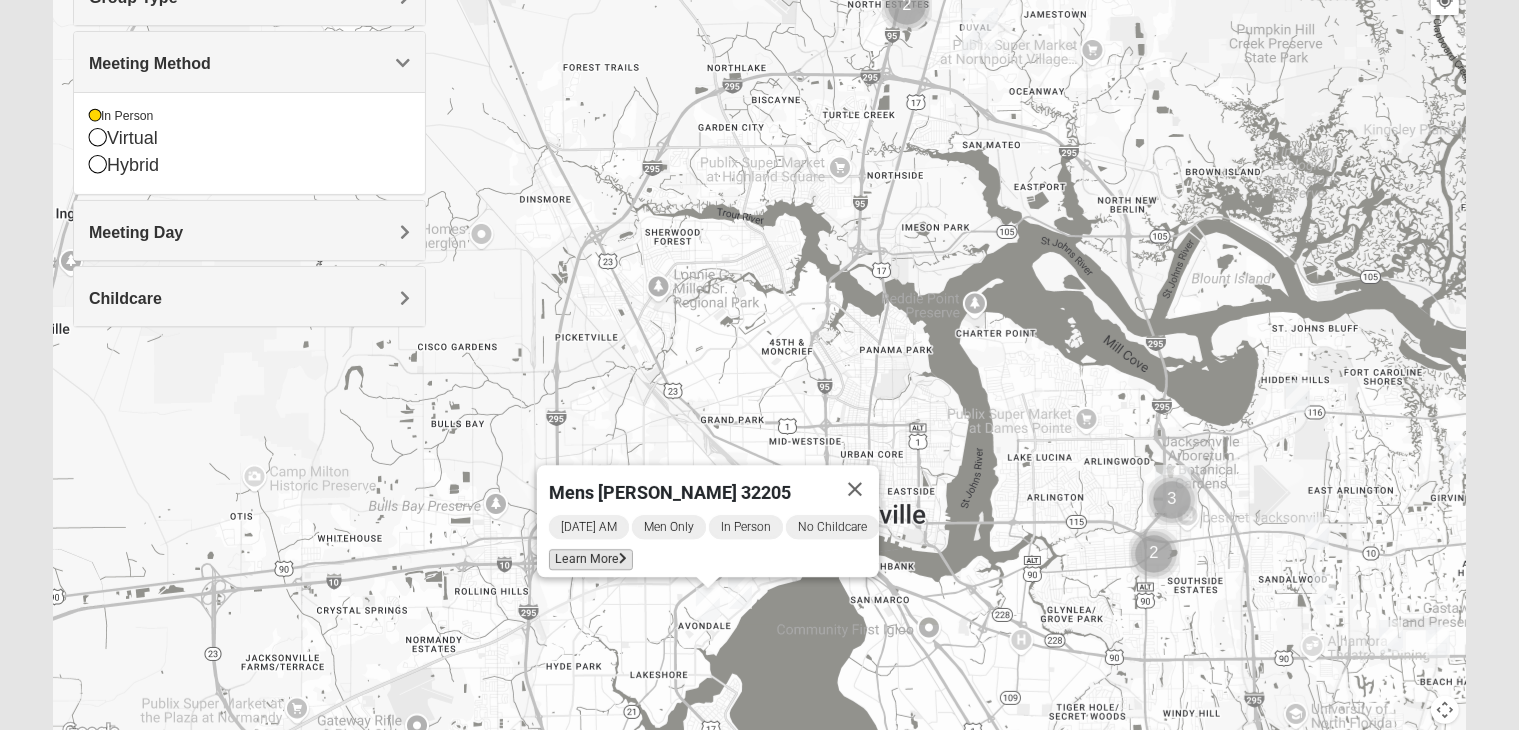 click on "Learn More" at bounding box center [591, 559] 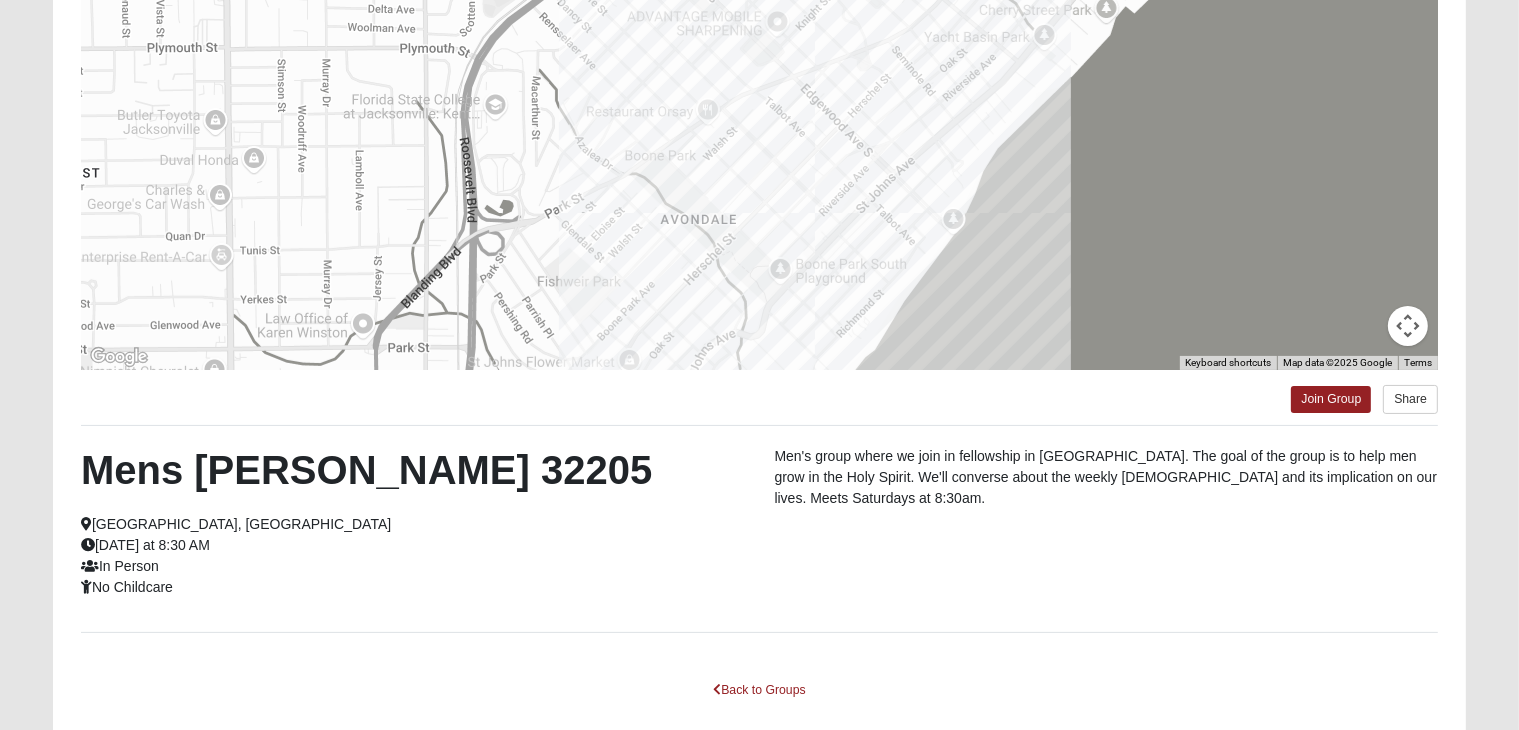 scroll, scrollTop: 350, scrollLeft: 0, axis: vertical 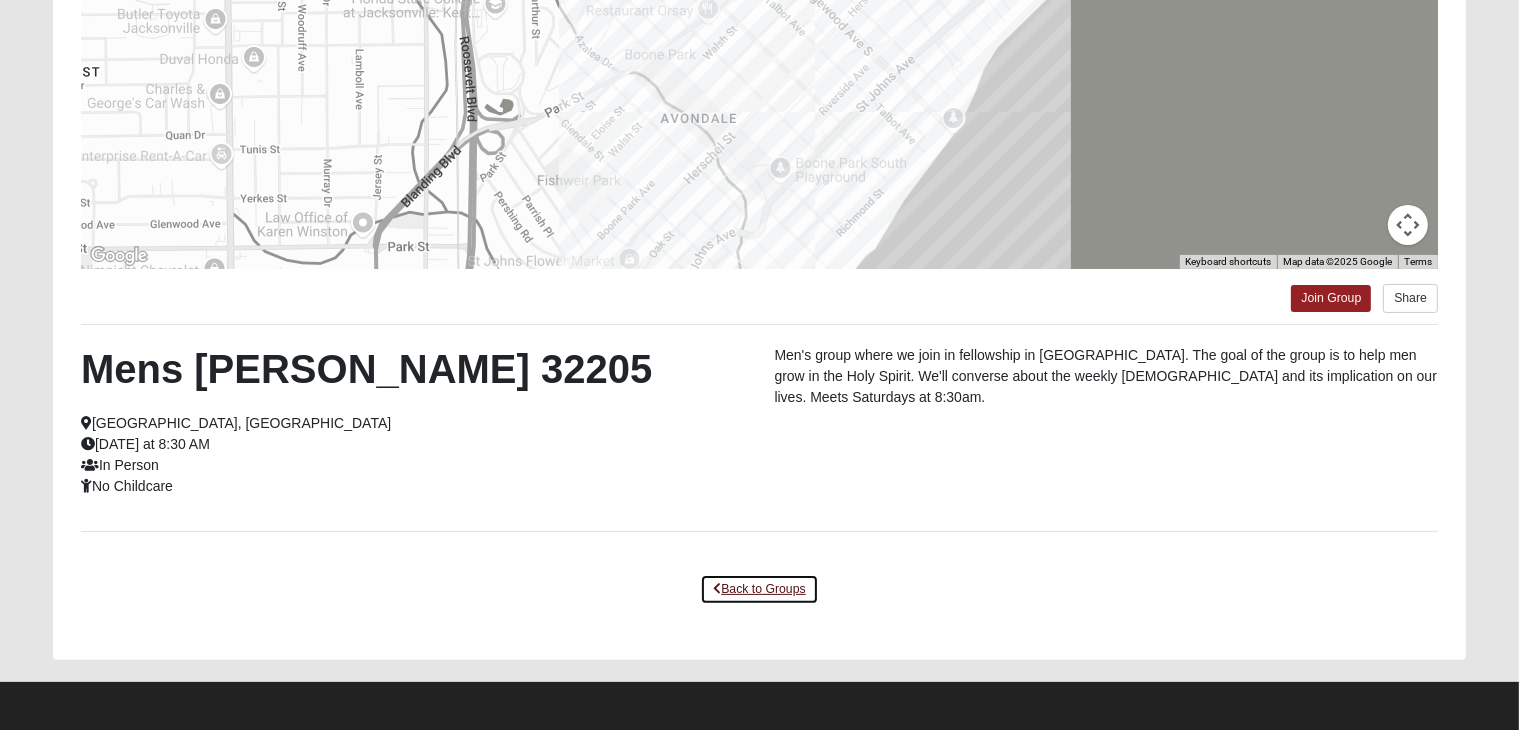 click on "Back to Groups" at bounding box center (759, 589) 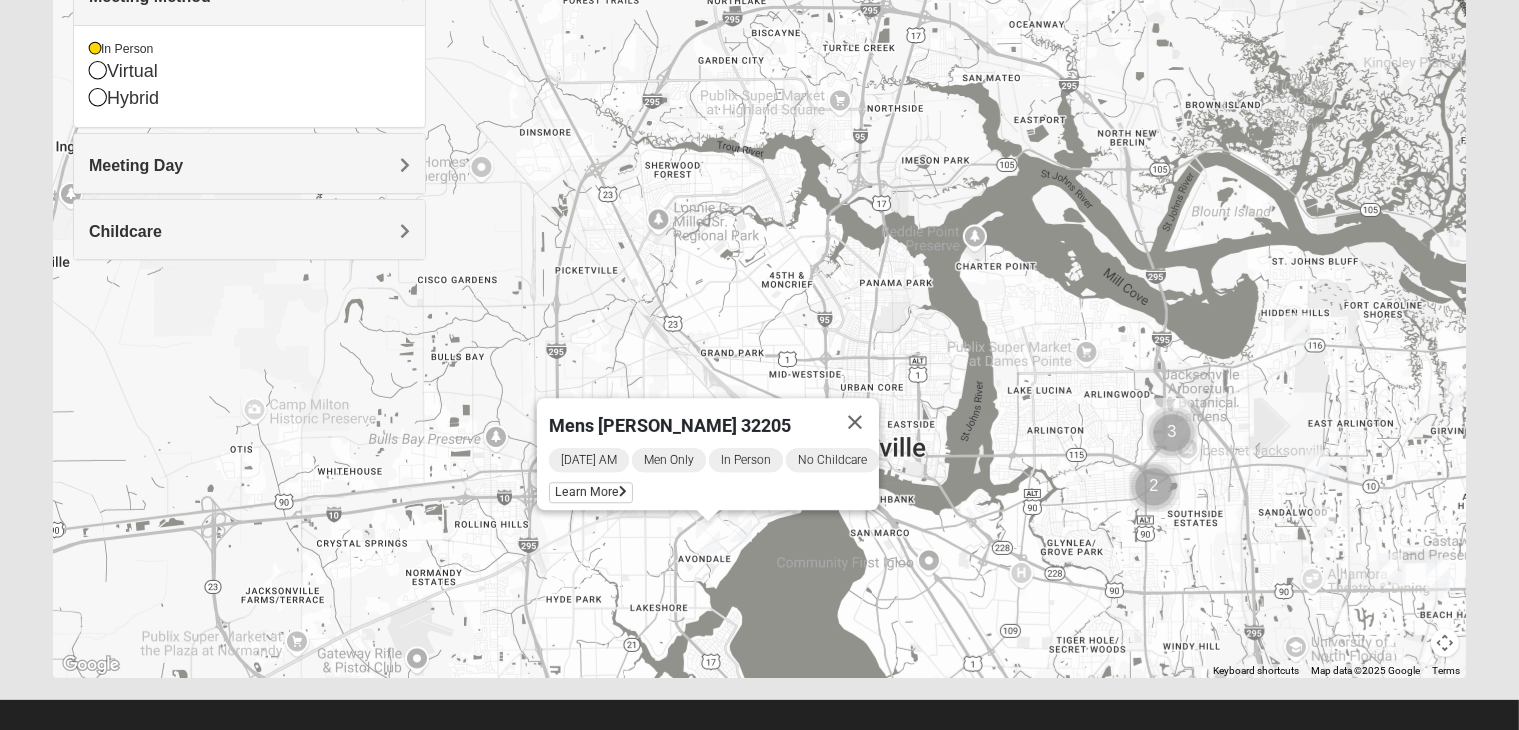 click at bounding box center [1154, 487] 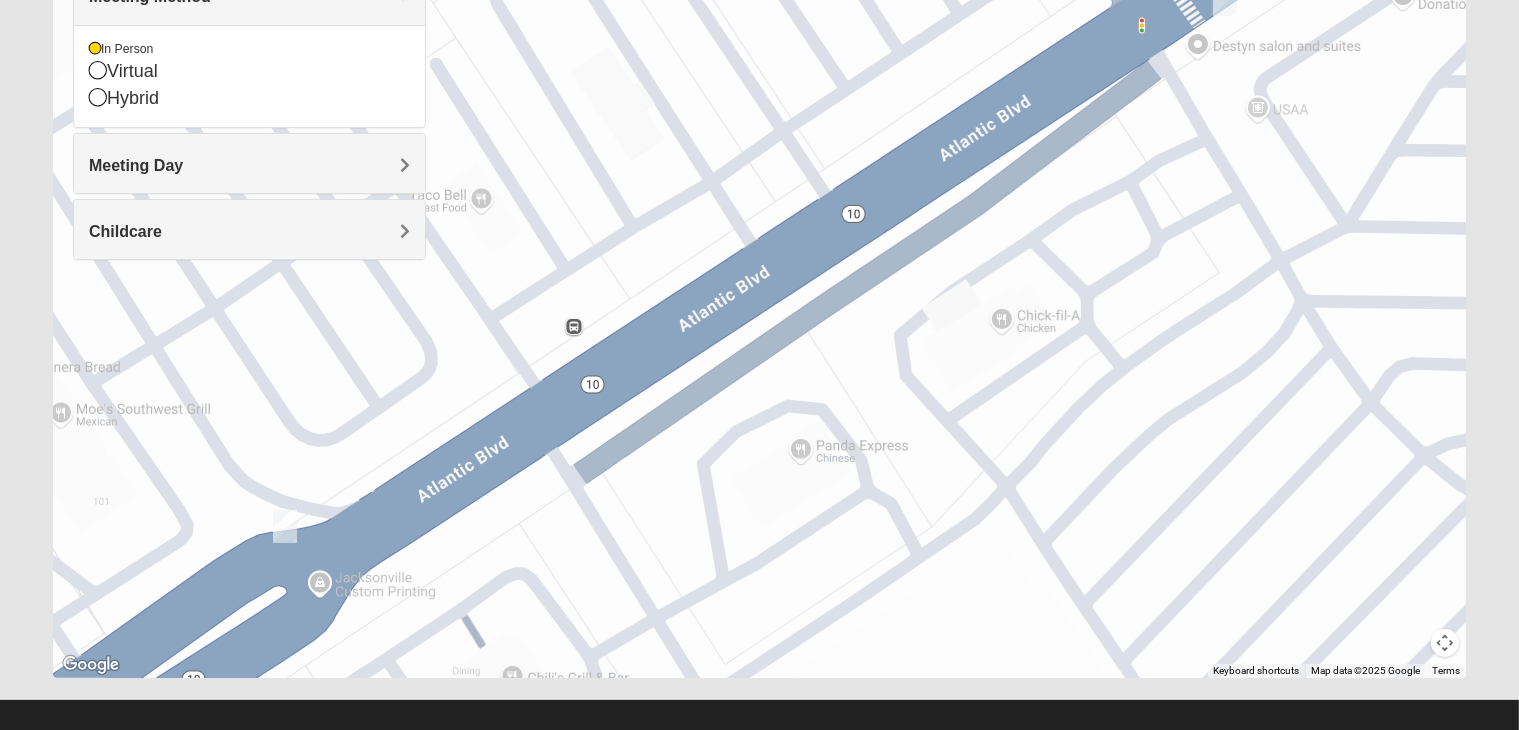 click at bounding box center [285, 526] 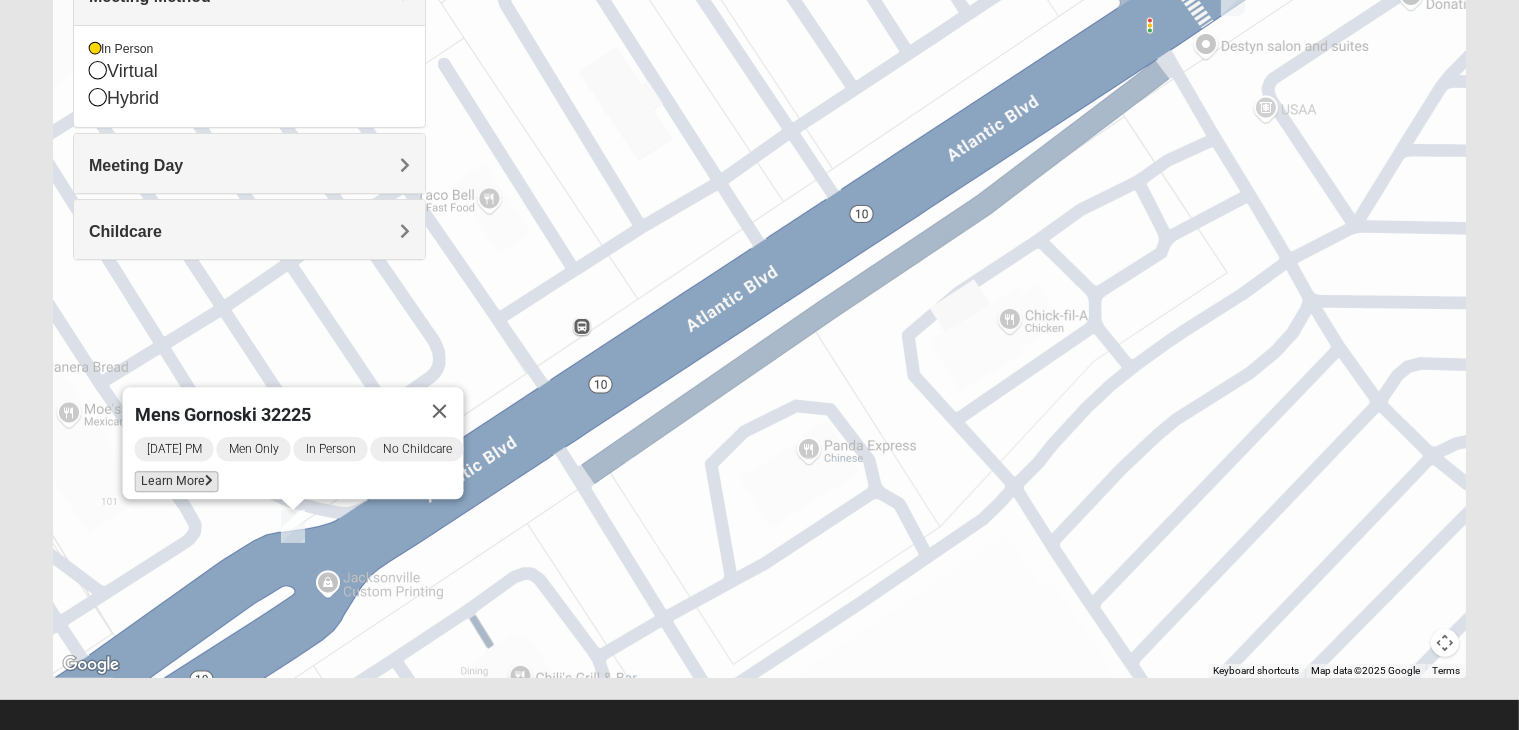 click on "Learn More" at bounding box center (177, 481) 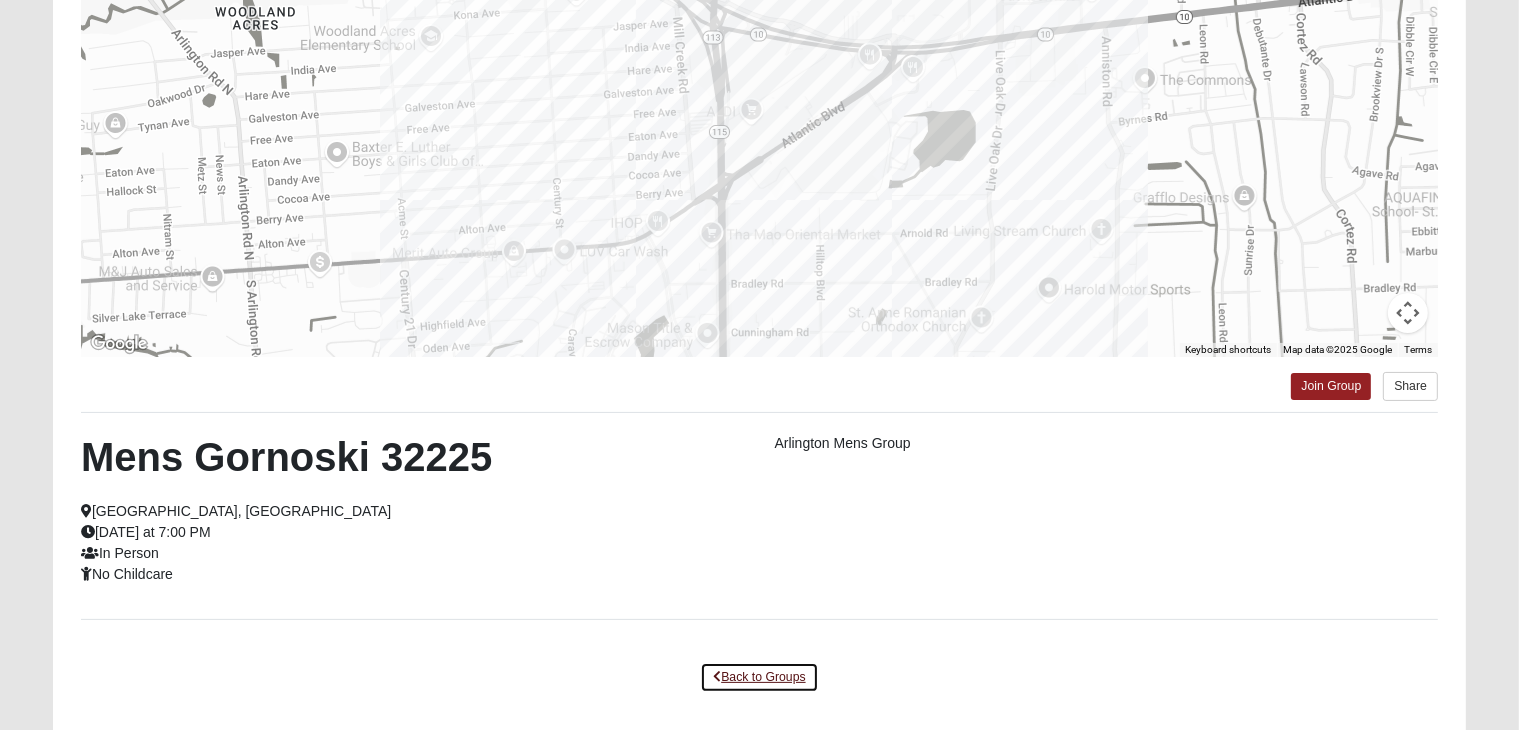 click on "Back to Groups" at bounding box center [759, 677] 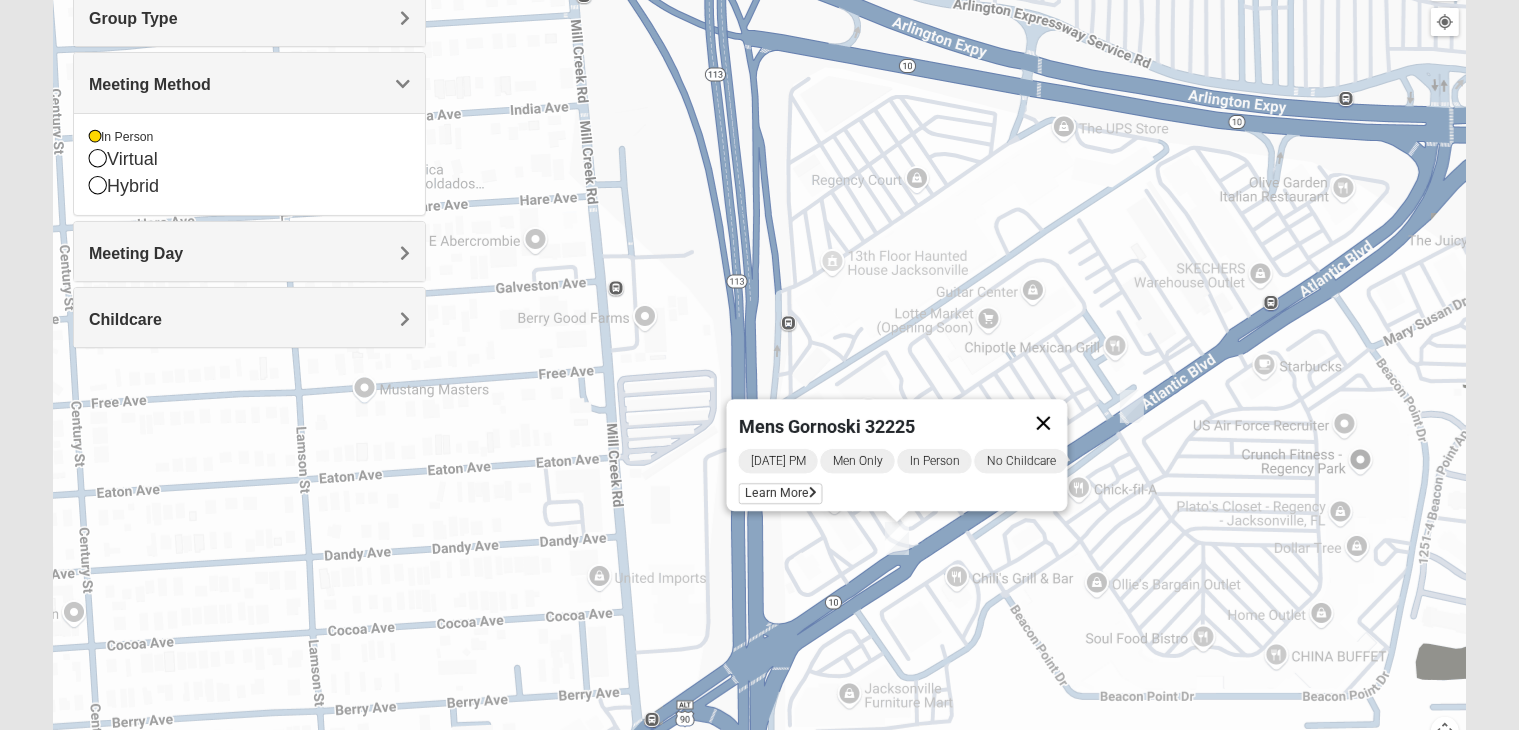 click at bounding box center (1044, 423) 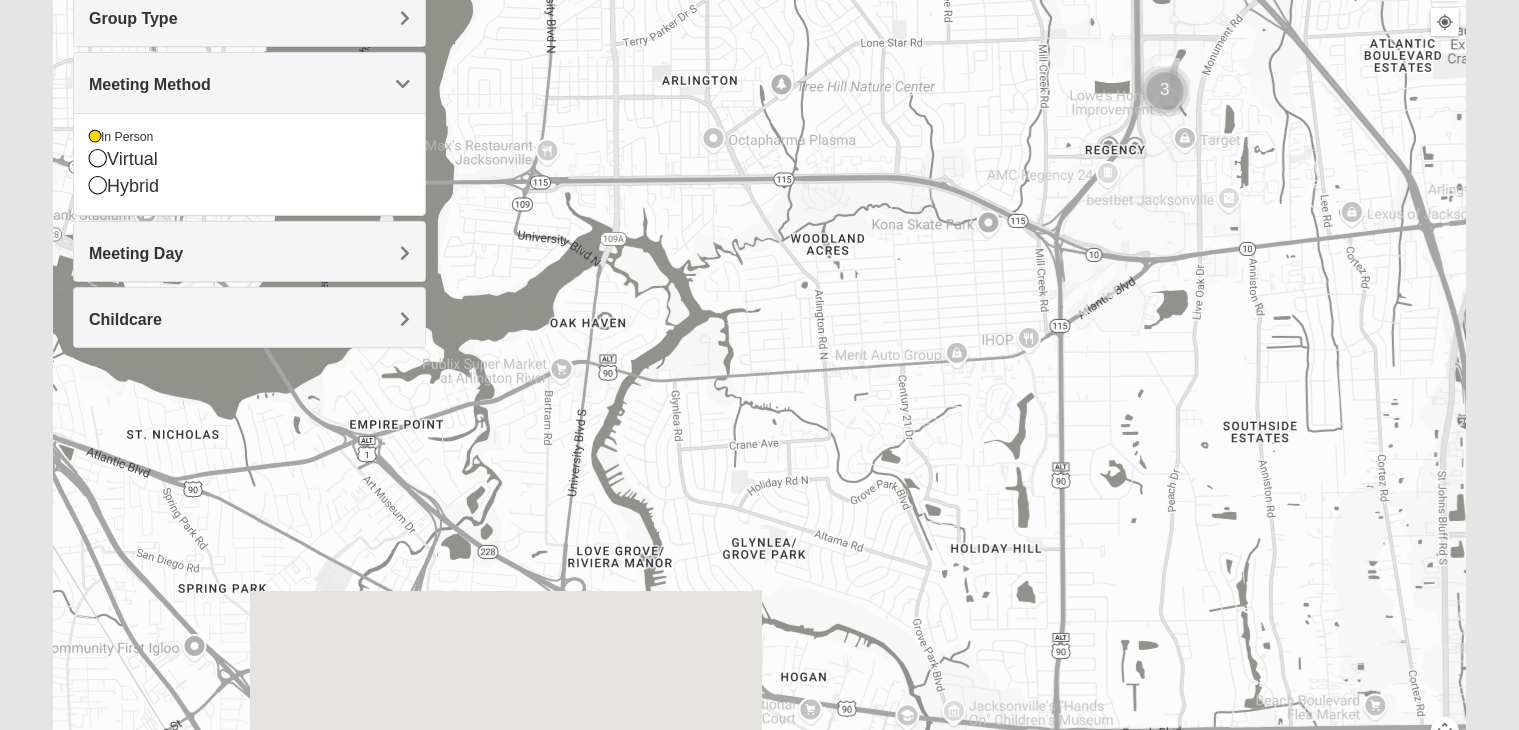 drag, startPoint x: 826, startPoint y: 547, endPoint x: 828, endPoint y: 337, distance: 210.00952 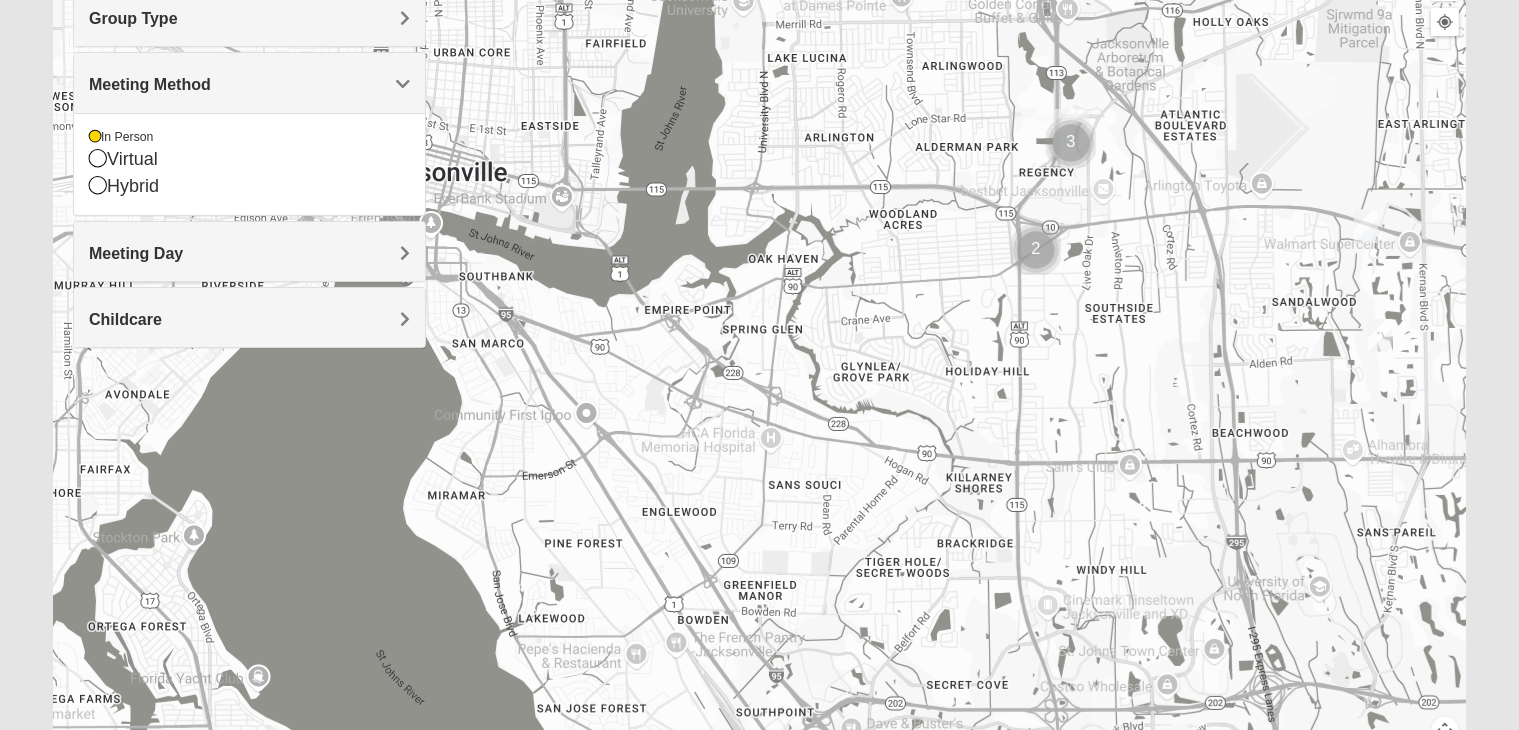drag, startPoint x: 422, startPoint y: 422, endPoint x: 426, endPoint y: 317, distance: 105.076164 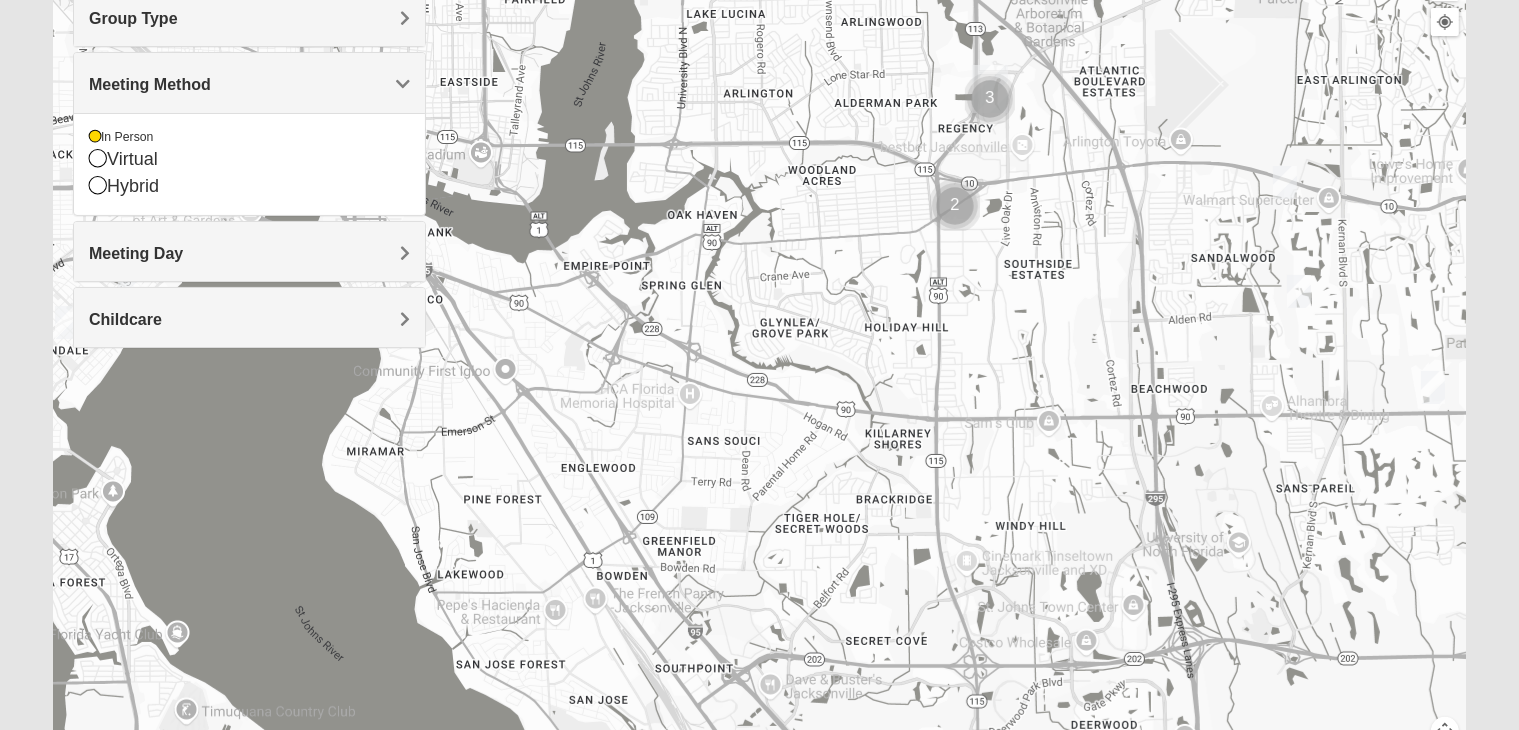click at bounding box center (1433, 387) 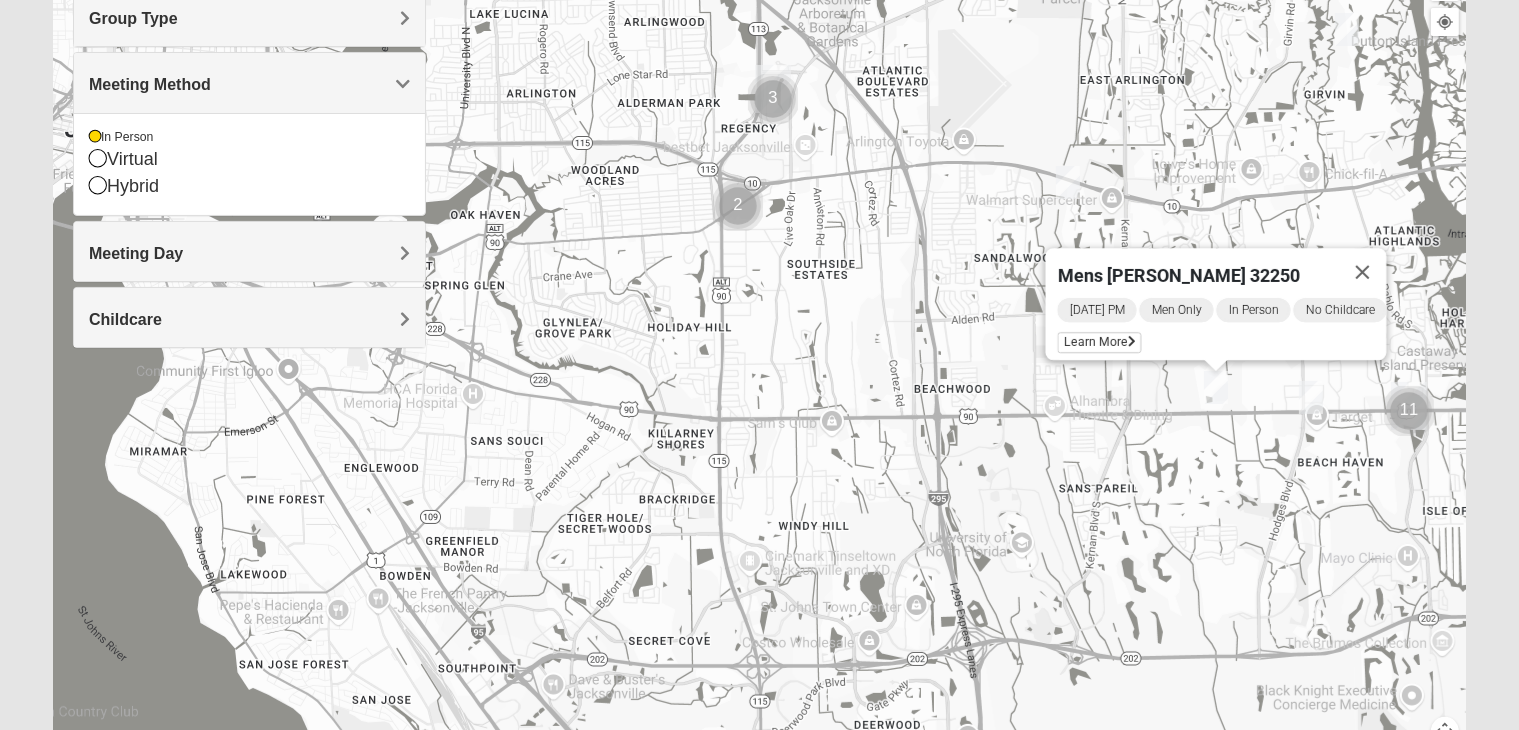 click on "To navigate, press the arrow keys. Mens Hamilton 32250          Wednesday PM      Men Only      In Person      No Childcare Learn More" at bounding box center [759, 366] 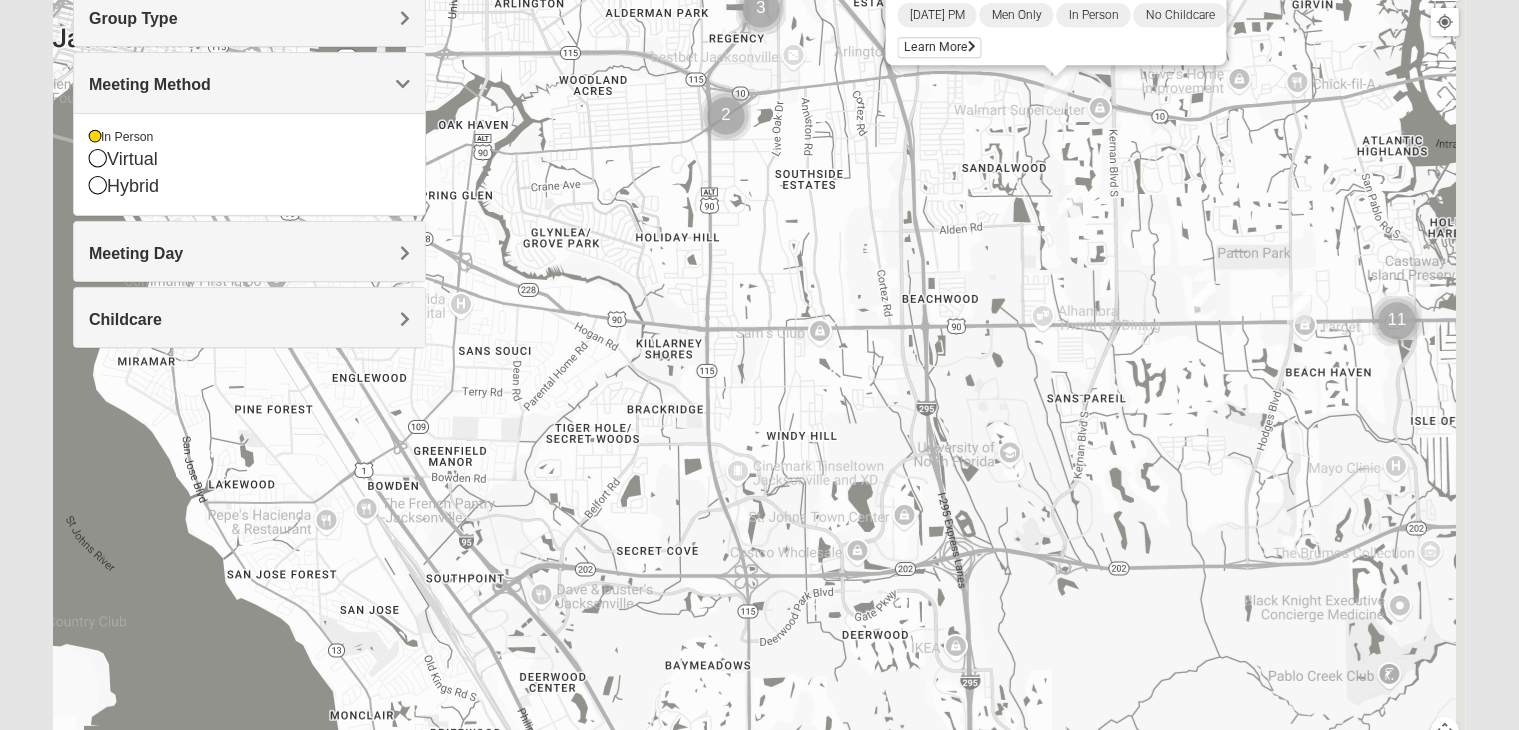 drag, startPoint x: 1104, startPoint y: 437, endPoint x: 1059, endPoint y: 148, distance: 292.48248 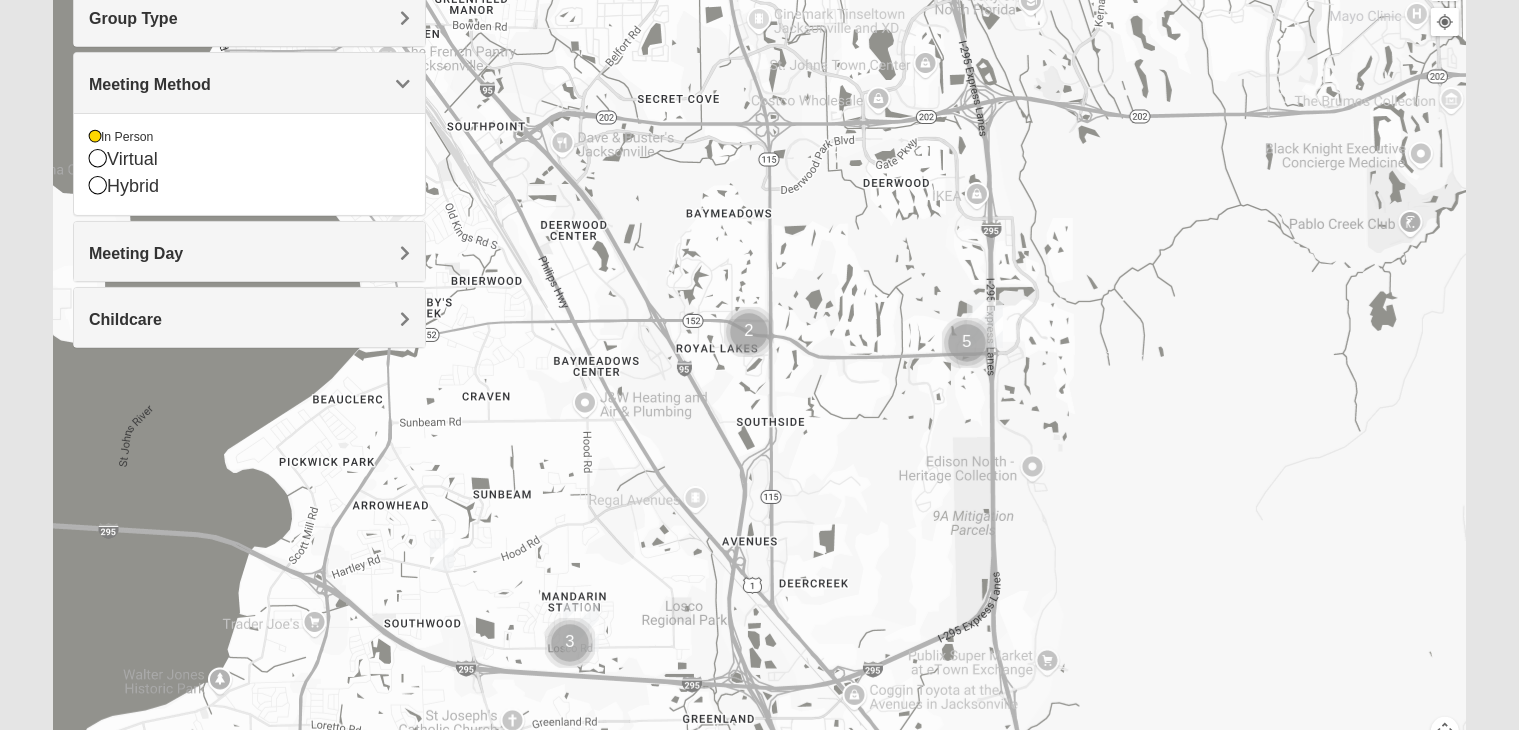 drag, startPoint x: 1080, startPoint y: 441, endPoint x: 1135, endPoint y: 181, distance: 265.75363 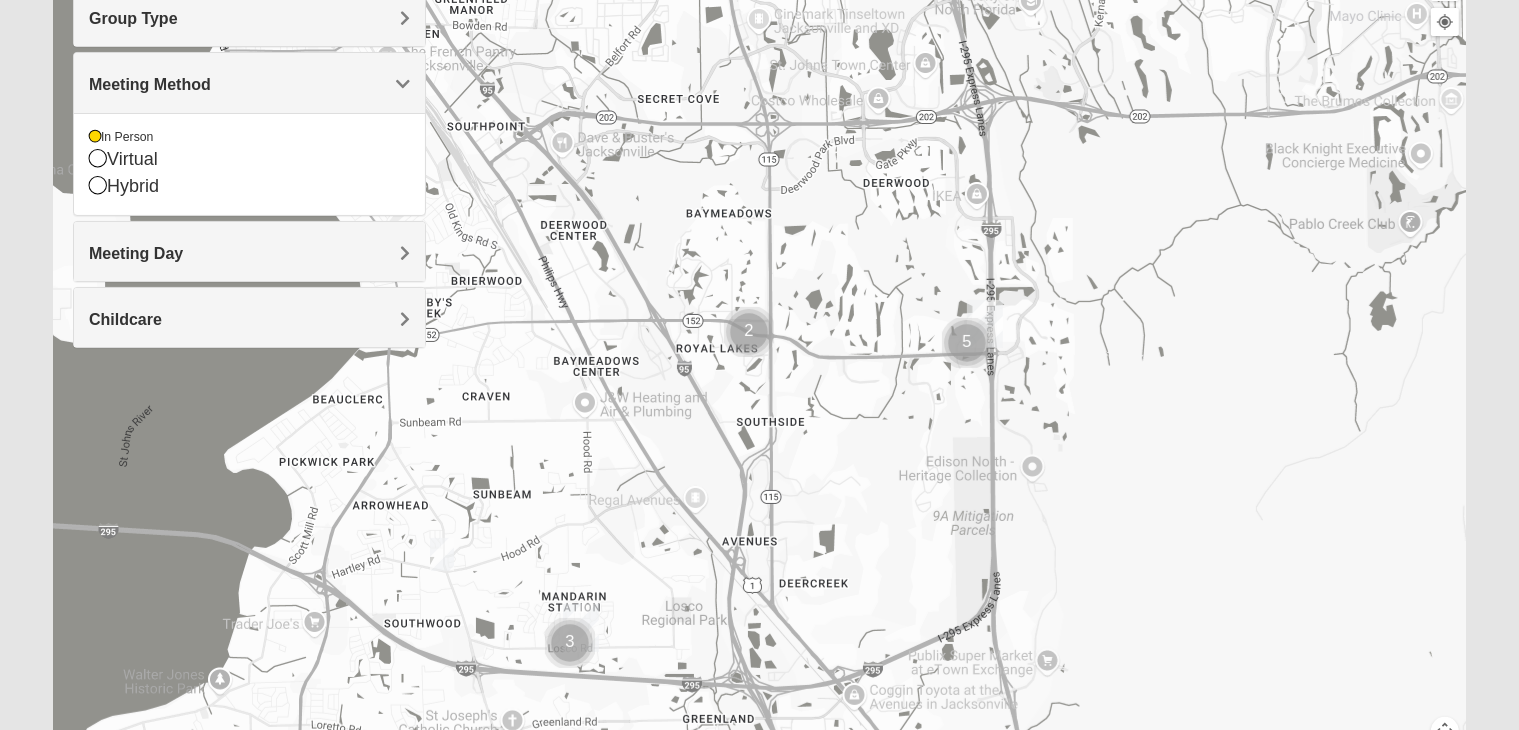 click at bounding box center (442, 554) 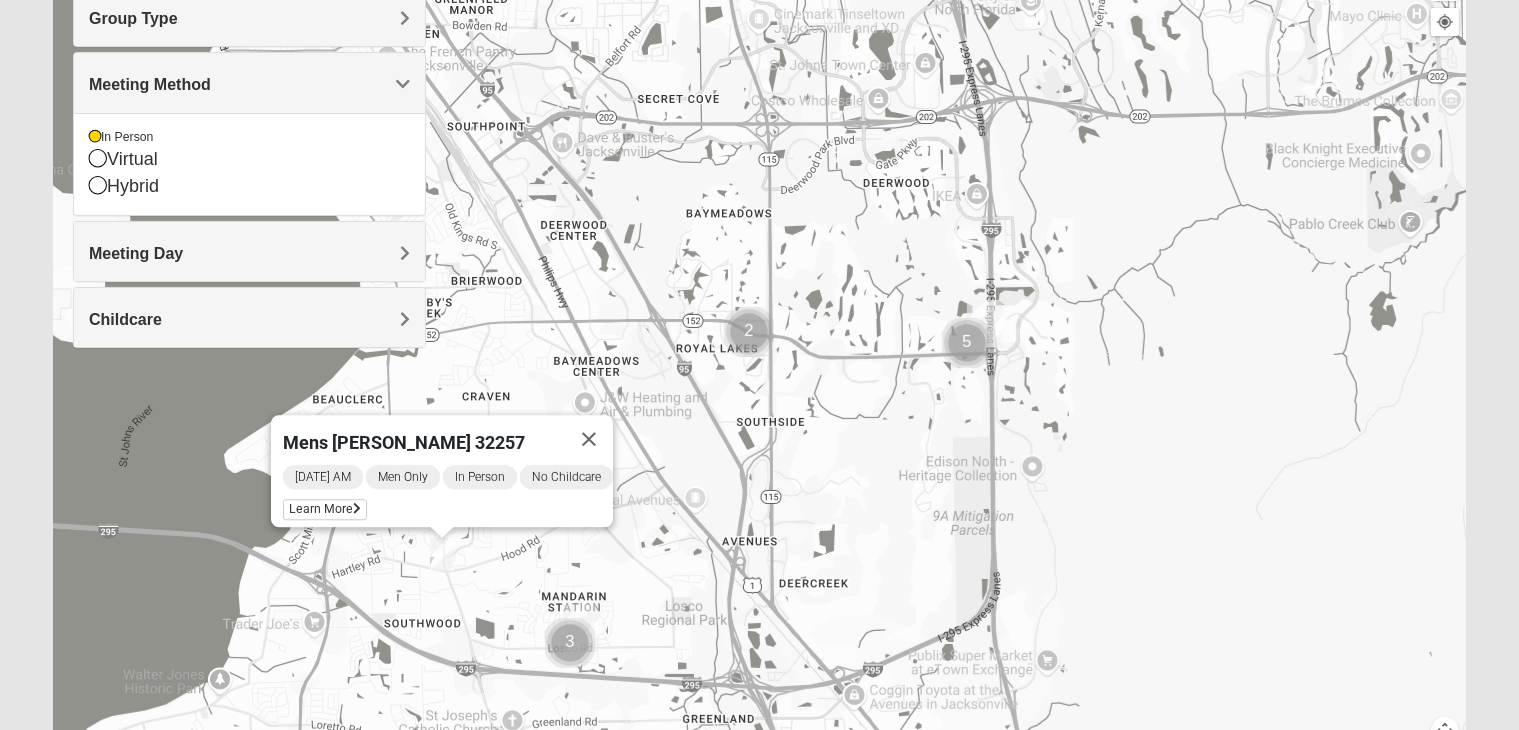 click at bounding box center (570, 643) 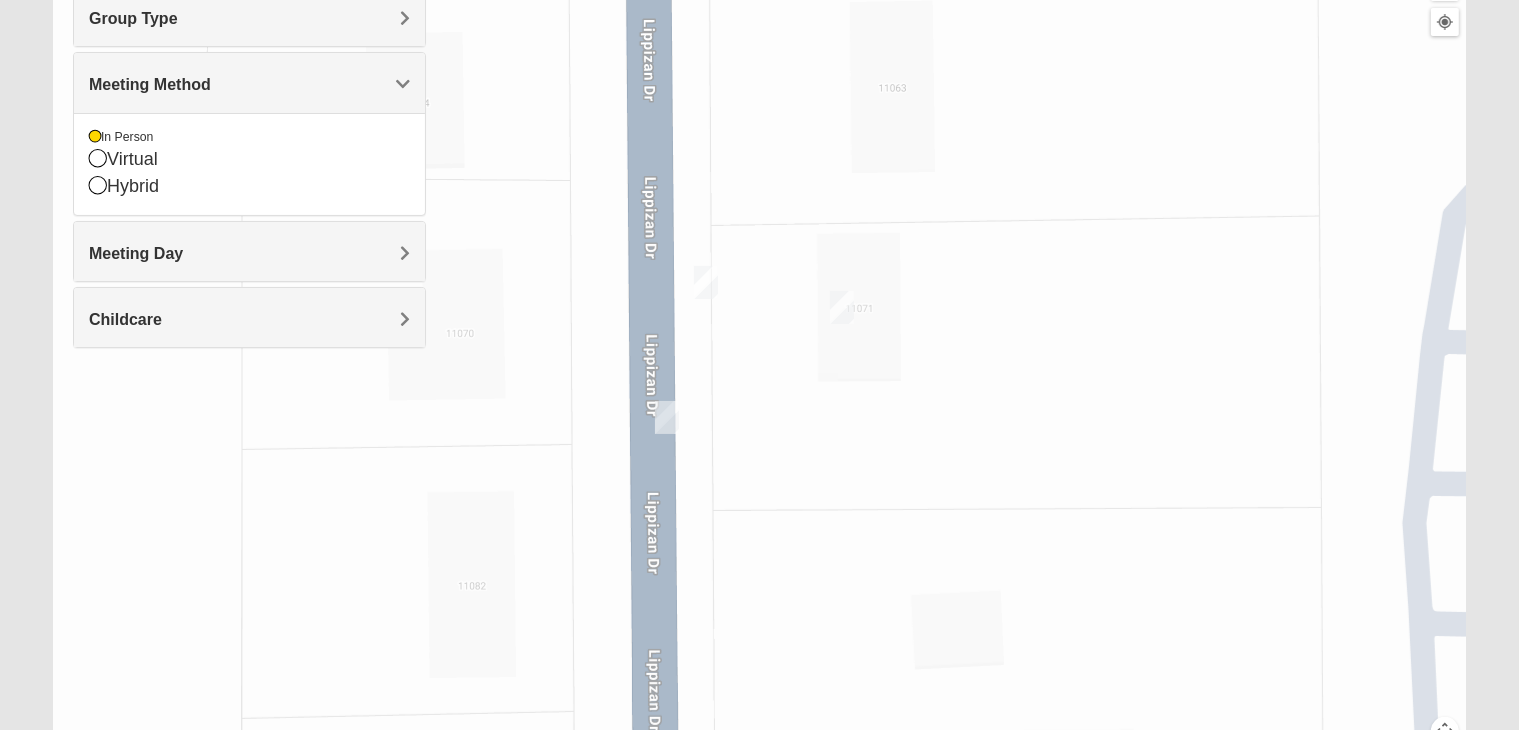 click at bounding box center (667, 417) 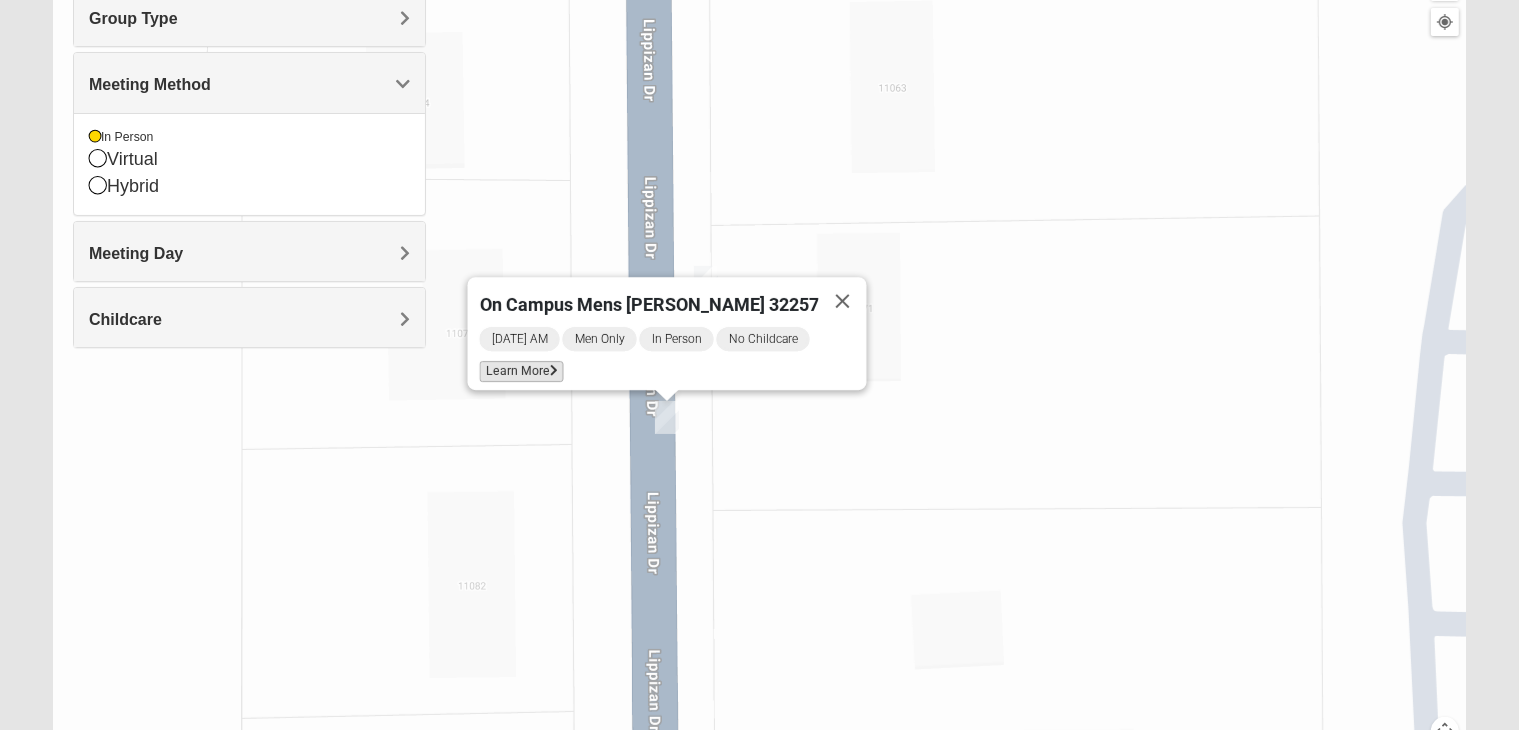 click on "Learn More" at bounding box center (522, 371) 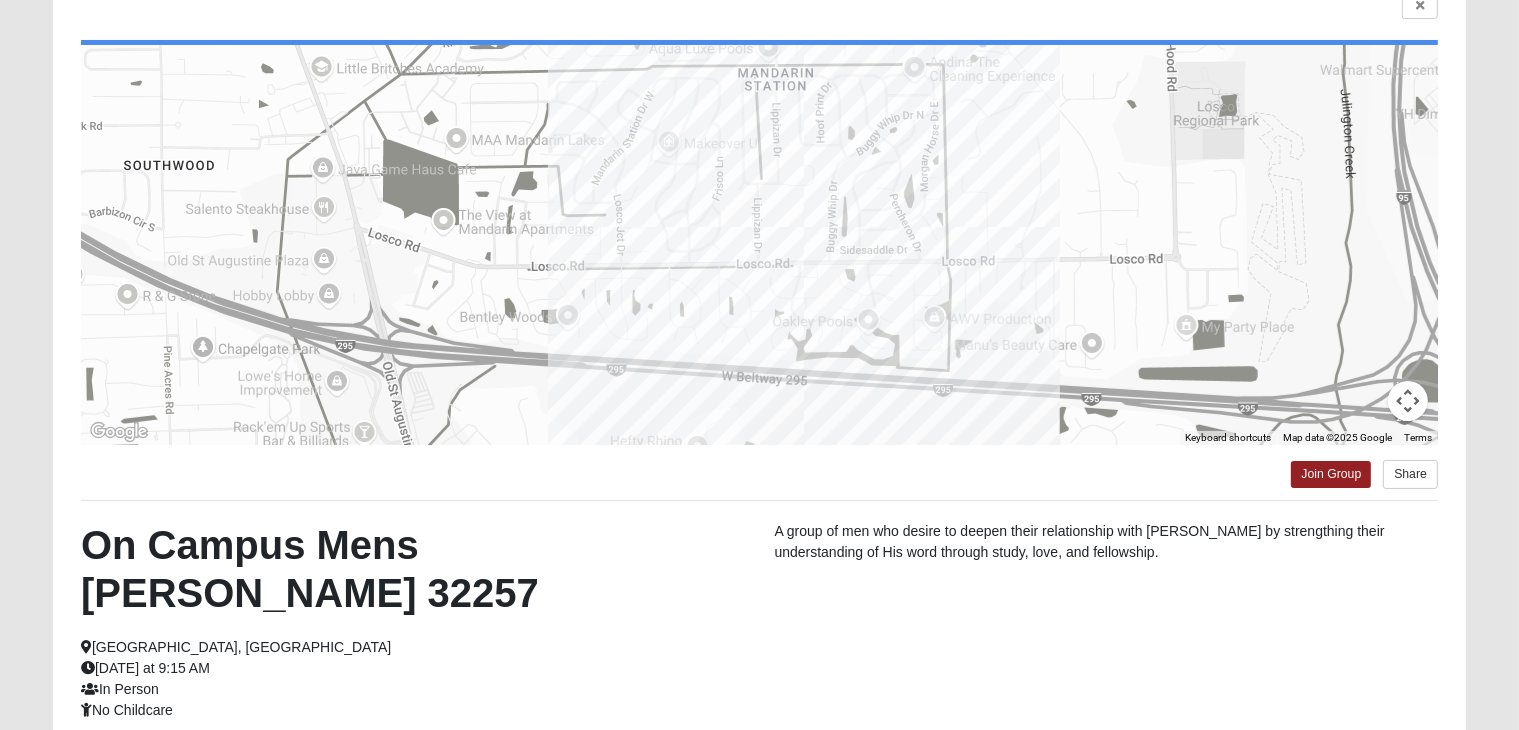 scroll, scrollTop: 400, scrollLeft: 0, axis: vertical 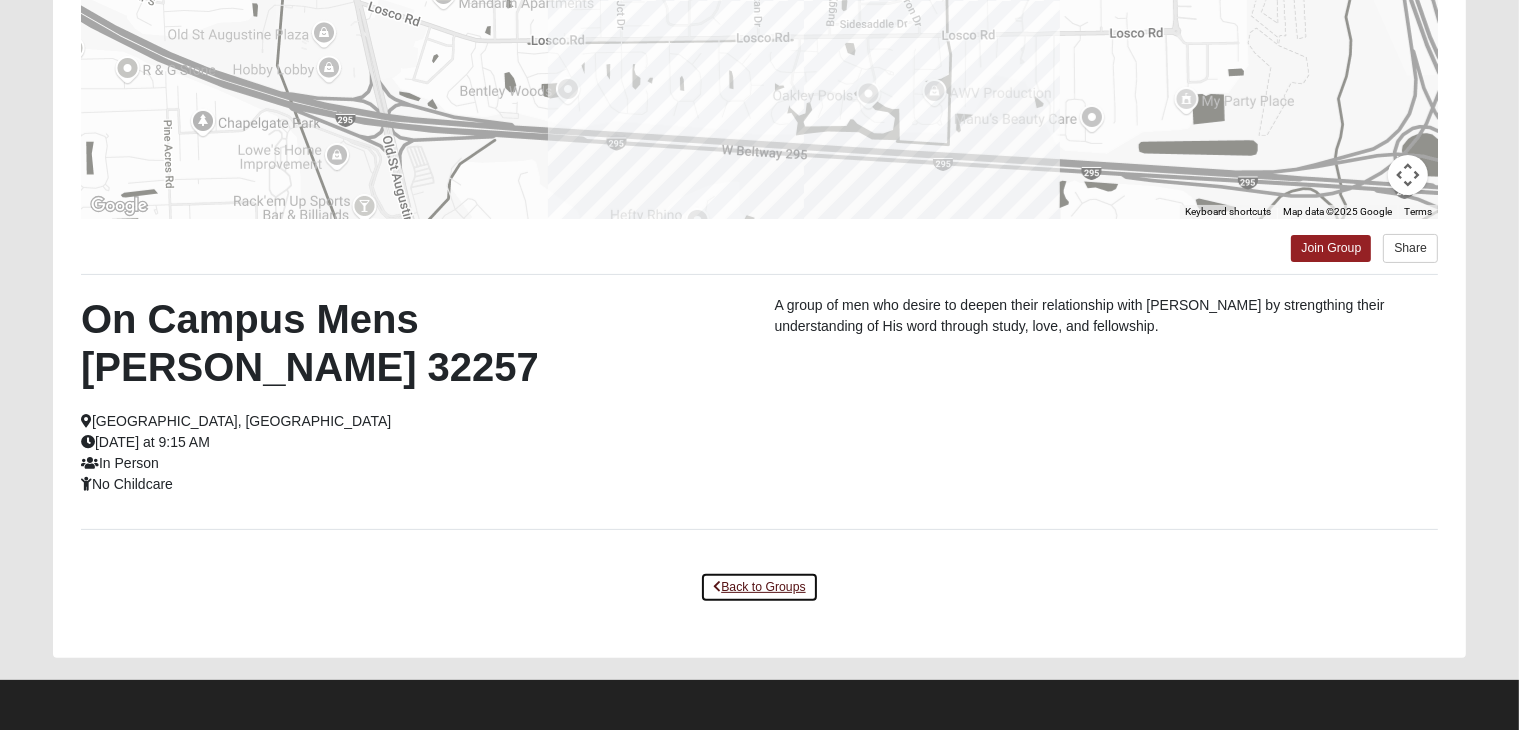 click on "Back to Groups" at bounding box center (759, 587) 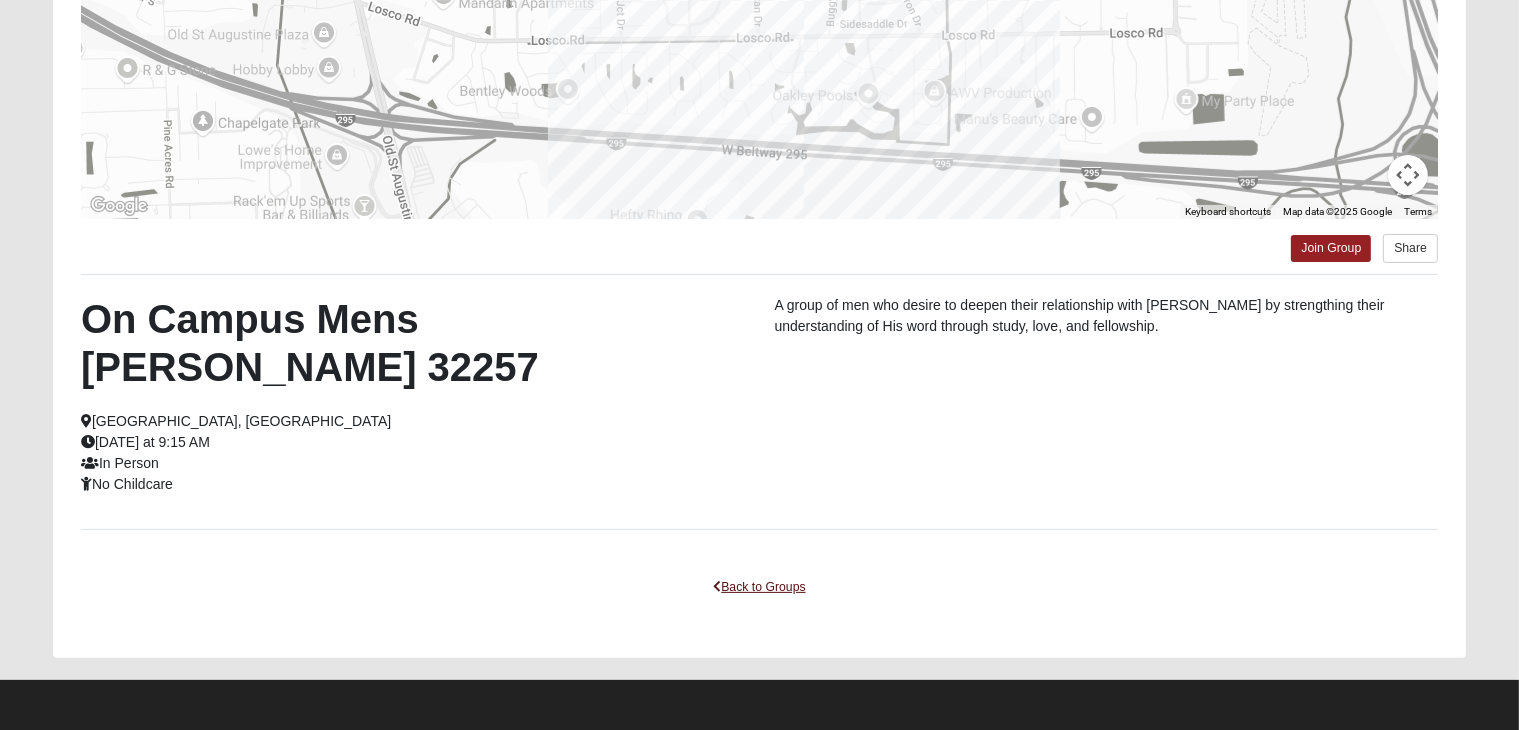 scroll, scrollTop: 371, scrollLeft: 0, axis: vertical 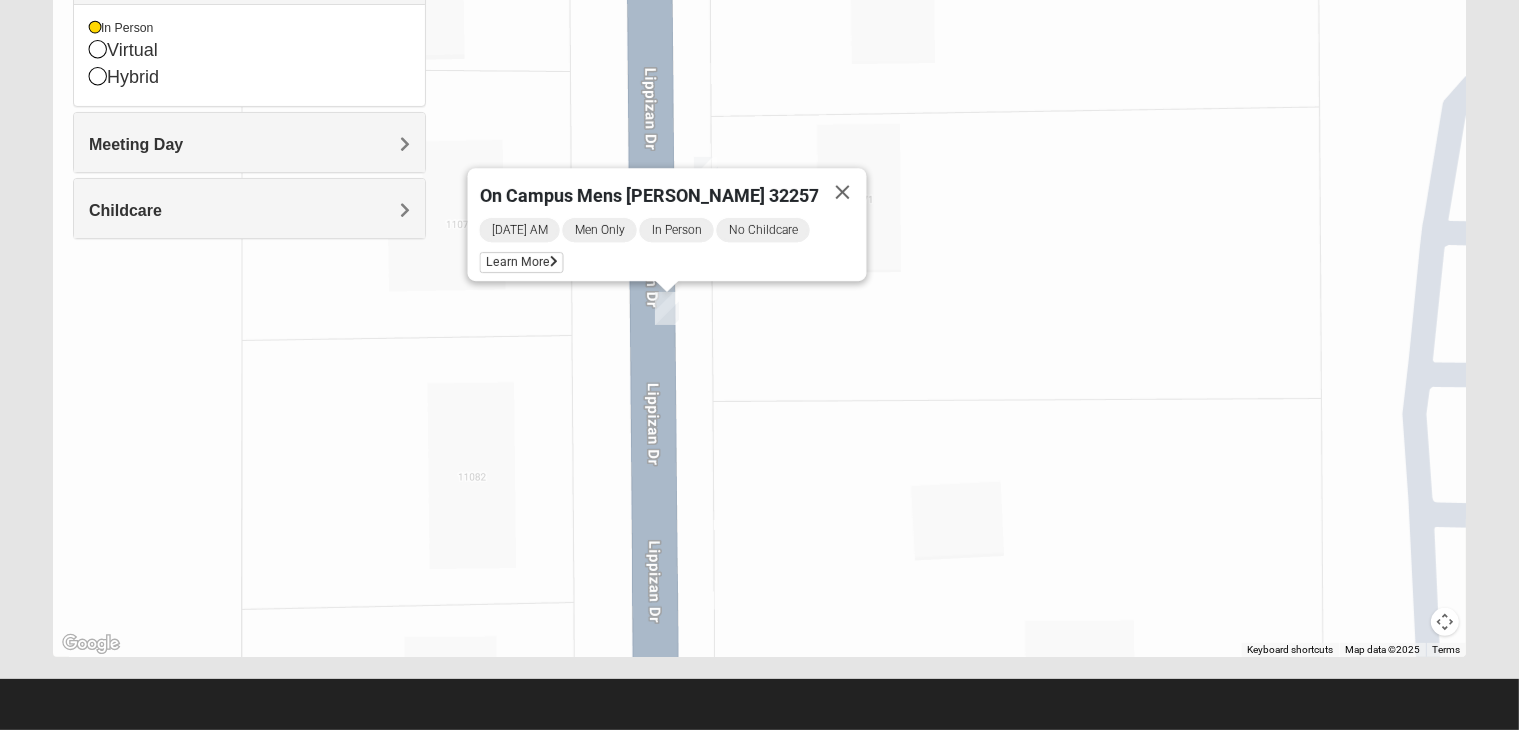 click on "To navigate, press the arrow keys. On Campus Mens Hoffstatter 32257          Saturday AM      Men Only      In Person      No Childcare Learn More" at bounding box center [759, 257] 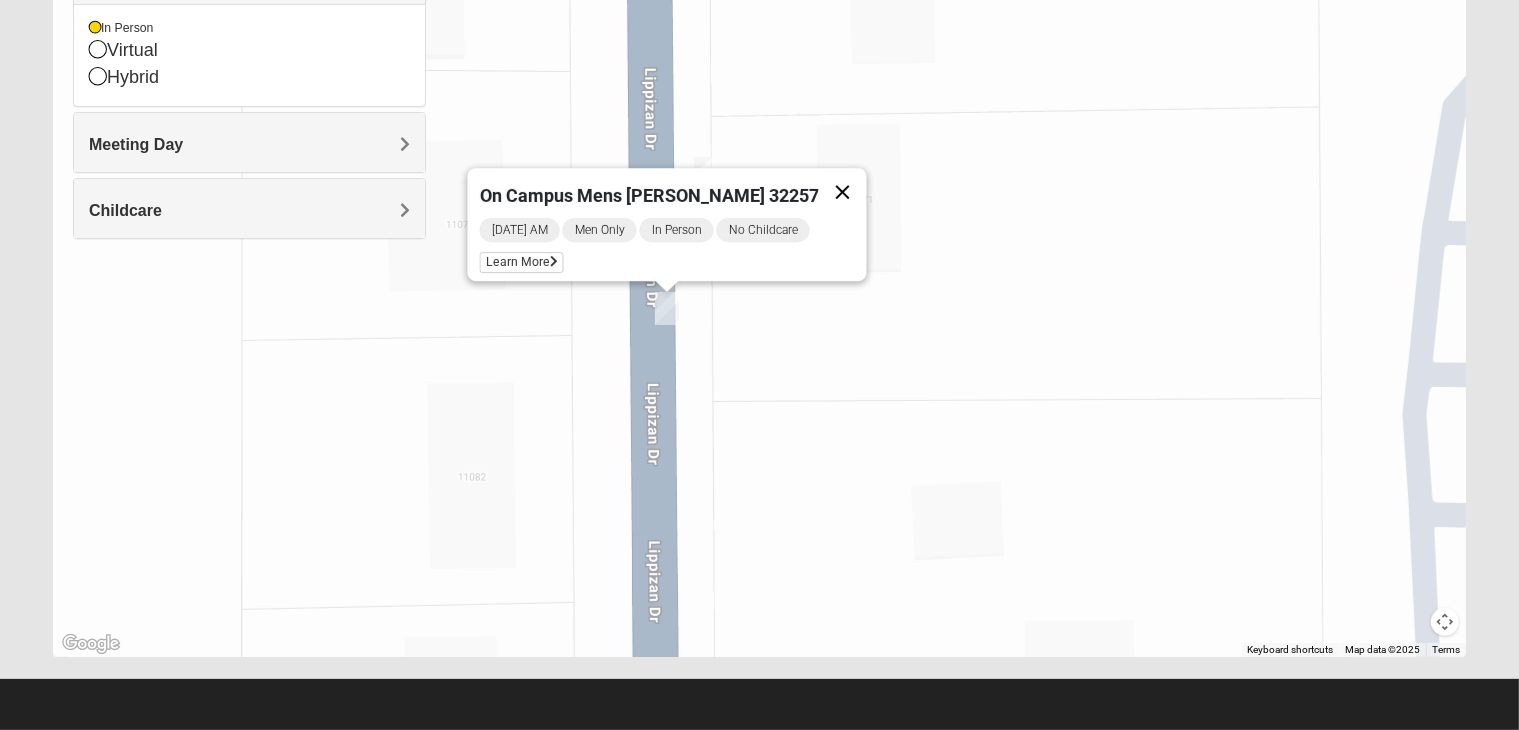 click at bounding box center (843, 192) 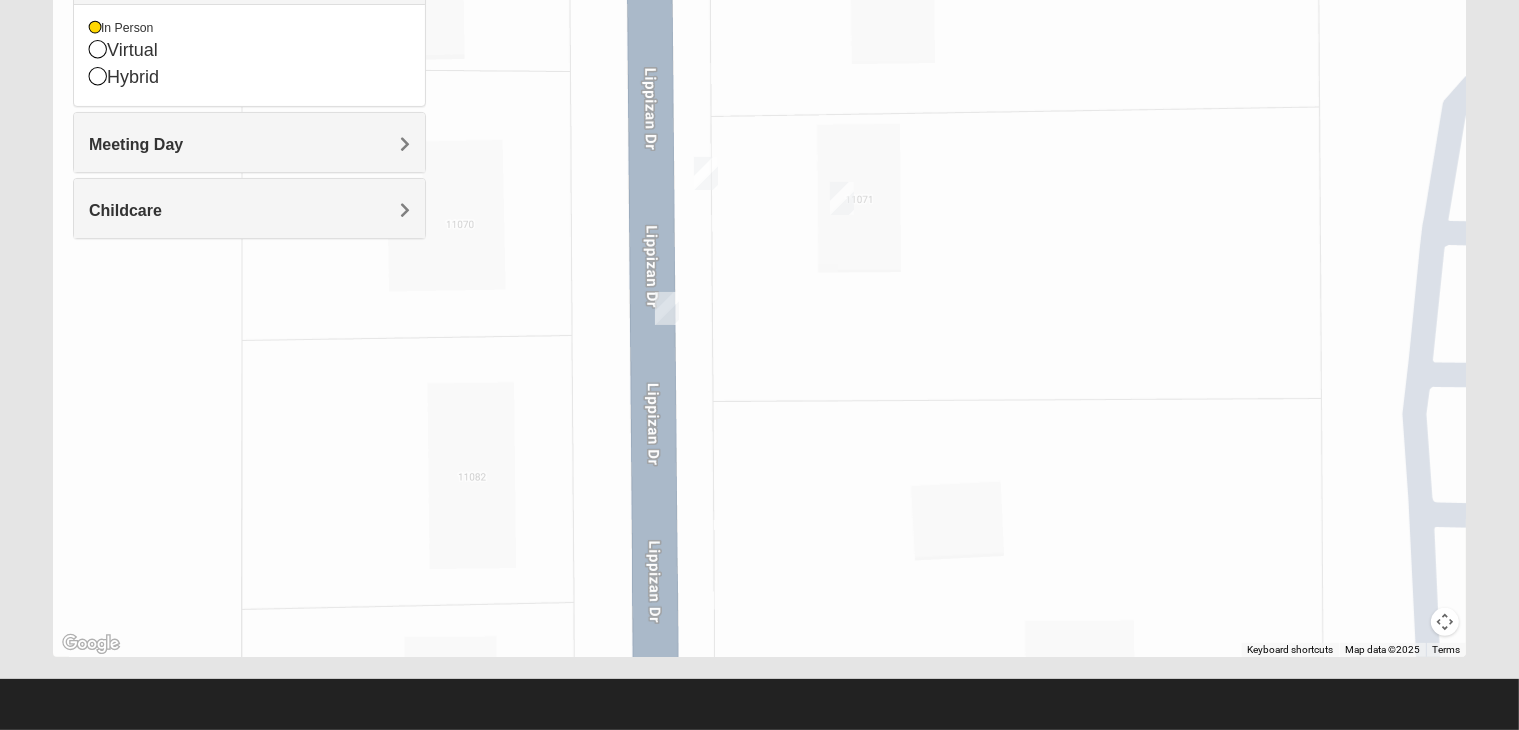 click at bounding box center (842, 198) 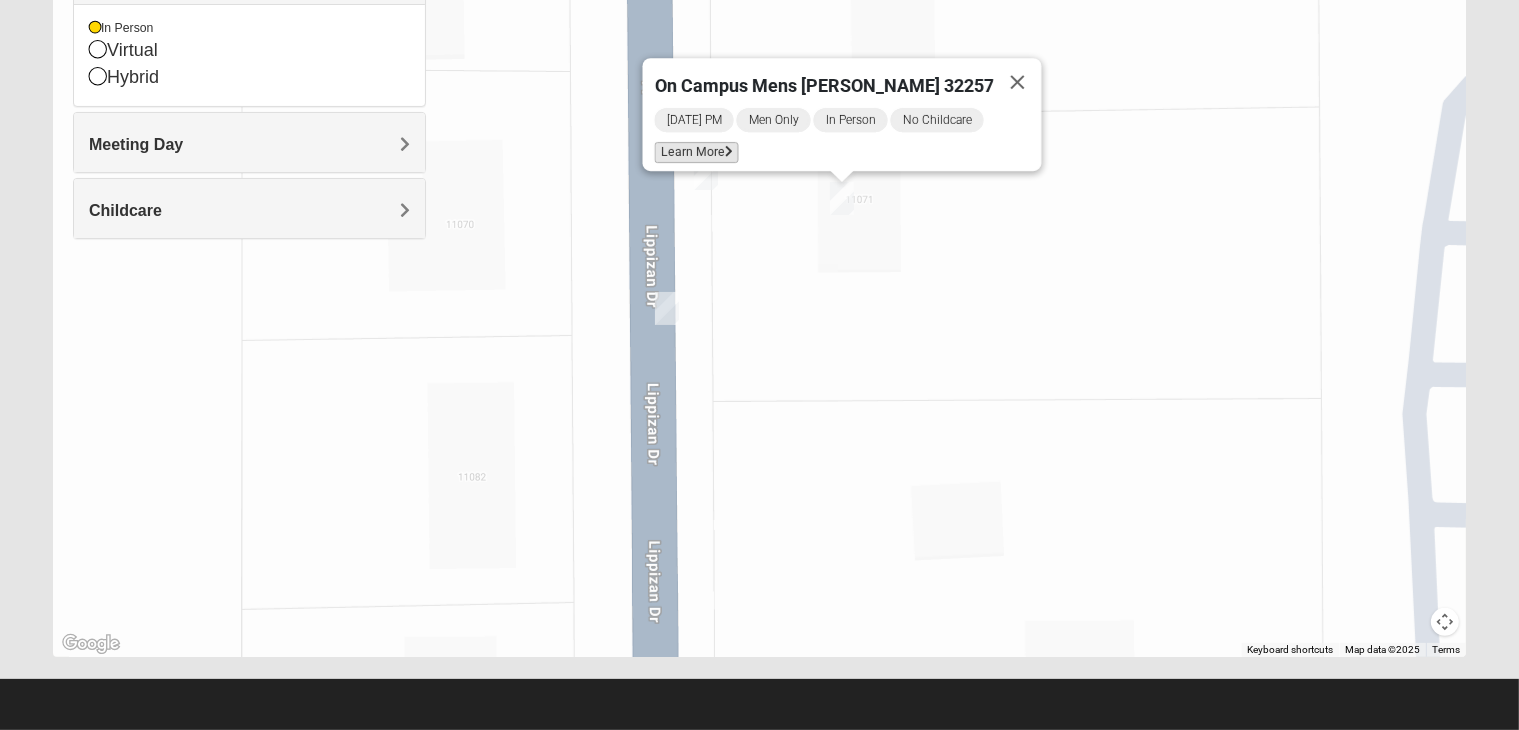 click on "Learn More" at bounding box center [697, 152] 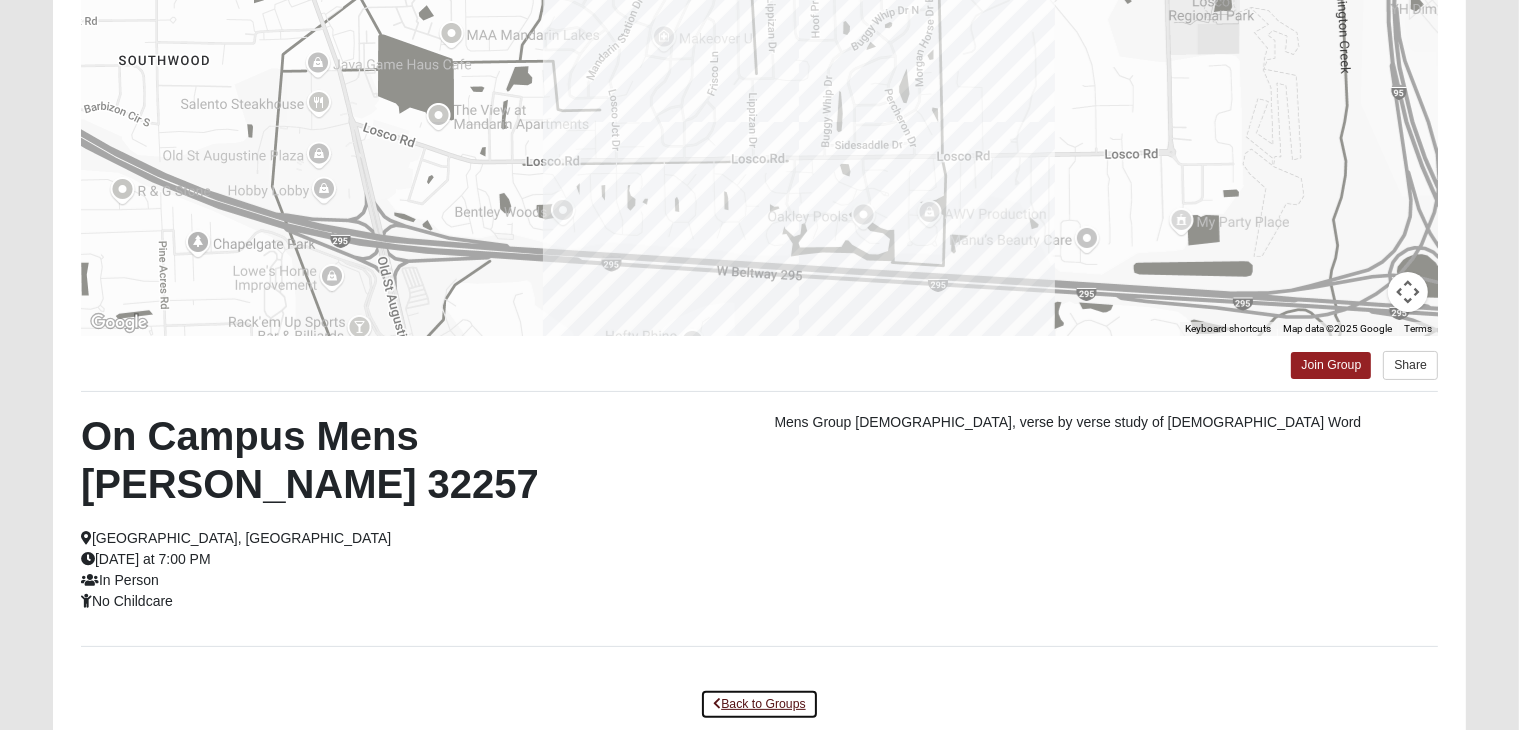 click on "Back to Groups" at bounding box center (759, 704) 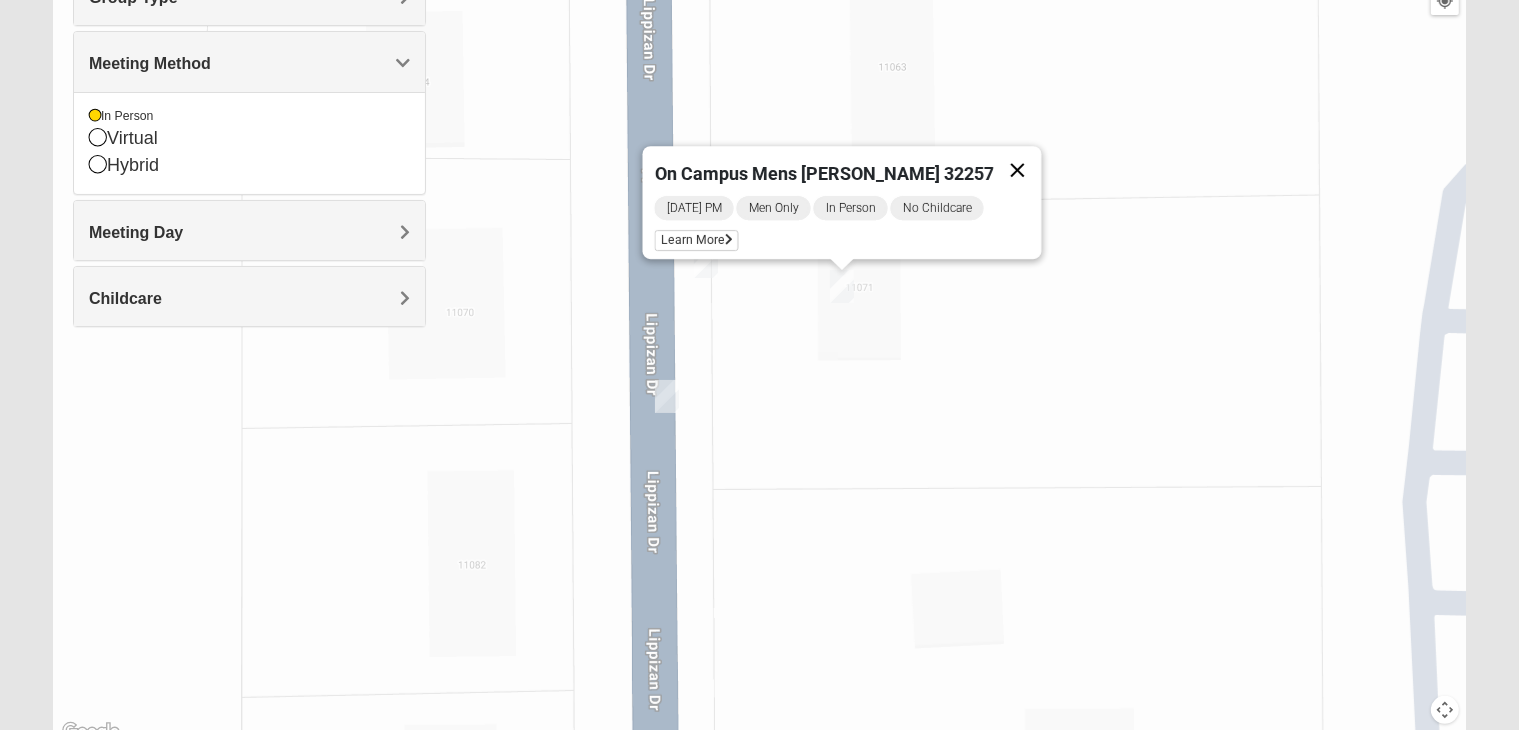 click at bounding box center (1018, 170) 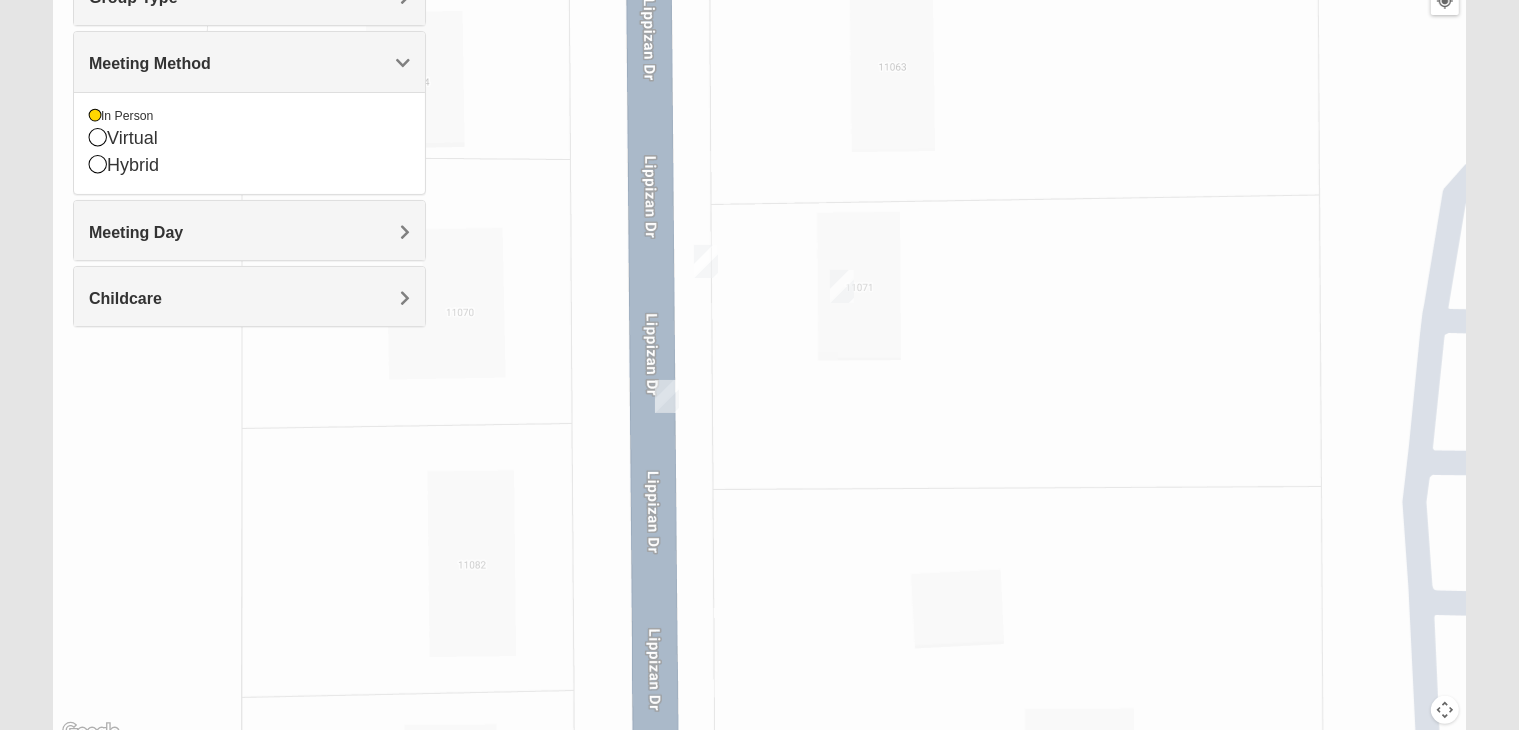 click at bounding box center [706, 261] 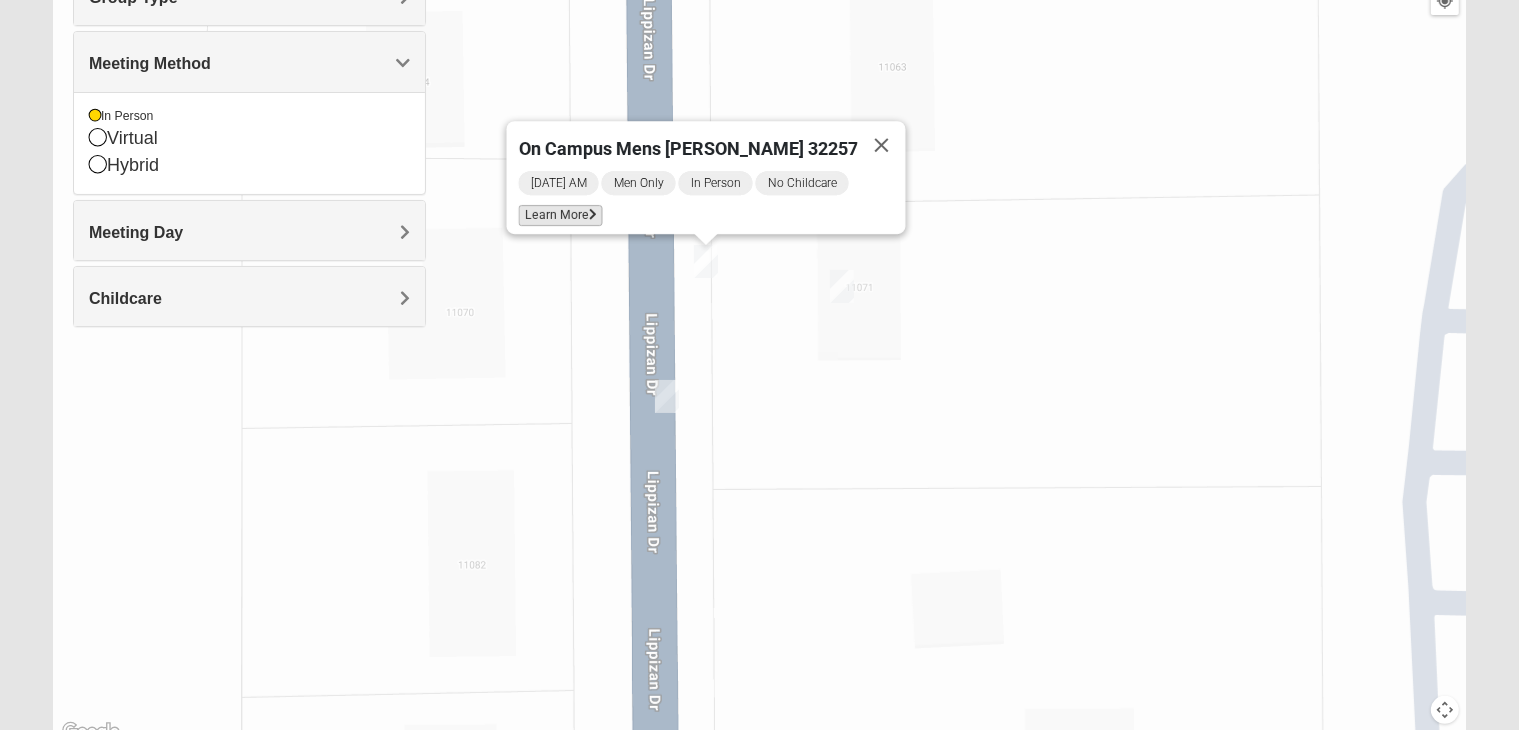 click on "Learn More" at bounding box center [561, 215] 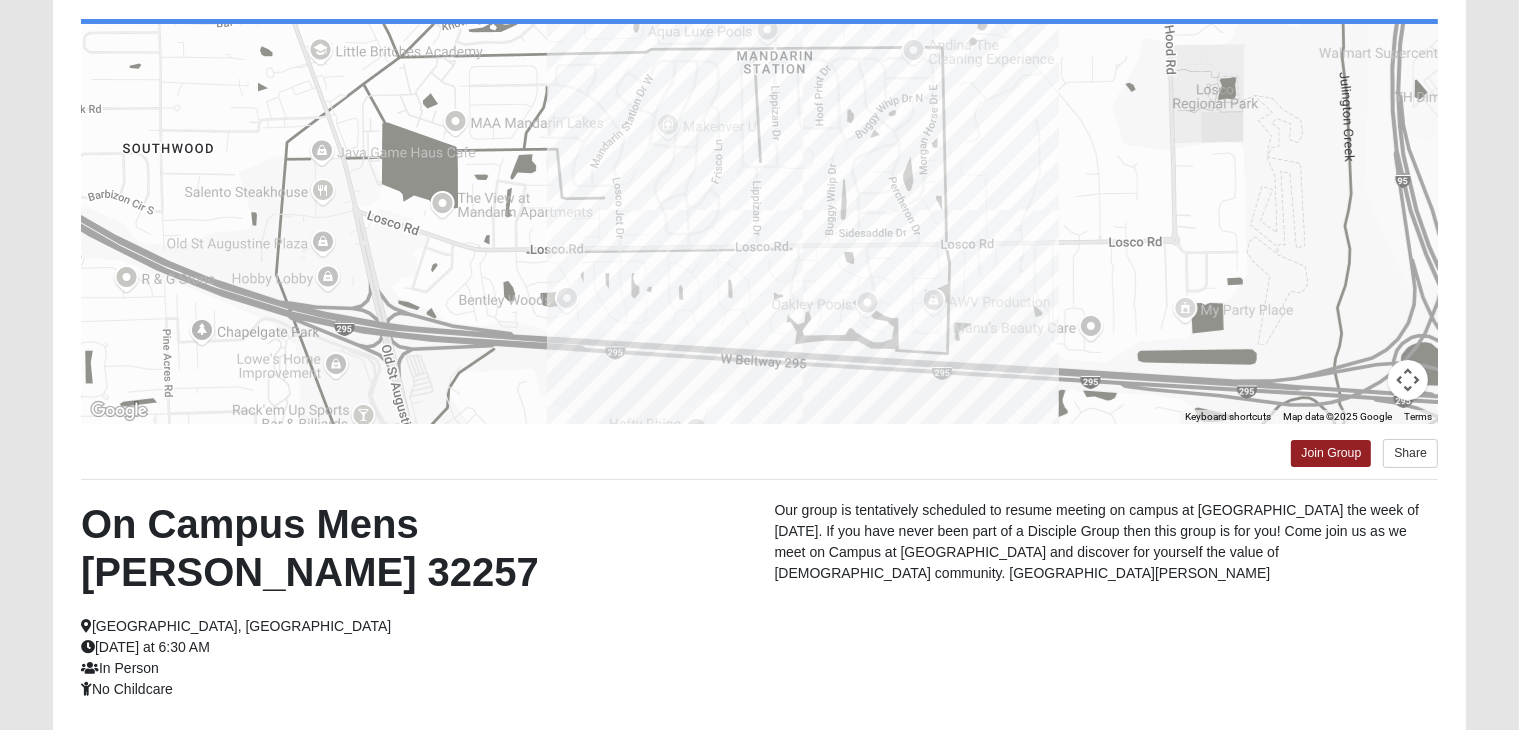 scroll, scrollTop: 352, scrollLeft: 0, axis: vertical 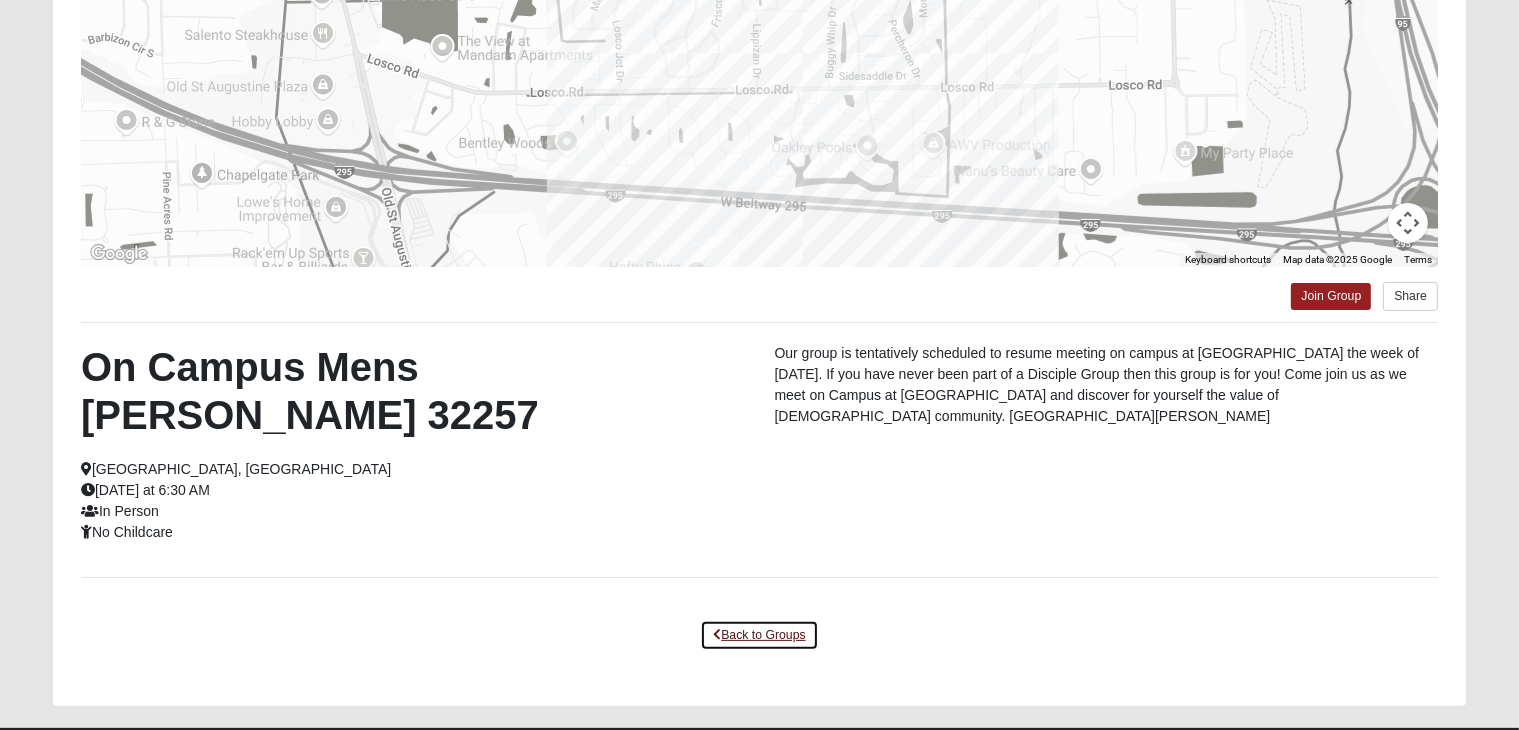 click on "Back to Groups" at bounding box center (759, 635) 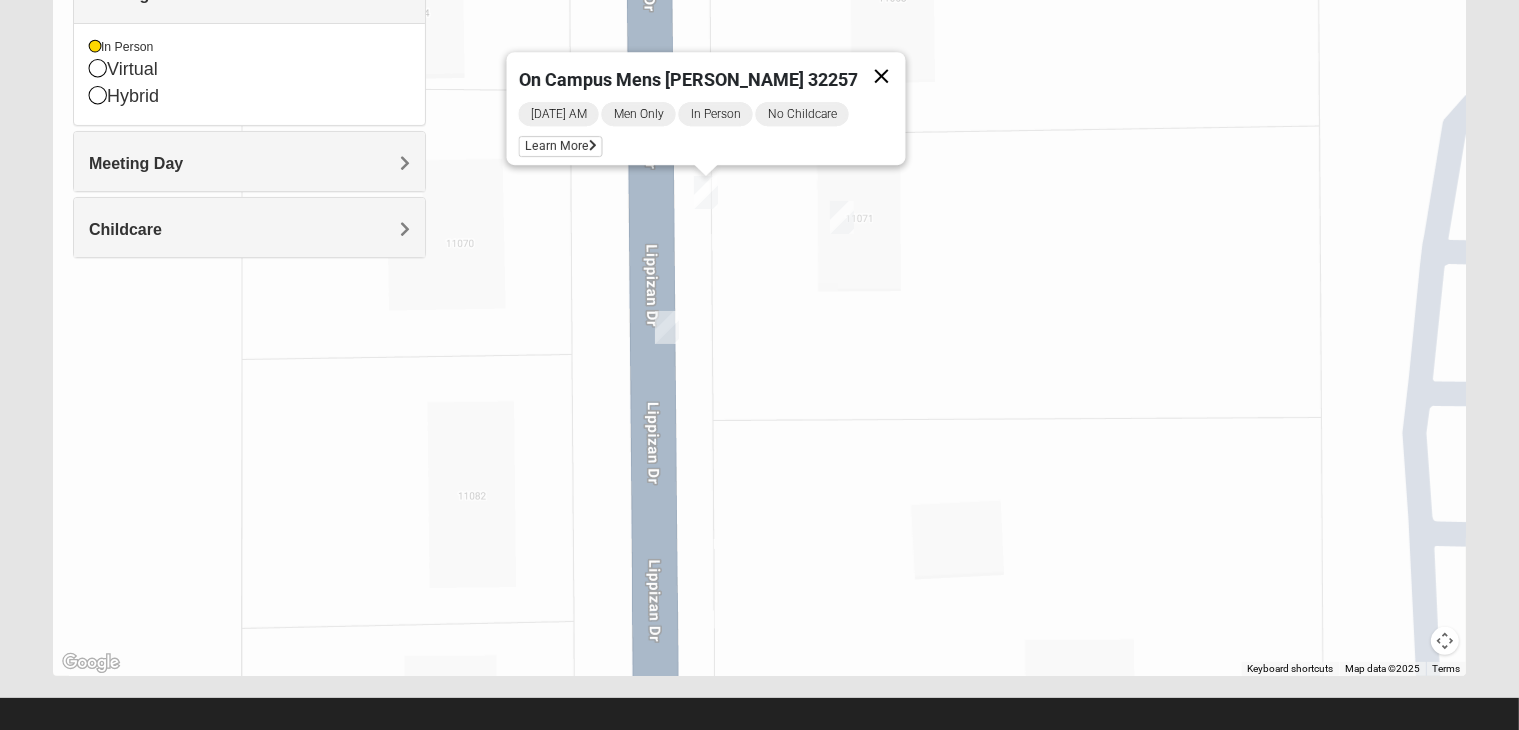 click at bounding box center (882, 76) 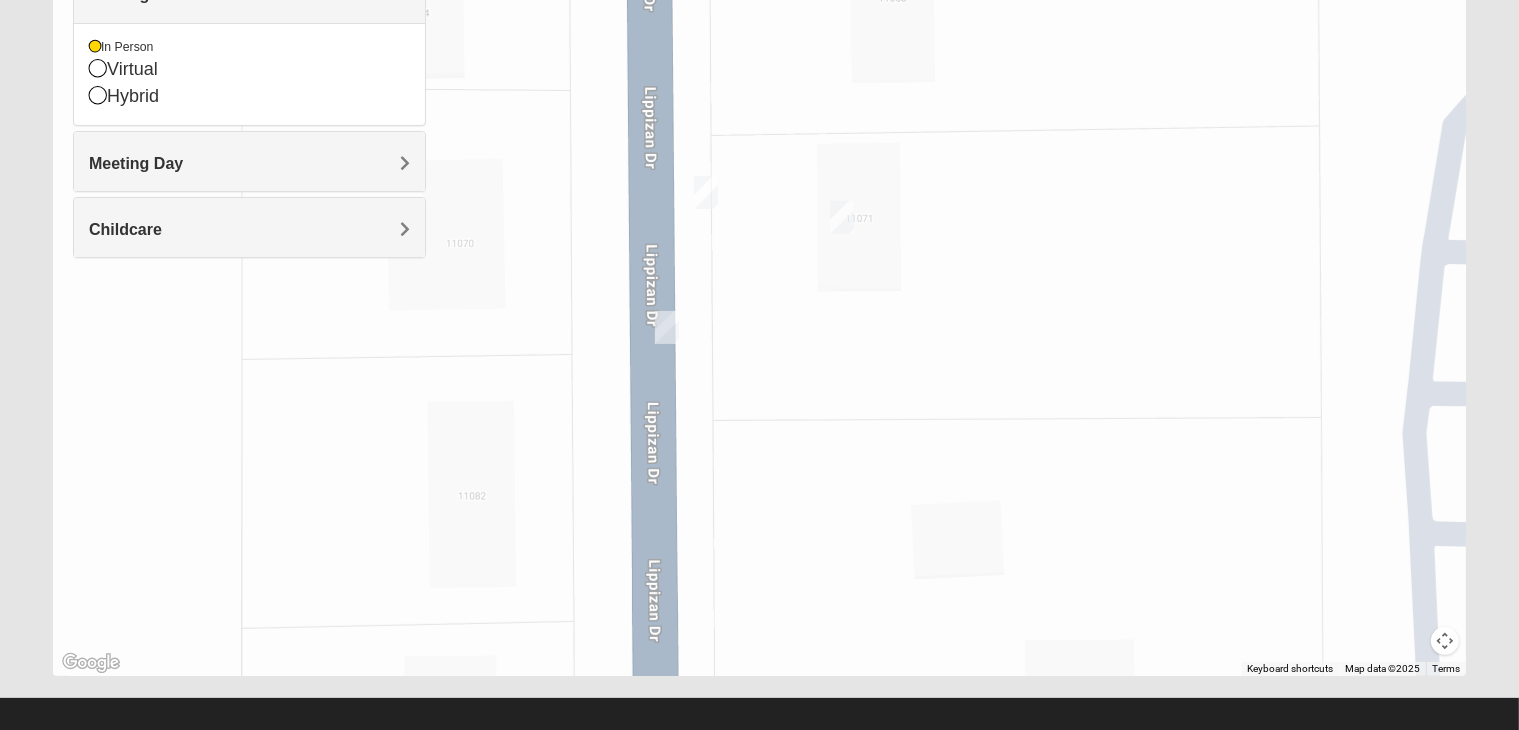 scroll, scrollTop: 0, scrollLeft: 0, axis: both 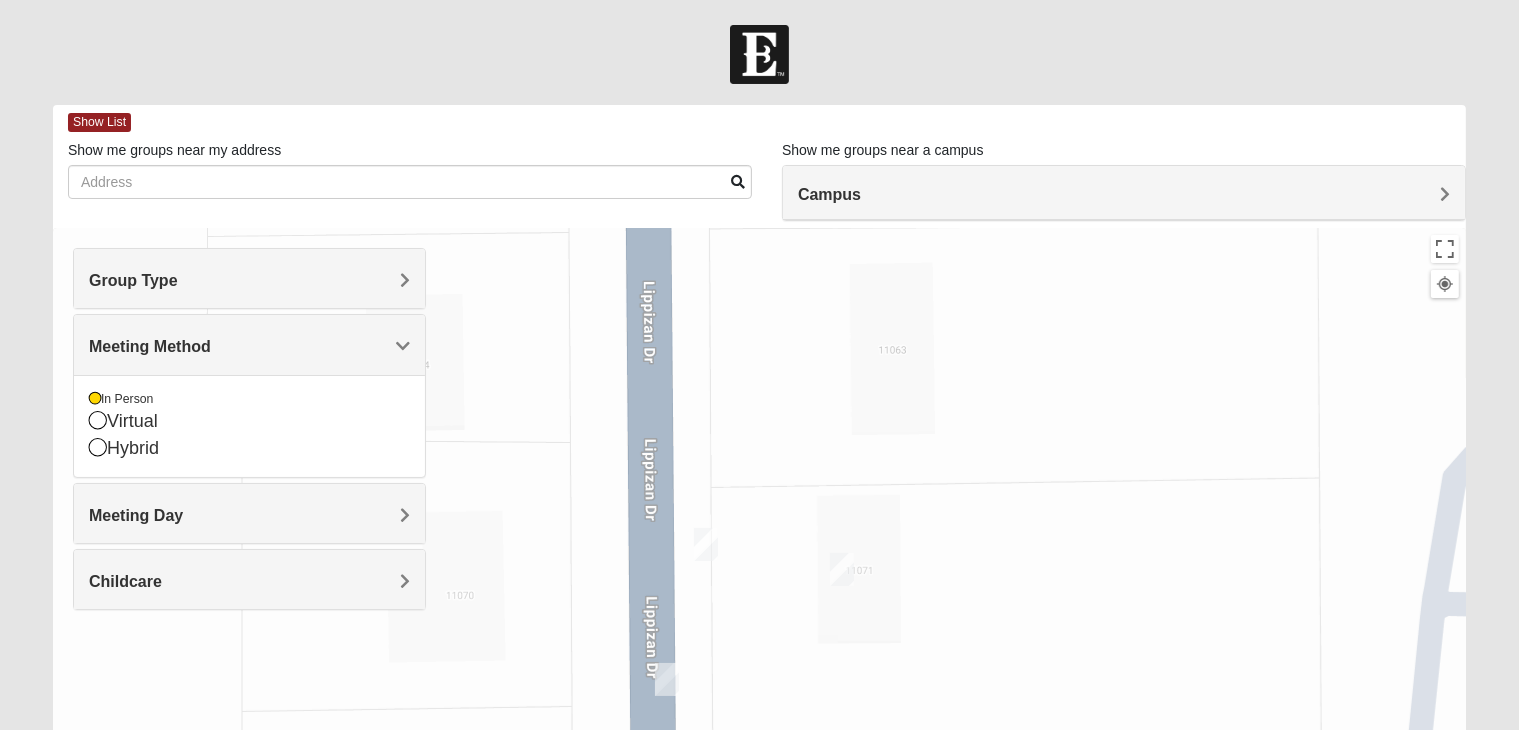 click on "Group Type" at bounding box center [249, 278] 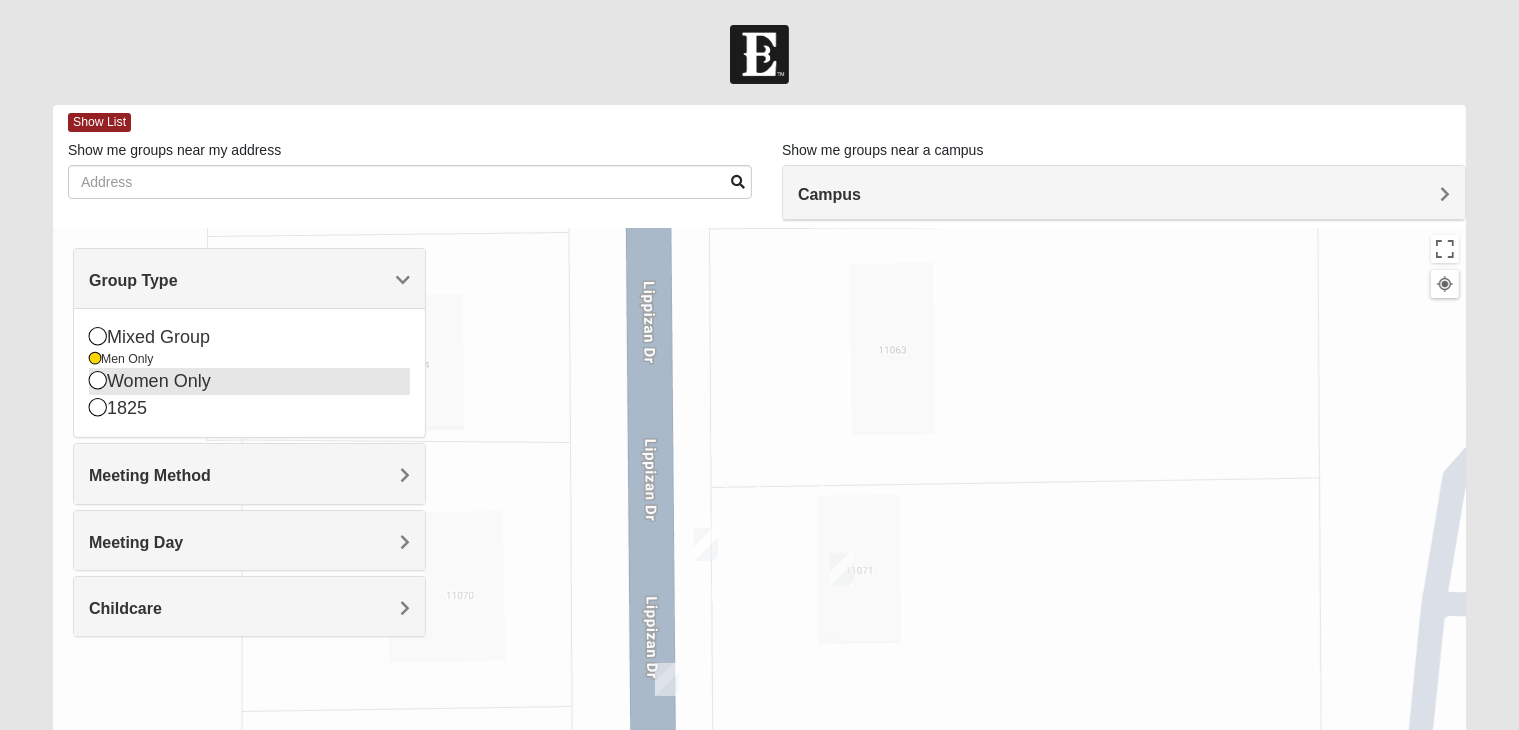 click on "Women Only" at bounding box center (249, 381) 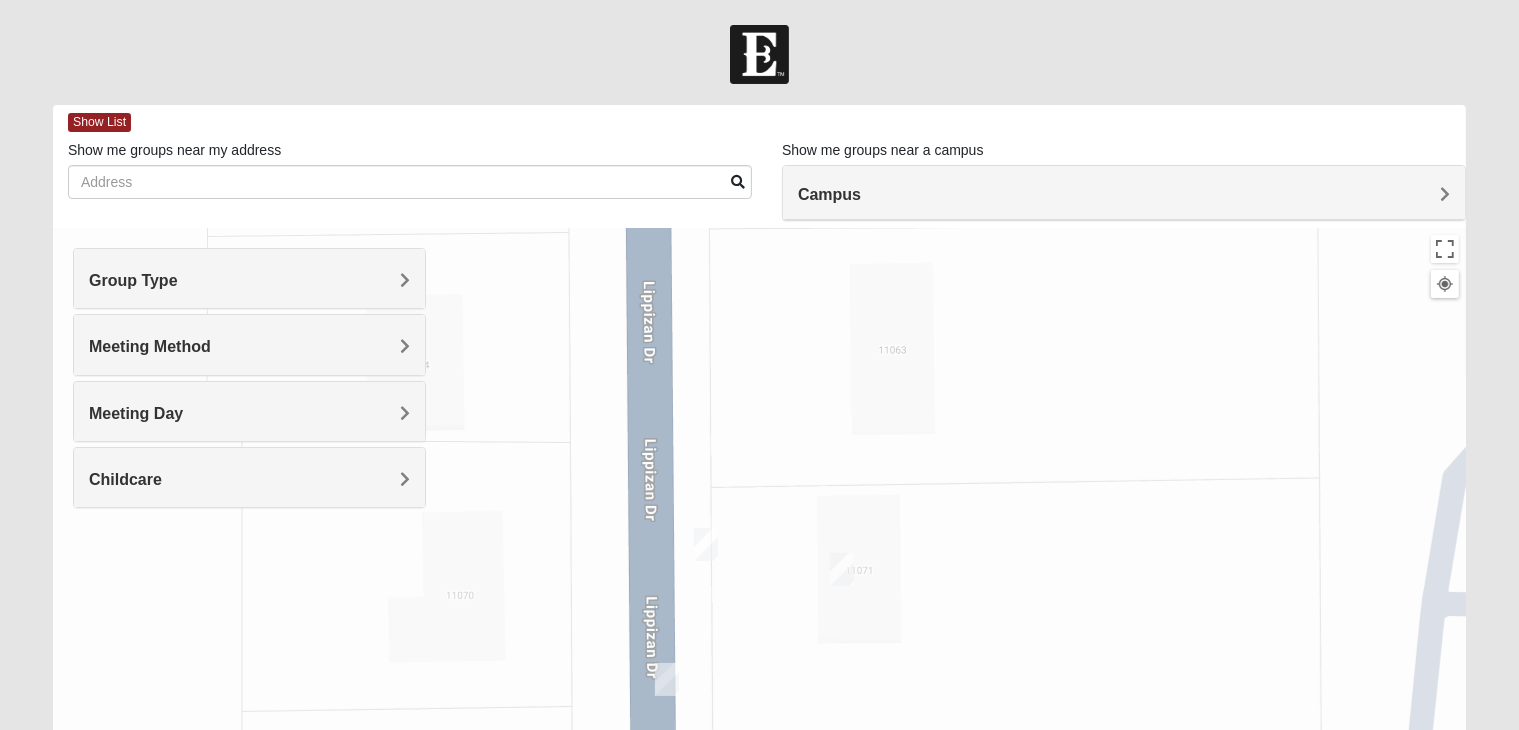 click on "Group Type" at bounding box center [249, 280] 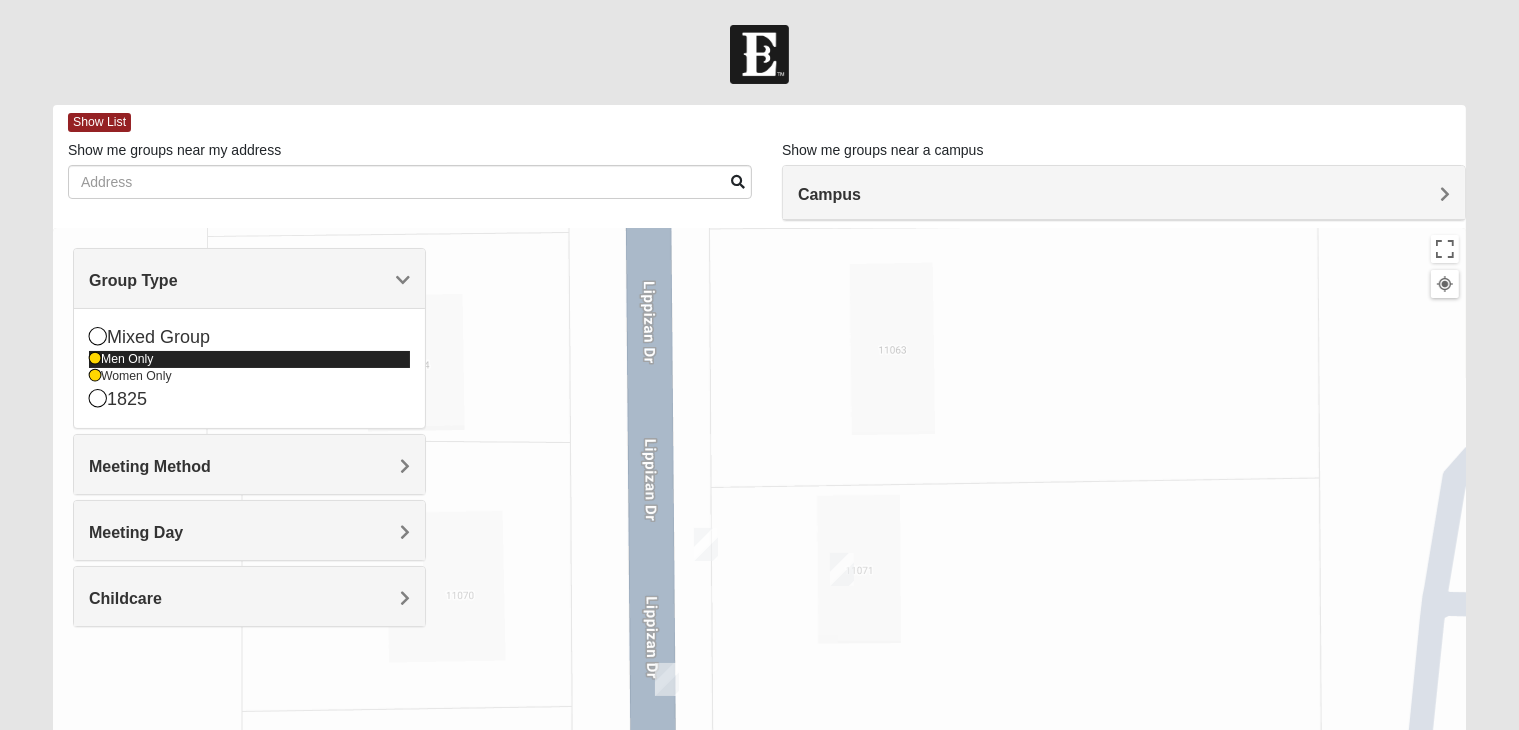 click on "Men Only" at bounding box center [249, 359] 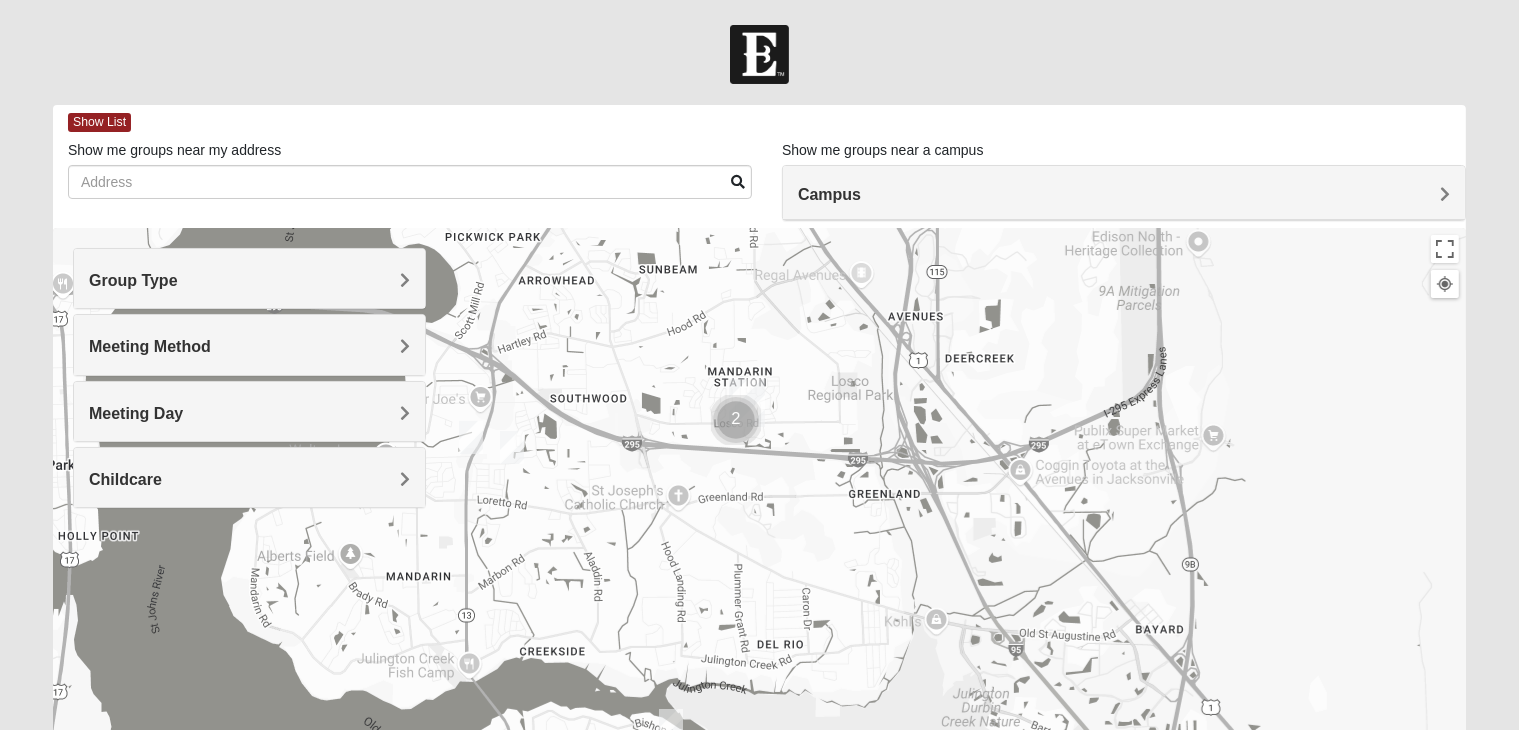 drag, startPoint x: 1181, startPoint y: 561, endPoint x: 730, endPoint y: 547, distance: 451.21725 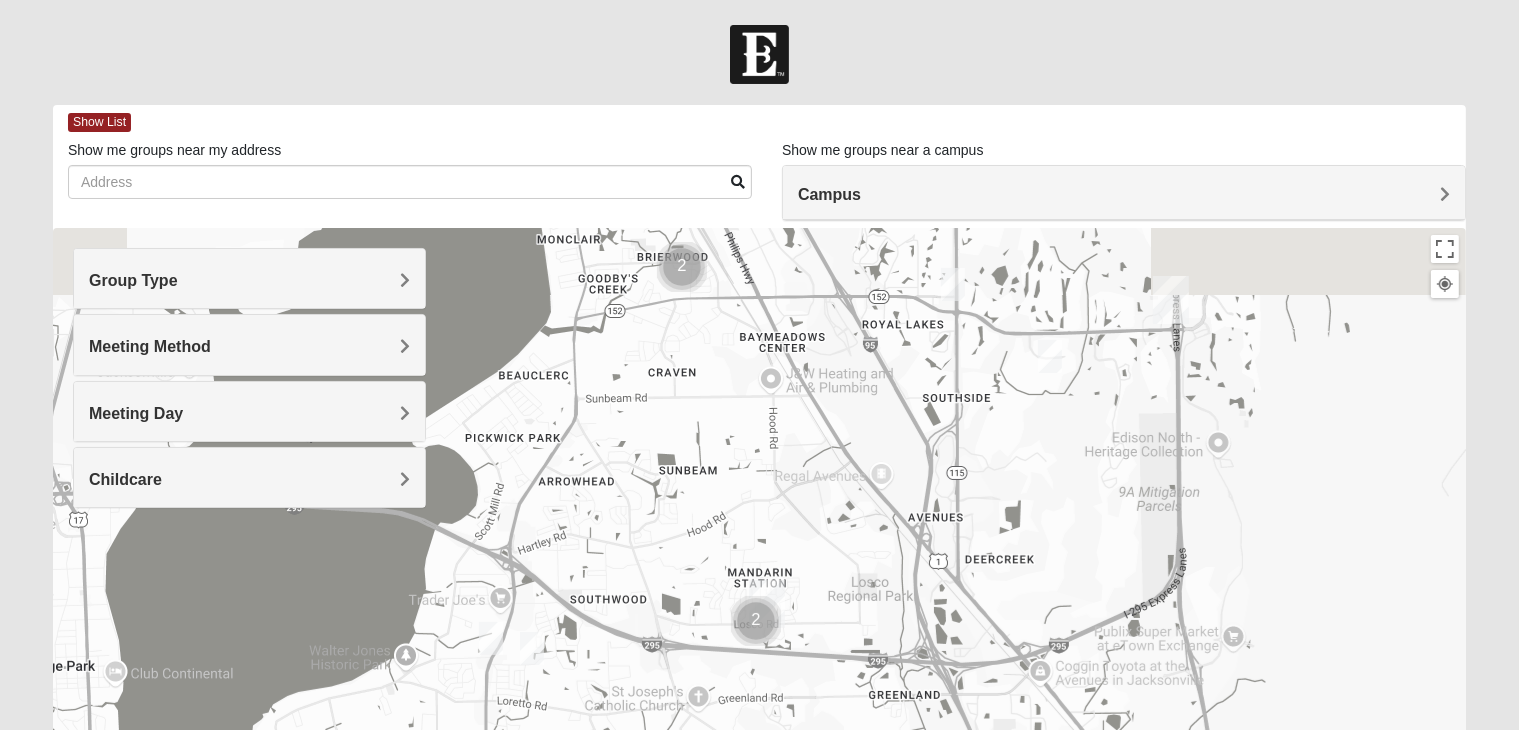 drag, startPoint x: 963, startPoint y: 513, endPoint x: 953, endPoint y: 662, distance: 149.33519 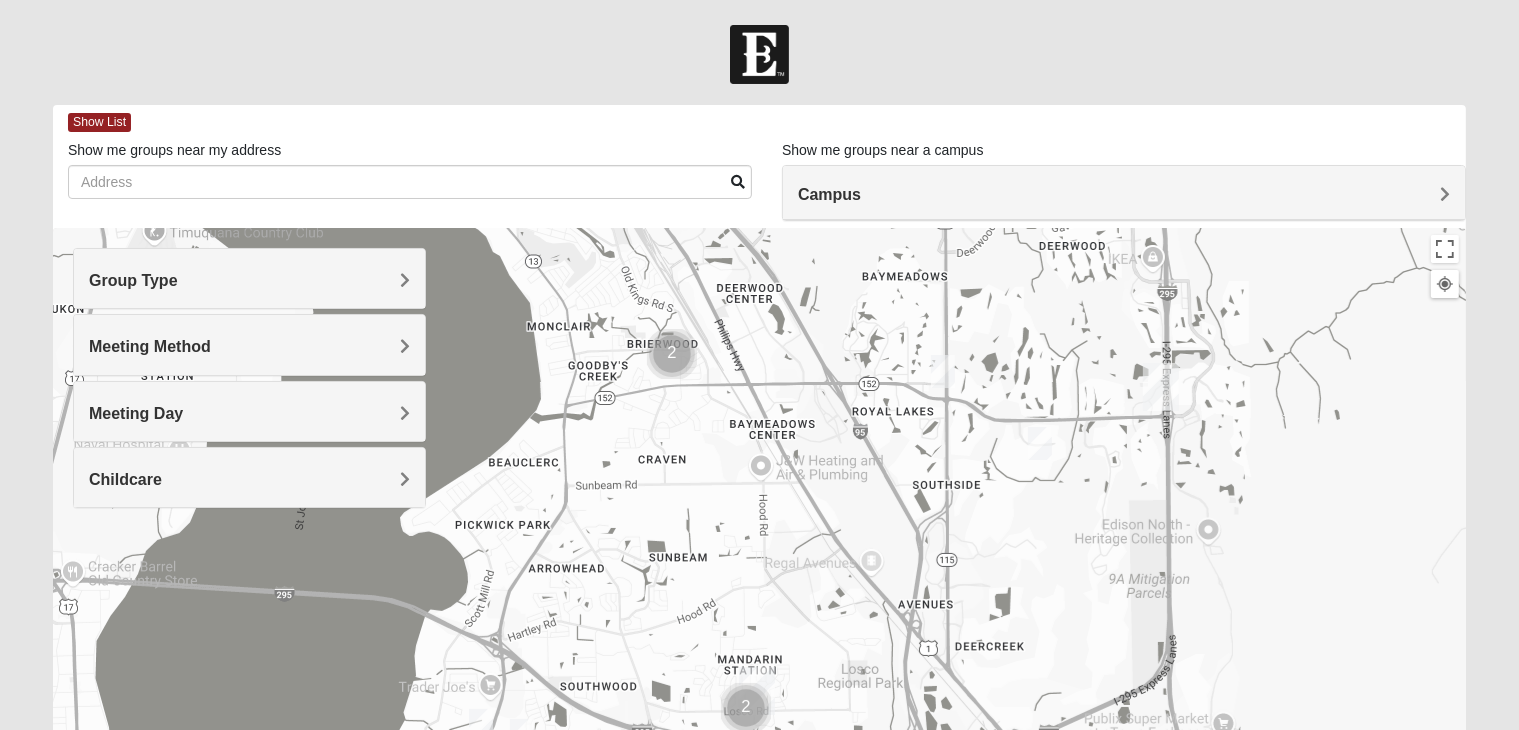 click at bounding box center (943, 371) 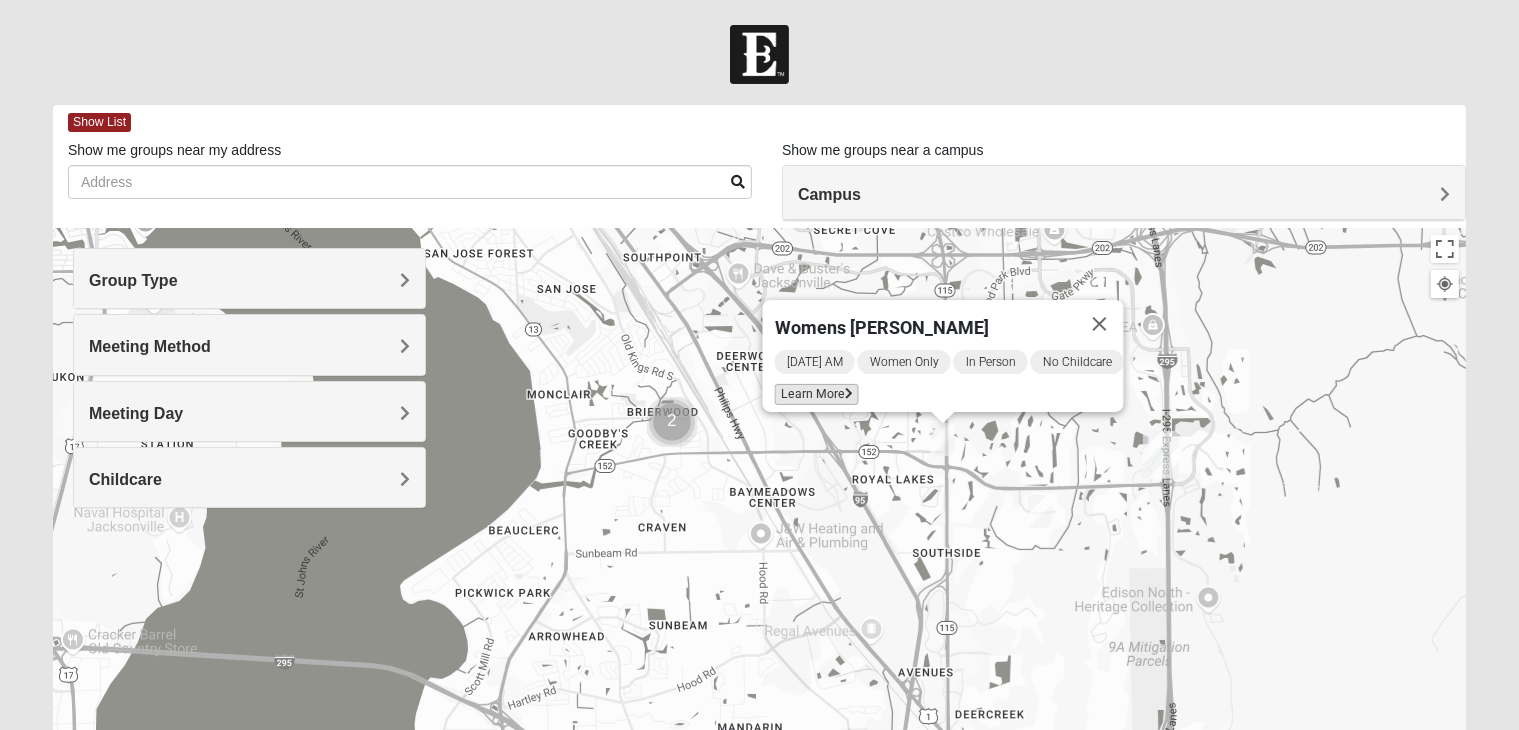 click at bounding box center (849, 394) 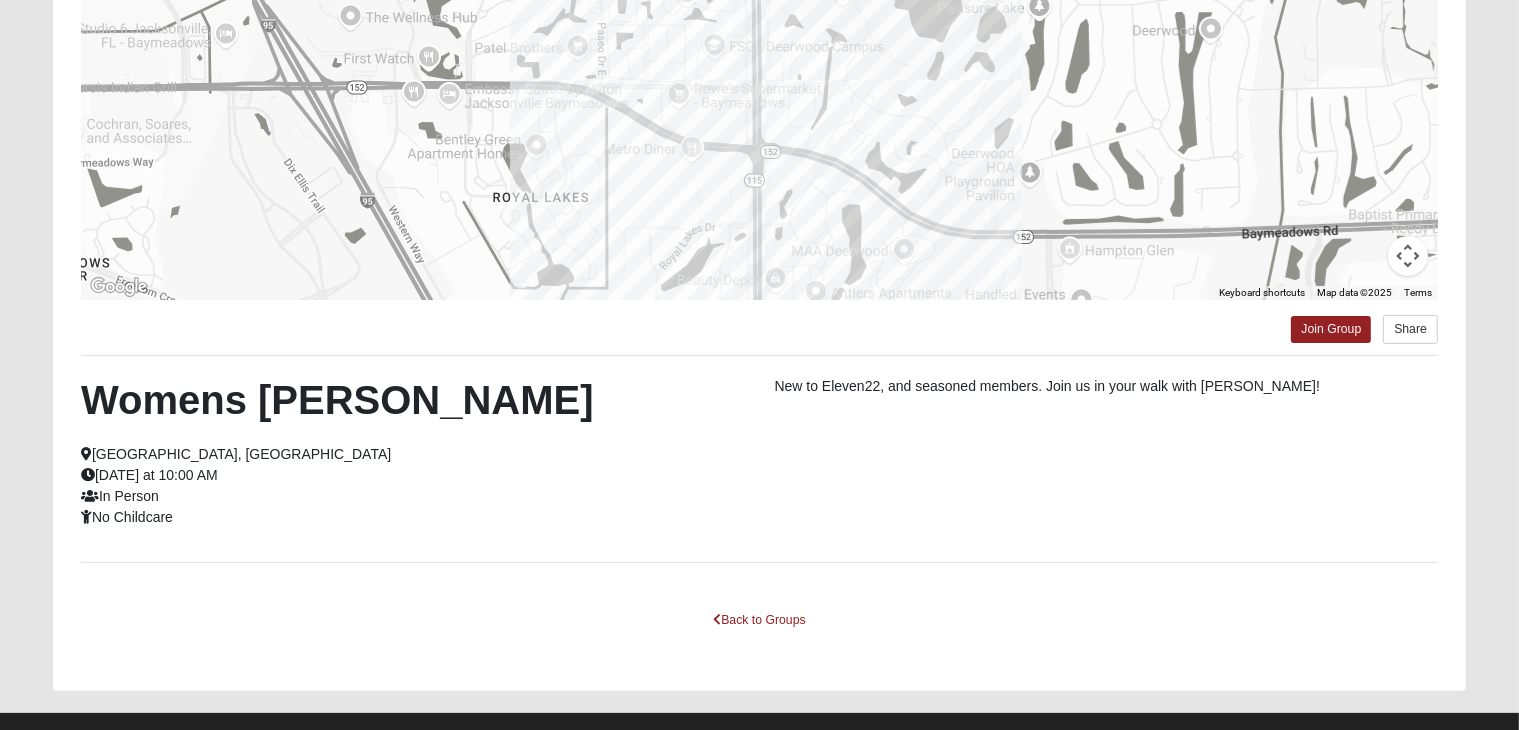 scroll, scrollTop: 352, scrollLeft: 0, axis: vertical 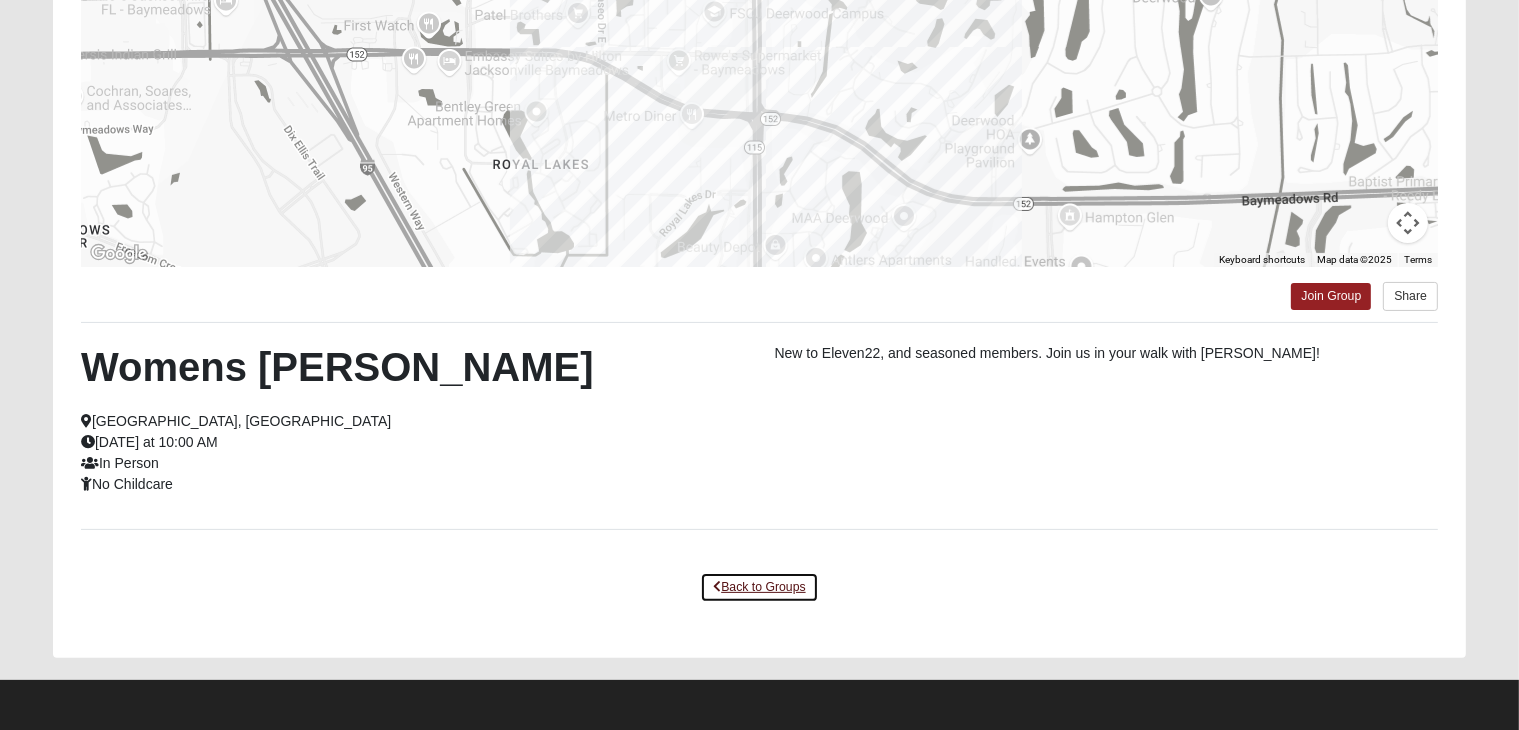 click on "Back to Groups" at bounding box center (759, 587) 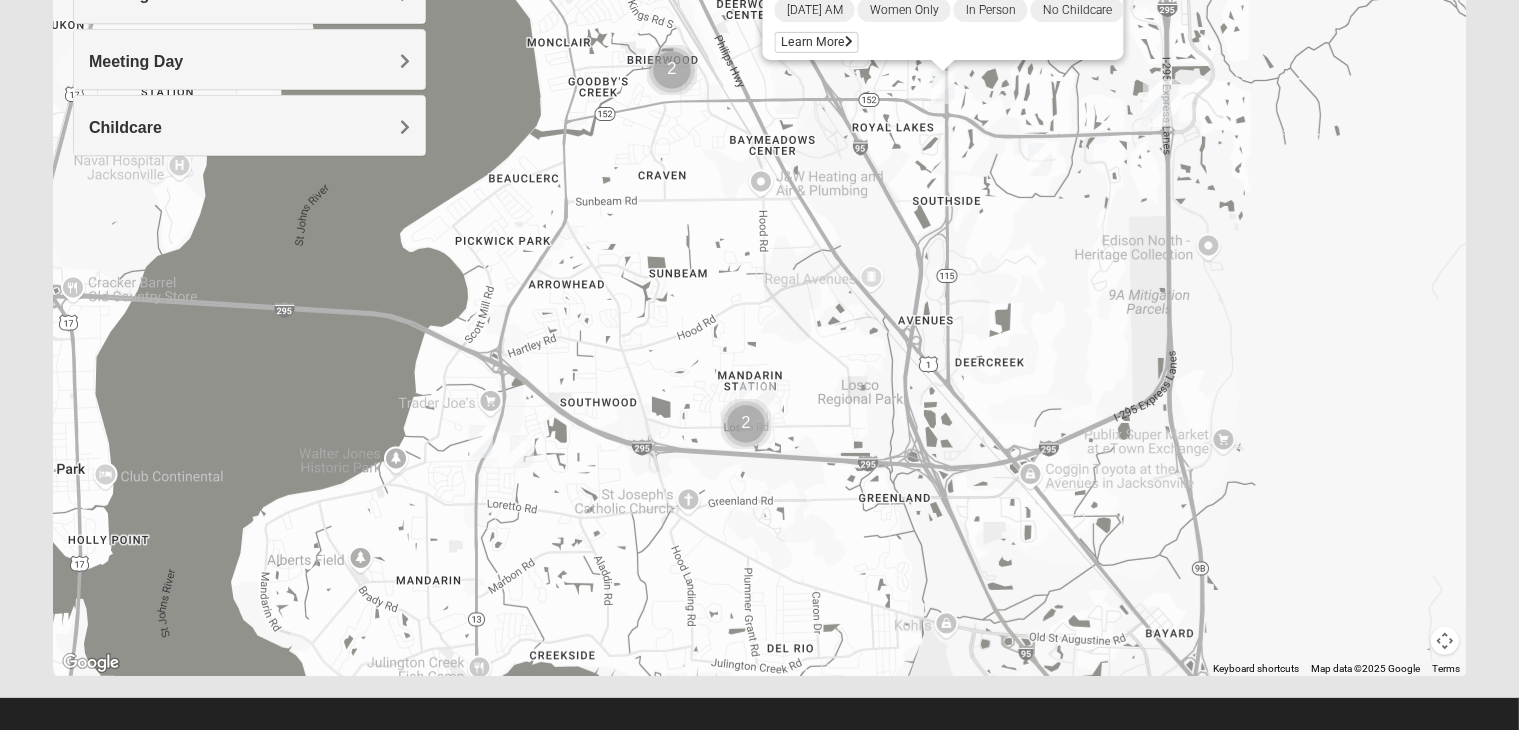 click at bounding box center (1040, 159) 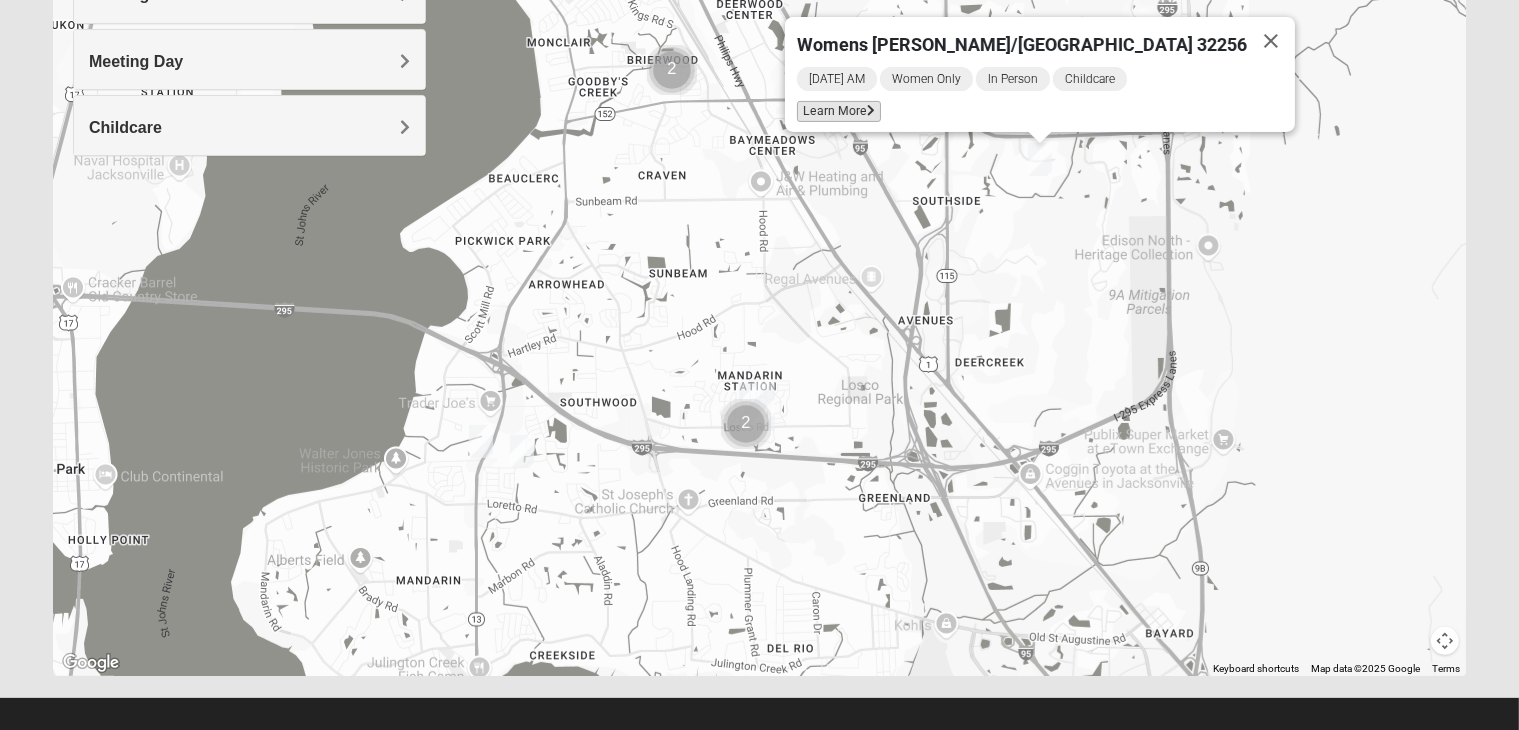 click on "Learn More" at bounding box center [839, 111] 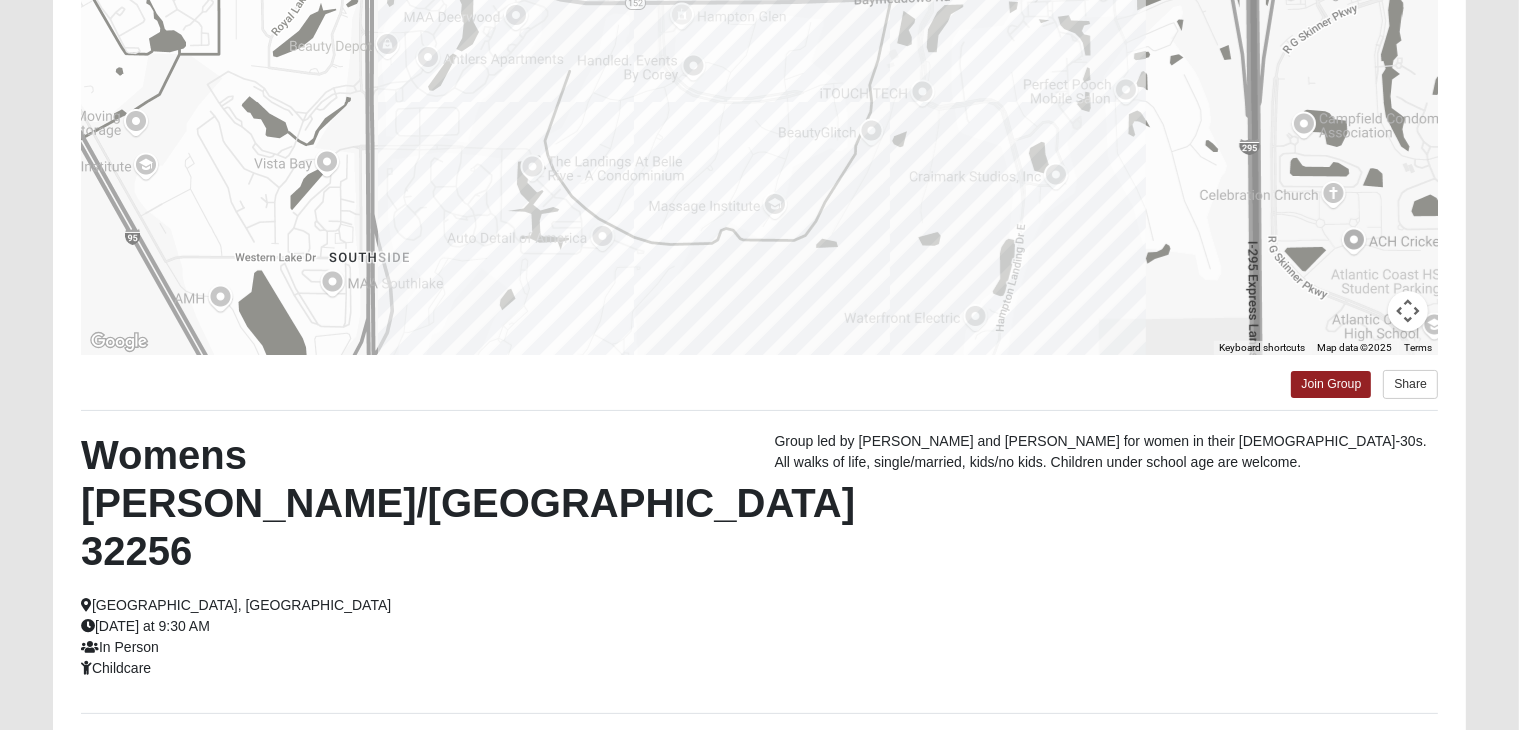 click on "Back to Groups" at bounding box center [759, 771] 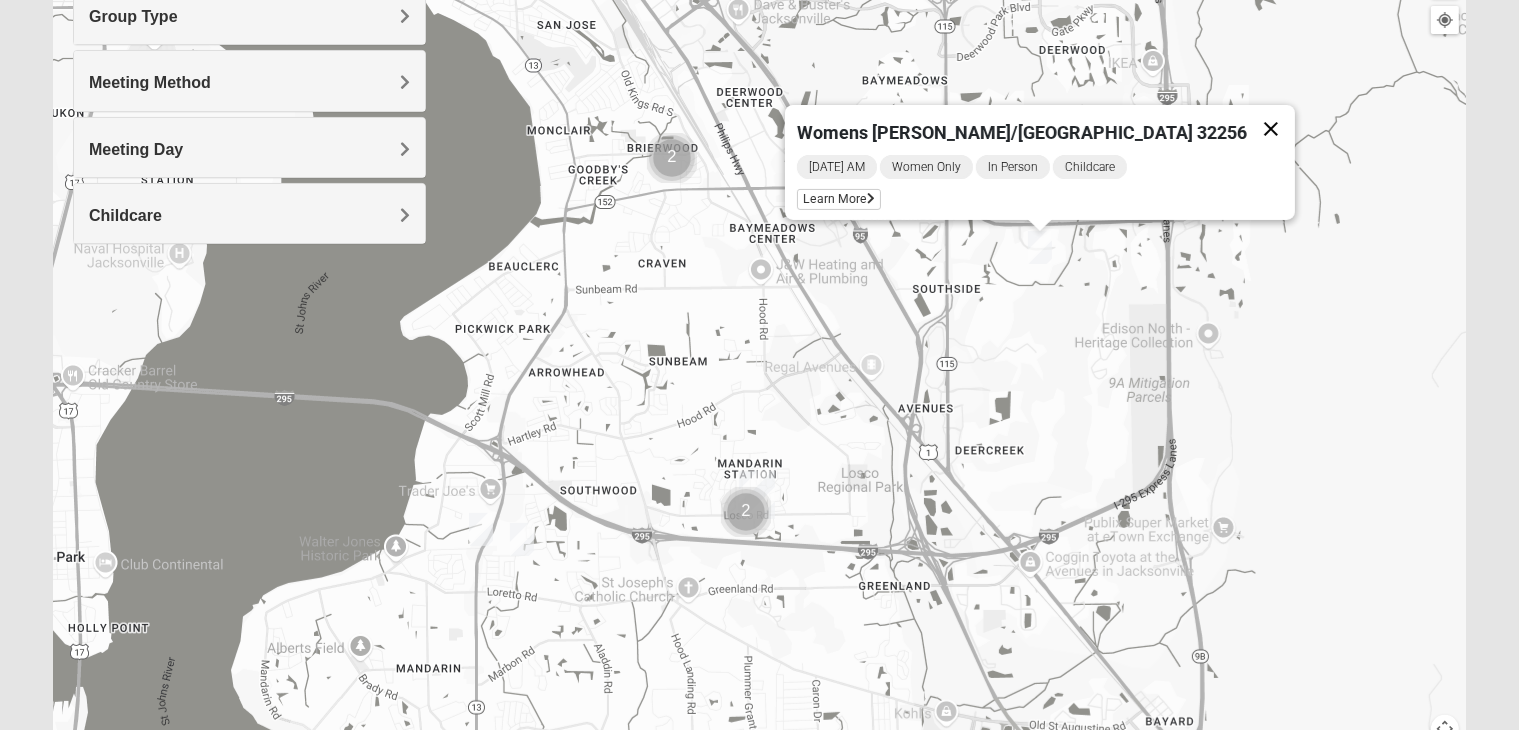 click at bounding box center (1271, 129) 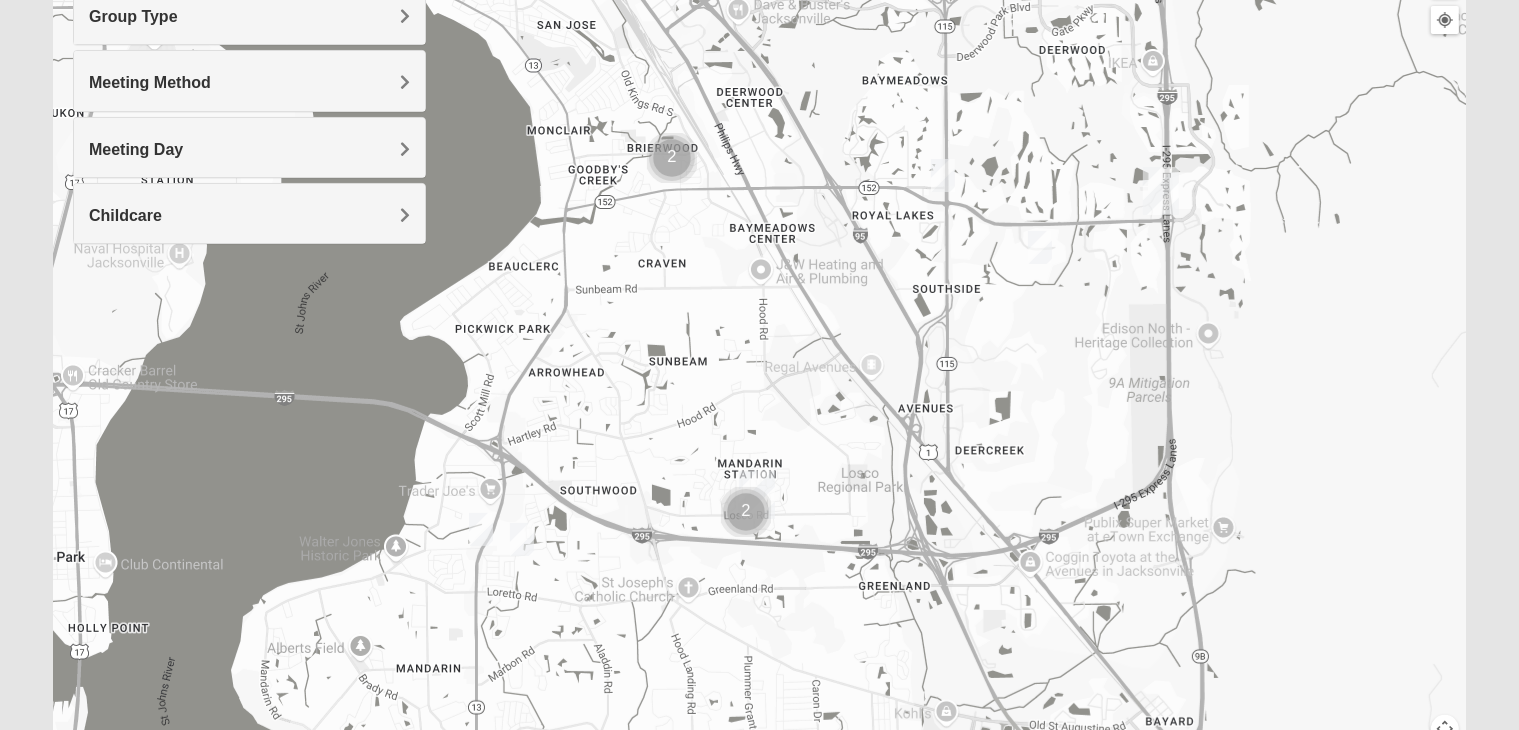 click at bounding box center [522, 539] 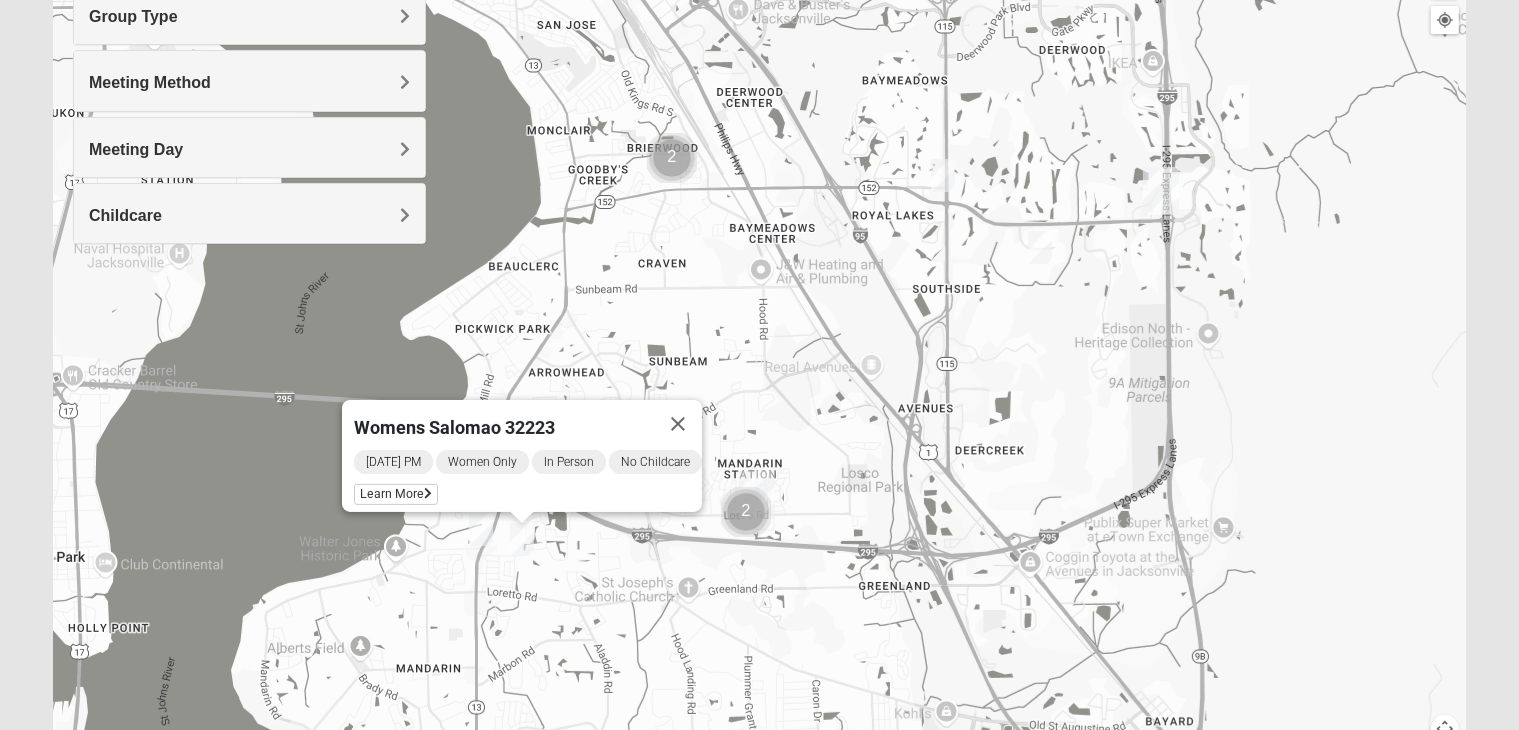 click at bounding box center [481, 529] 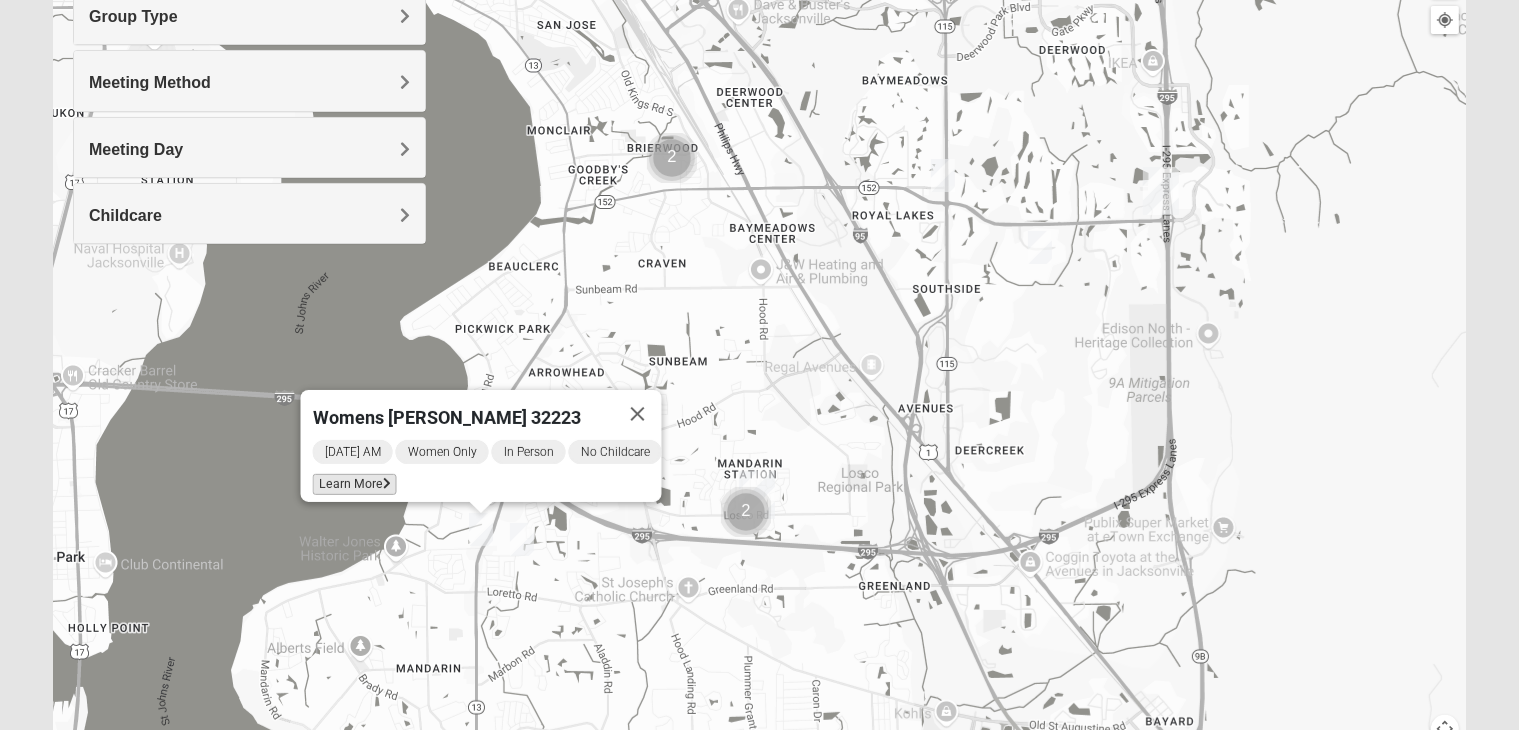 click on "Learn More" at bounding box center (355, 484) 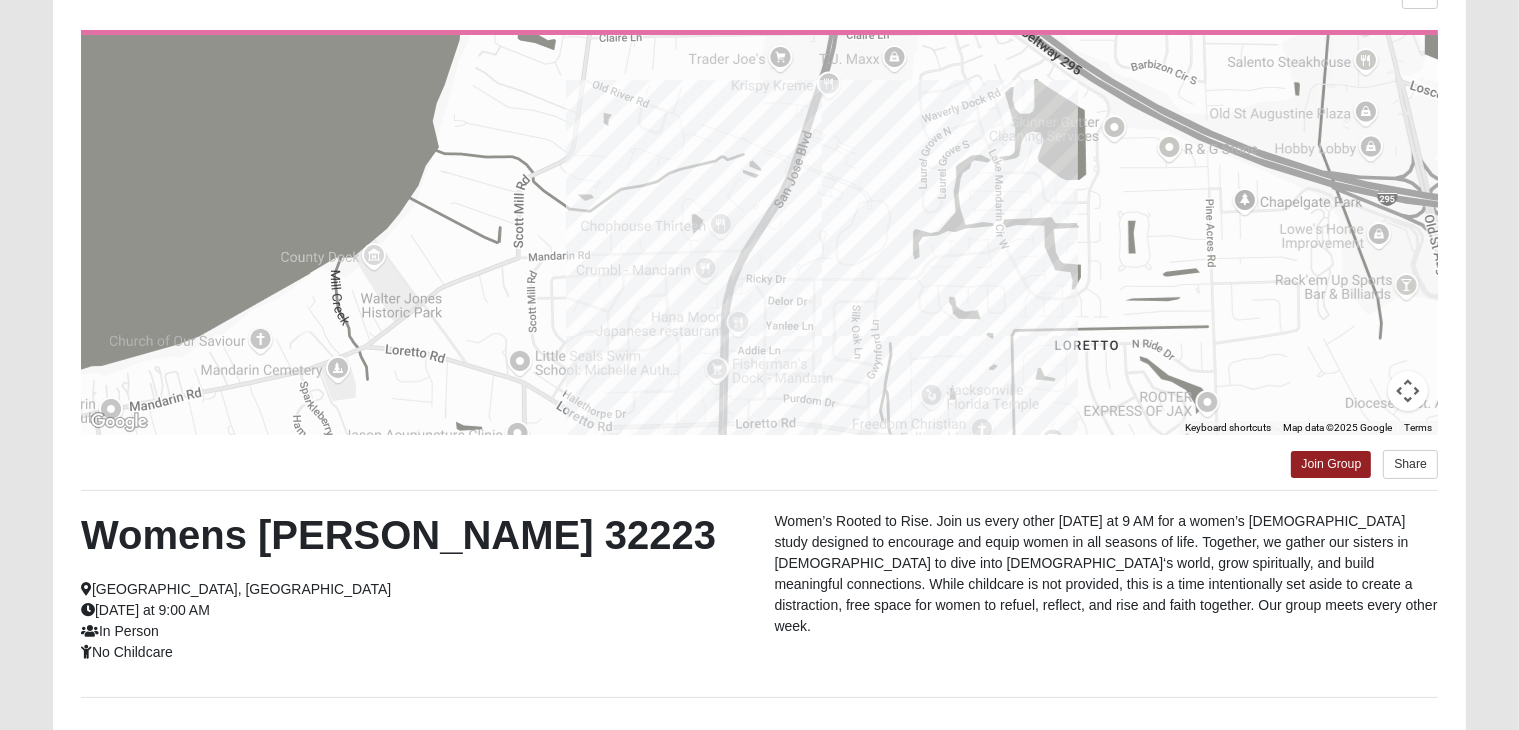 scroll, scrollTop: 352, scrollLeft: 0, axis: vertical 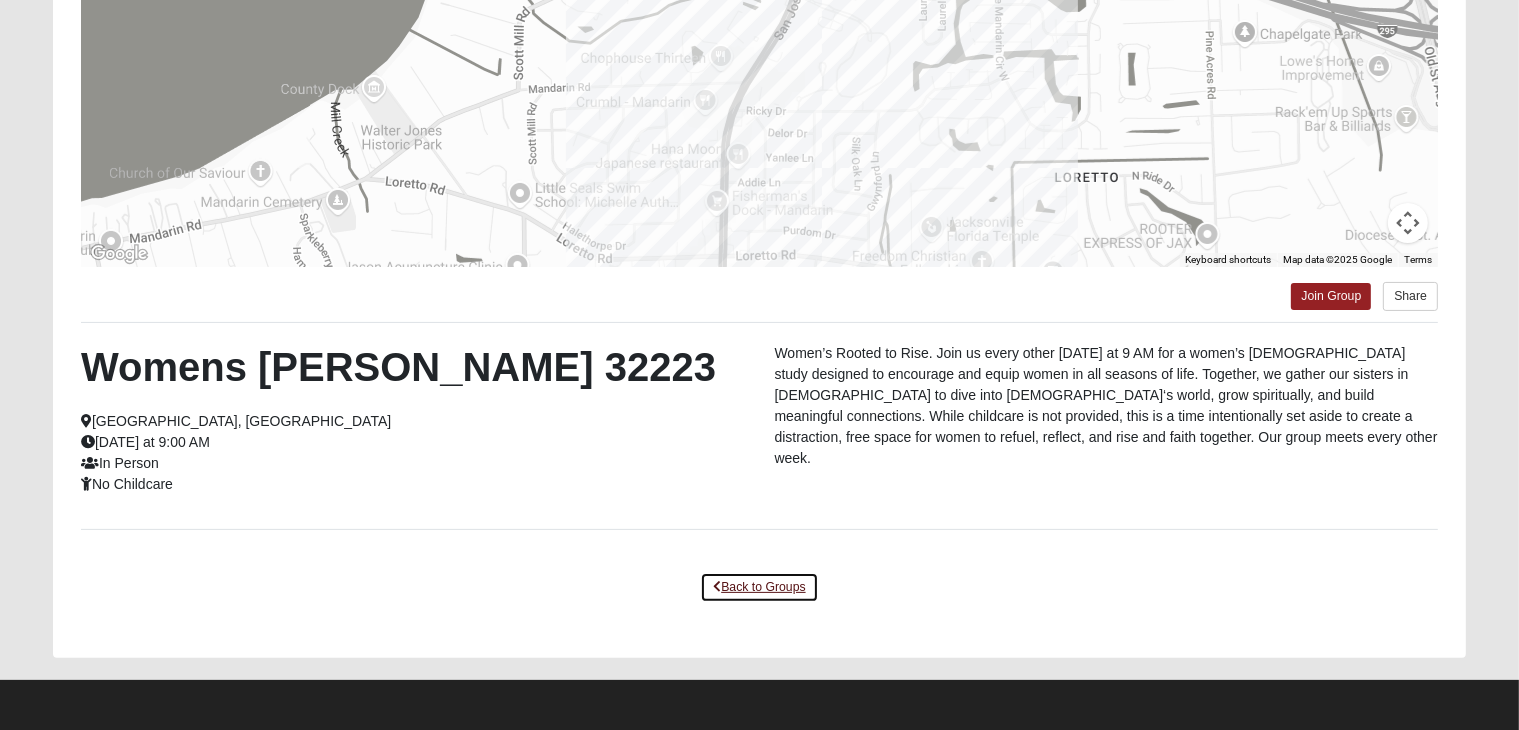 click on "Back to Groups" at bounding box center (759, 587) 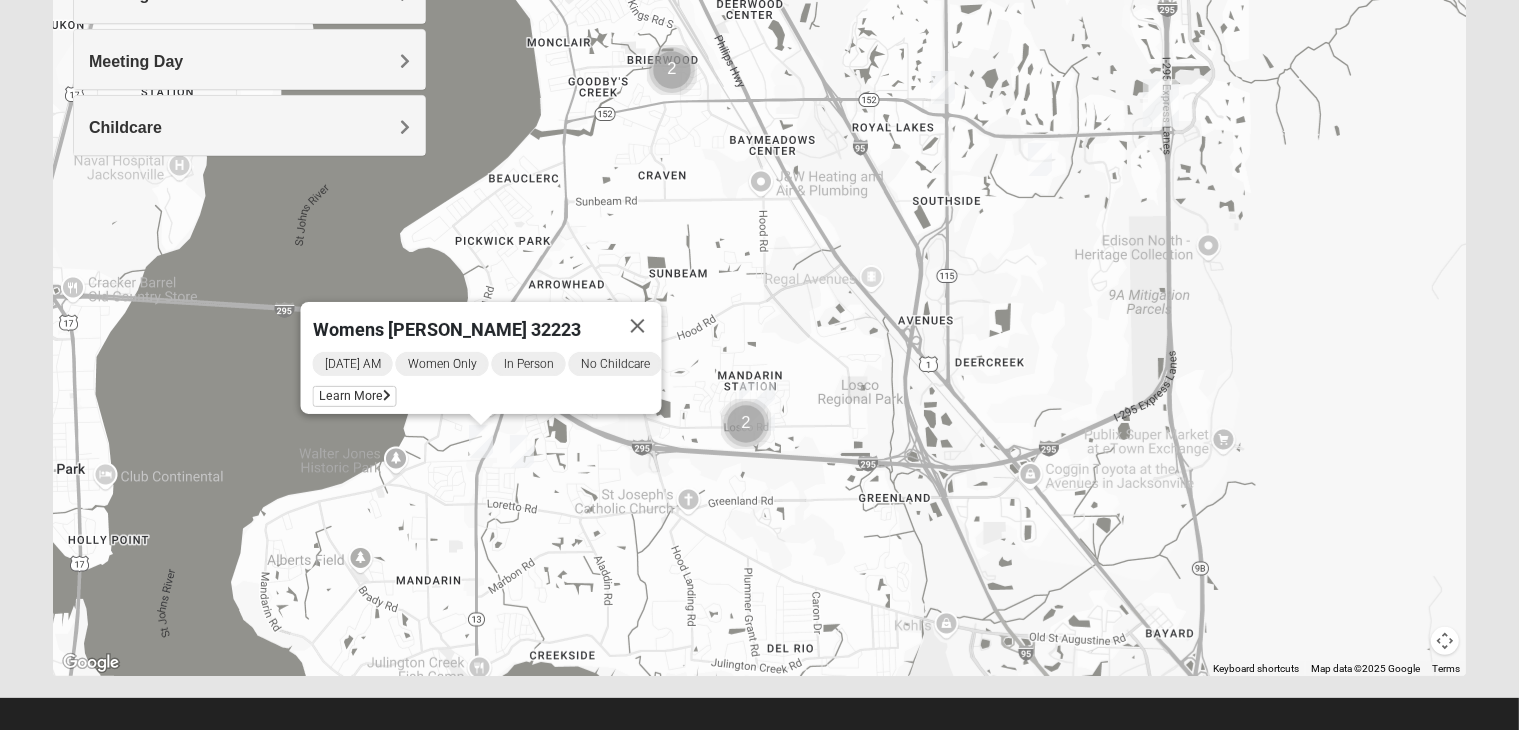 click at bounding box center [746, 424] 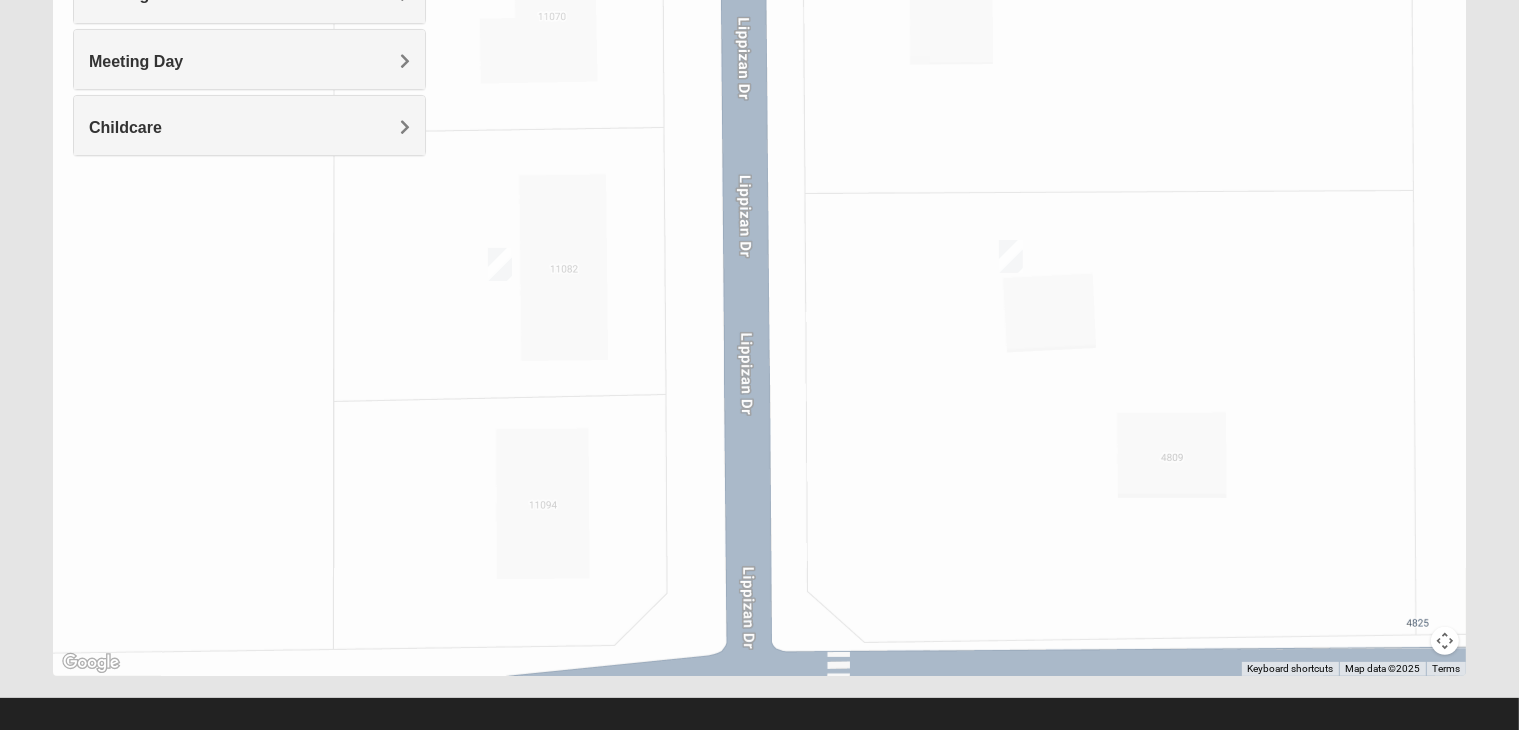 click at bounding box center (500, 264) 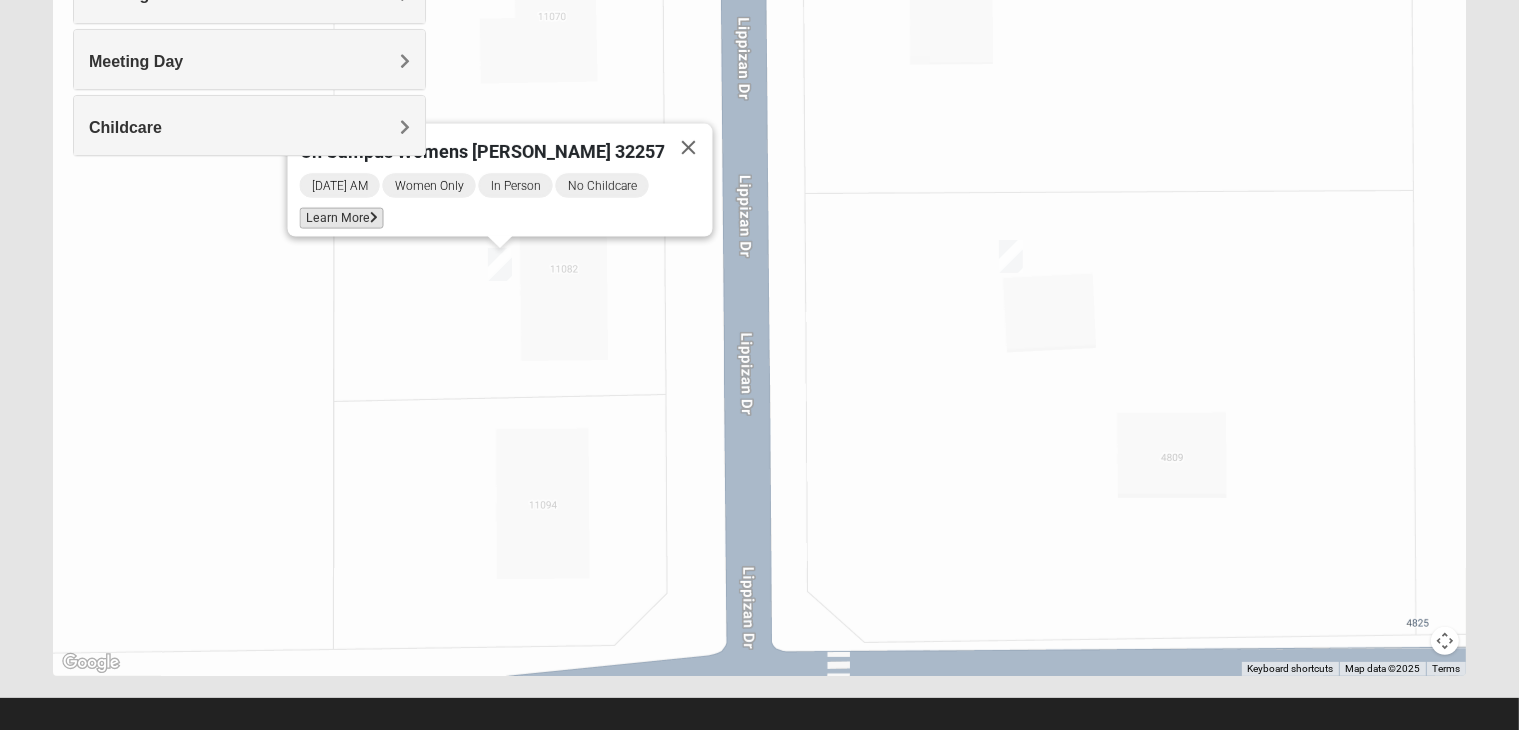 click on "Learn More" at bounding box center (342, 218) 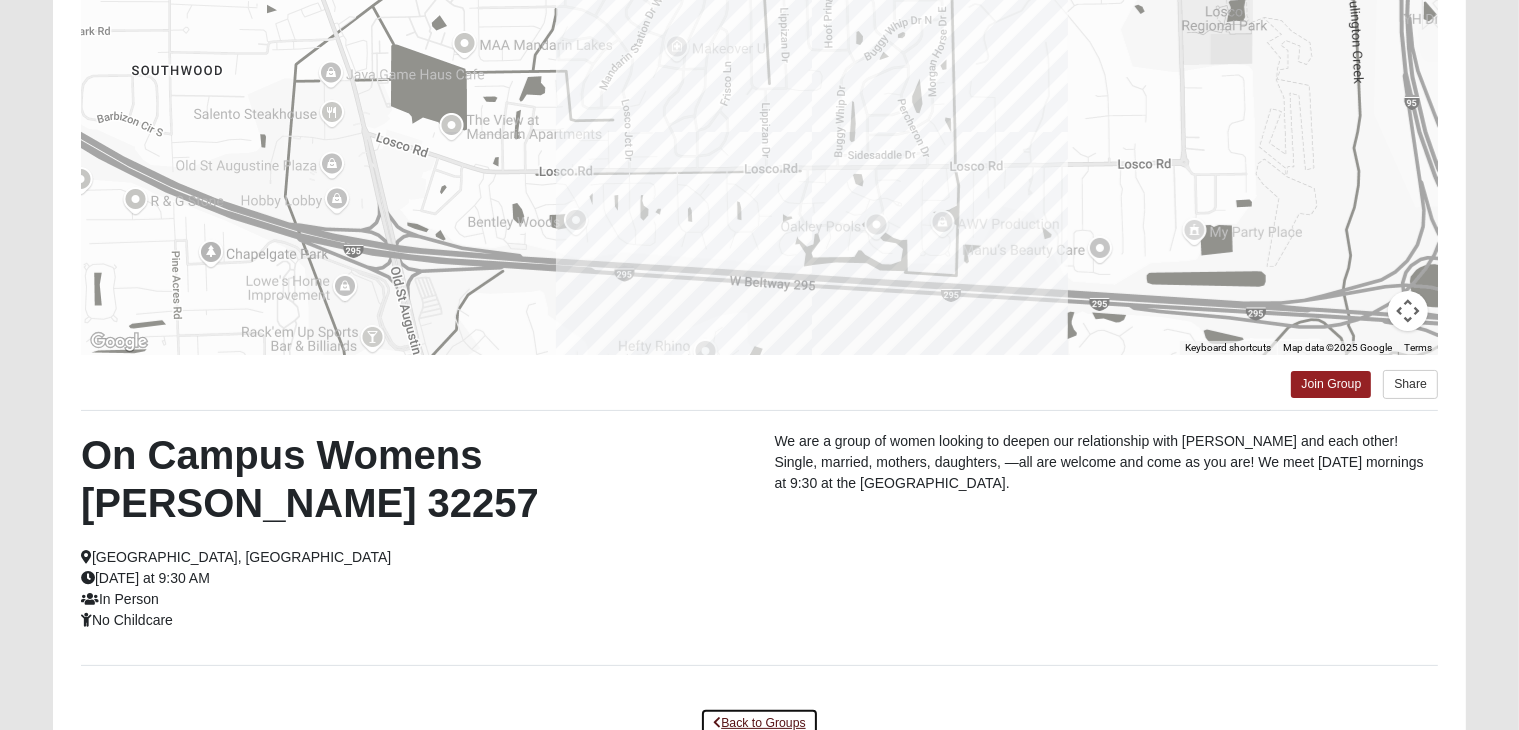 click on "Back to Groups" at bounding box center (759, 723) 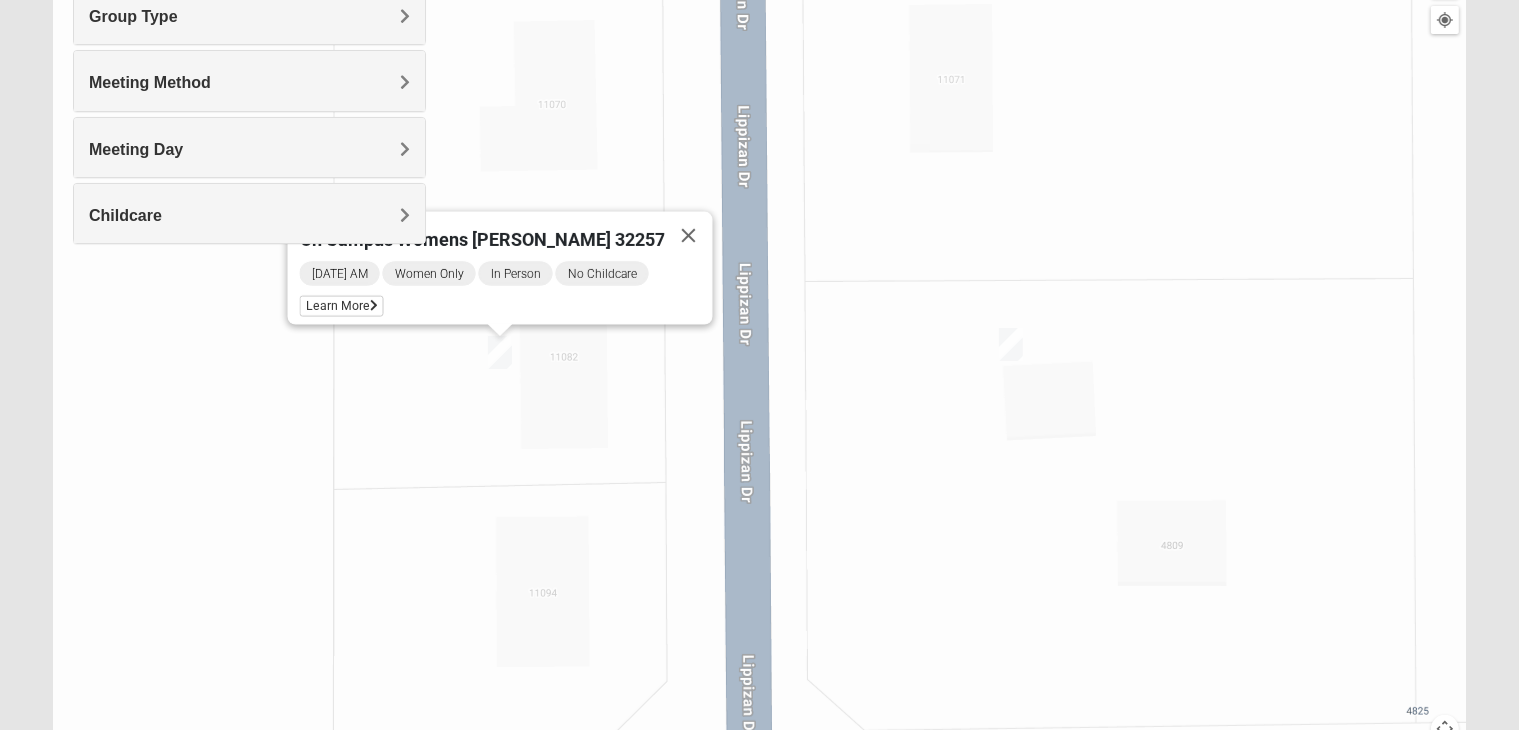 click at bounding box center (1011, 344) 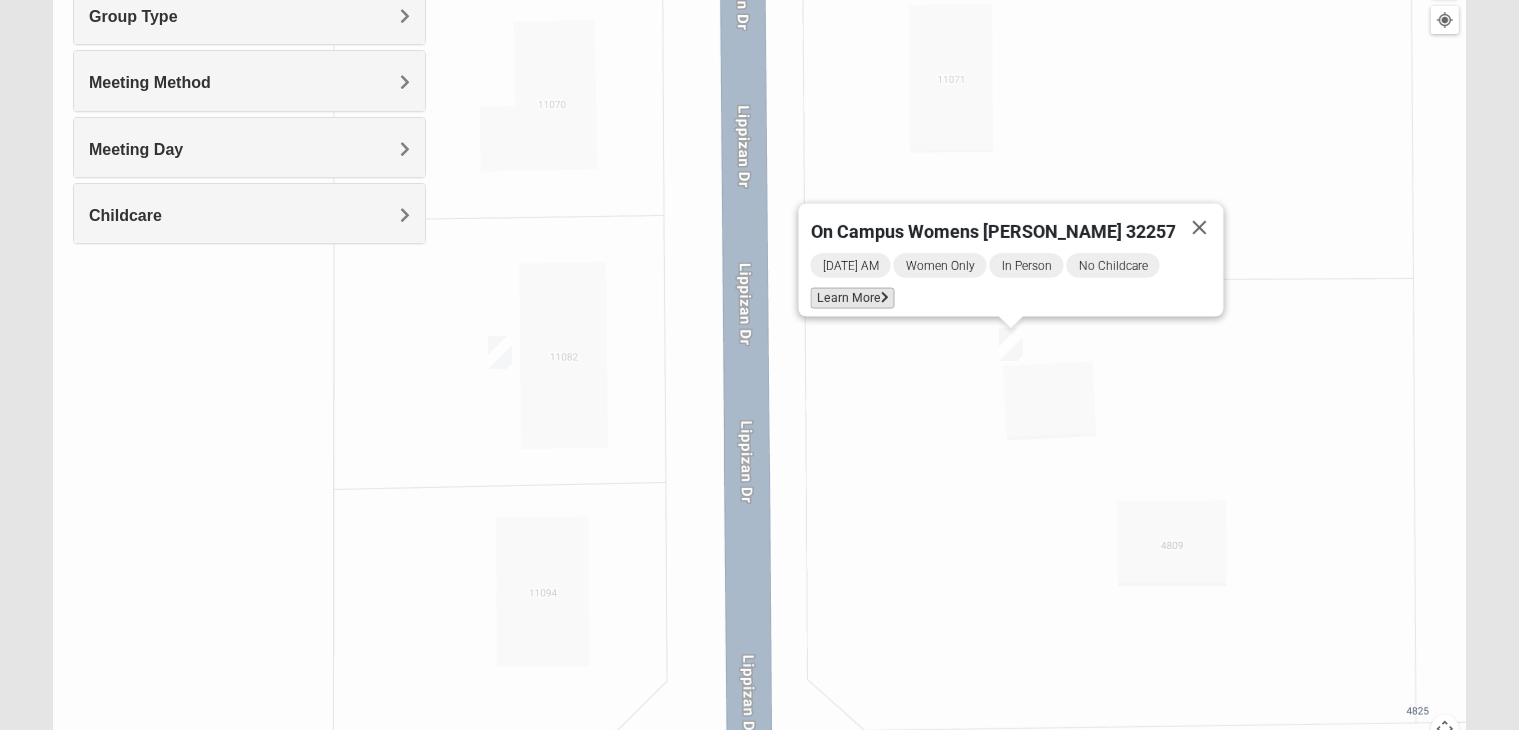 click on "Learn More" at bounding box center (853, 298) 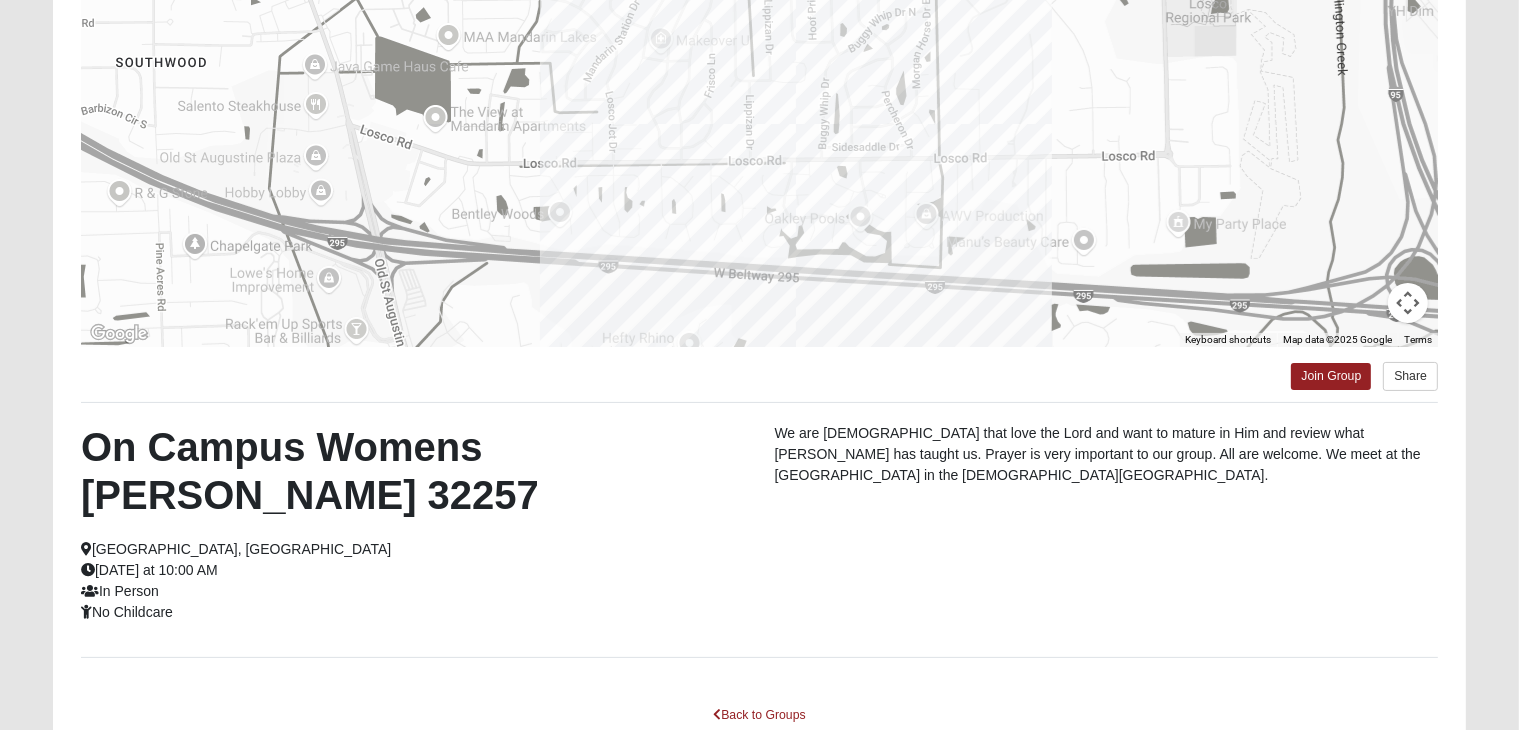 scroll, scrollTop: 400, scrollLeft: 0, axis: vertical 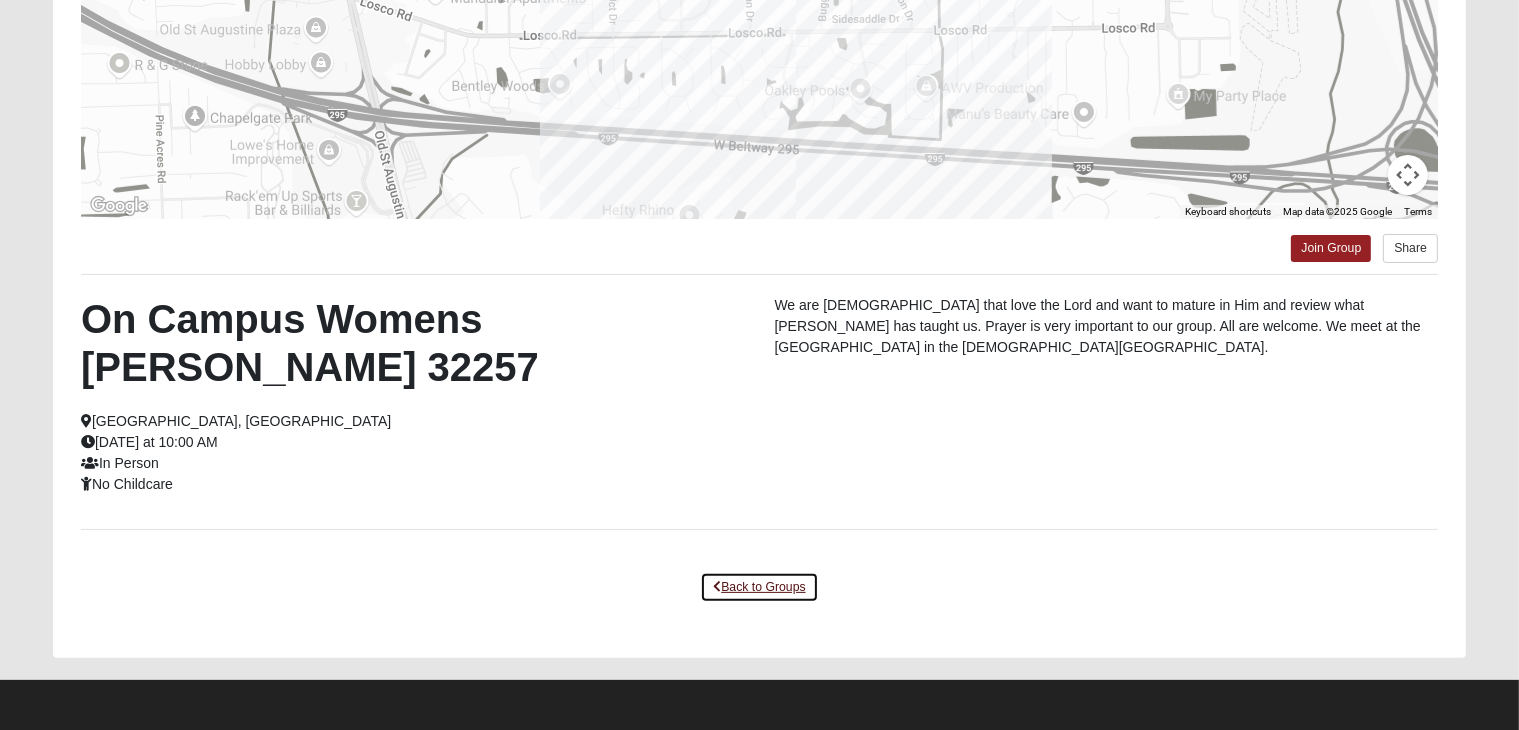 click on "Back to Groups" at bounding box center (759, 587) 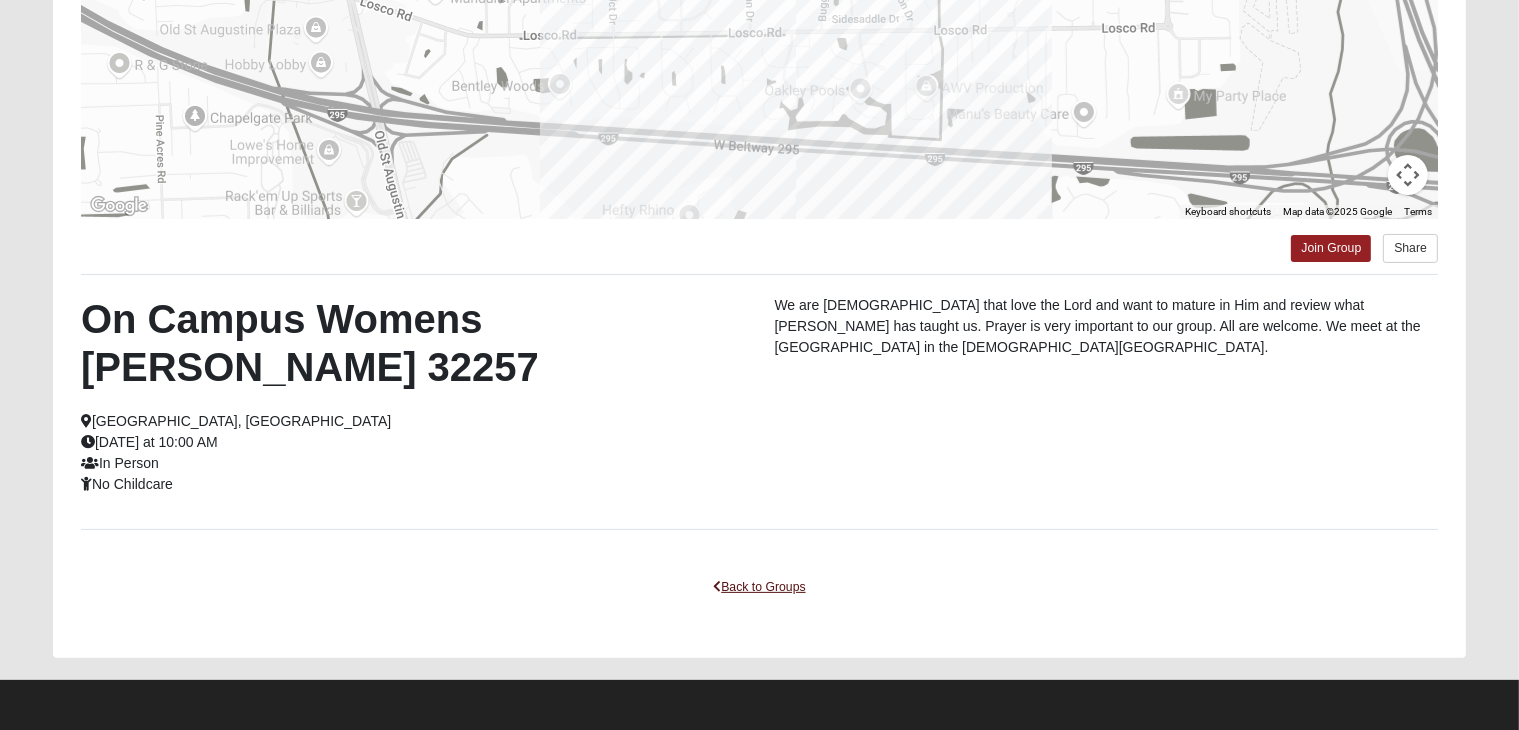 scroll, scrollTop: 371, scrollLeft: 0, axis: vertical 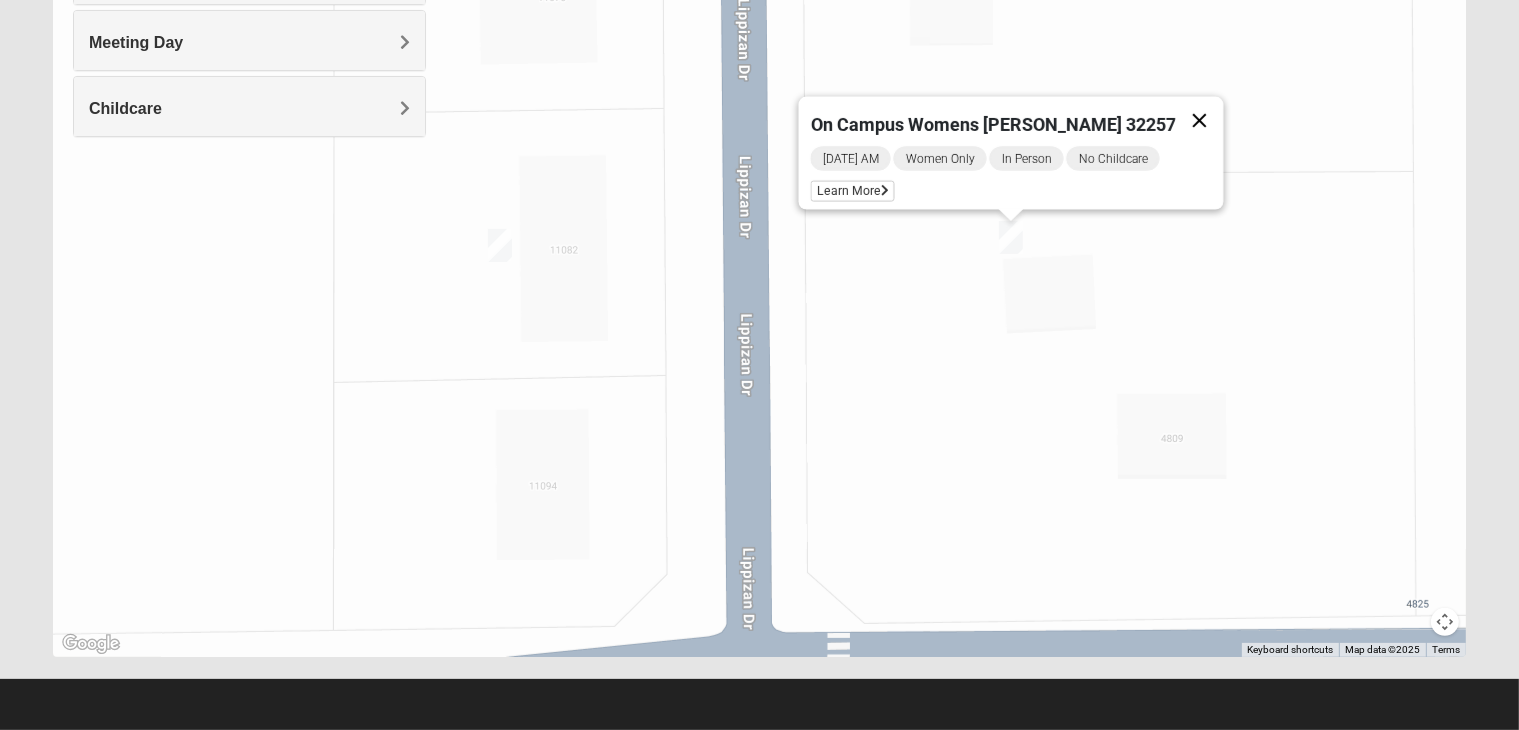 click at bounding box center (1200, 121) 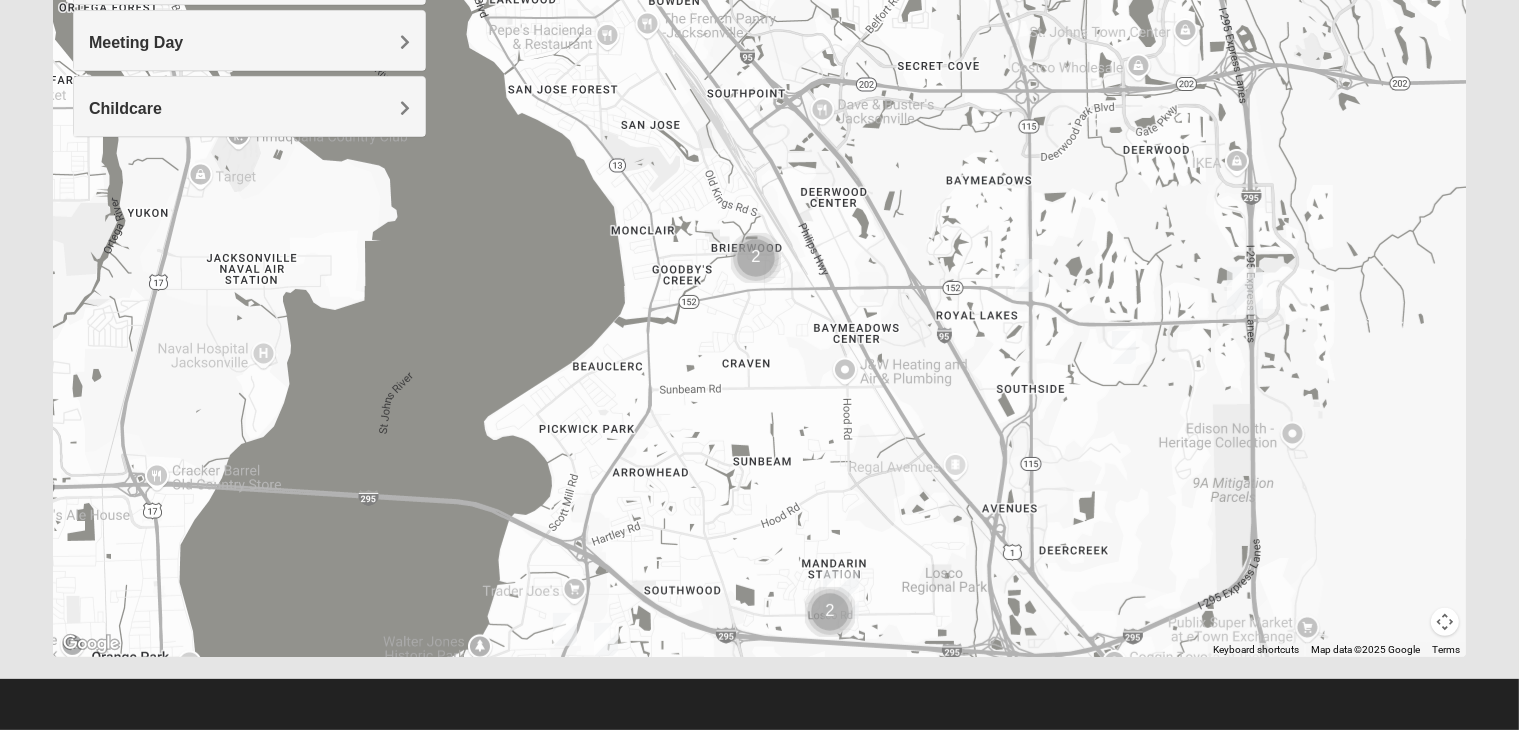drag, startPoint x: 1350, startPoint y: 289, endPoint x: 880, endPoint y: 469, distance: 503.28918 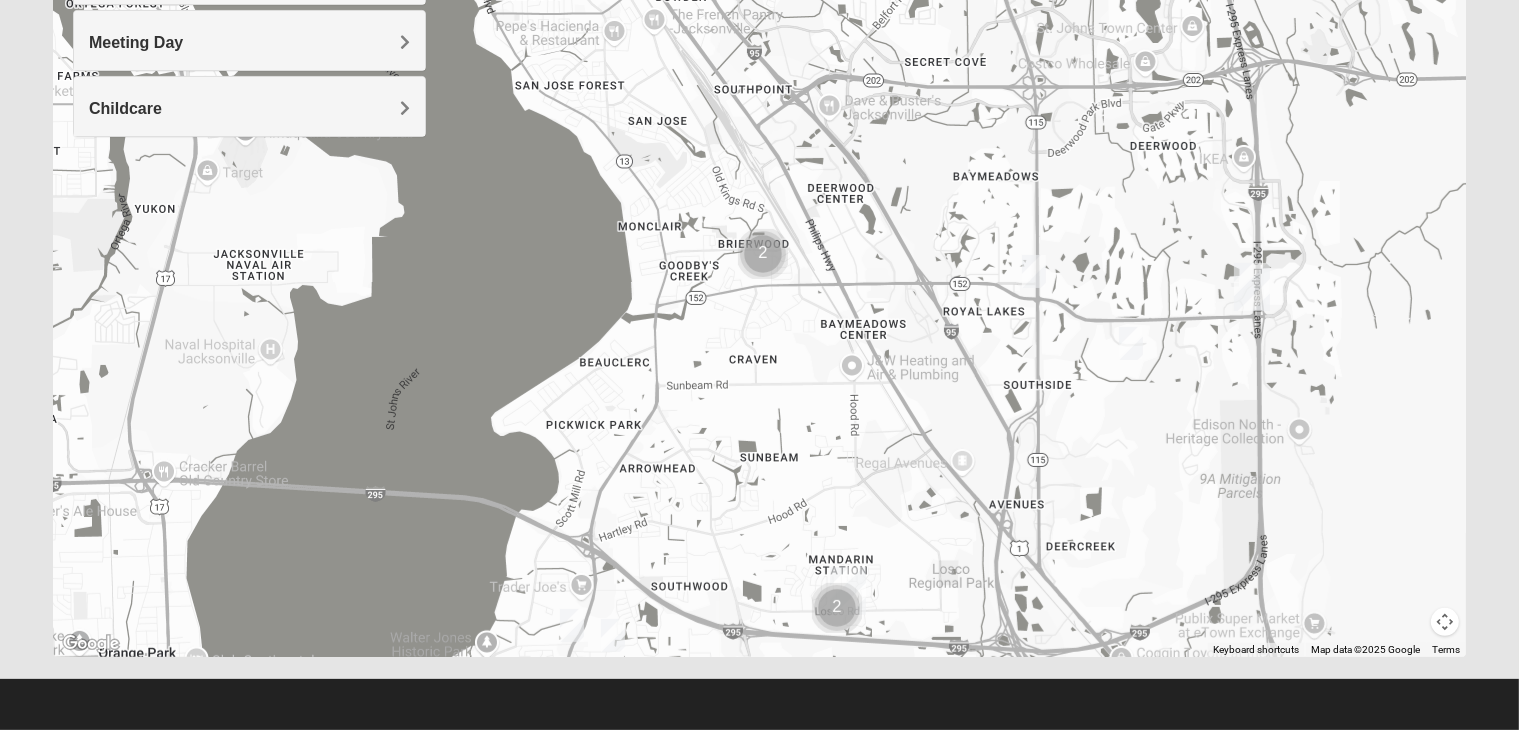 click at bounding box center [763, 254] 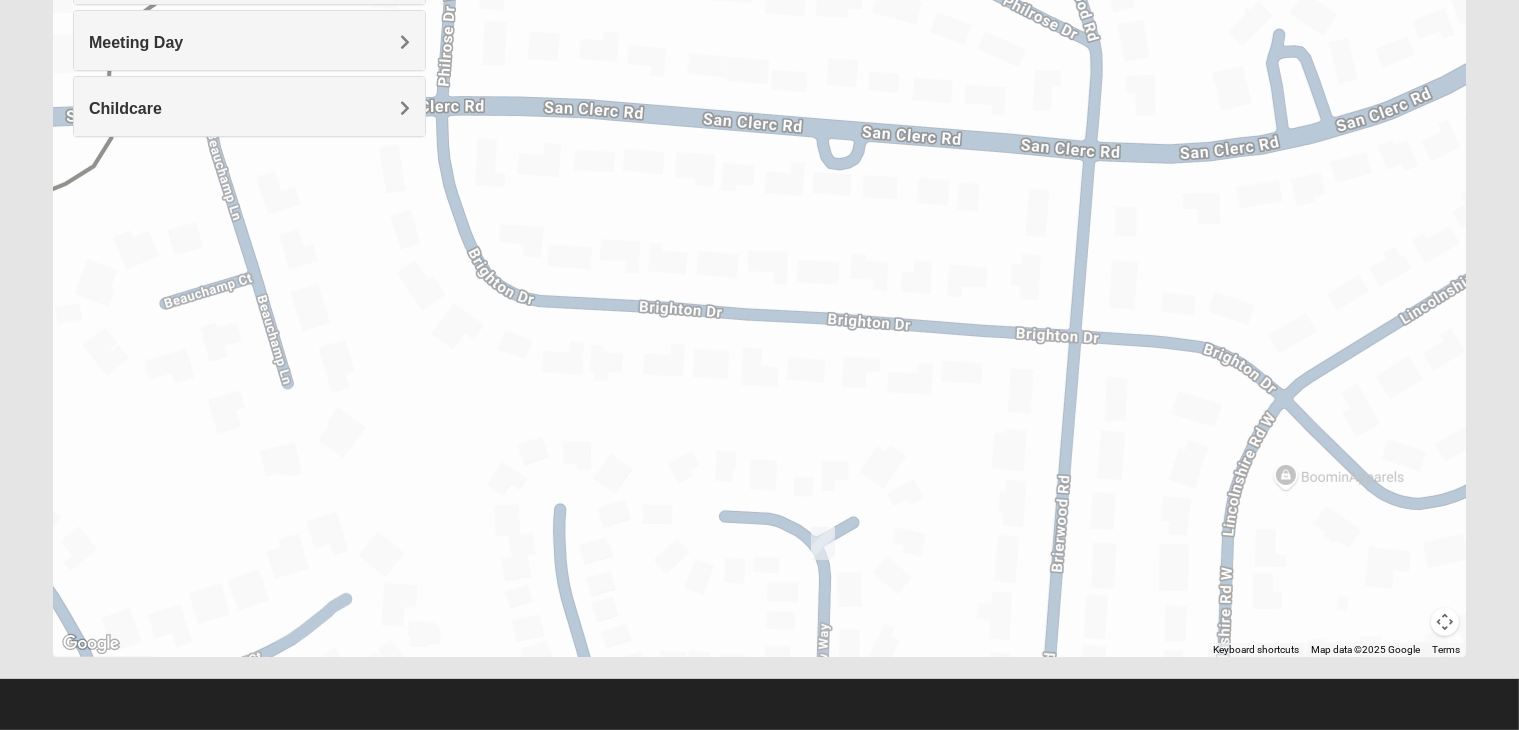 click at bounding box center [823, 543] 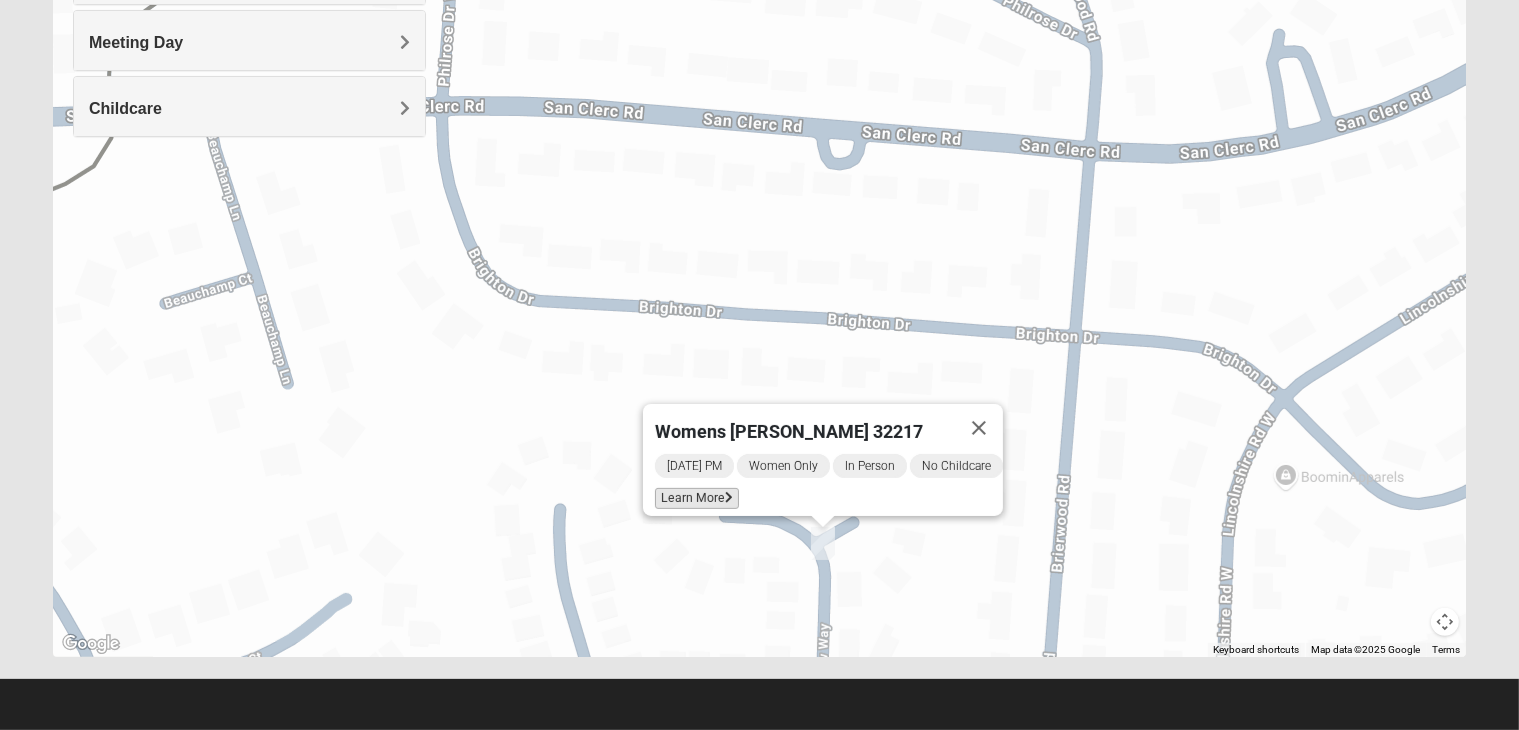 click on "Learn More" at bounding box center [697, 498] 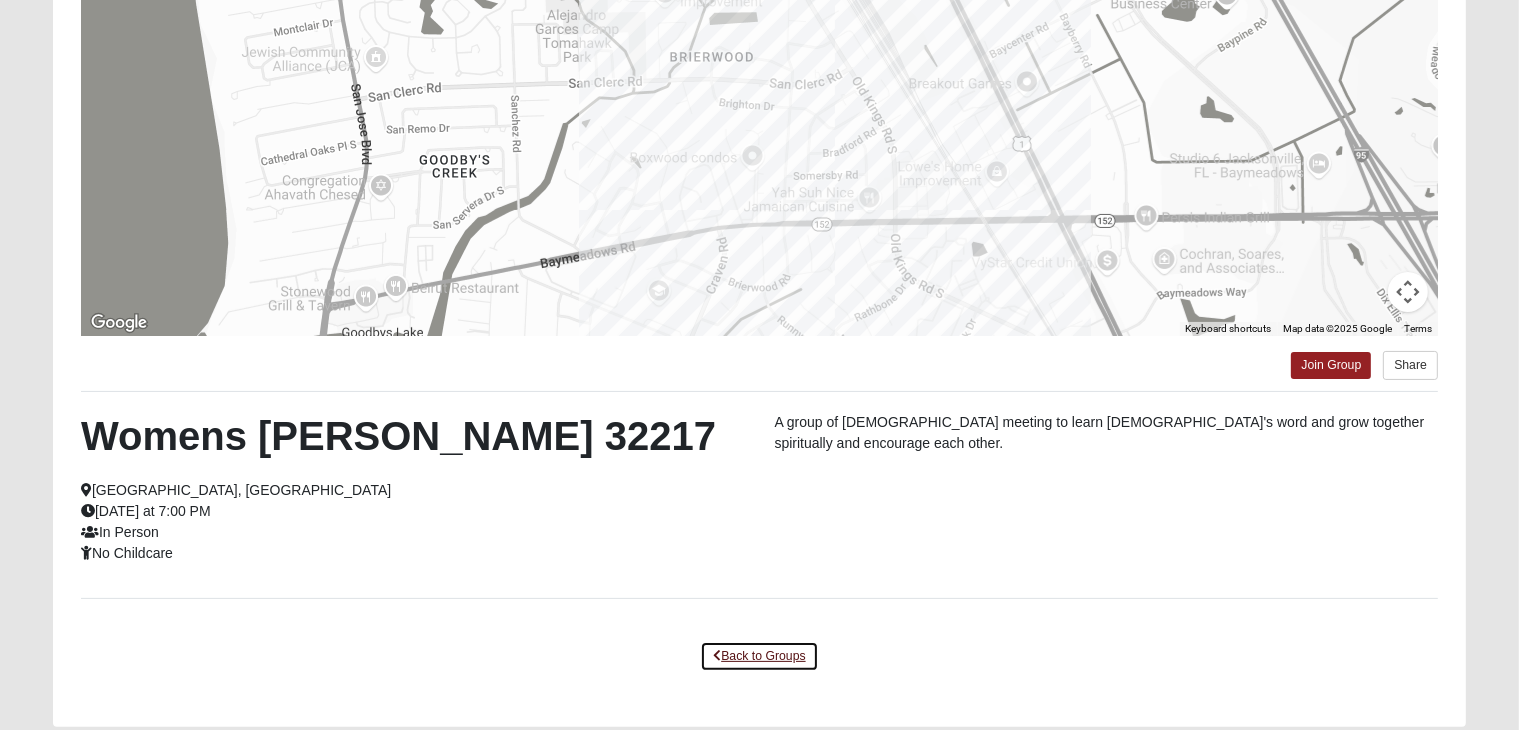 click on "Back to Groups" at bounding box center (759, 656) 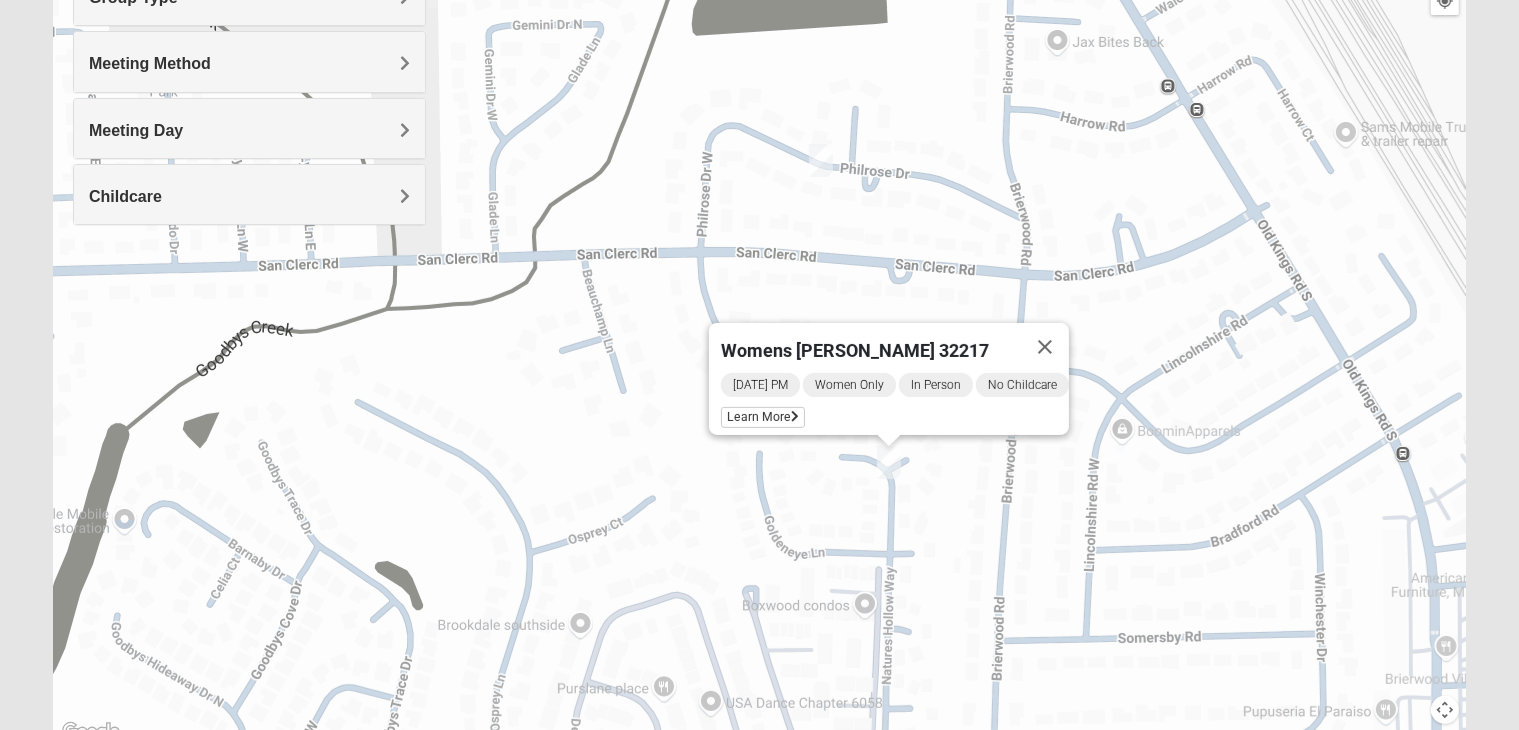 drag, startPoint x: 1495, startPoint y: 373, endPoint x: 1535, endPoint y: 17, distance: 358.24014 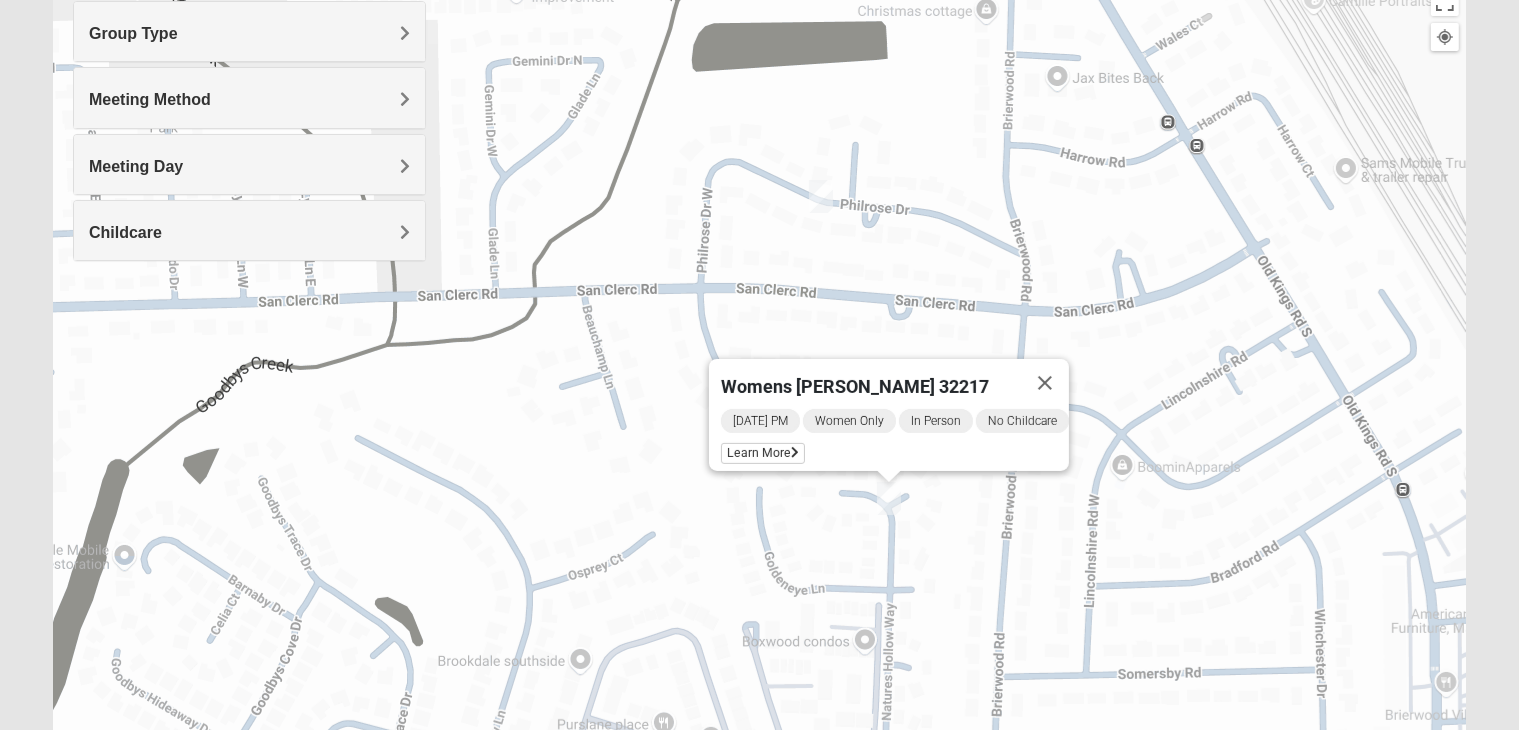 scroll, scrollTop: 0, scrollLeft: 0, axis: both 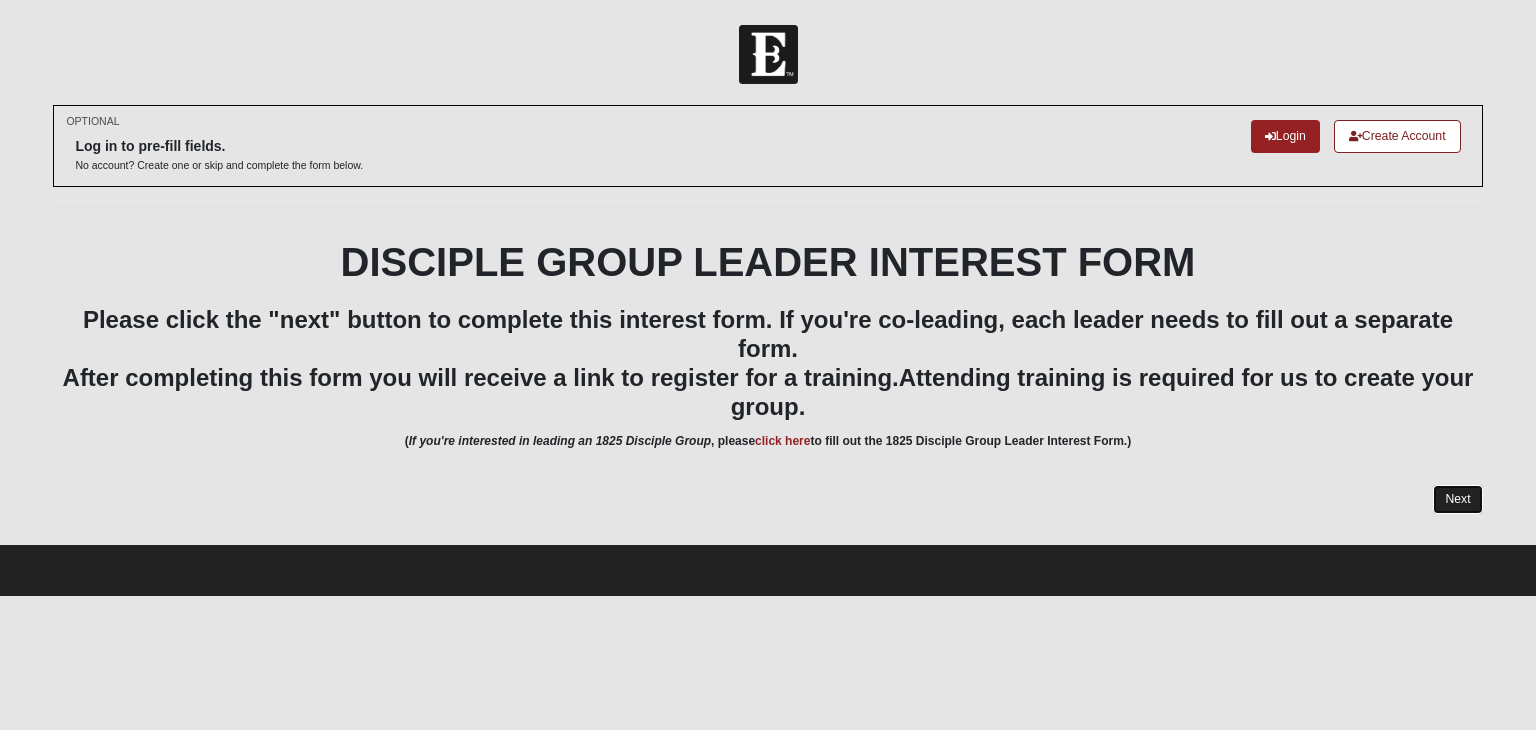 click on "Next" at bounding box center [1457, 499] 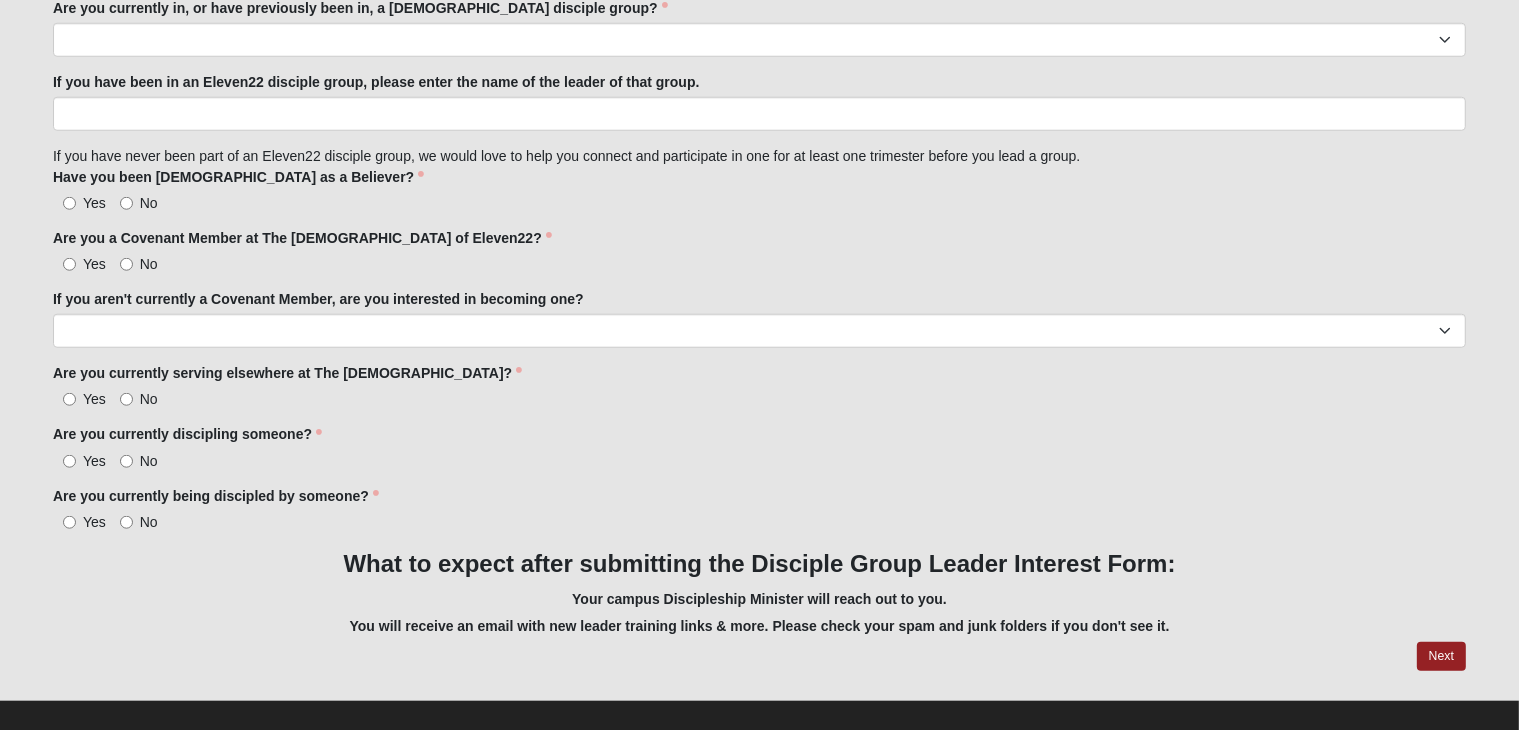 scroll, scrollTop: 0, scrollLeft: 0, axis: both 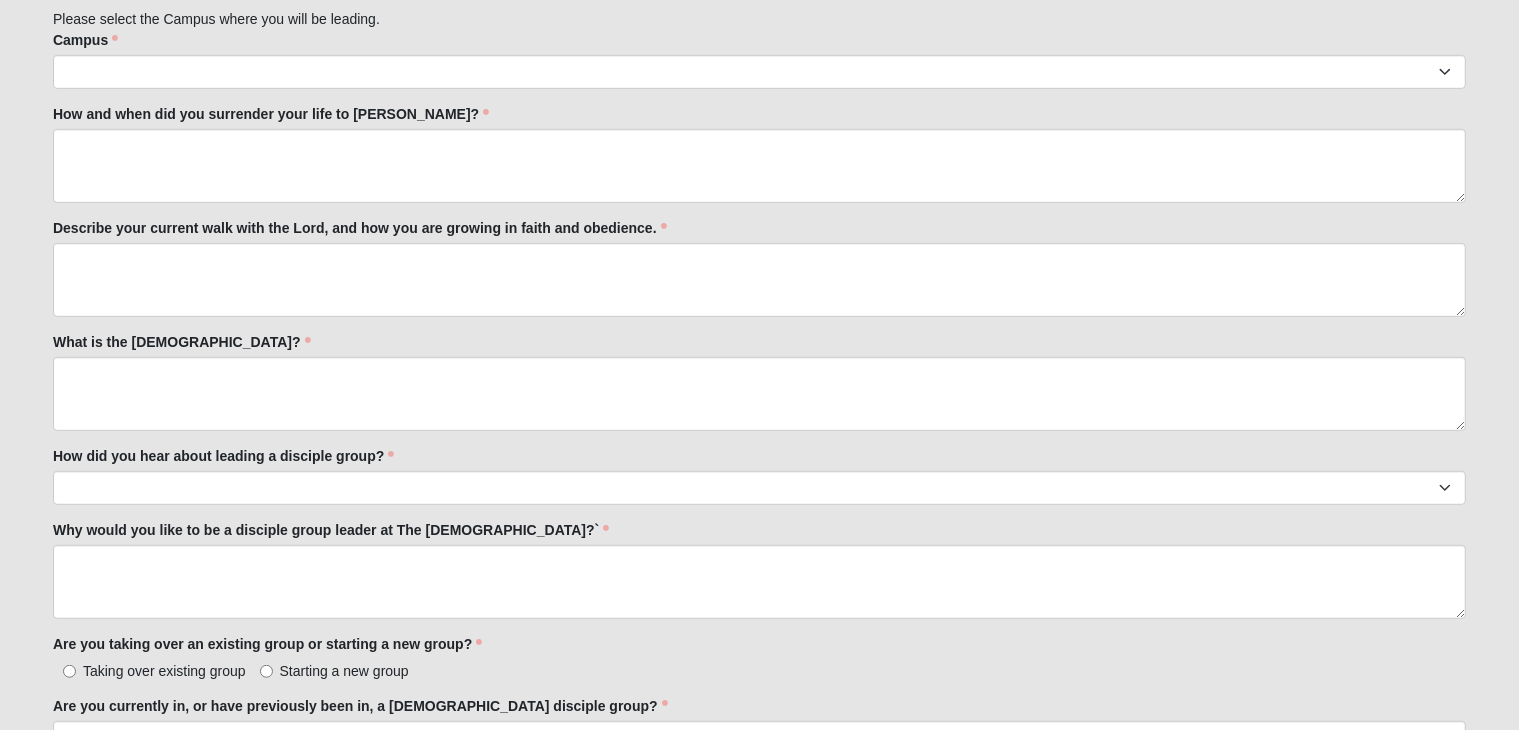 click on "Log In
Disciple Group Leader Interest Form
Events Disciple Group Leader Interest Form
Error
OPTIONAL" at bounding box center [759, 184] 